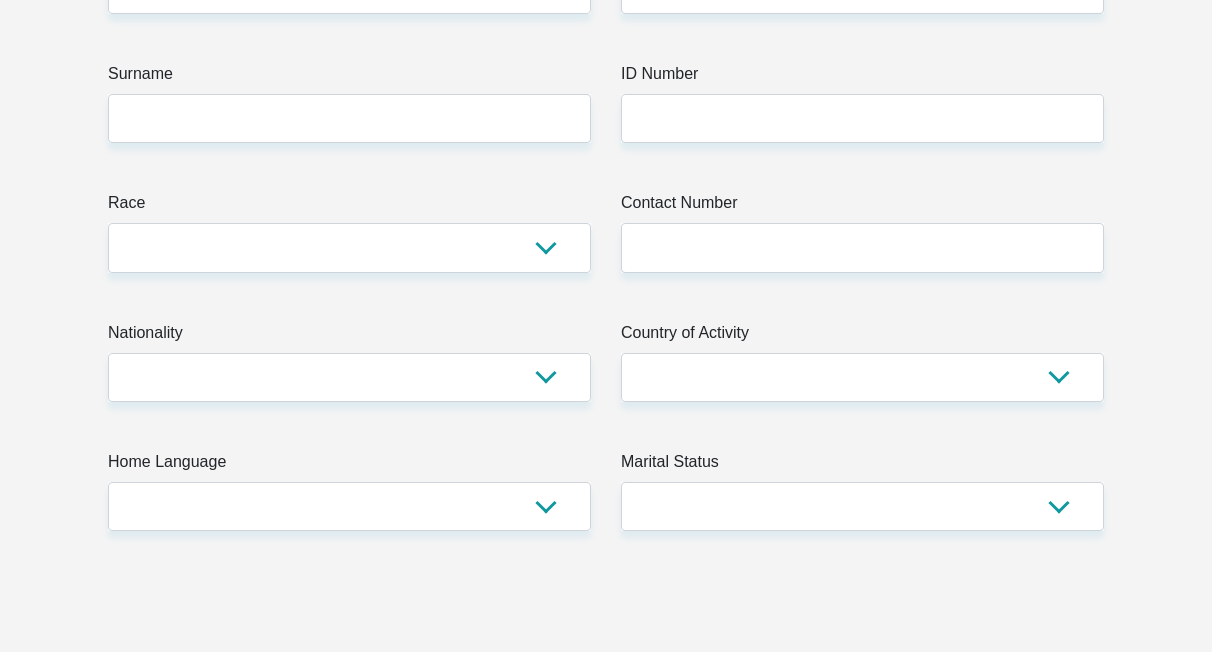 scroll, scrollTop: 0, scrollLeft: 0, axis: both 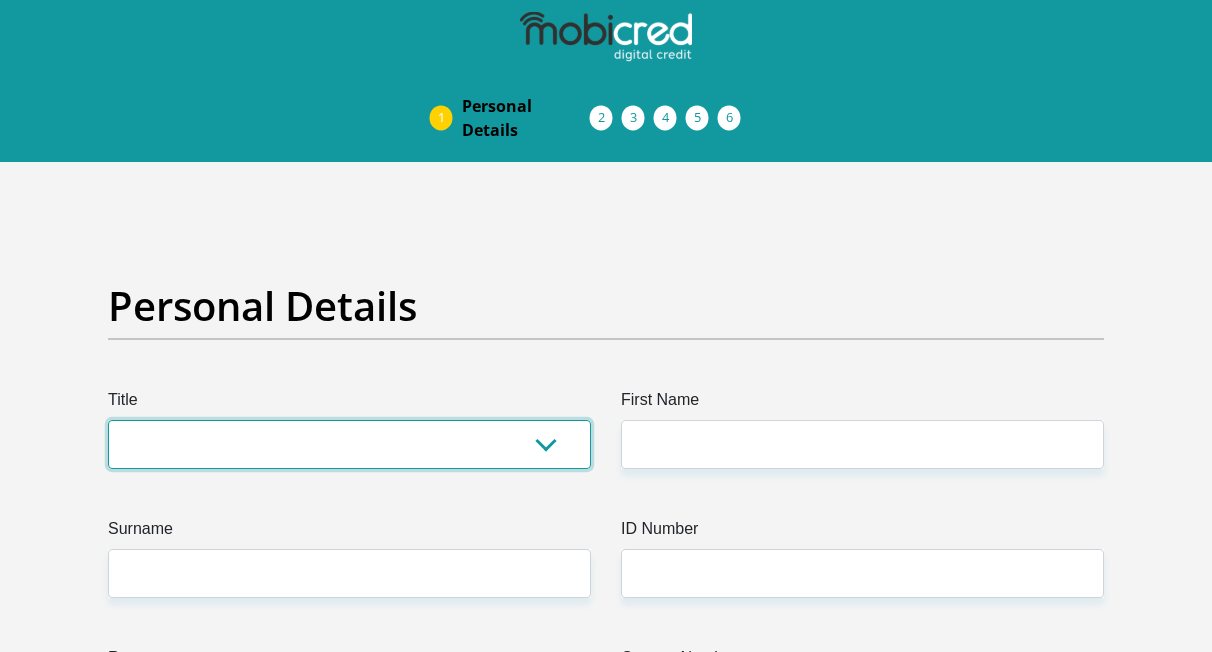 click on "Mr
Ms
Mrs
Dr
Other" at bounding box center [349, 444] 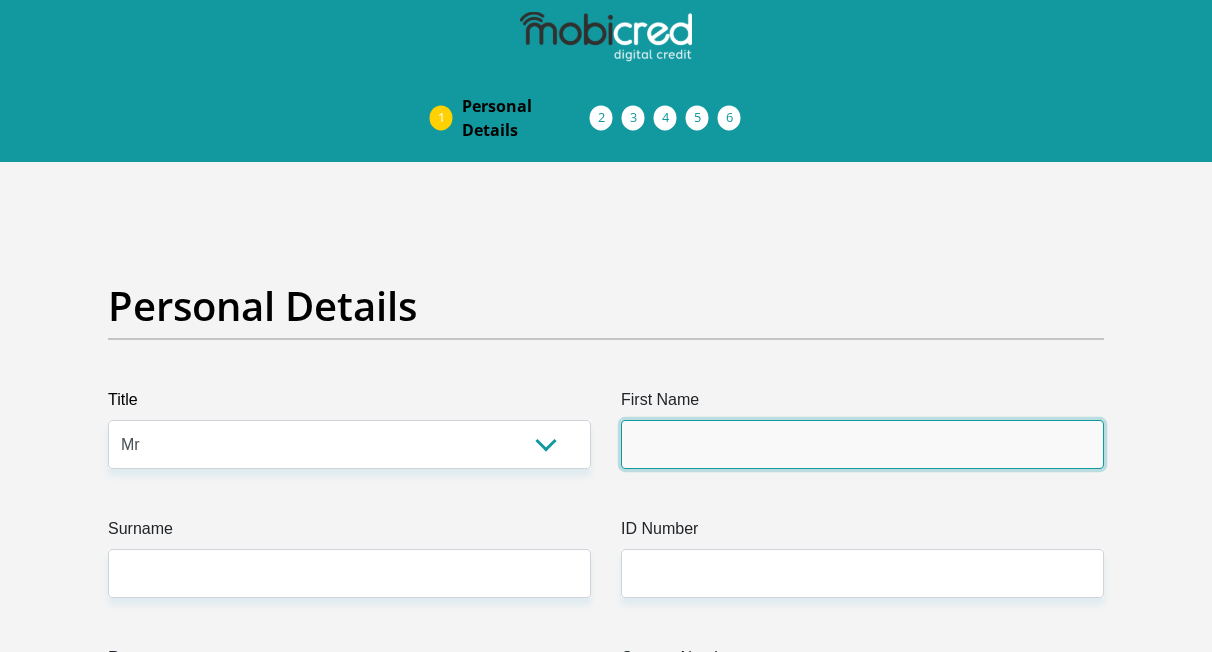 click on "First Name" at bounding box center [862, 444] 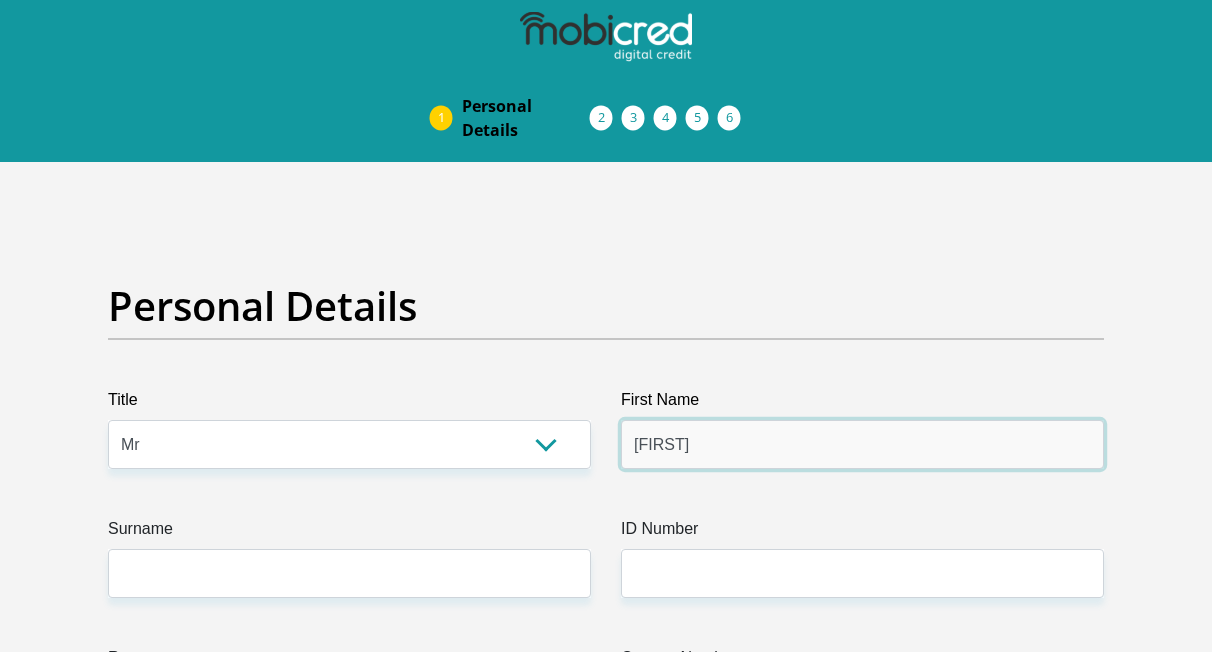 type on "Ishmael" 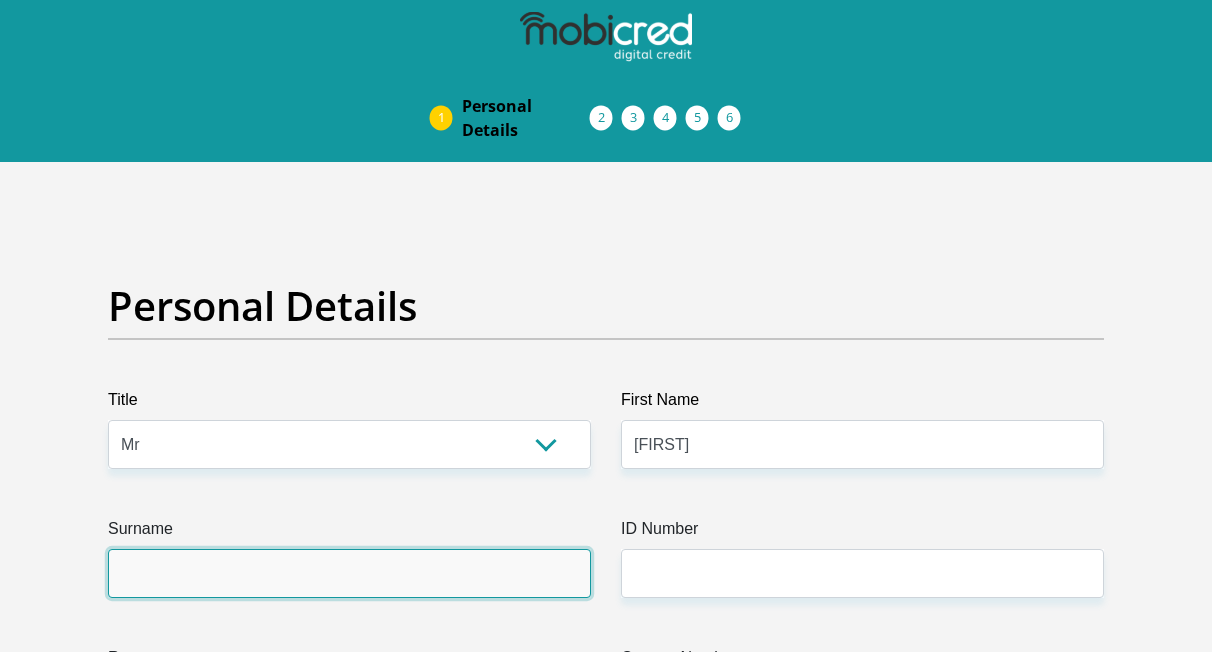 click on "Surname" at bounding box center (349, 573) 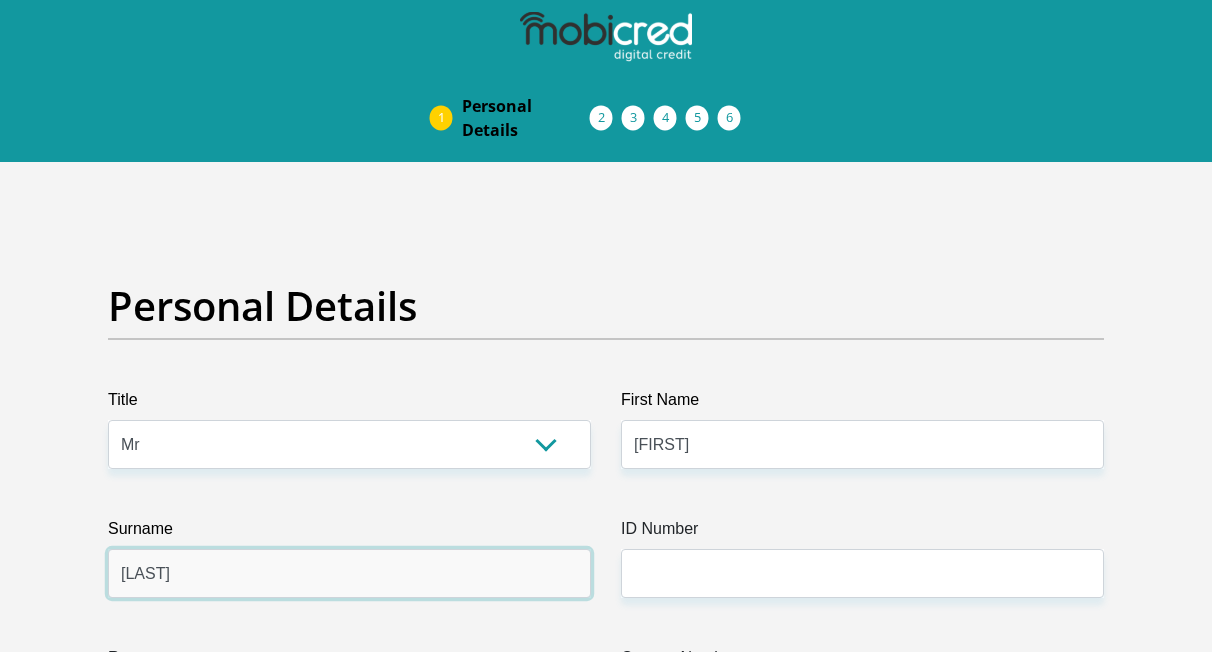 type on "Lekgoro" 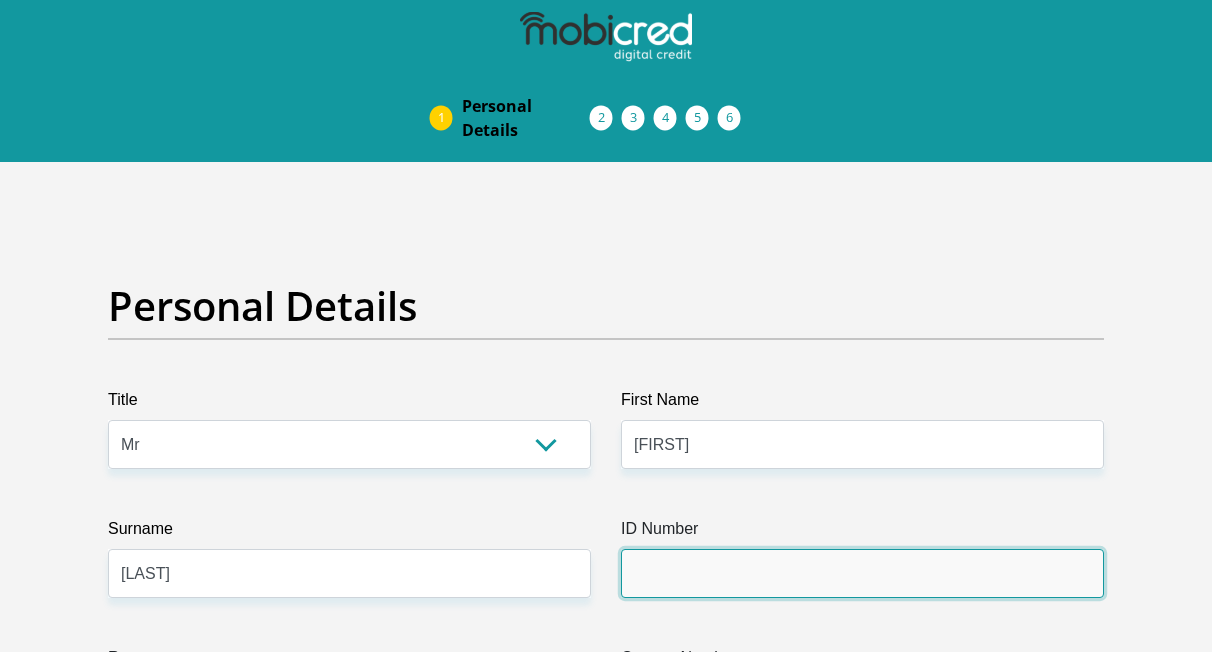 click on "ID Number" at bounding box center [862, 573] 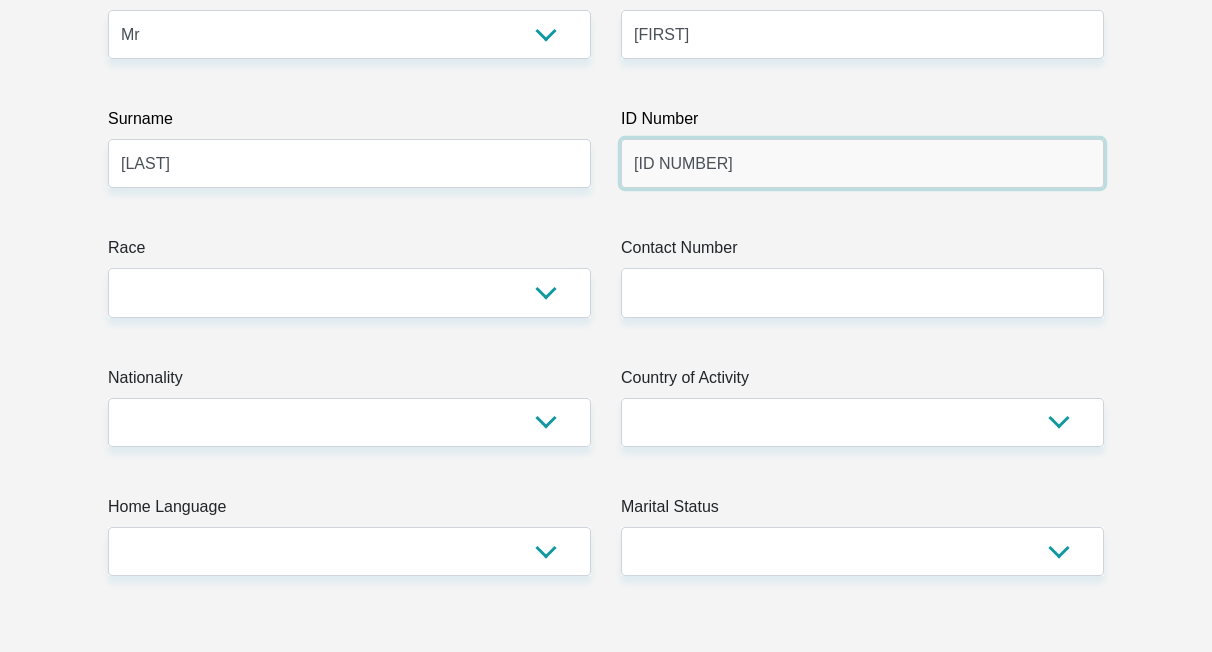 scroll, scrollTop: 424, scrollLeft: 0, axis: vertical 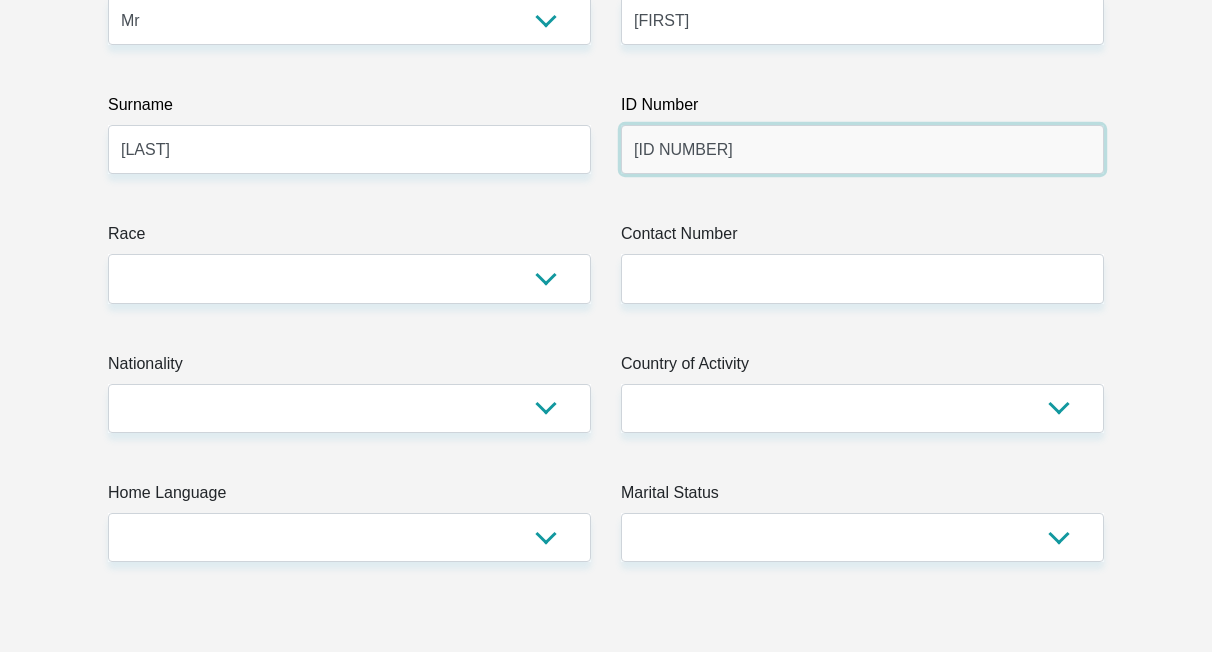 type on "9301235904086" 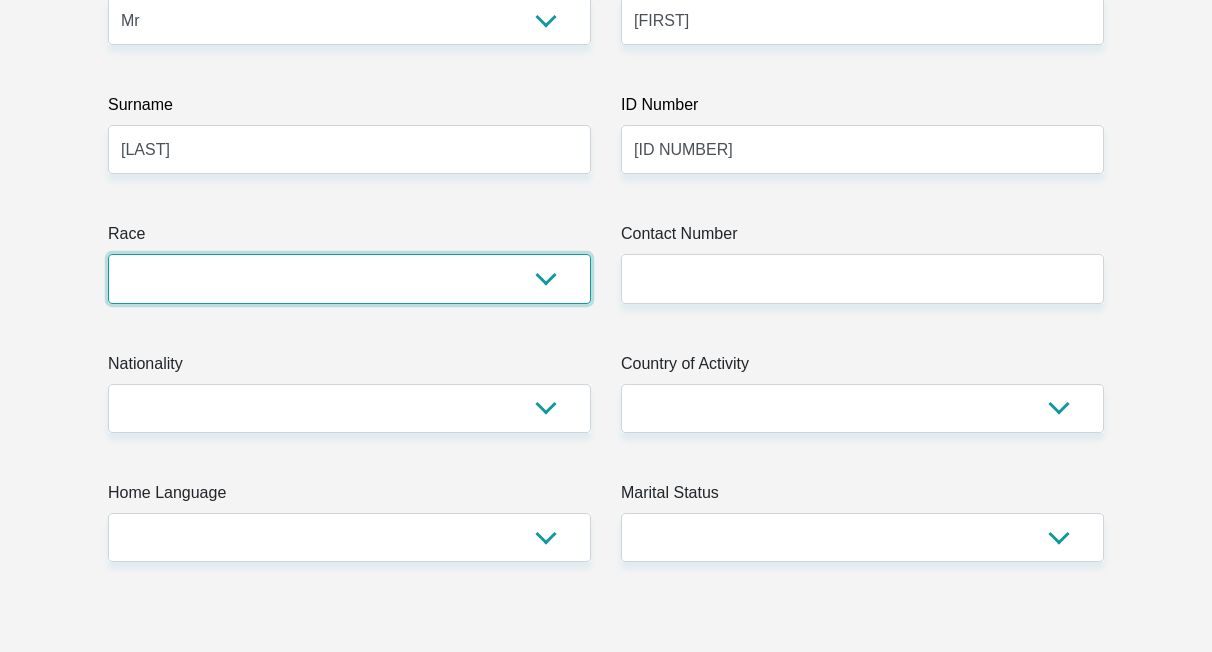 click on "Black
Coloured
Indian
White
Other" at bounding box center [349, 278] 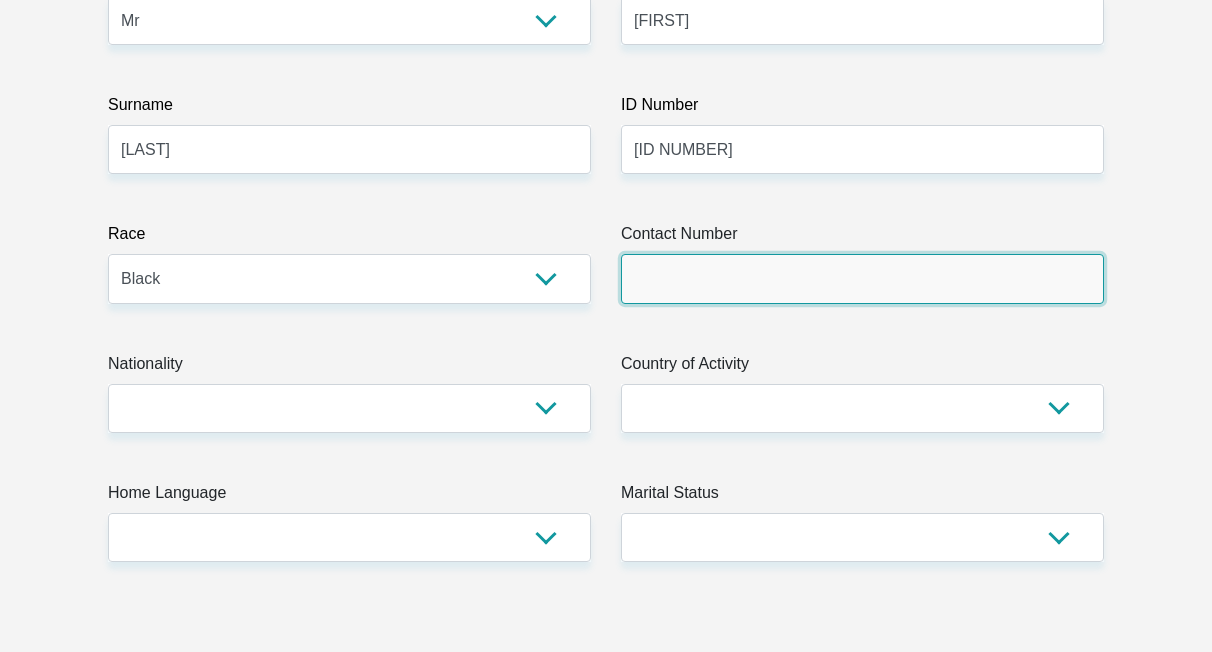 click on "Contact Number" at bounding box center (862, 278) 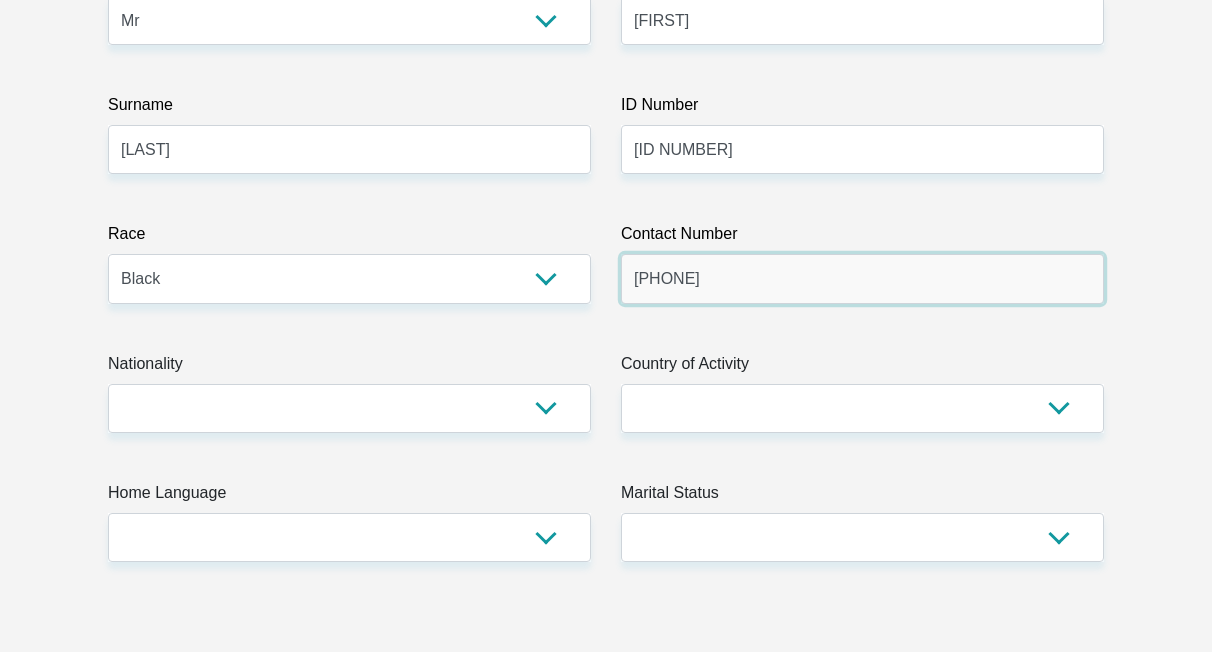type on "0794302935" 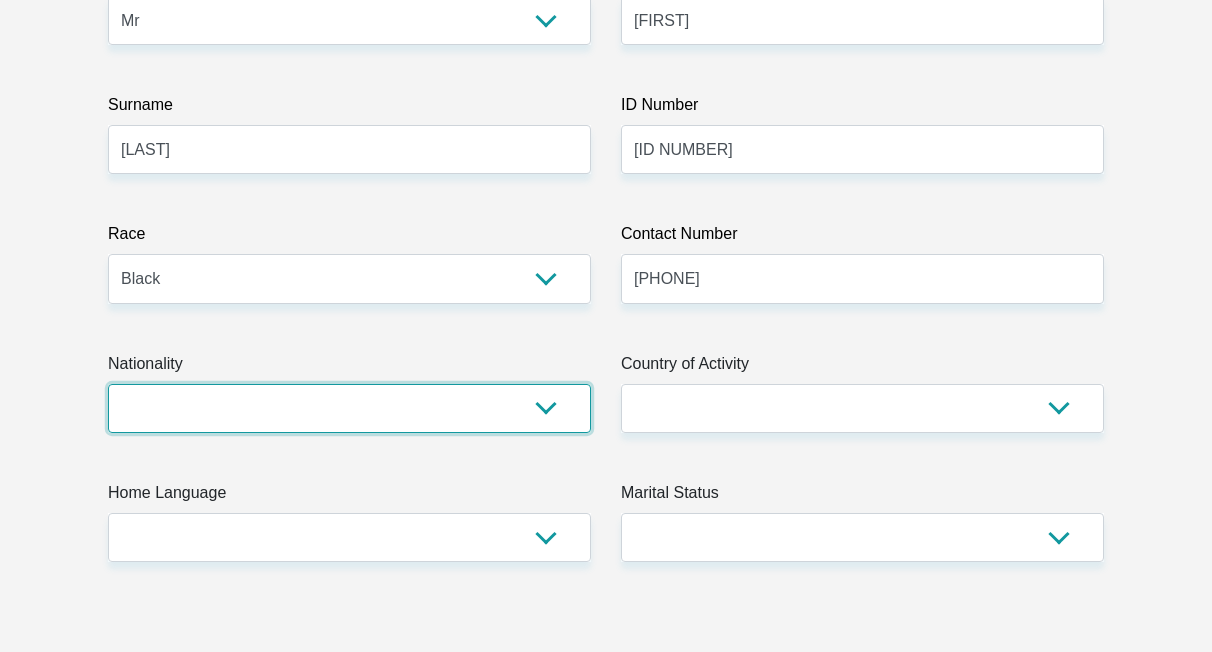 click on "South Africa
Afghanistan
Aland Islands
Albania
Algeria
America Samoa
American Virgin Islands
Andorra
Angola
Anguilla
Antarctica
Antigua and Barbuda
Argentina
Armenia
Aruba
Ascension Island
Australia
Austria
Azerbaijan
Bahamas
Bahrain
Bangladesh
Barbados
Chad" at bounding box center (349, 408) 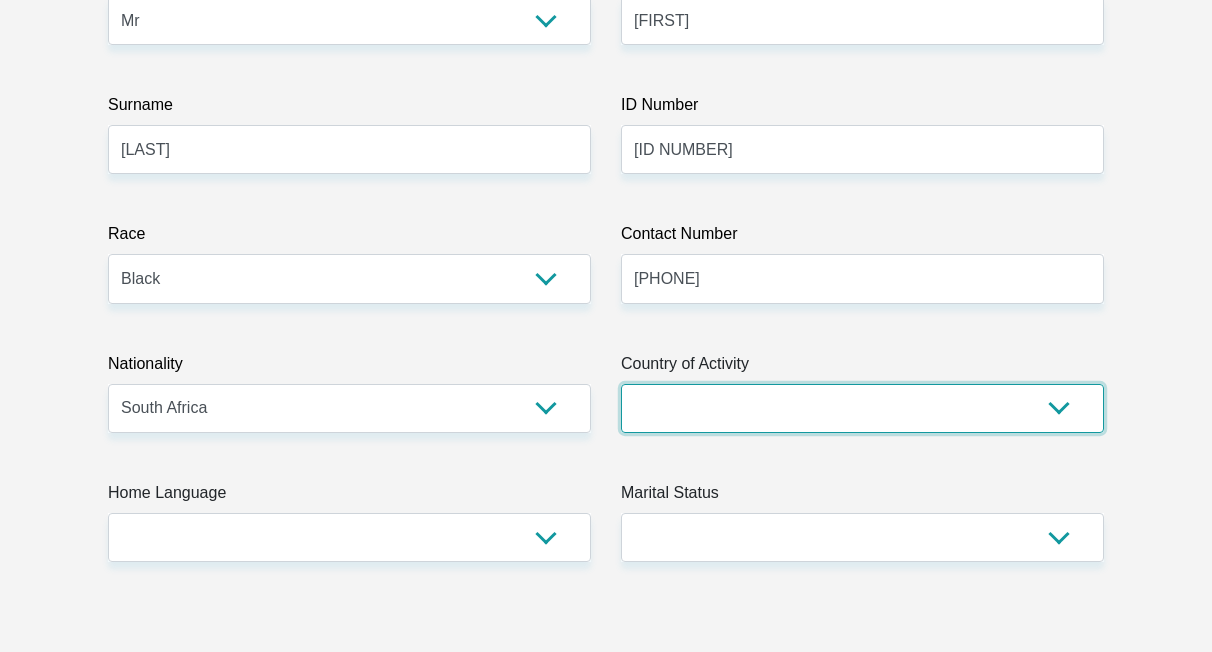 click on "South Africa
Afghanistan
Aland Islands
Albania
Algeria
America Samoa
American Virgin Islands
Andorra
Angola
Anguilla
Antarctica
Antigua and Barbuda
Argentina
Armenia
Aruba
Ascension Island
Australia
Austria
Azerbaijan
Chad" at bounding box center [862, 408] 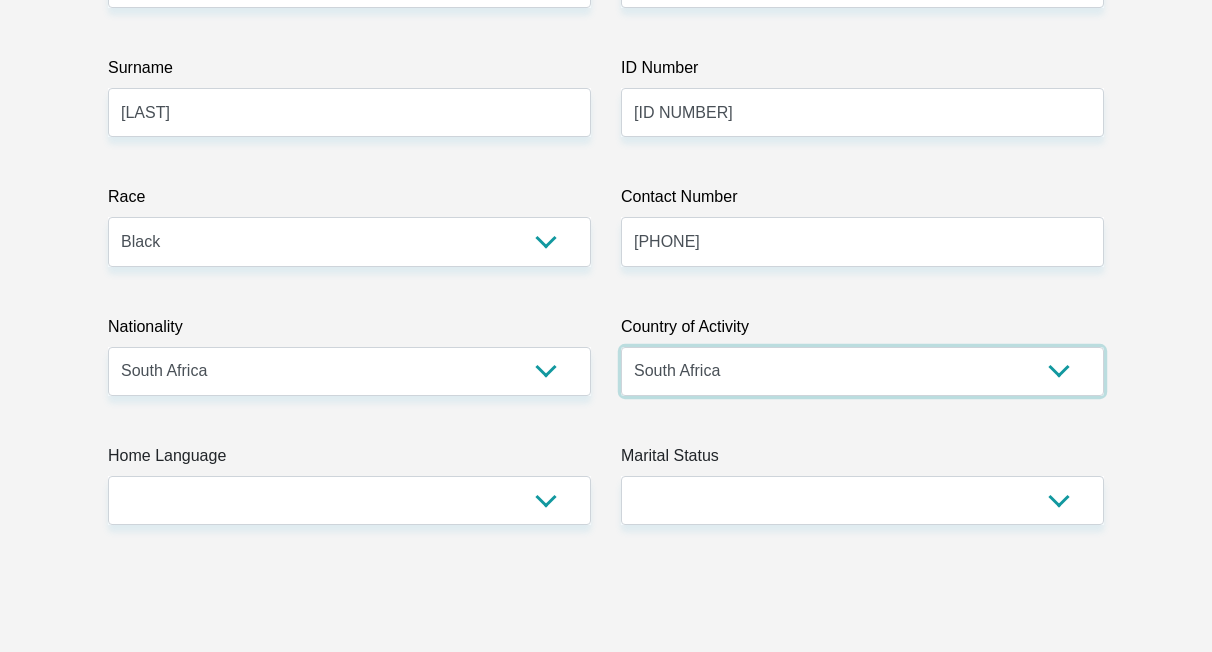 scroll, scrollTop: 508, scrollLeft: 0, axis: vertical 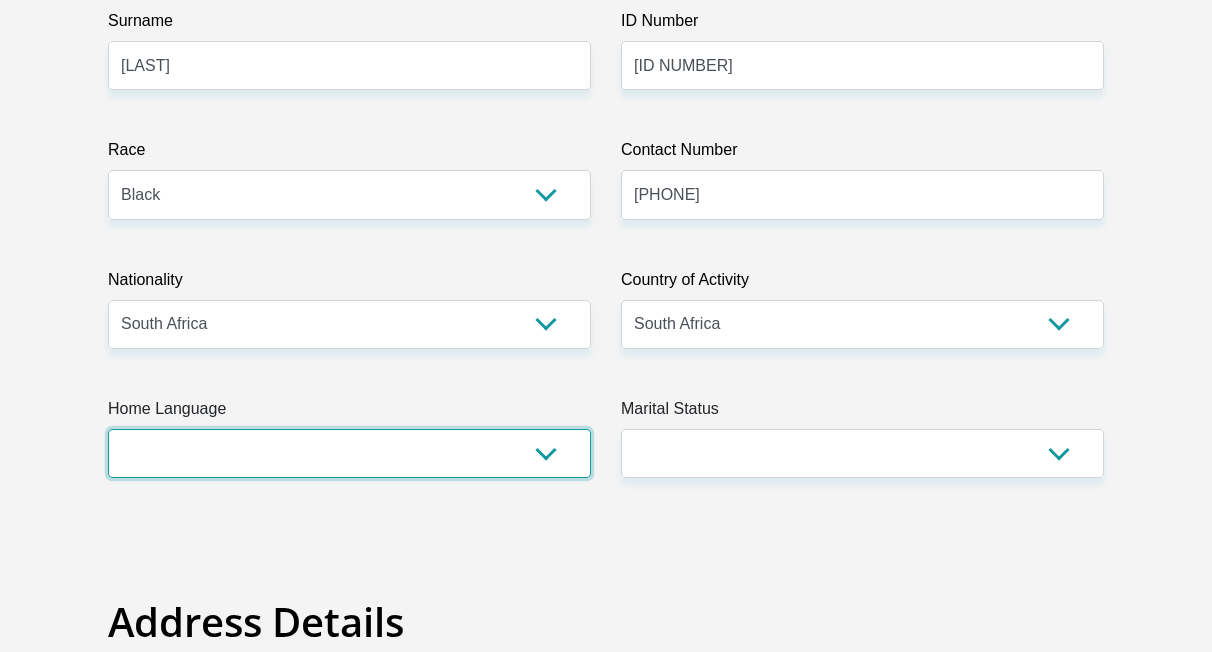 click on "Afrikaans
English
Sepedi
South Ndebele
Southern Sotho
Swati
Tsonga
Tswana
Venda
Xhosa
Zulu
Other" at bounding box center (349, 453) 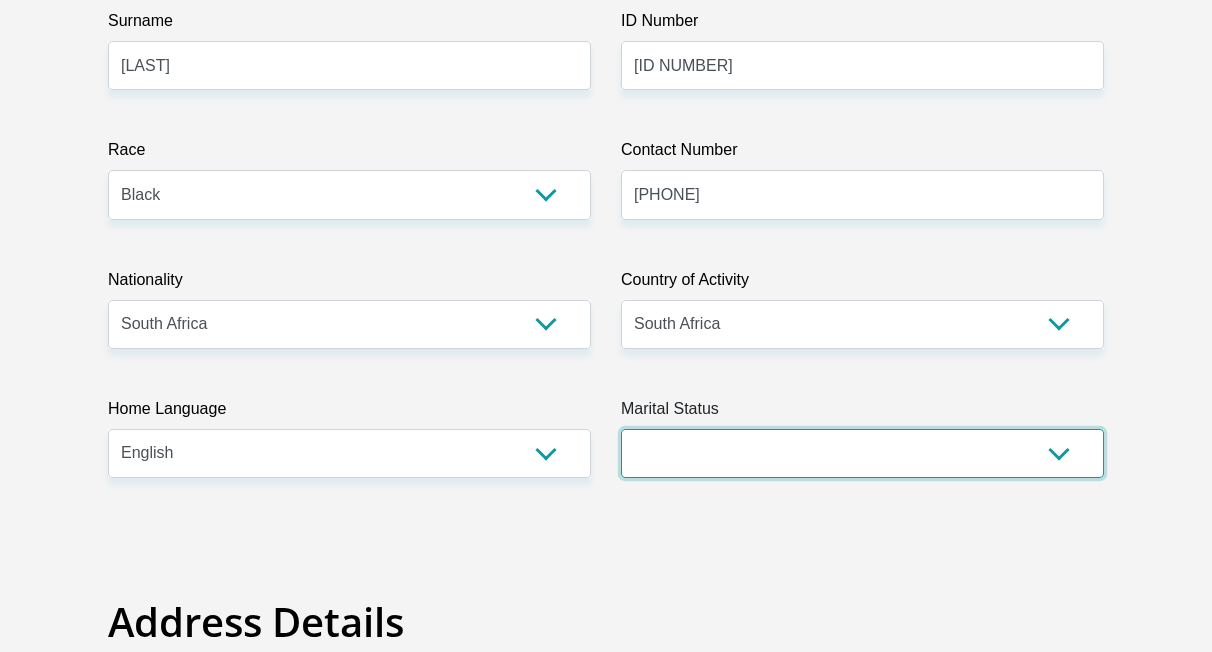 click on "Married ANC
Single
Divorced
Widowed
Married COP or Customary Law" at bounding box center [862, 453] 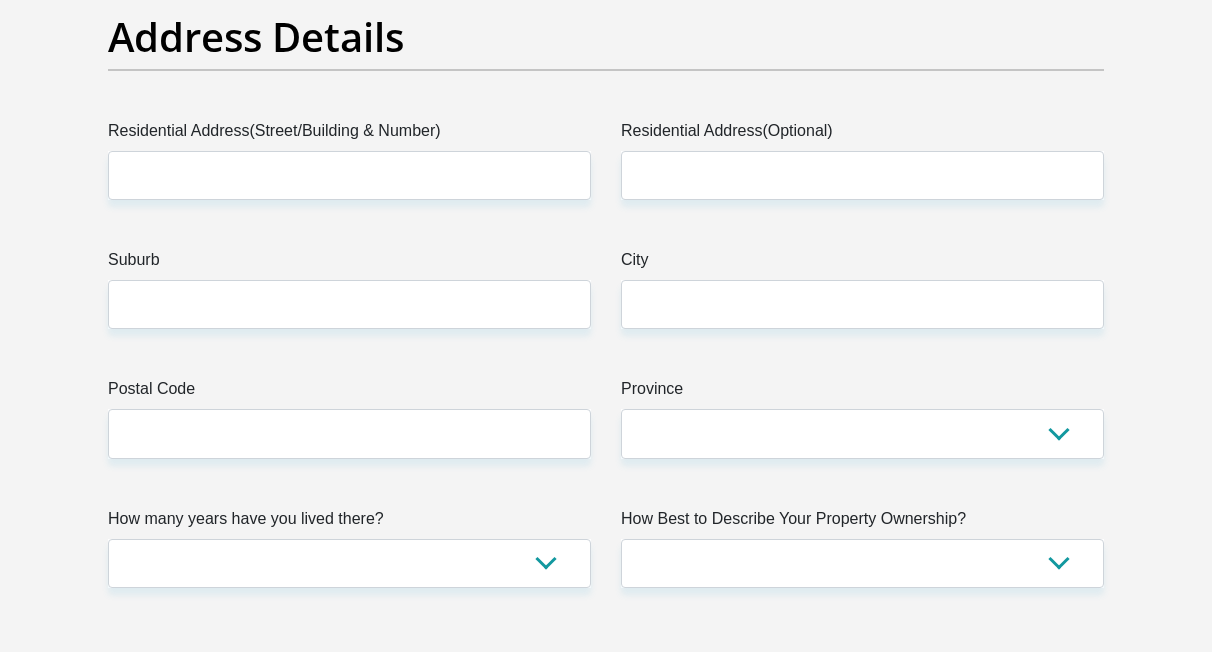scroll, scrollTop: 1094, scrollLeft: 0, axis: vertical 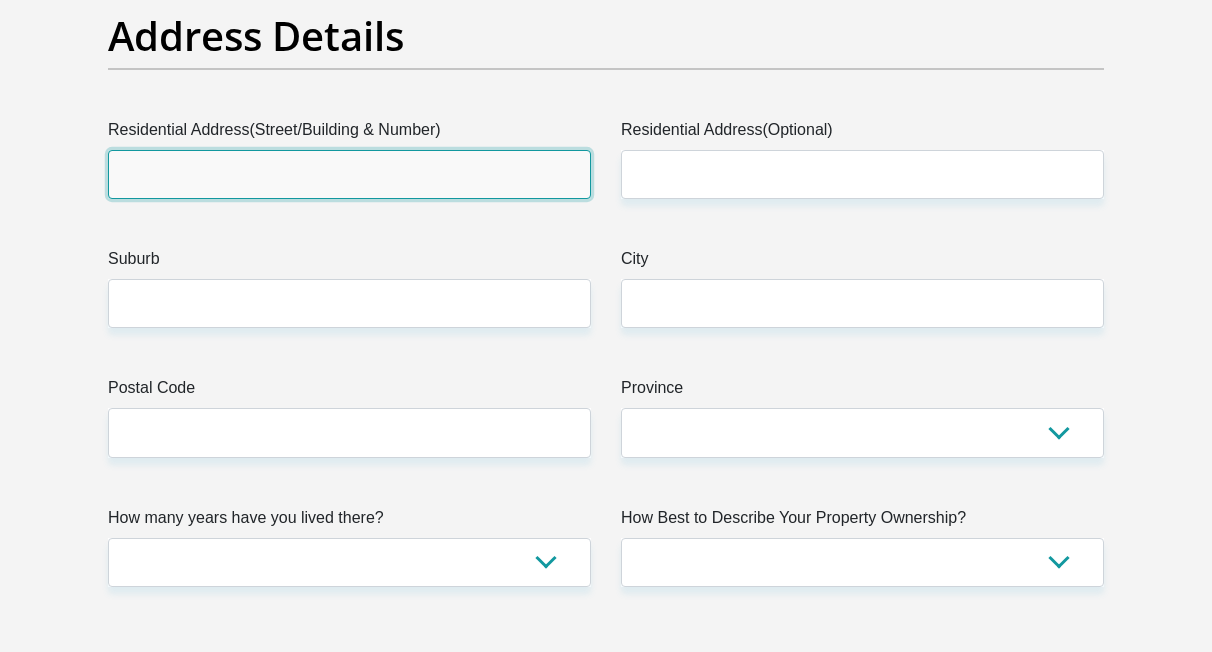 click on "Residential Address(Street/Building & Number)" at bounding box center [349, 174] 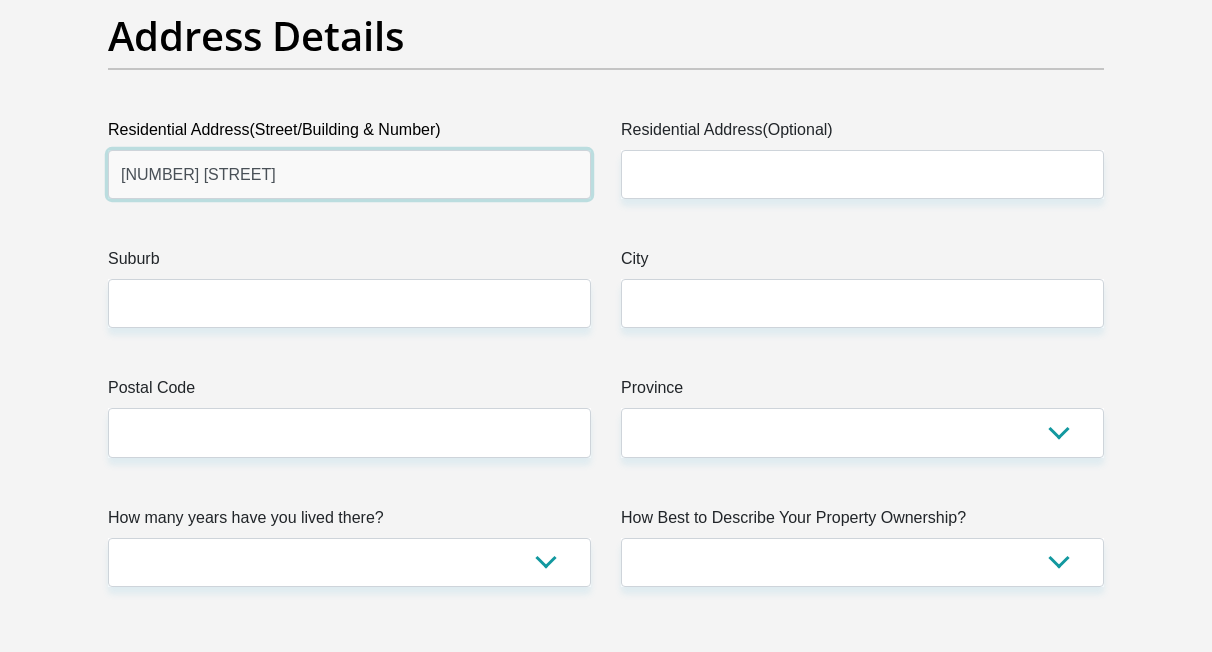 type on "365 Justice Mahomed Street" 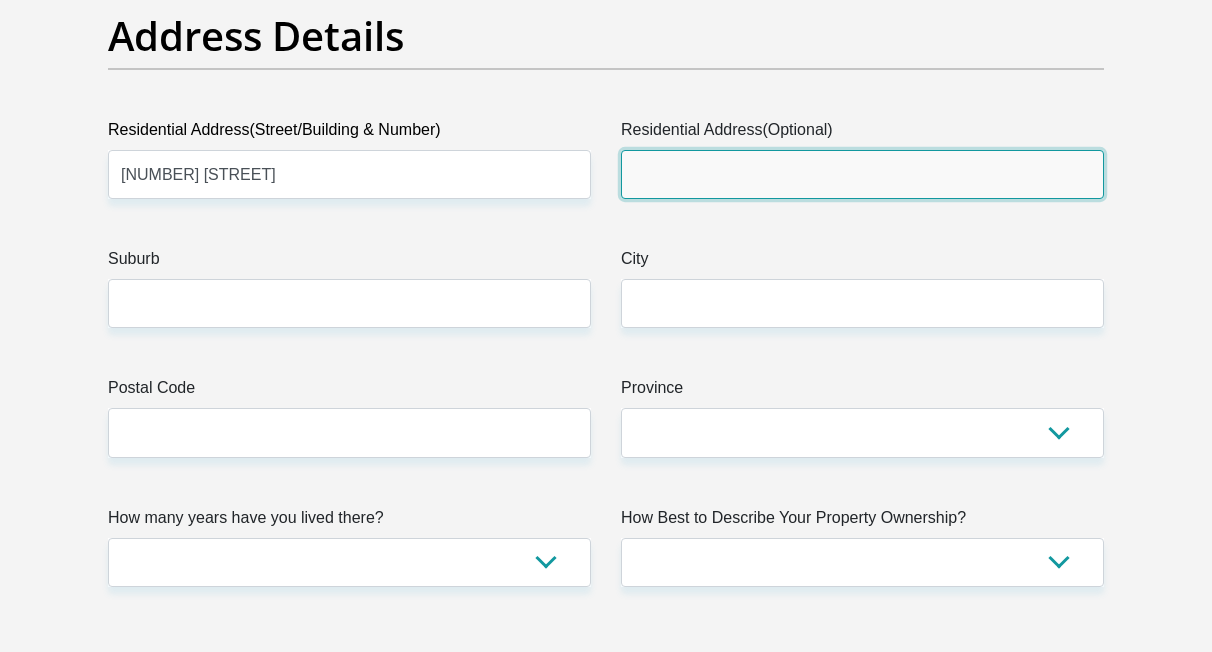 click on "Residential Address(Optional)" at bounding box center [862, 174] 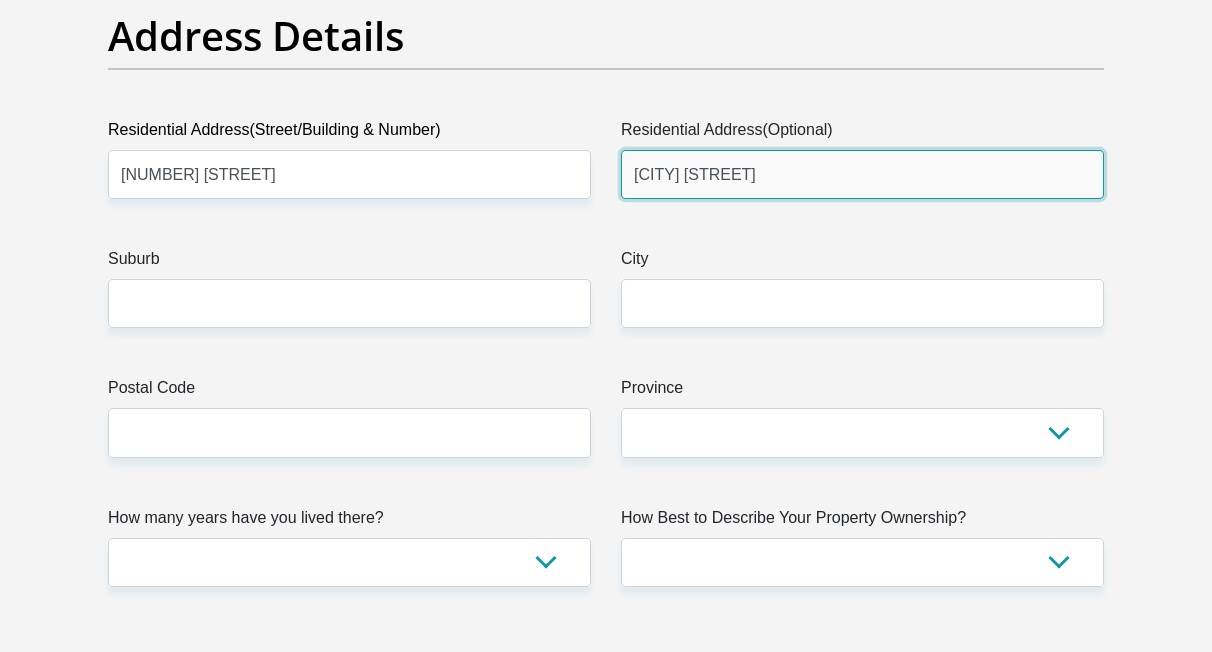 type on "Muckleneuk Lanterns" 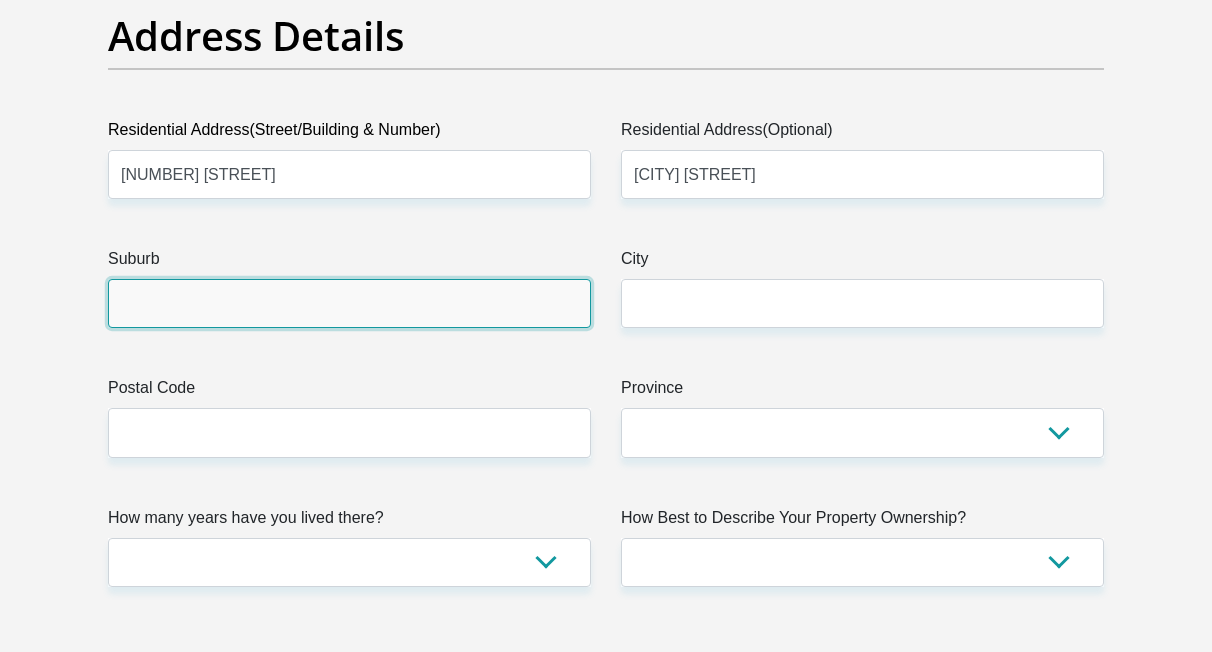 click on "Suburb" at bounding box center (349, 303) 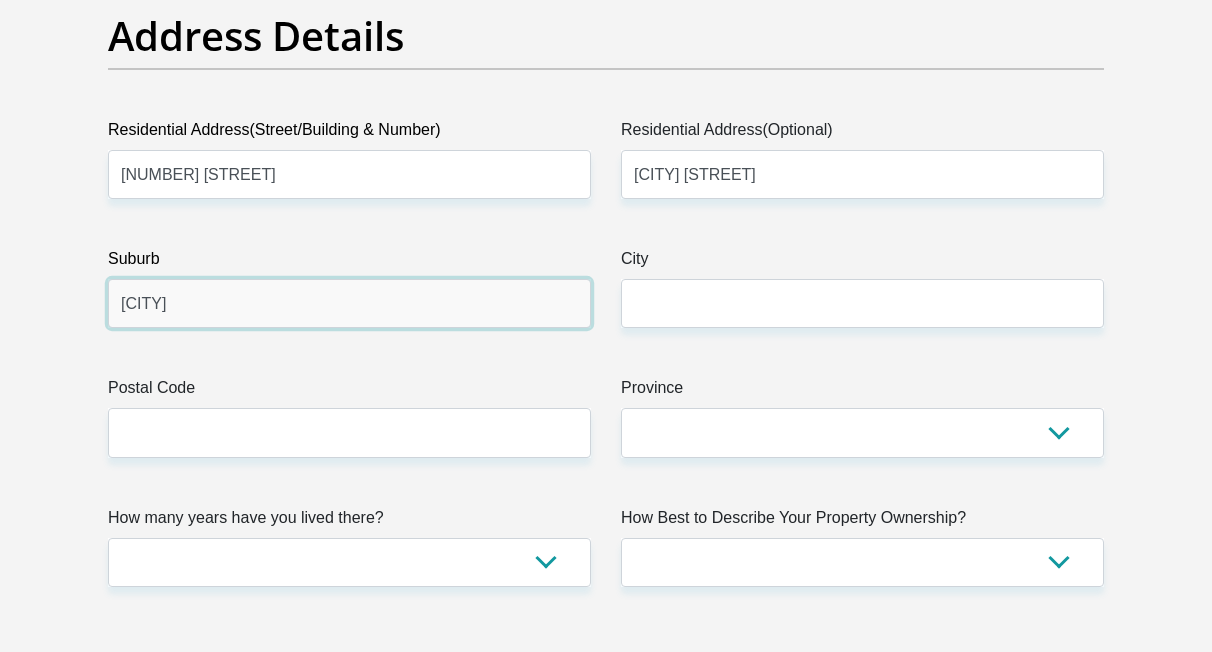 type on "Muckleneuk" 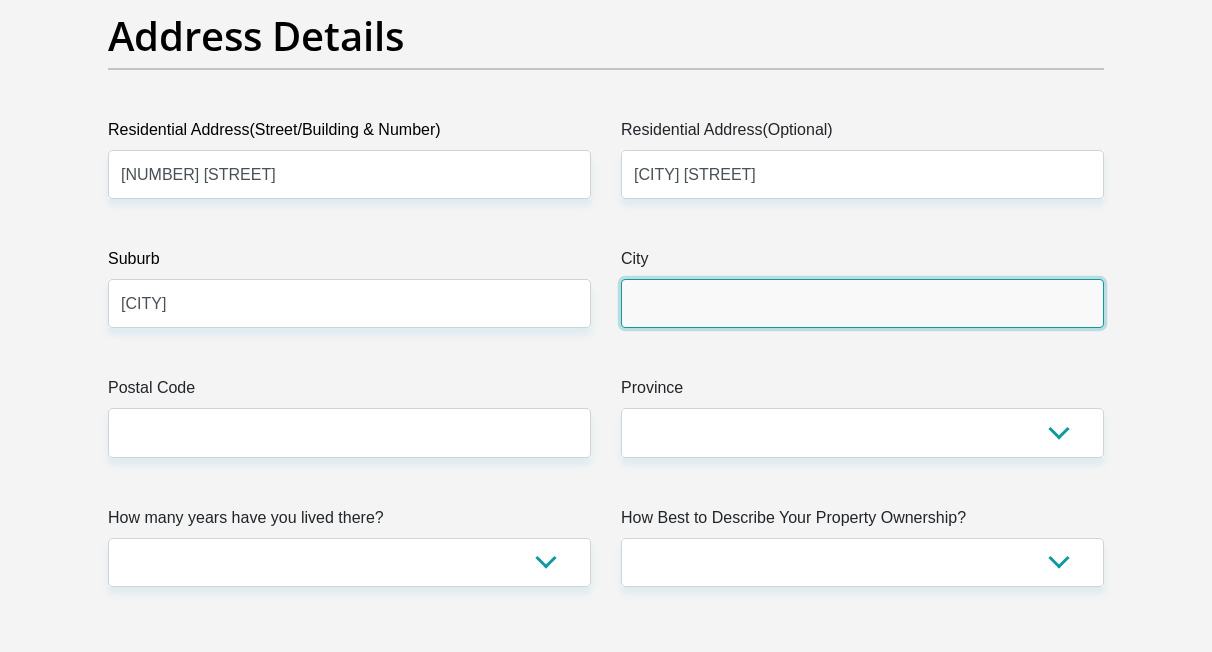 click on "City" at bounding box center (862, 303) 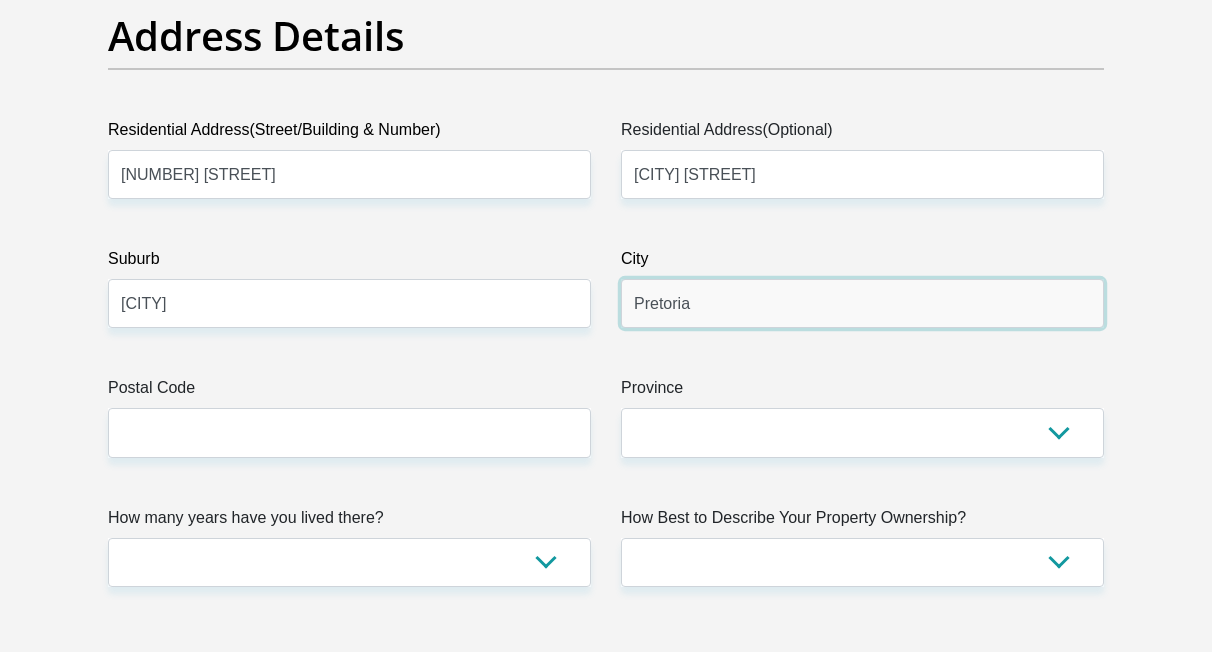 type on "Pretoria" 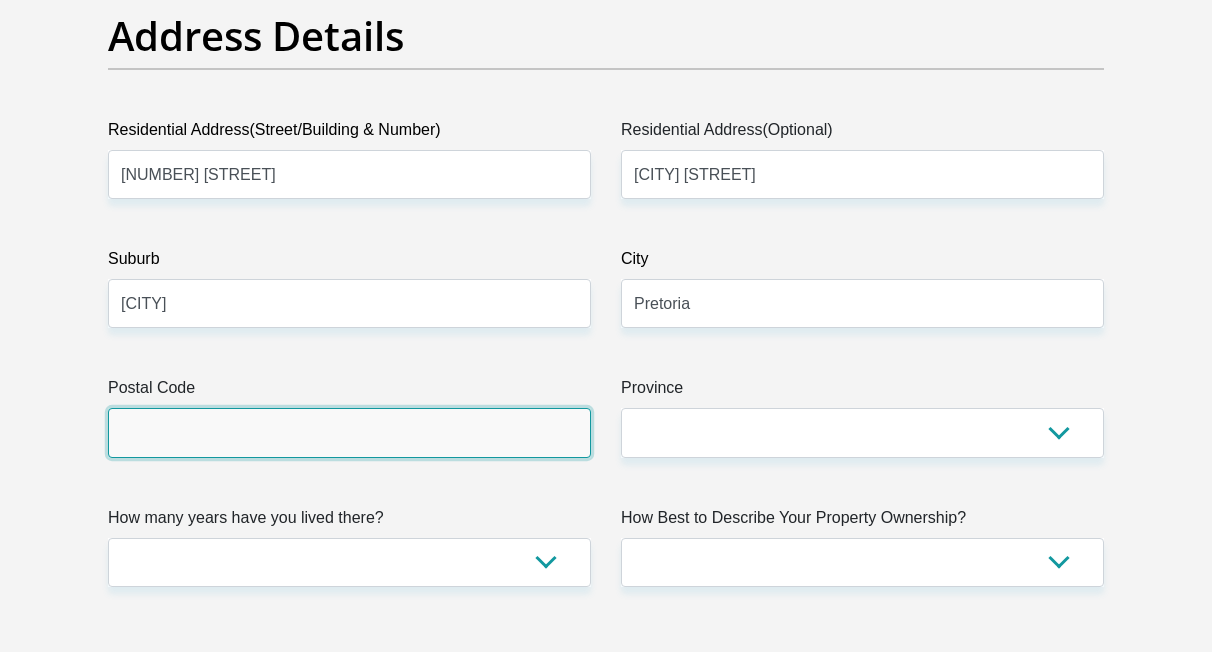 click on "Postal Code" at bounding box center (349, 432) 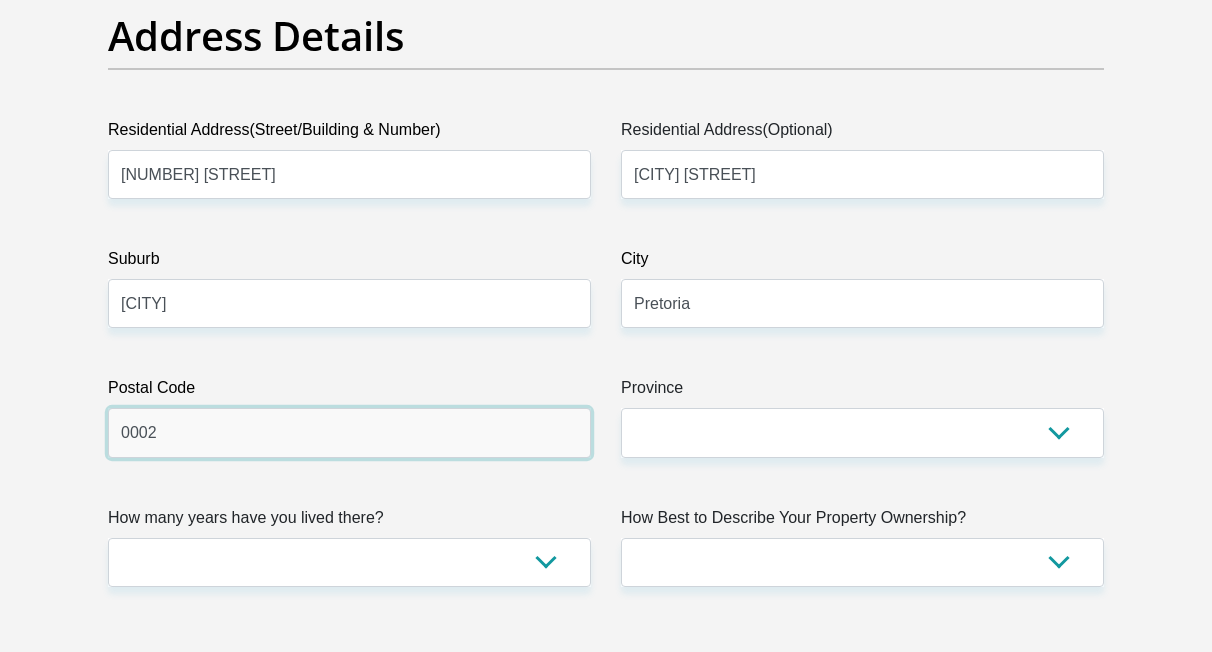 type on "0002" 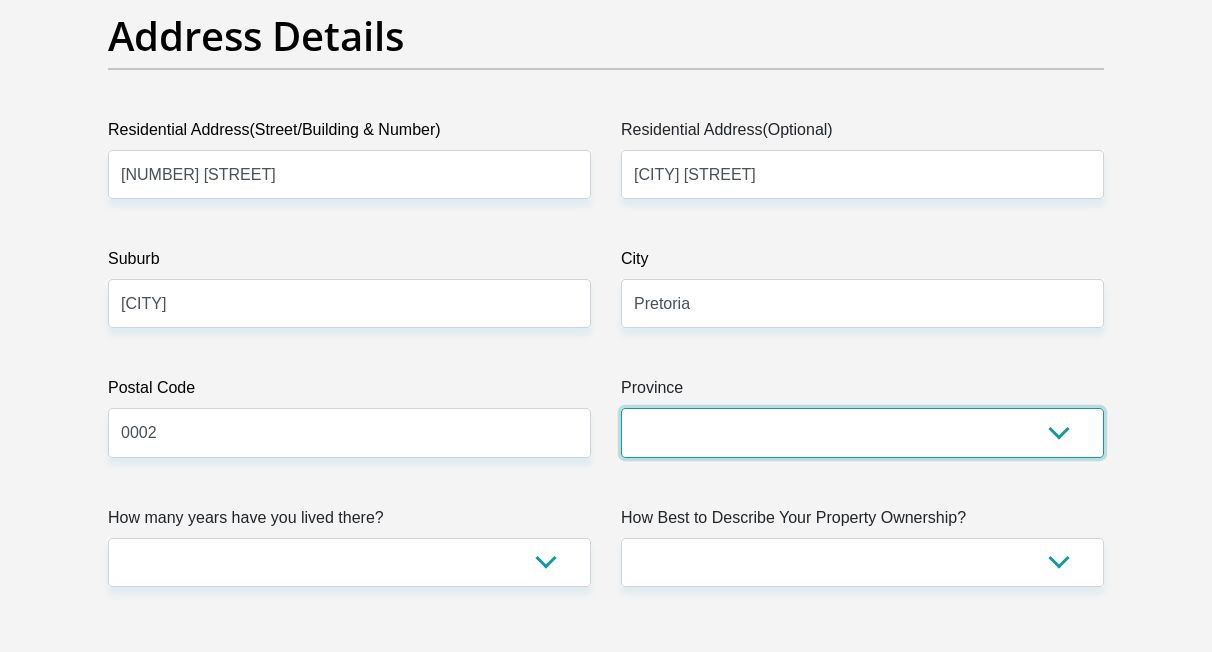 click on "Eastern Cape
Free State
Gauteng
KwaZulu-Natal
Limpopo
Mpumalanga
Northern Cape
North West
Western Cape" at bounding box center [862, 432] 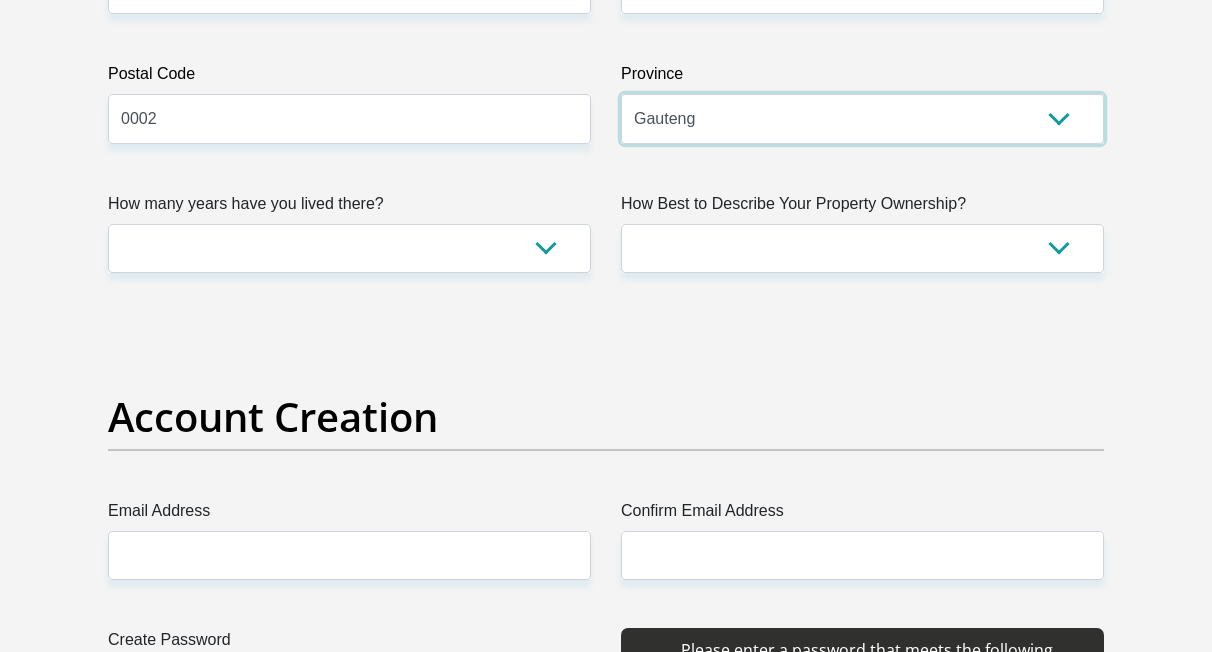 scroll, scrollTop: 1409, scrollLeft: 0, axis: vertical 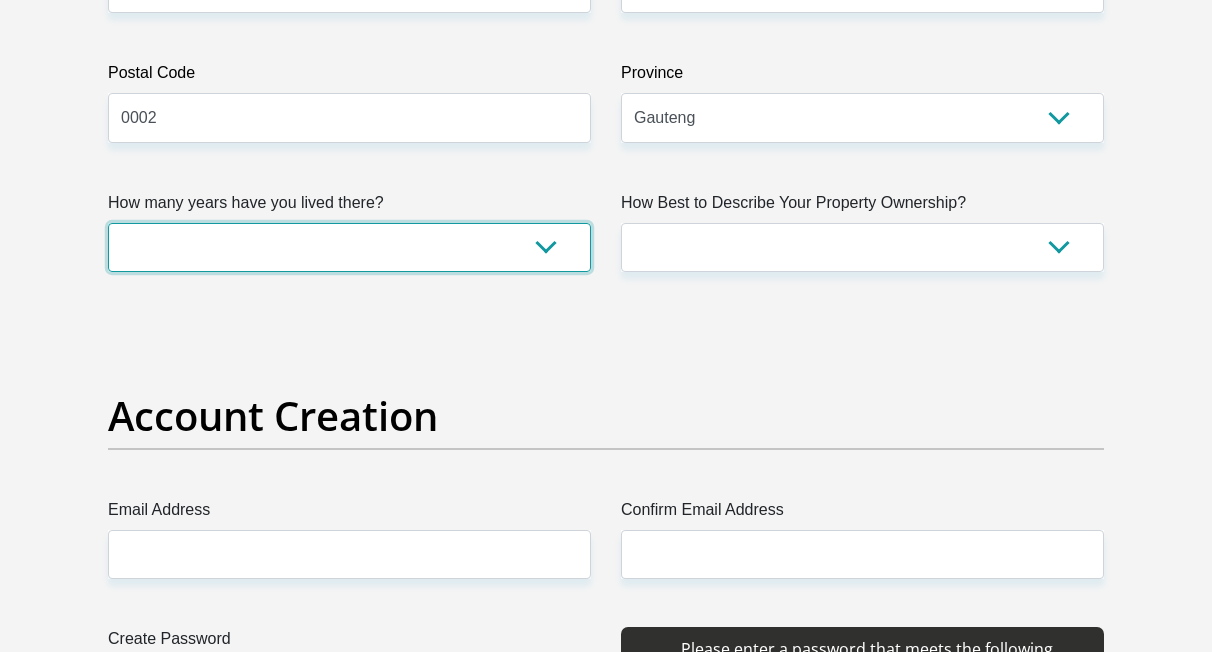 click on "less than 1 year
1-3 years
3-5 years
5+ years" at bounding box center [349, 247] 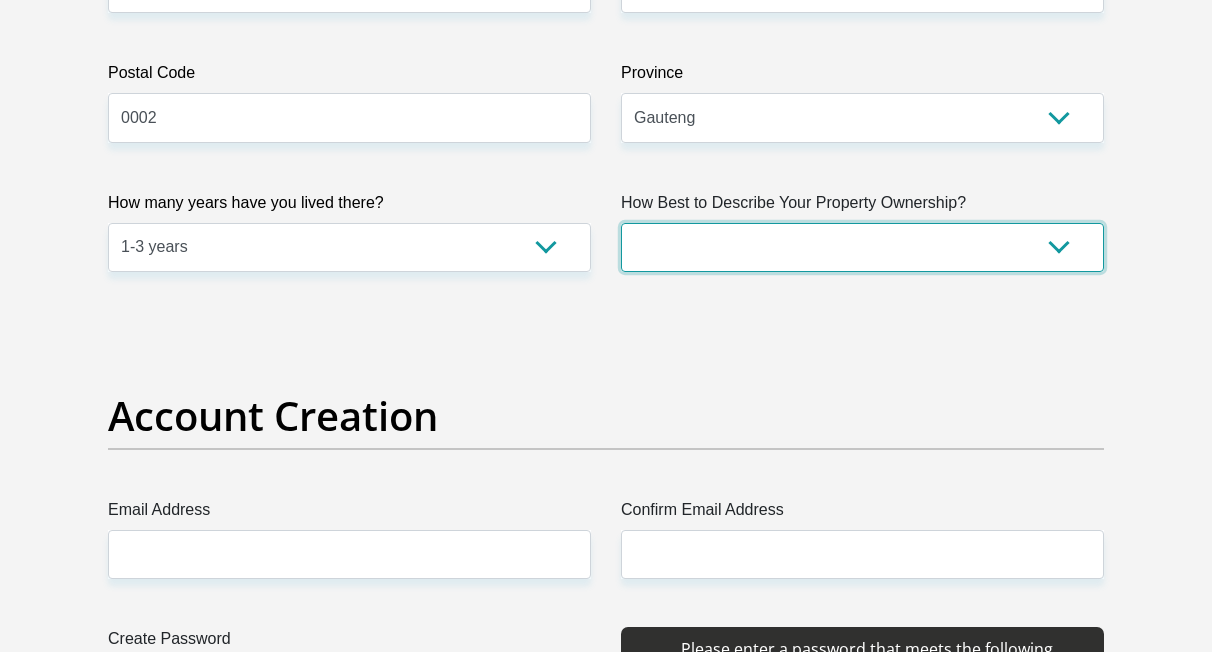 click on "Owned
Rented
Family Owned
Company Dwelling" at bounding box center [862, 247] 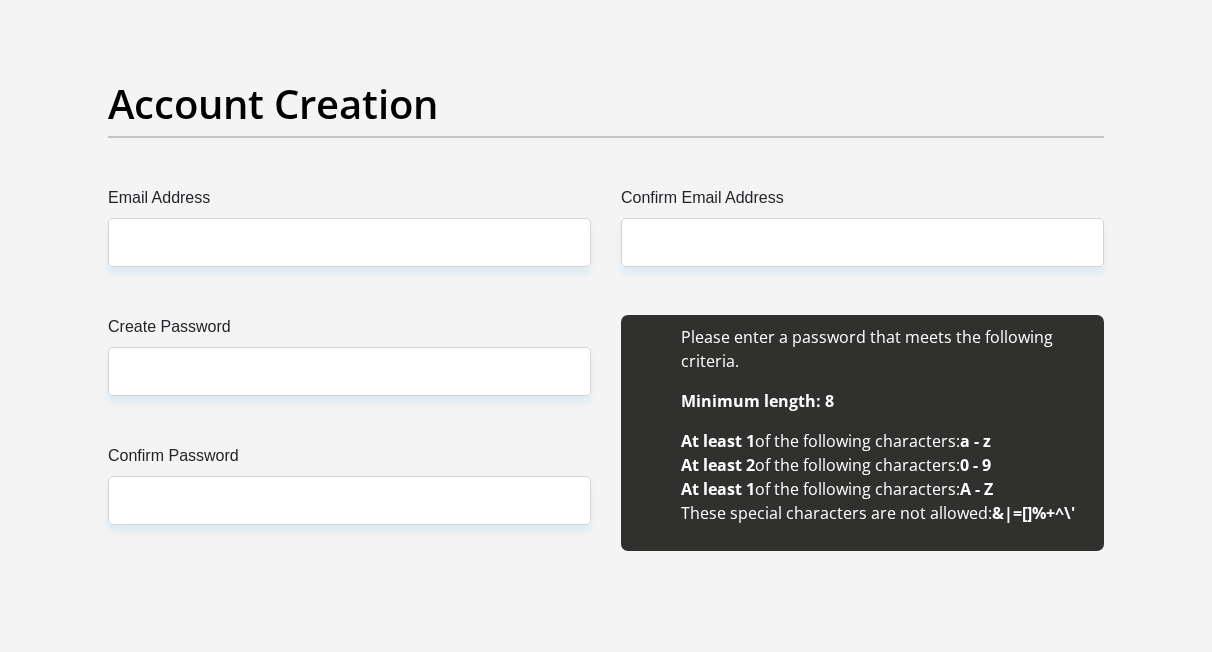 scroll, scrollTop: 1722, scrollLeft: 0, axis: vertical 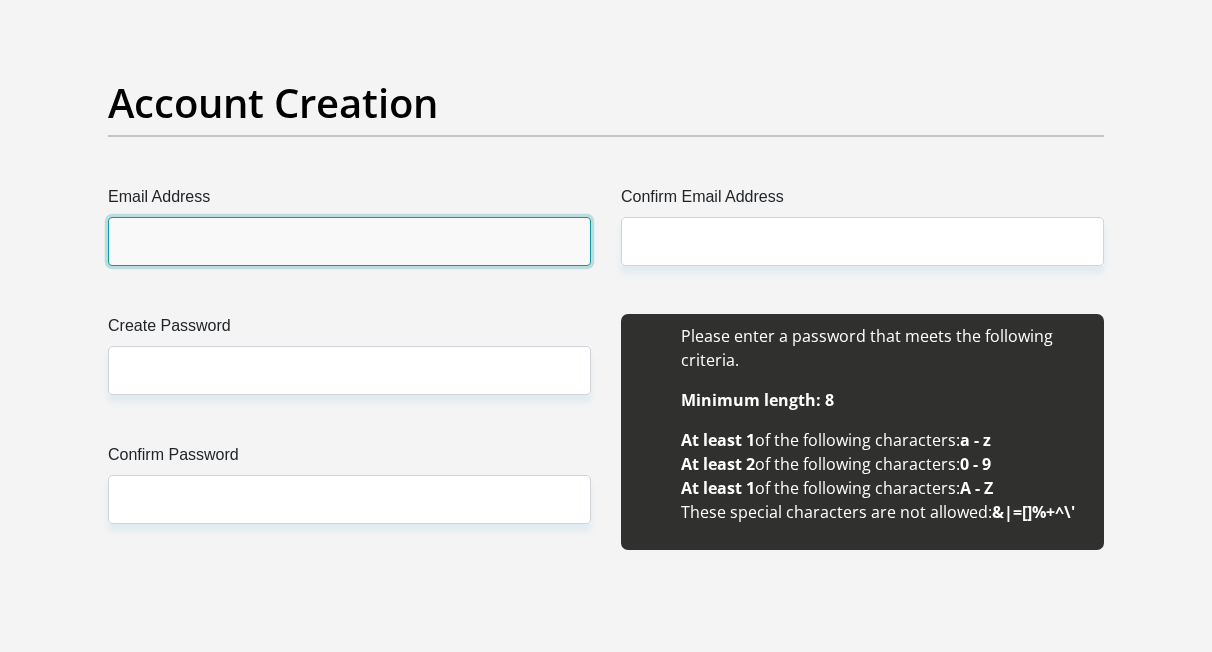 click on "Email Address" at bounding box center (349, 241) 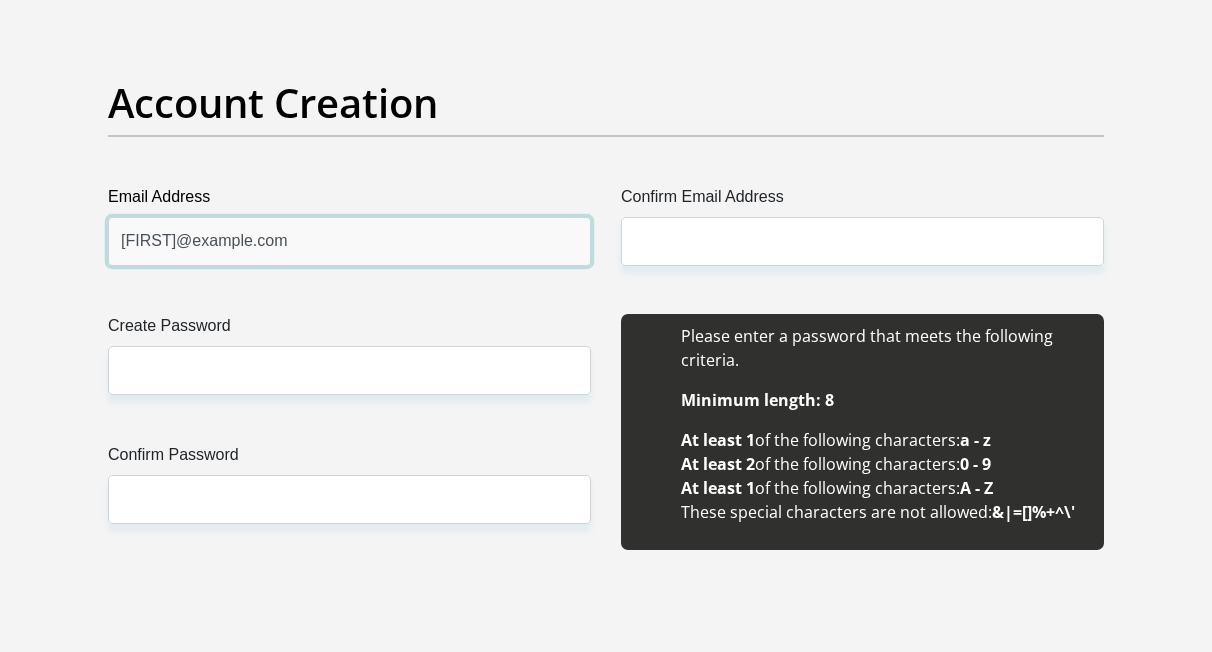 type on "Ishmaellekgoro@gmail.co" 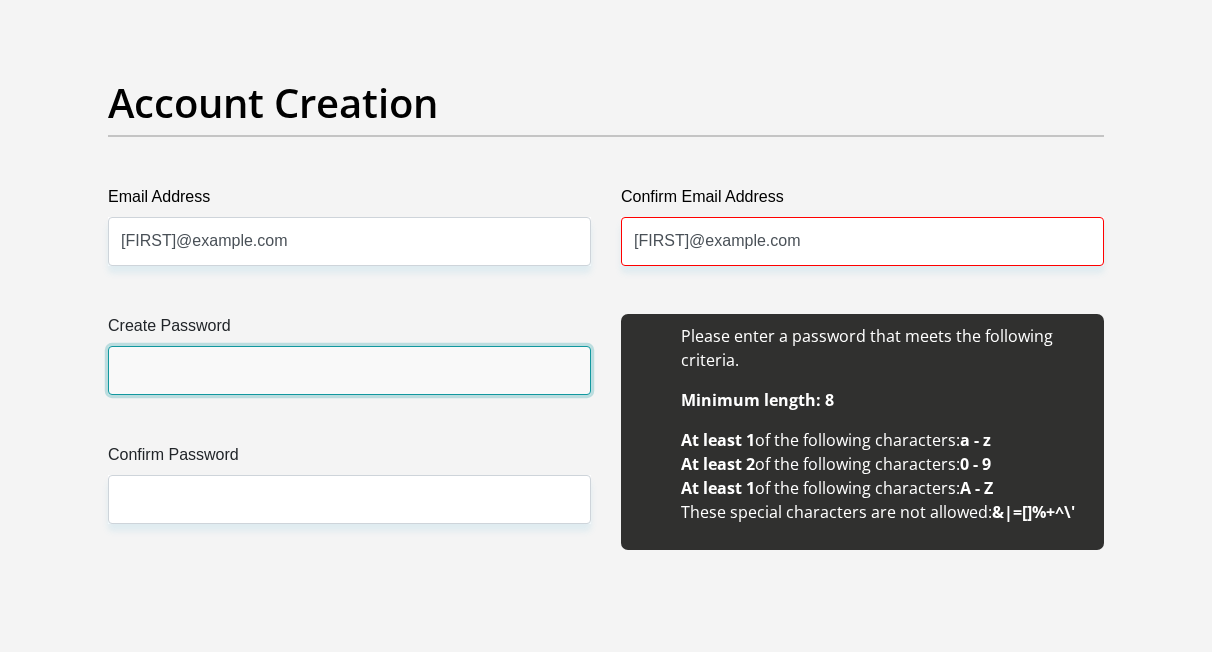 click on "Create Password" at bounding box center [349, 370] 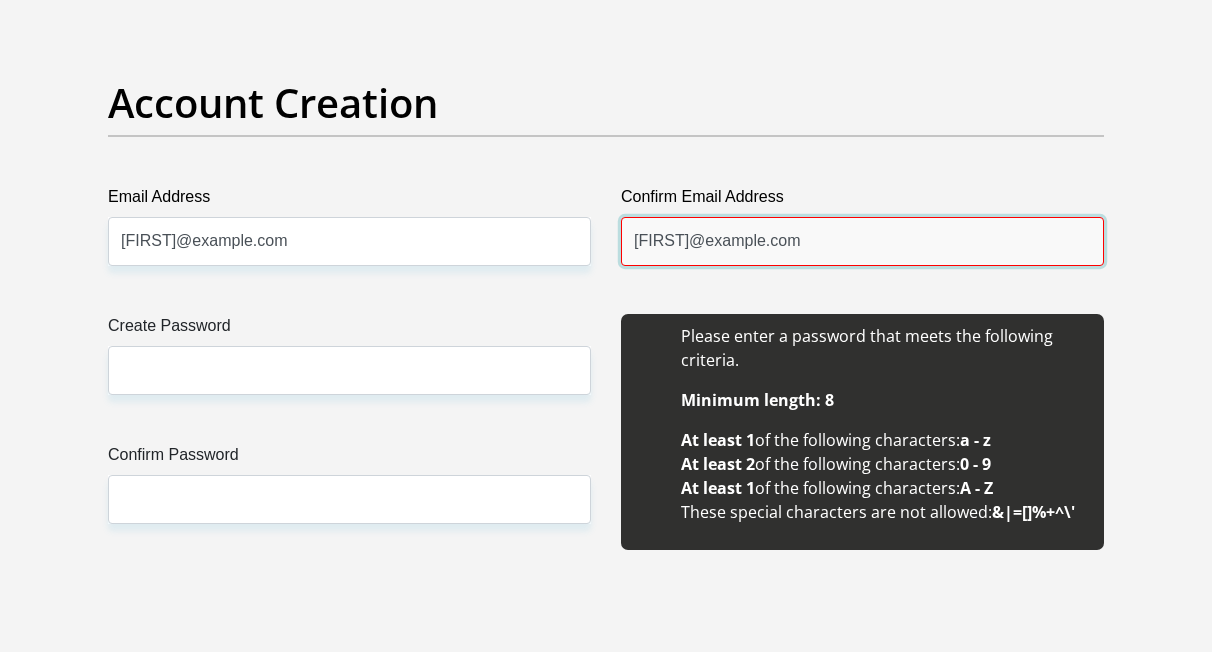 click on "ishmaellekgoro@gmail.com" at bounding box center (862, 241) 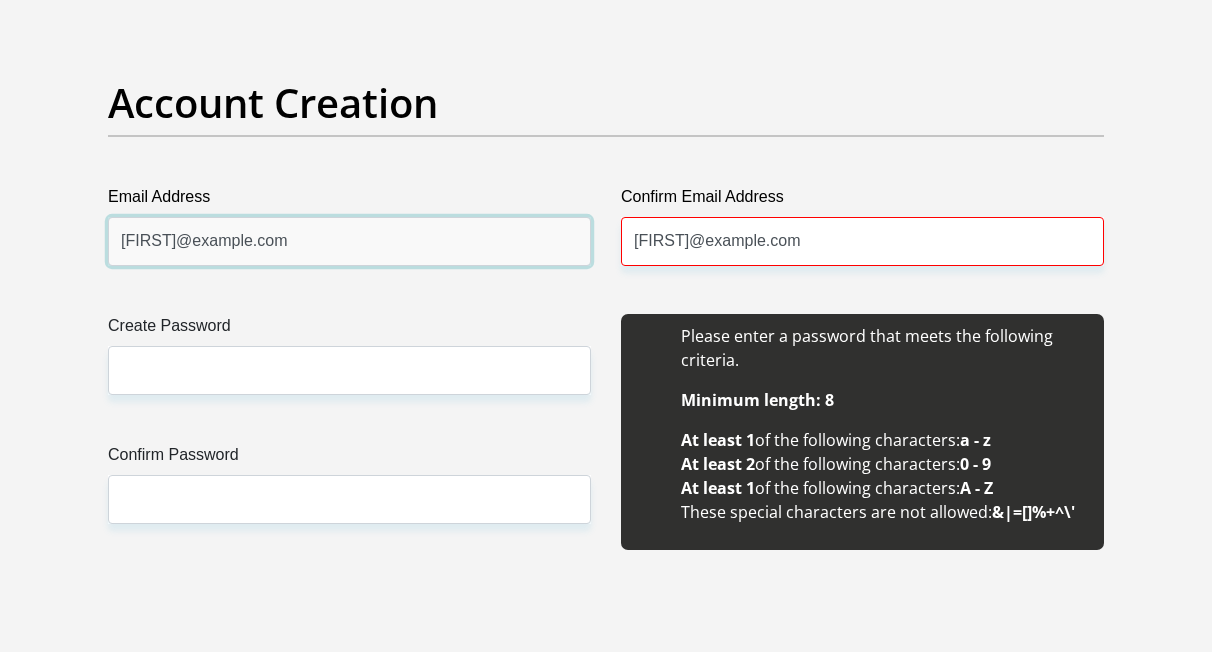 click on "Ishmaellekgoro@gmail.co" at bounding box center [349, 241] 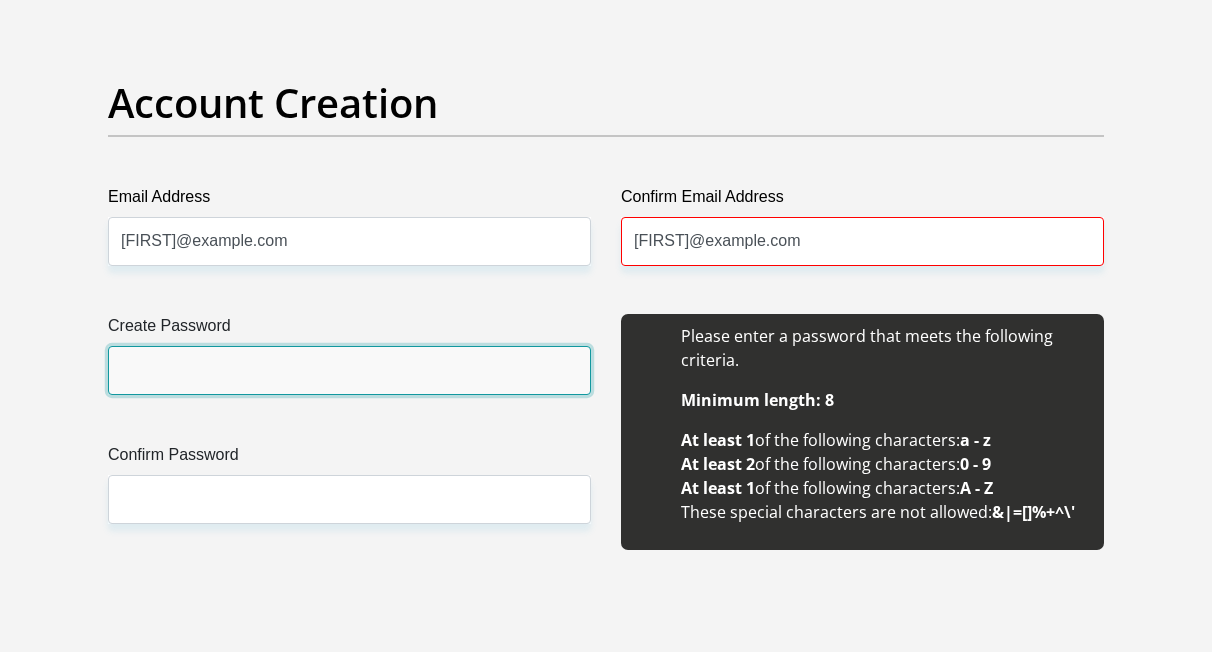 click on "Create Password" at bounding box center [349, 370] 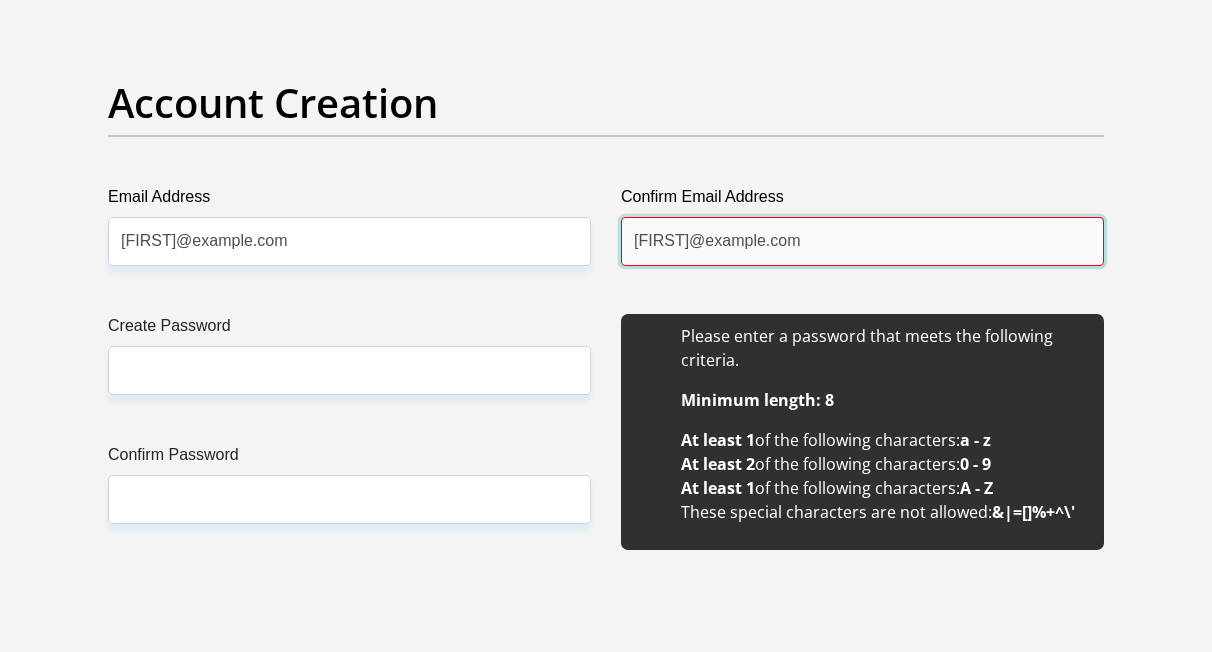 click on "ishmaellekgoro@gmail.com" at bounding box center (862, 241) 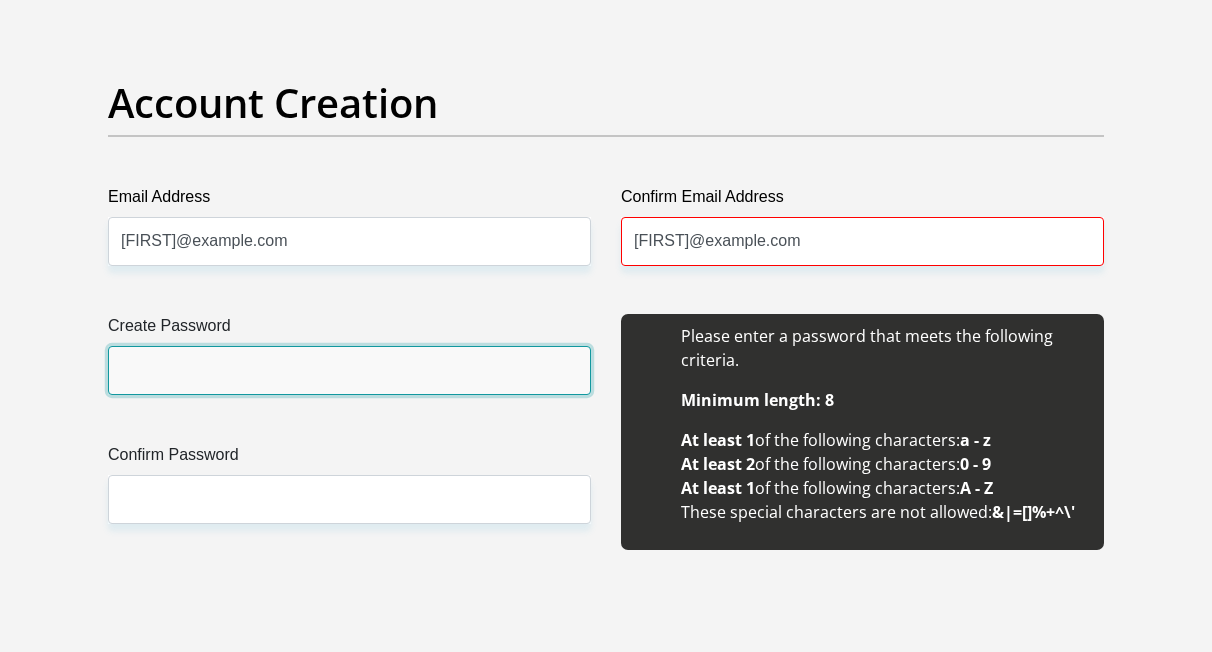 click on "Create Password" at bounding box center [349, 370] 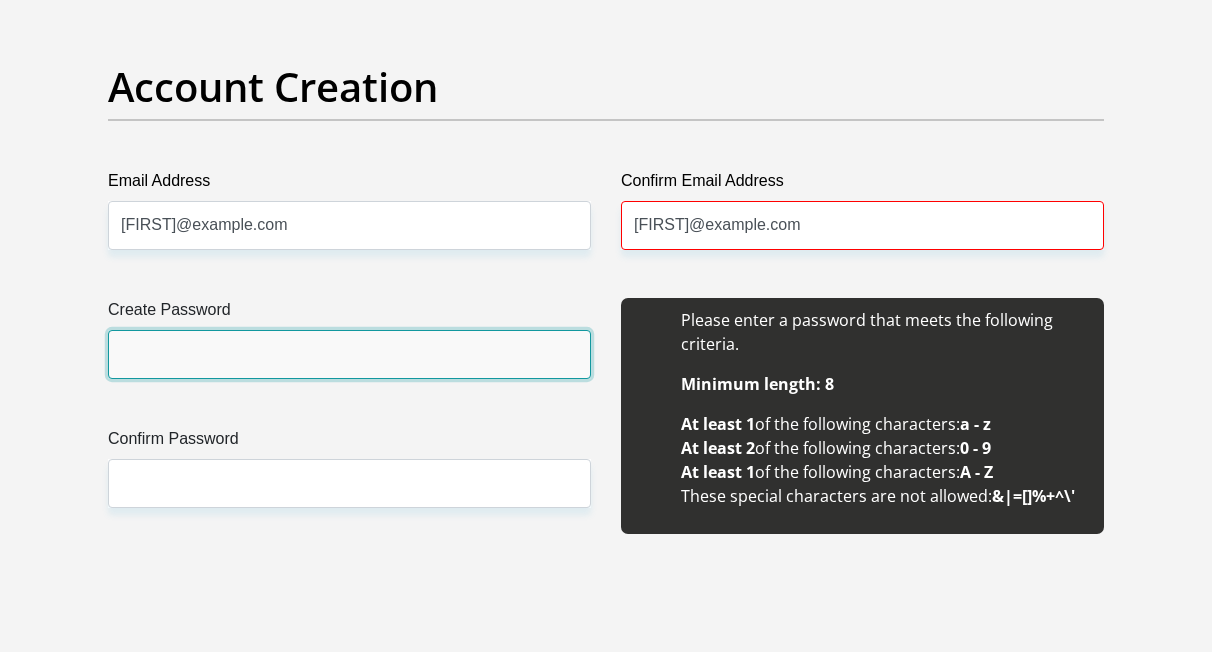 scroll, scrollTop: 1700, scrollLeft: 0, axis: vertical 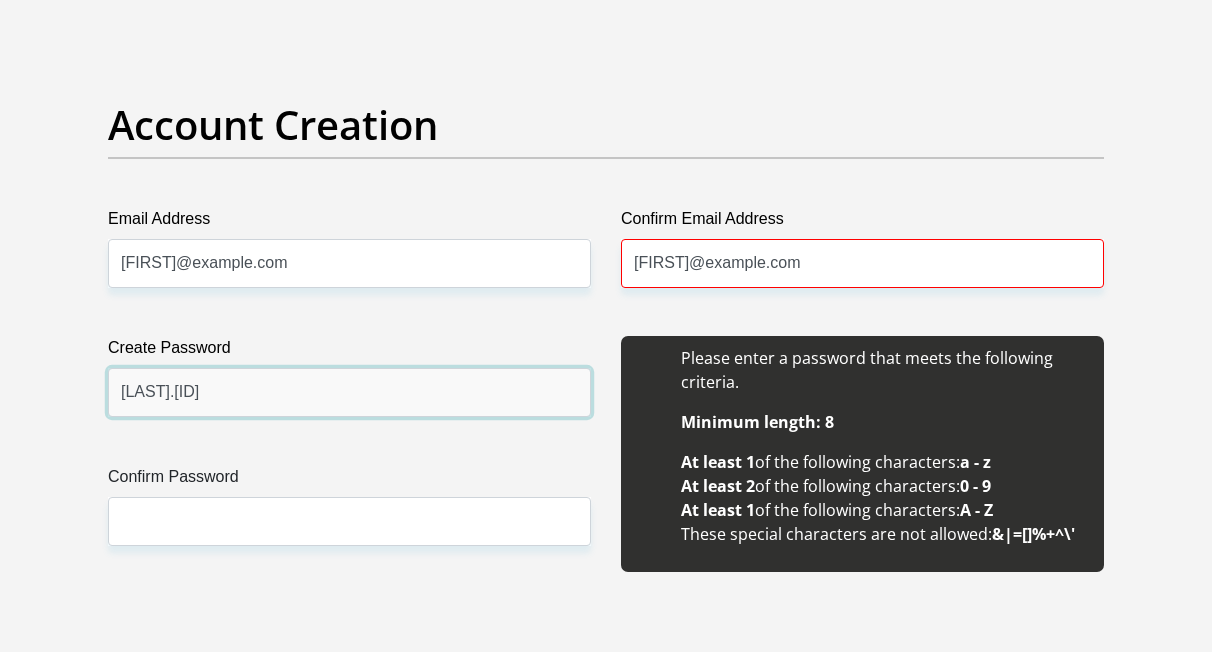 type on "Lekgoro.I1025" 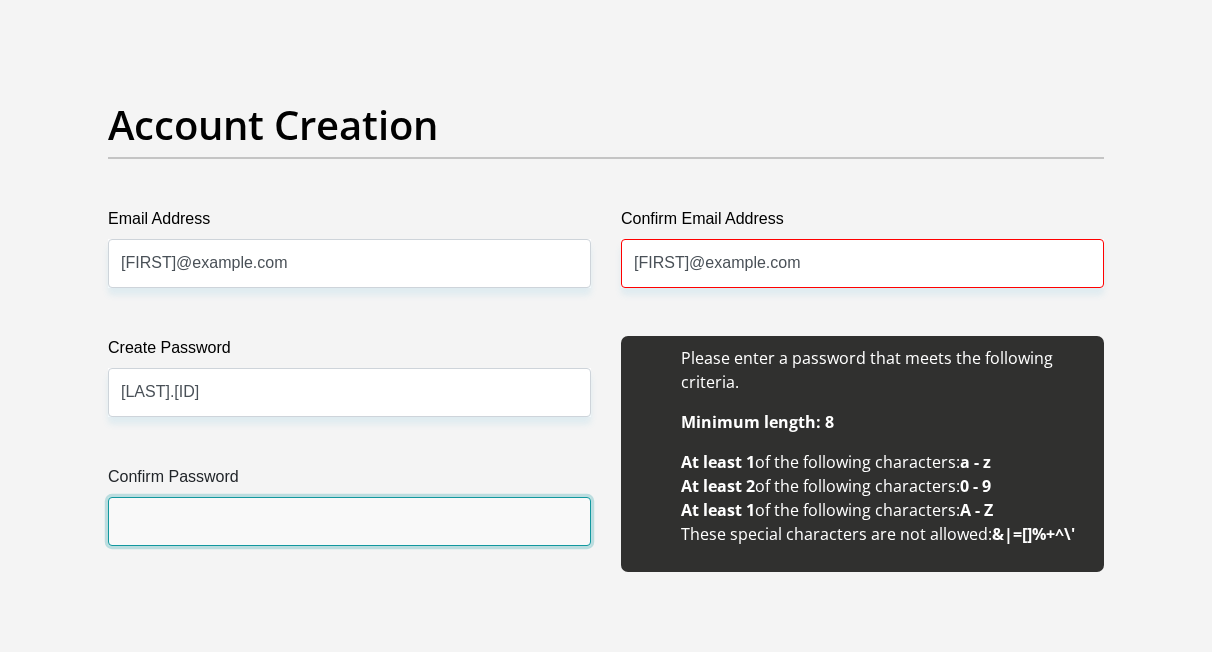 click on "Confirm Password" at bounding box center [349, 521] 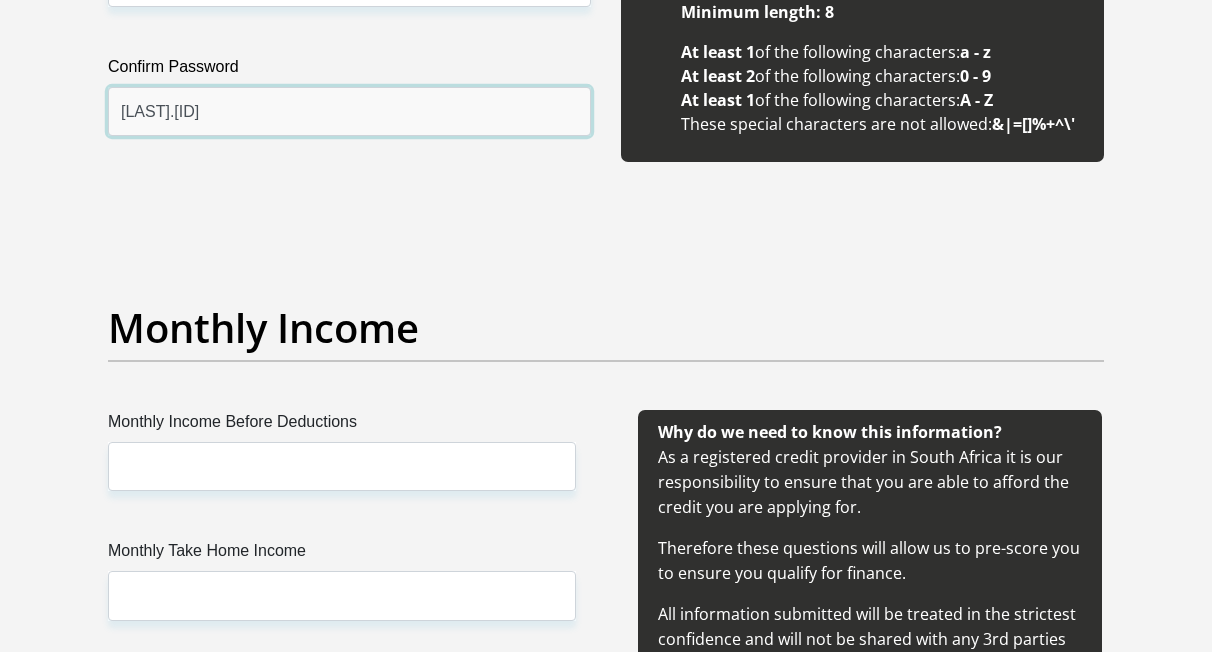 scroll, scrollTop: 2124, scrollLeft: 0, axis: vertical 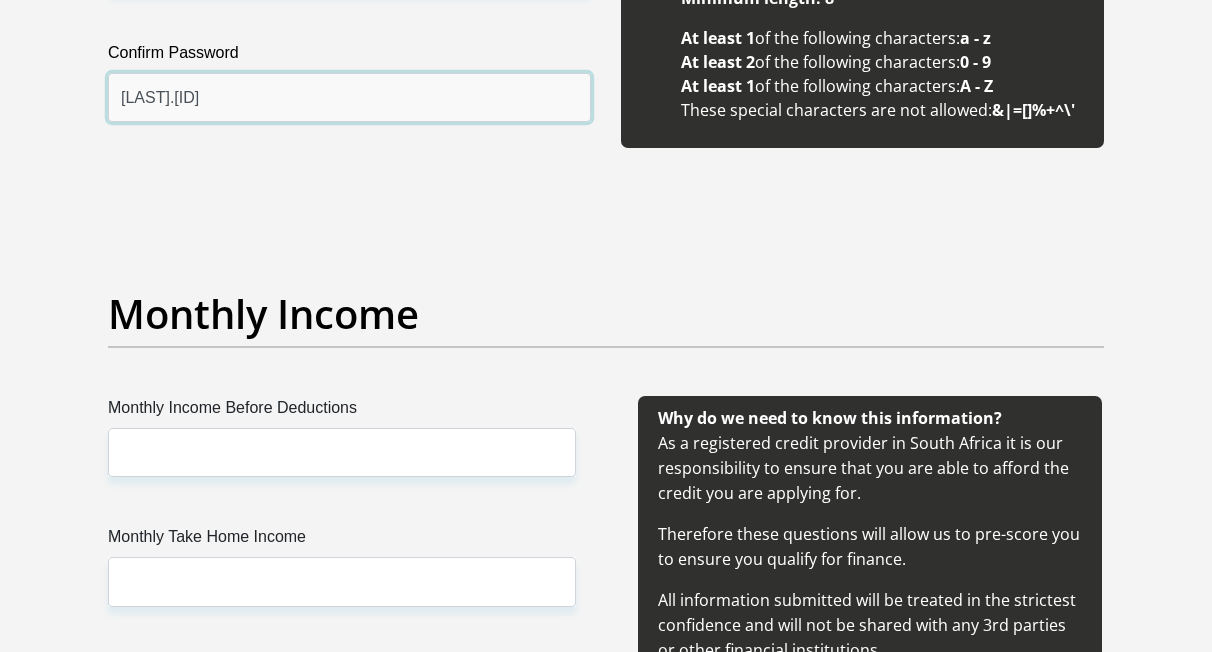 type on "Lekgoro.I1025" 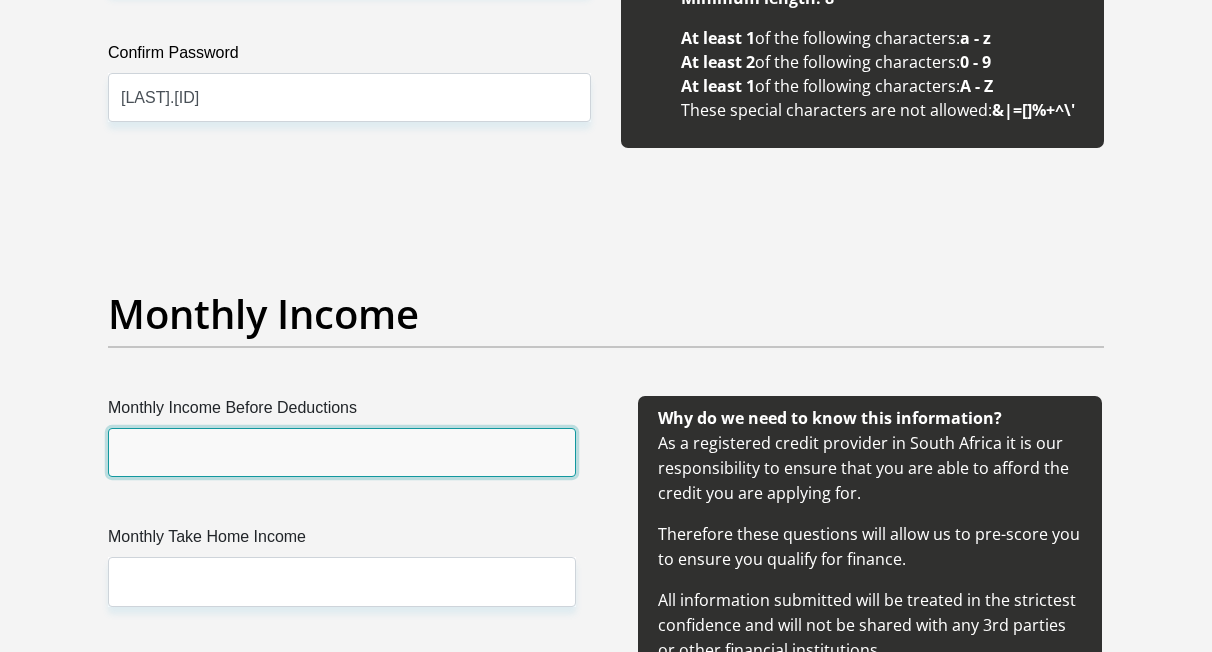 click on "Monthly Income Before Deductions" at bounding box center (342, 452) 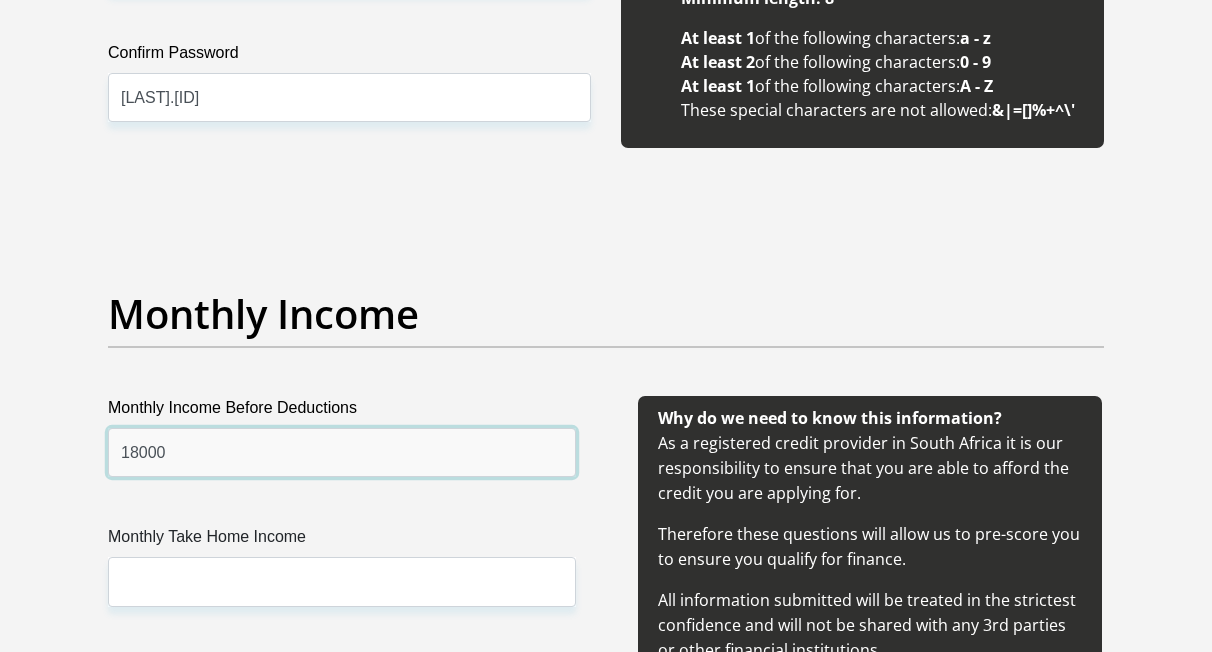 type on "18000" 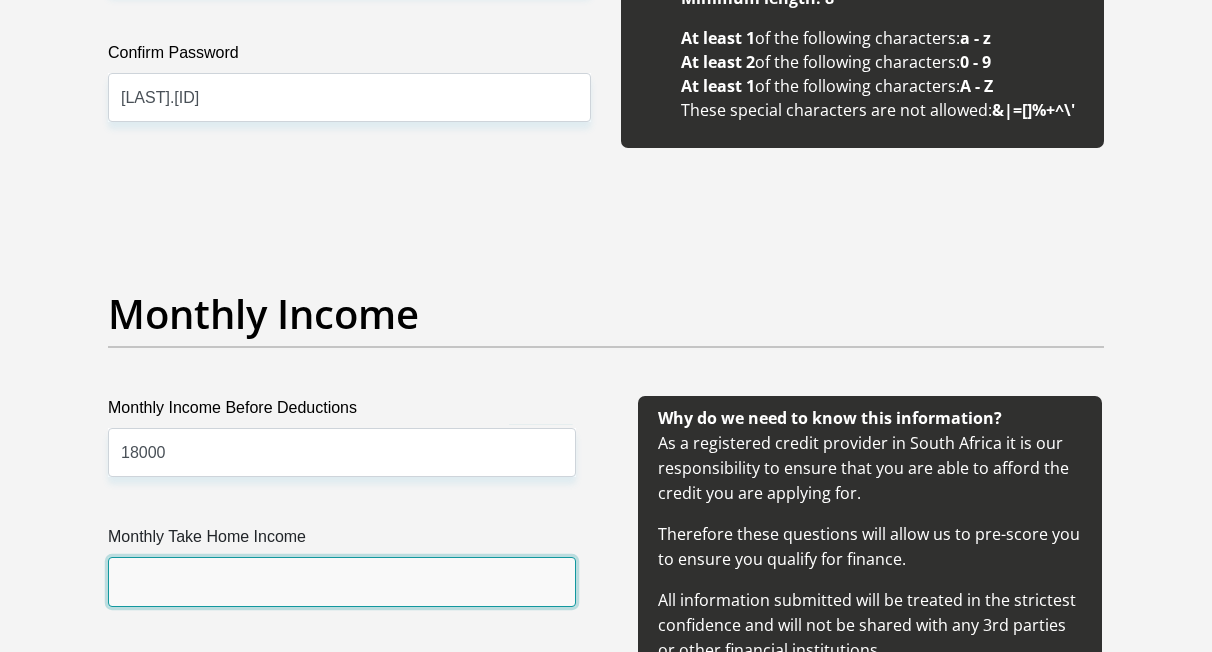 click on "Monthly Take Home Income" at bounding box center [342, 581] 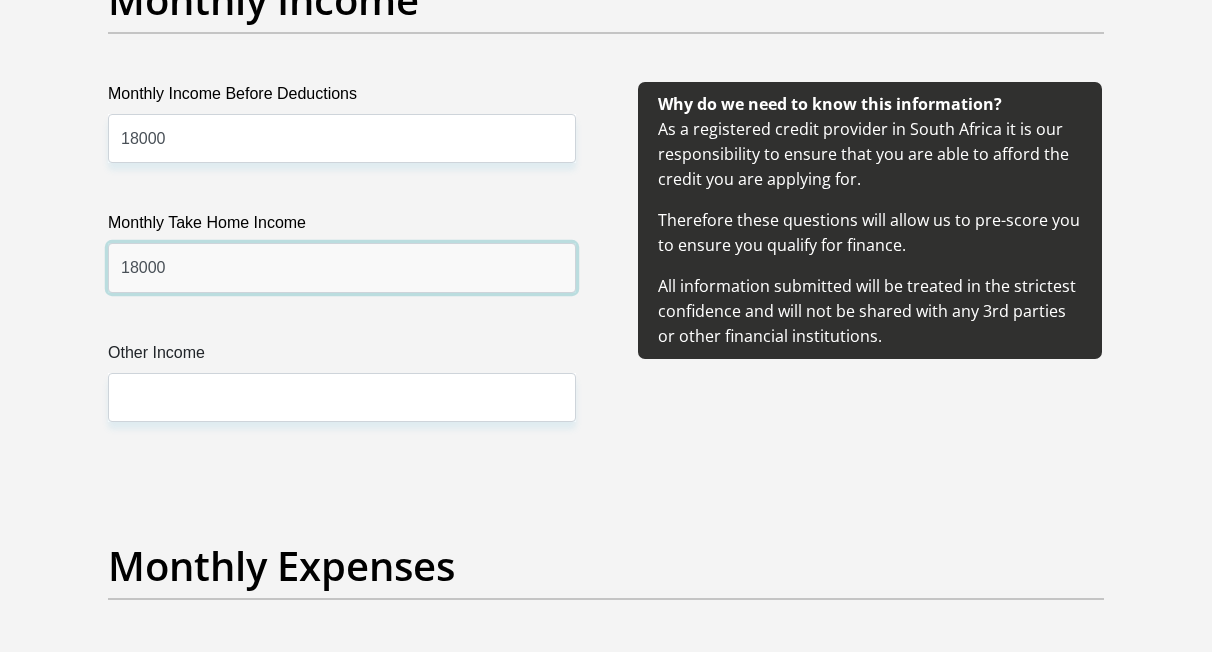scroll, scrollTop: 2451, scrollLeft: 0, axis: vertical 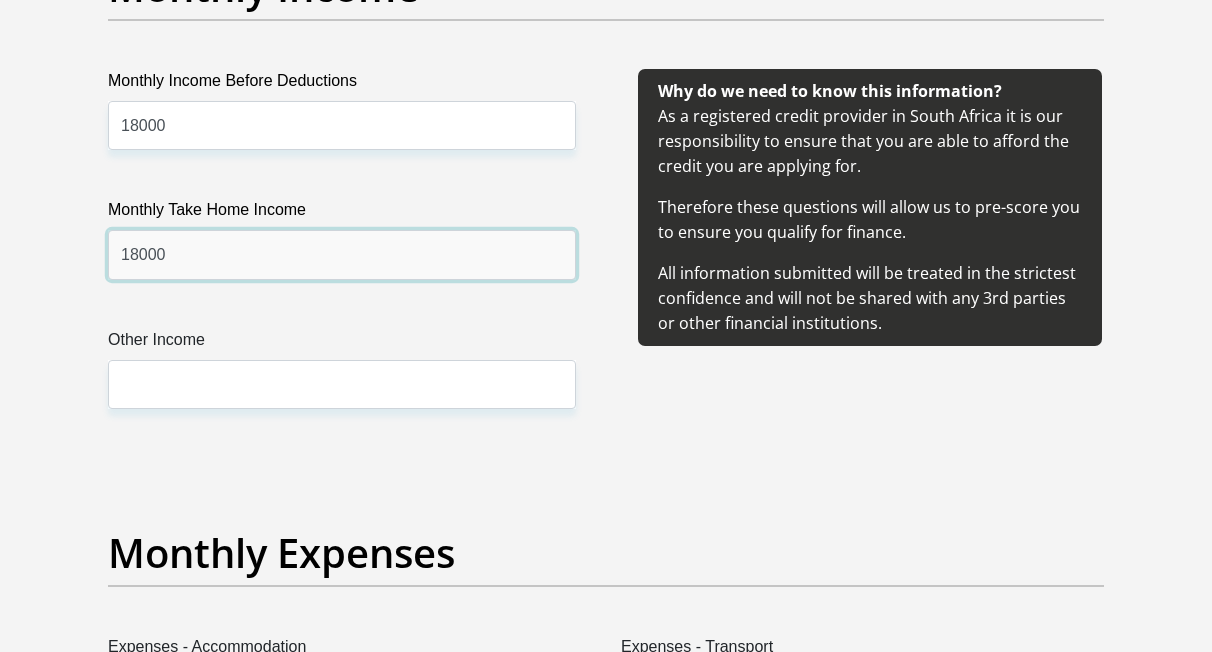 type on "18000" 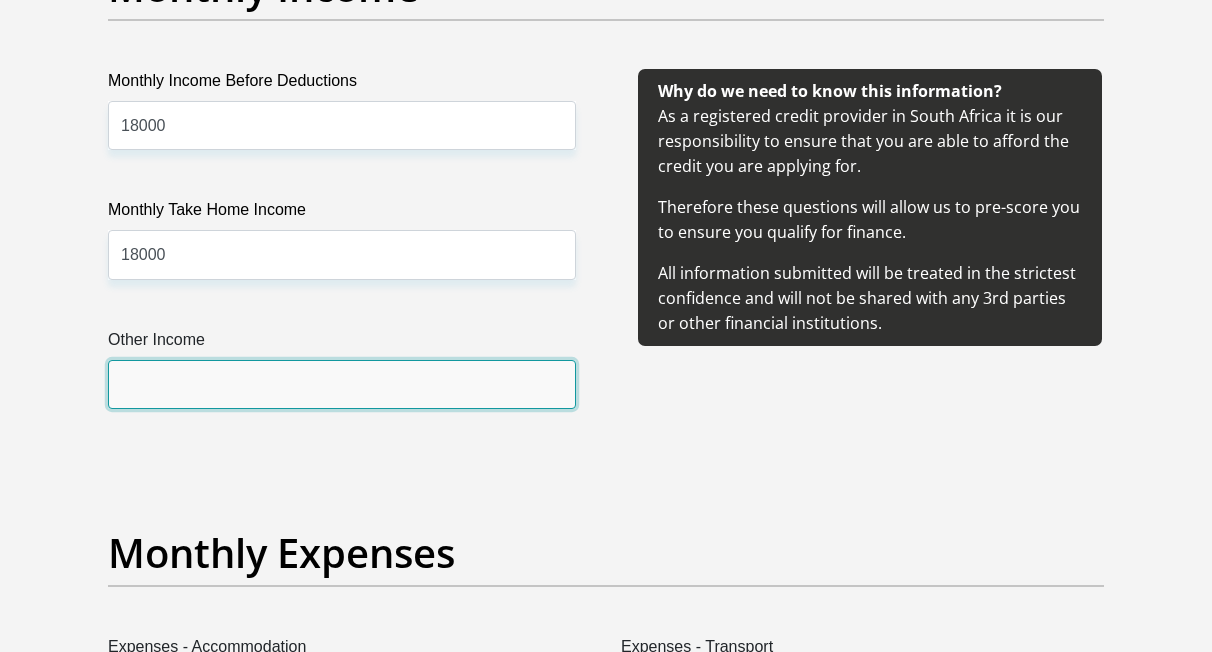 click on "Other Income" at bounding box center [342, 384] 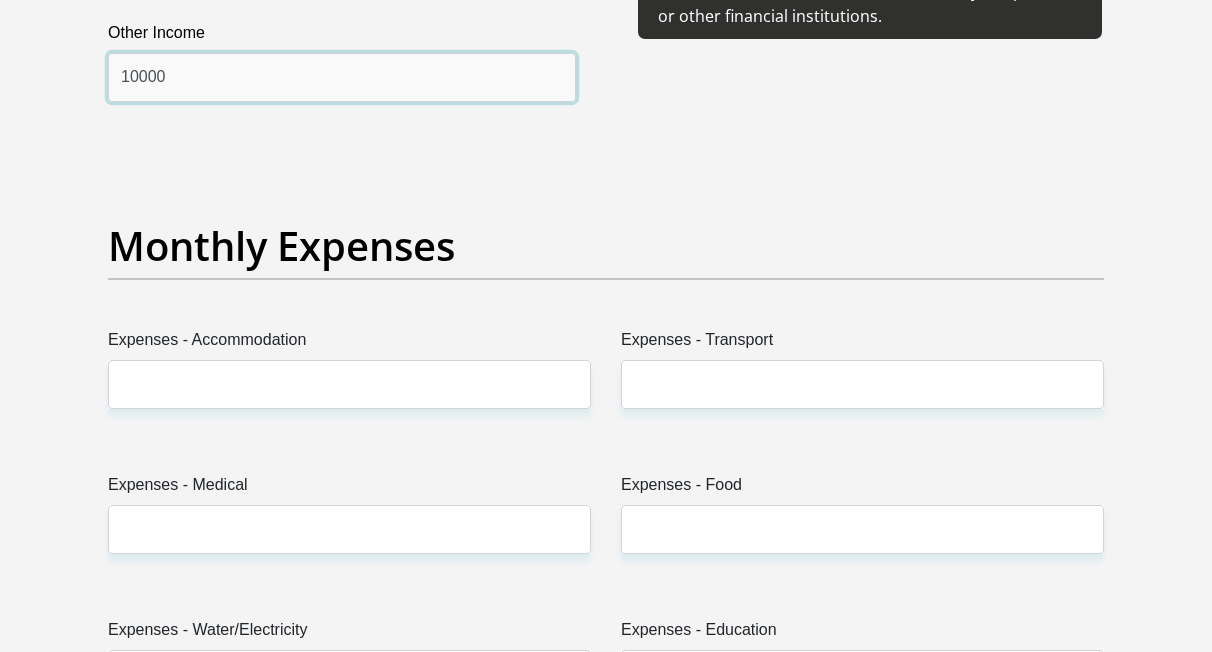 scroll, scrollTop: 2833, scrollLeft: 0, axis: vertical 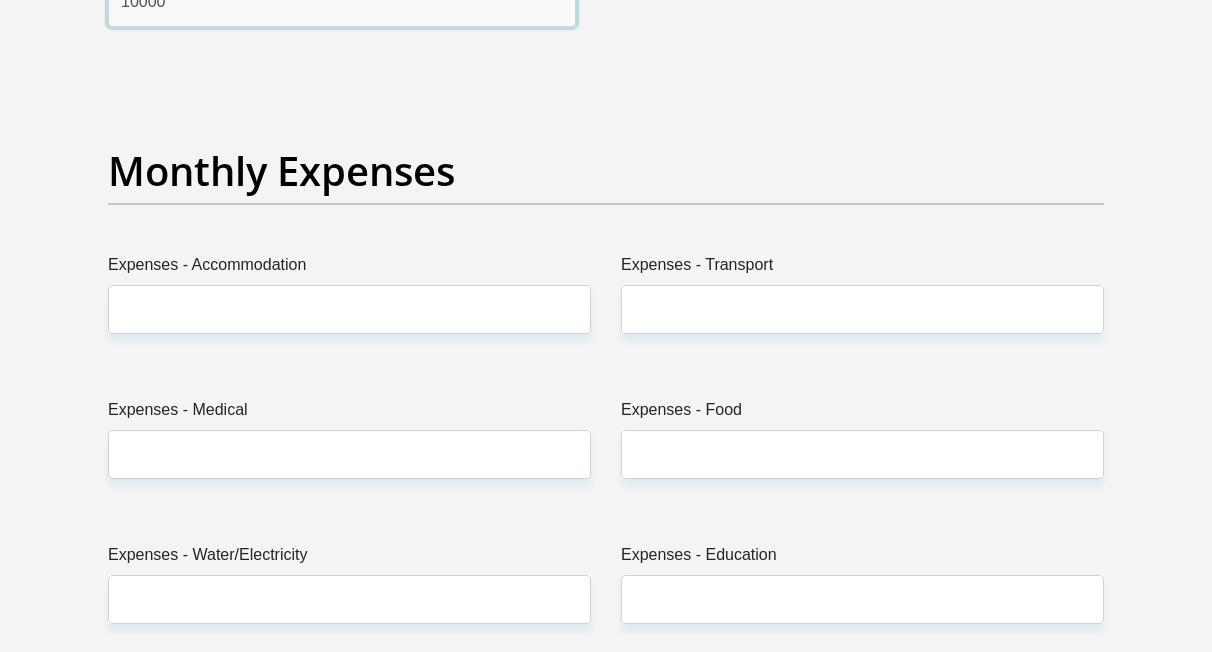 type on "10000" 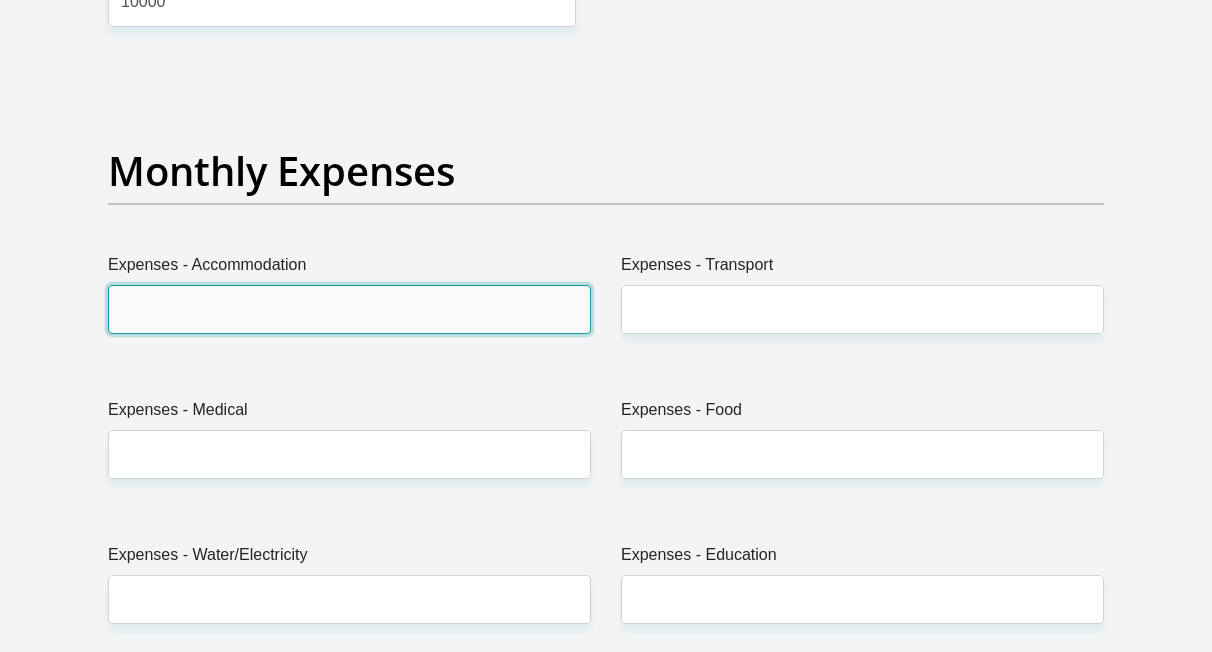 click on "Expenses - Accommodation" at bounding box center [349, 309] 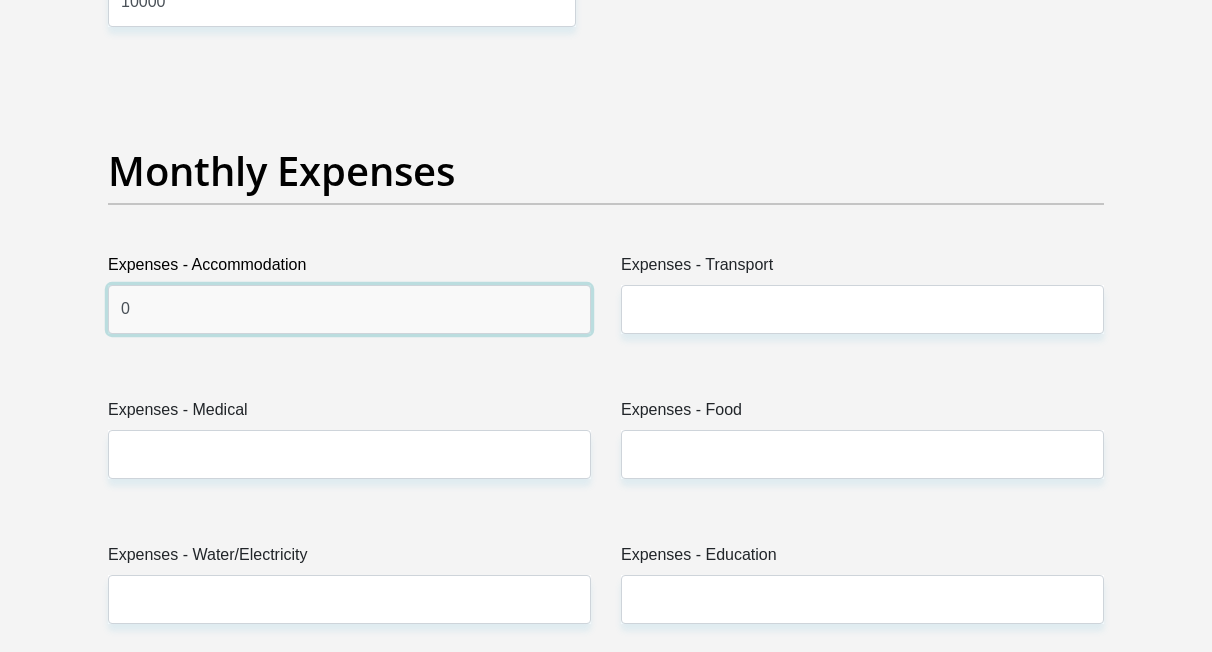 type on "0" 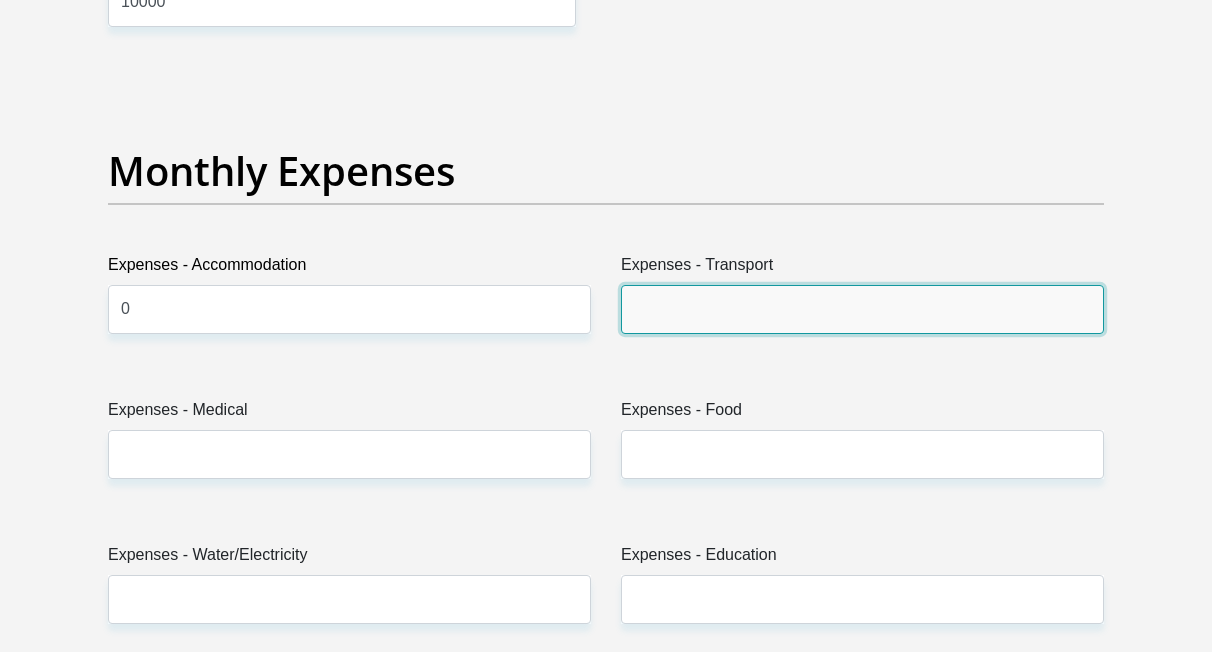 click on "Expenses - Transport" at bounding box center (862, 309) 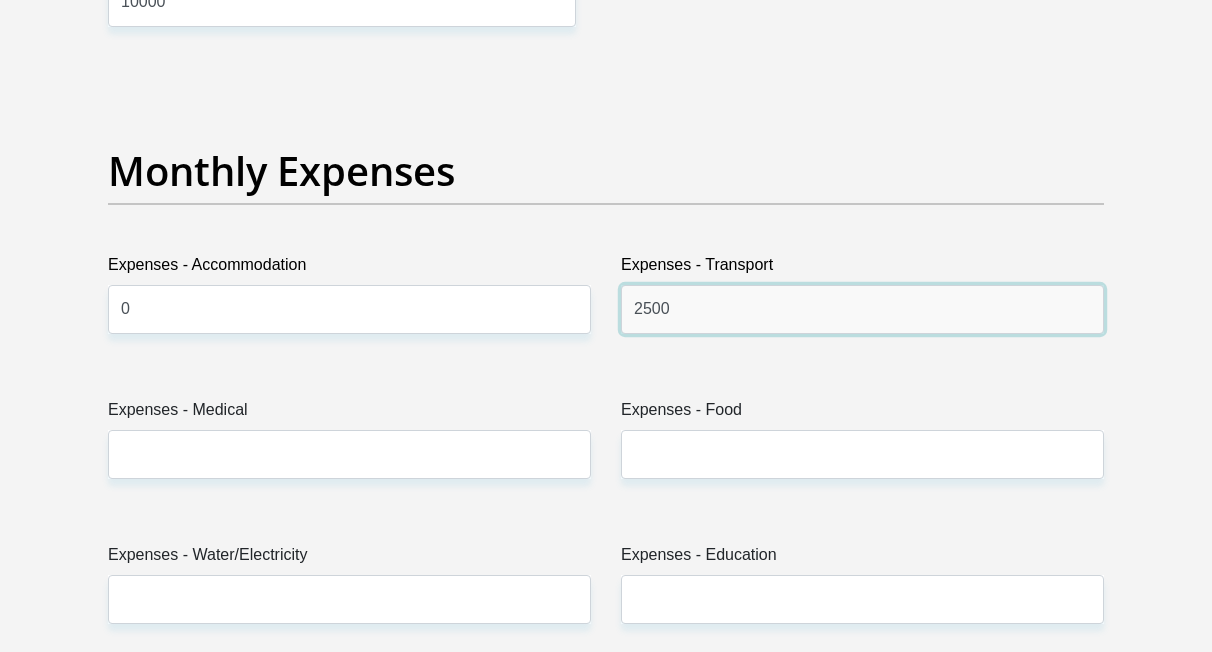 type on "2500" 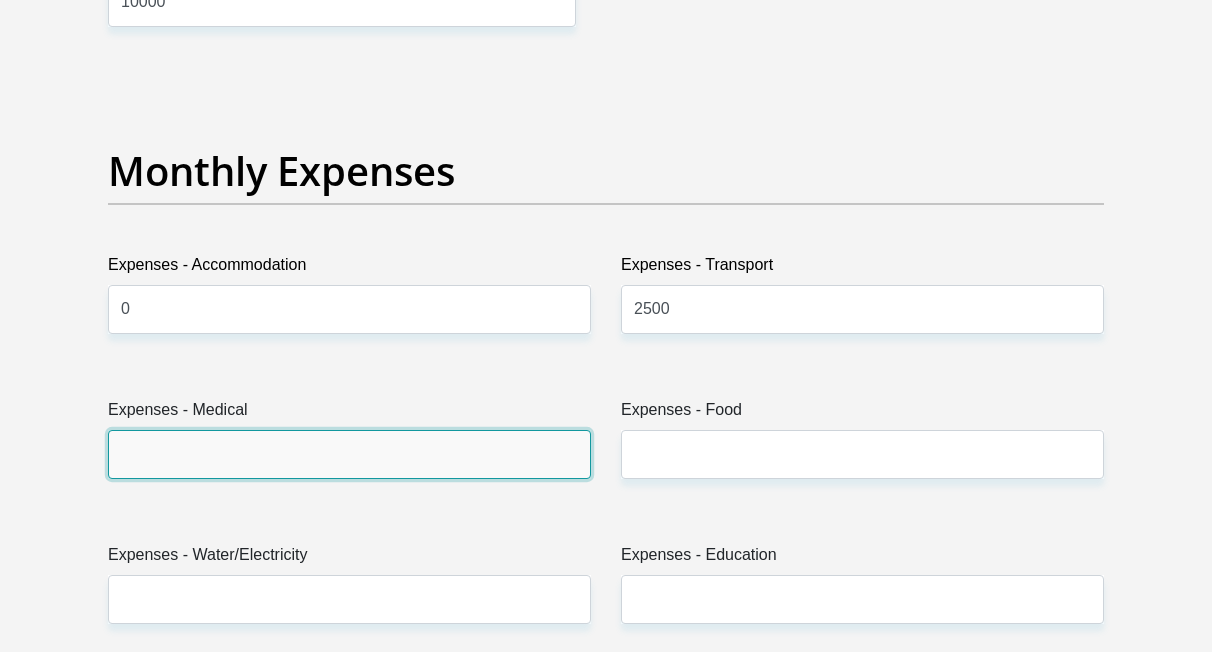 click on "Expenses - Medical" at bounding box center [349, 454] 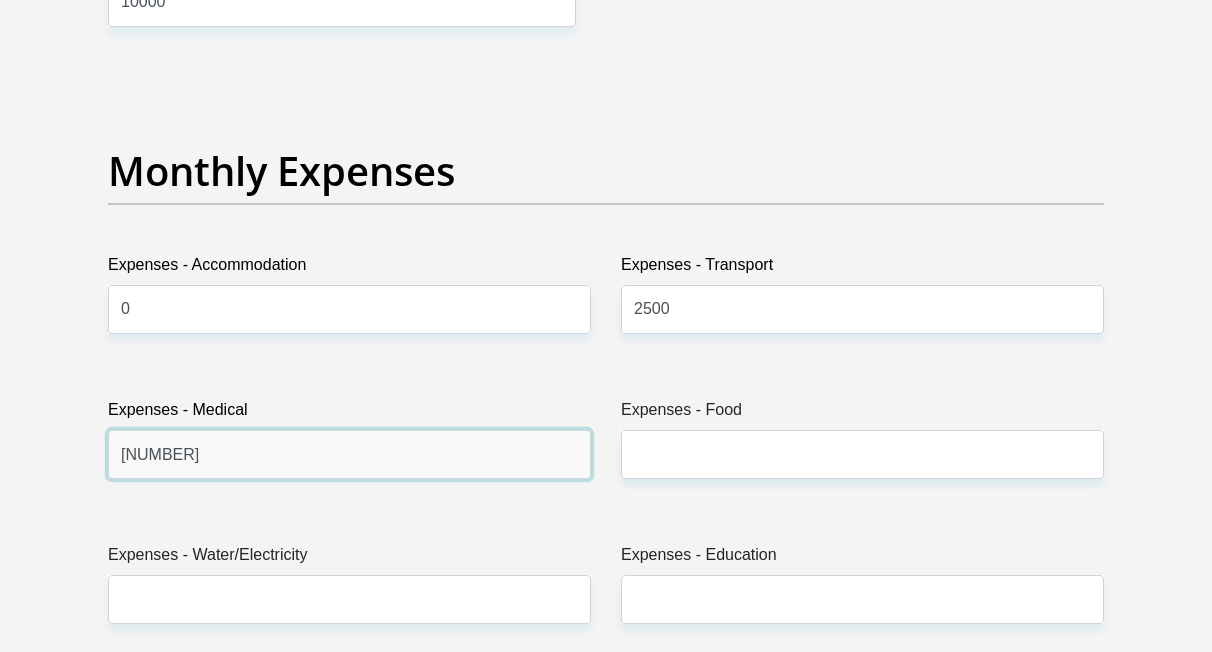 type on "785" 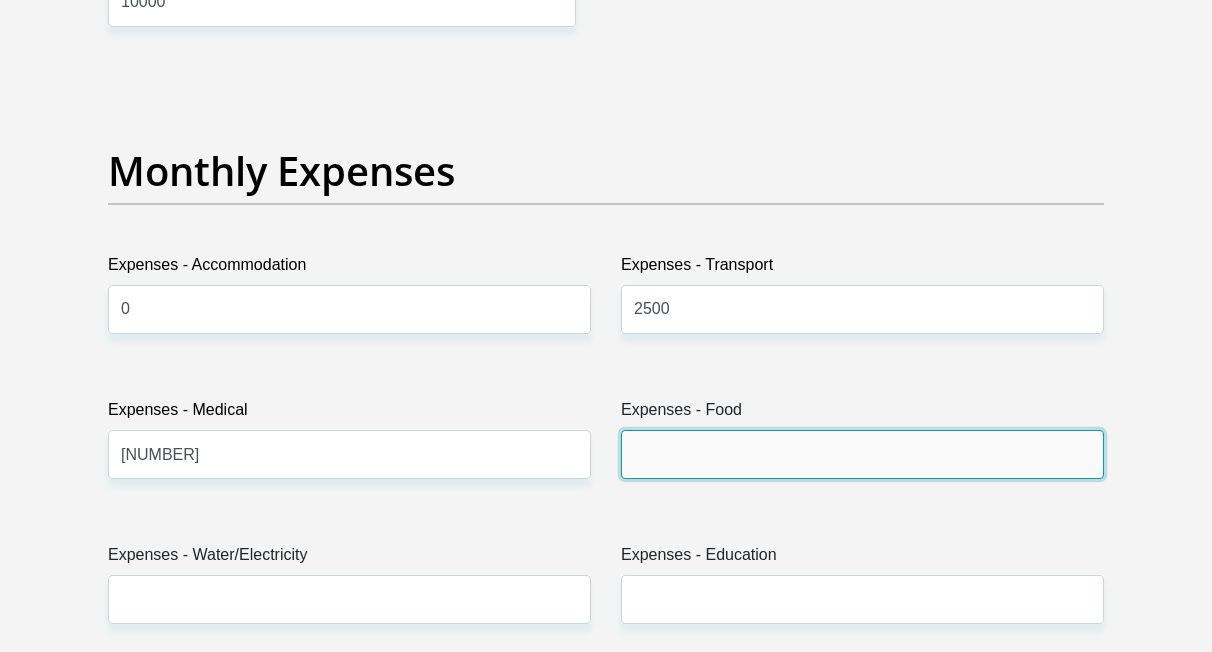click on "Expenses - Food" at bounding box center [862, 454] 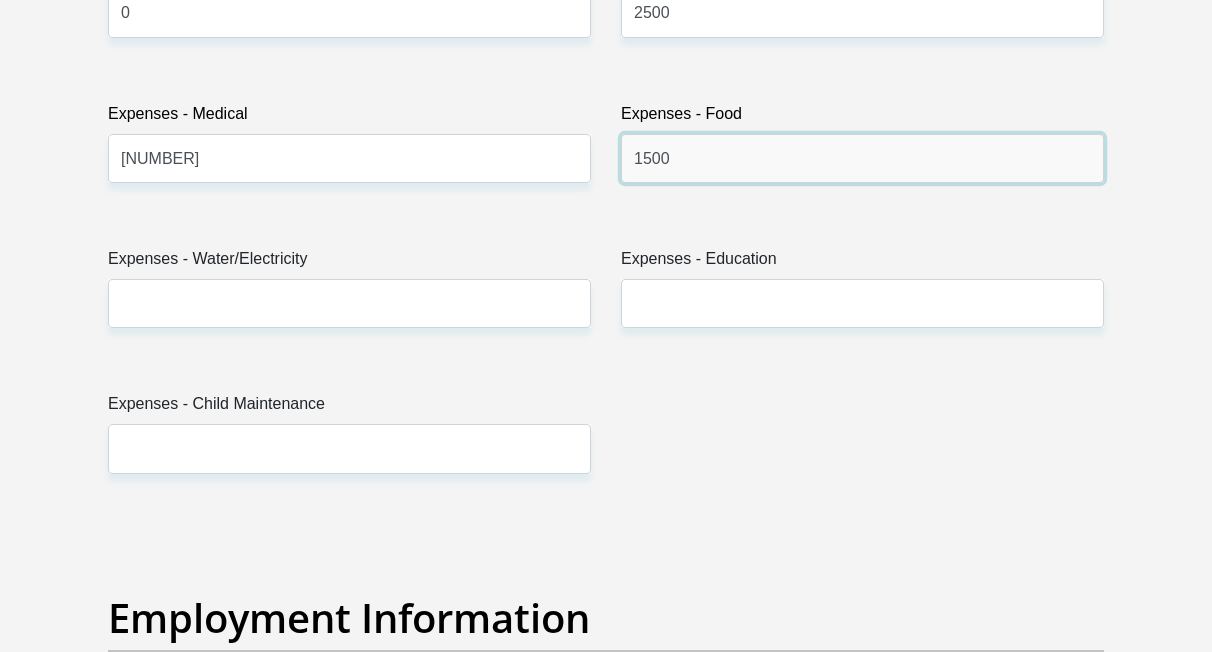scroll, scrollTop: 3177, scrollLeft: 0, axis: vertical 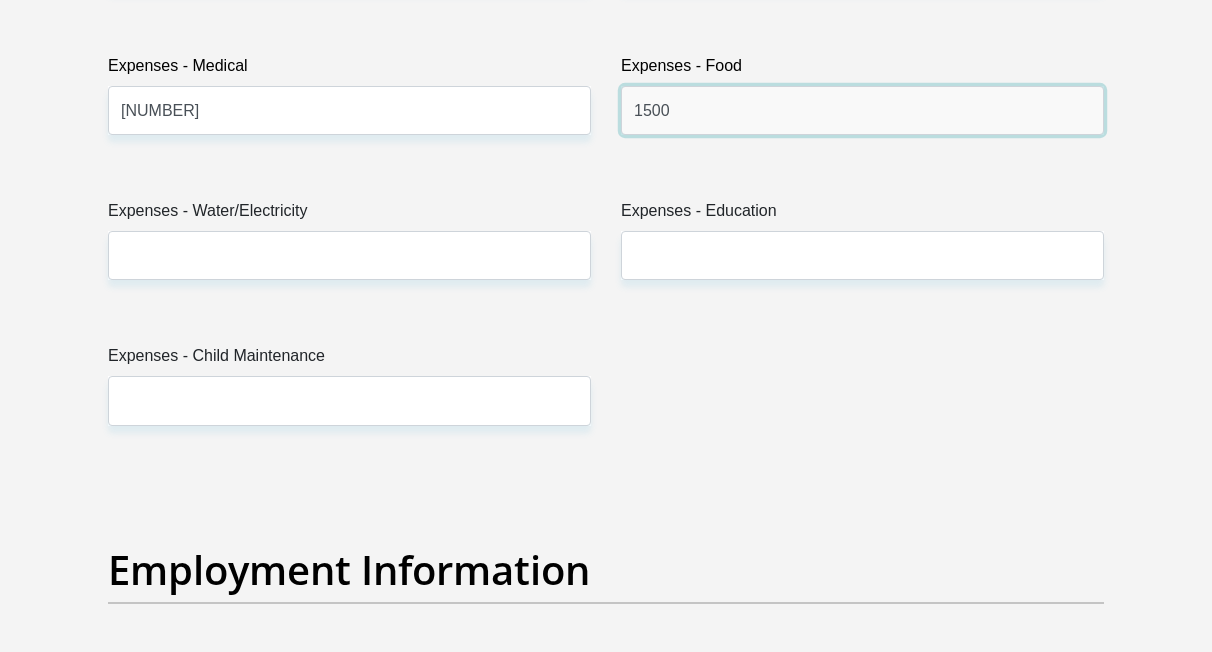 type on "1500" 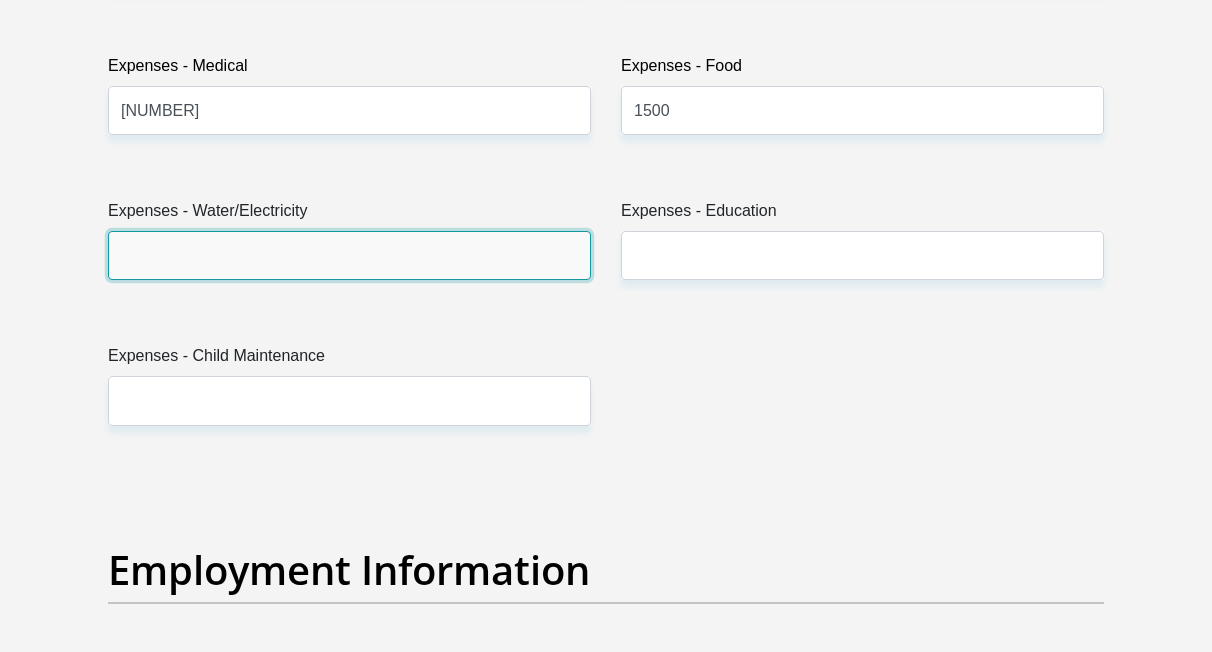 click on "Expenses - Water/Electricity" at bounding box center (349, 255) 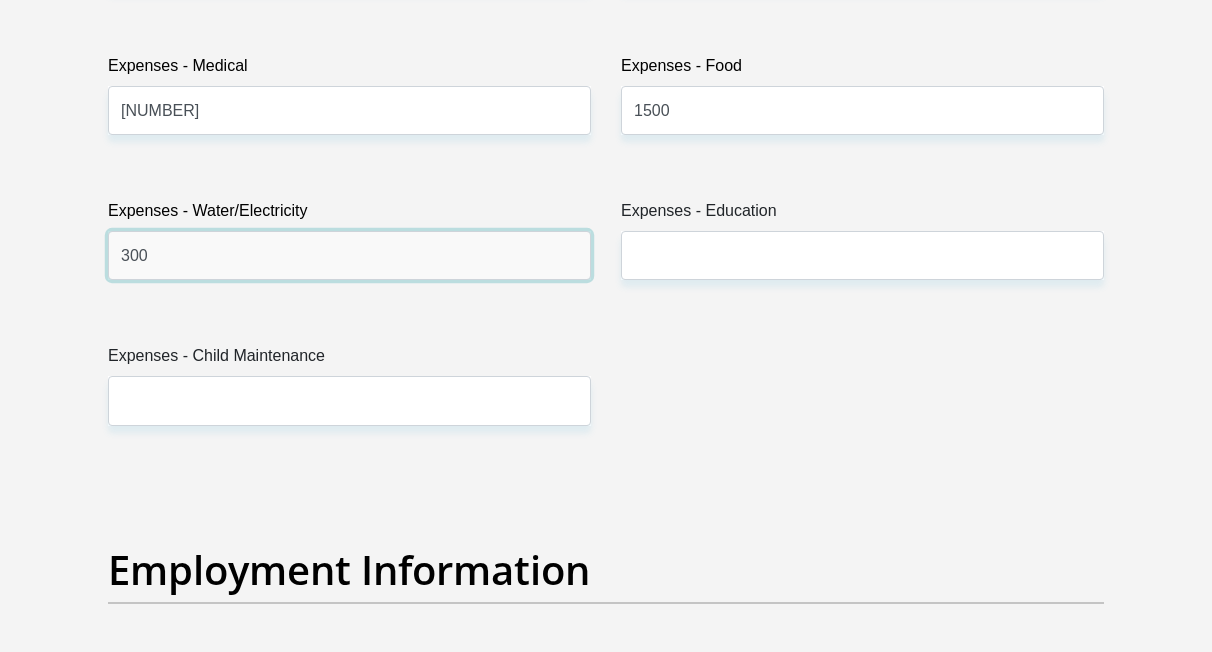 type on "300" 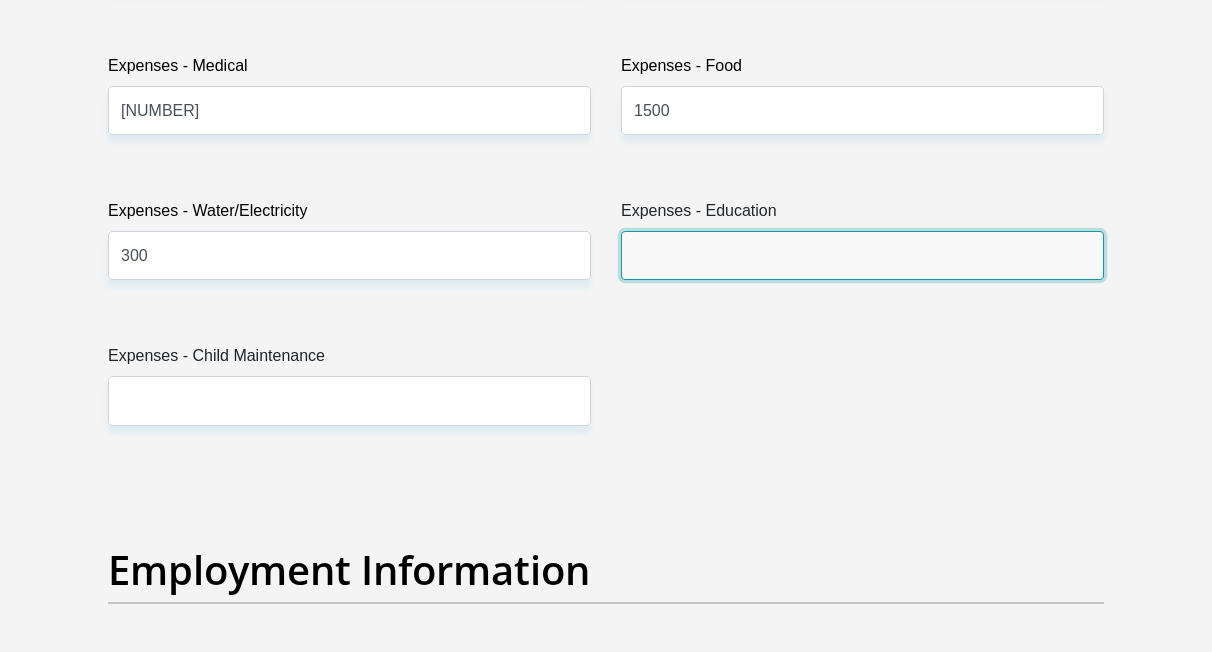 click on "Expenses - Education" at bounding box center [862, 255] 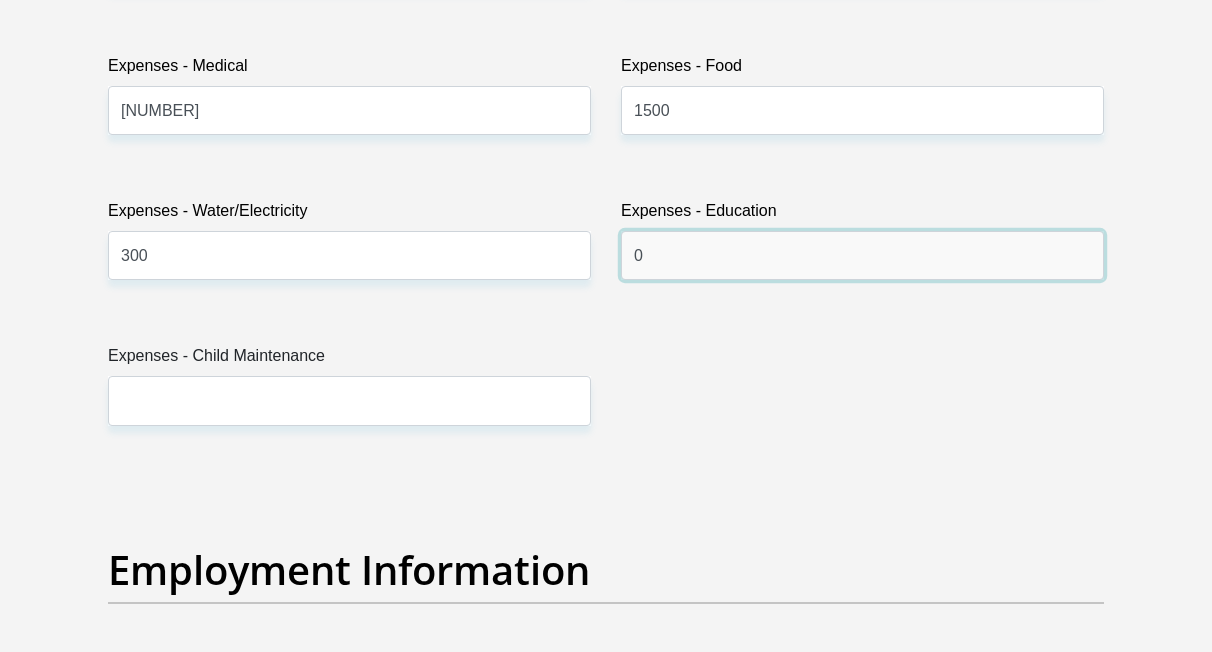 type on "0" 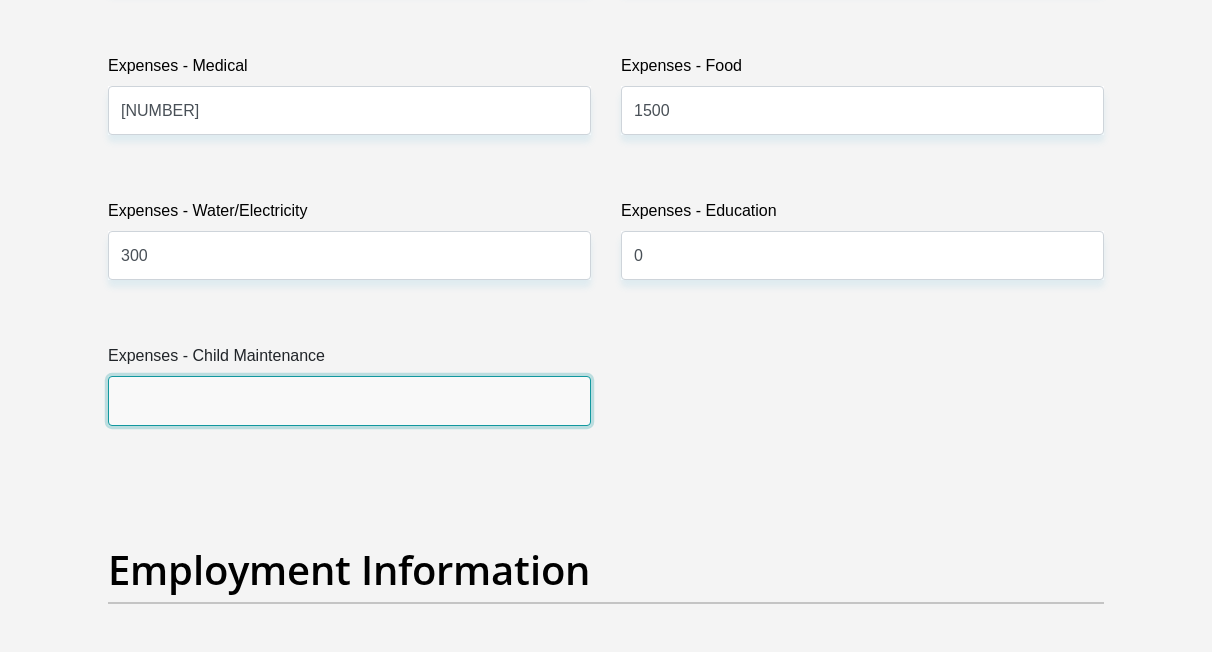 click on "Expenses - Child Maintenance" at bounding box center (349, 400) 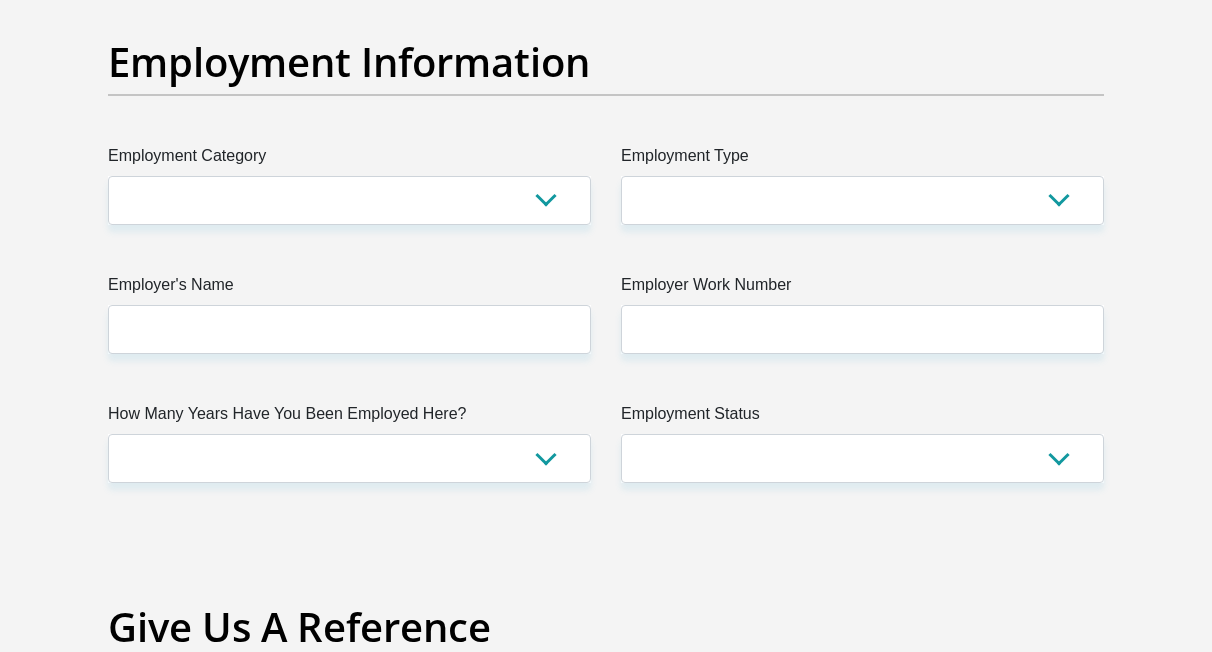 scroll, scrollTop: 3677, scrollLeft: 0, axis: vertical 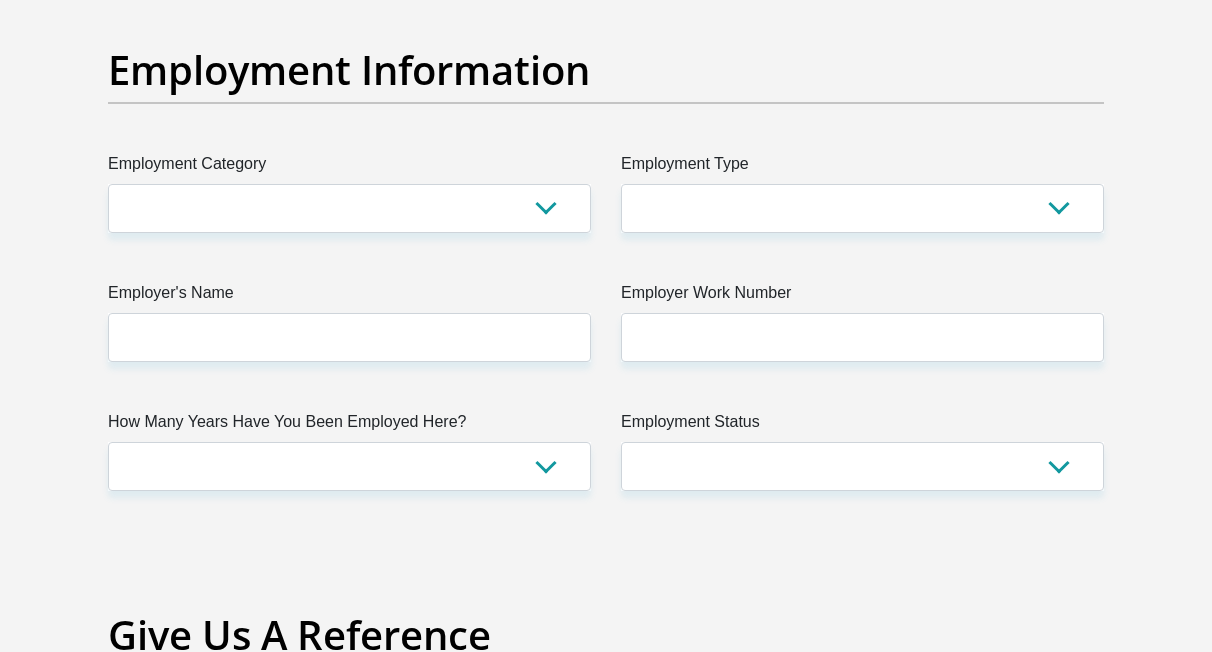 type on "0" 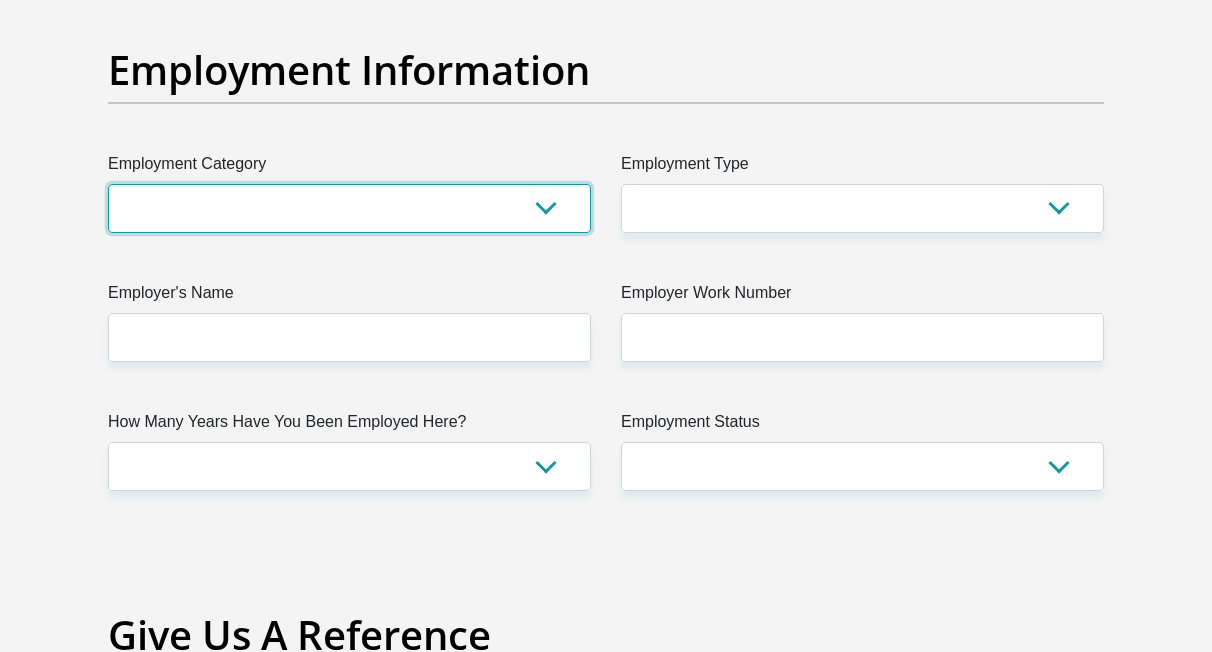 click on "AGRICULTURE
ALCOHOL & TOBACCO
CONSTRUCTION MATERIALS
METALLURGY
EQUIPMENT FOR RENEWABLE ENERGY
SPECIALIZED CONTRACTORS
CAR
GAMING (INCL. INTERNET
OTHER WHOLESALE
UNLICENSED PHARMACEUTICALS
CURRENCY EXCHANGE HOUSES
OTHER FINANCIAL INSTITUTIONS & INSURANCE
REAL ESTATE AGENTS
OIL & GAS
OTHER MATERIALS (E.G. IRON ORE)
PRECIOUS STONES & PRECIOUS METALS
POLITICAL ORGANIZATIONS
RELIGIOUS ORGANIZATIONS(NOT SECTS)
ACTI. HAVING BUSINESS DEAL WITH PUBLIC ADMINISTRATION
LAUNDROMATS" at bounding box center [349, 208] 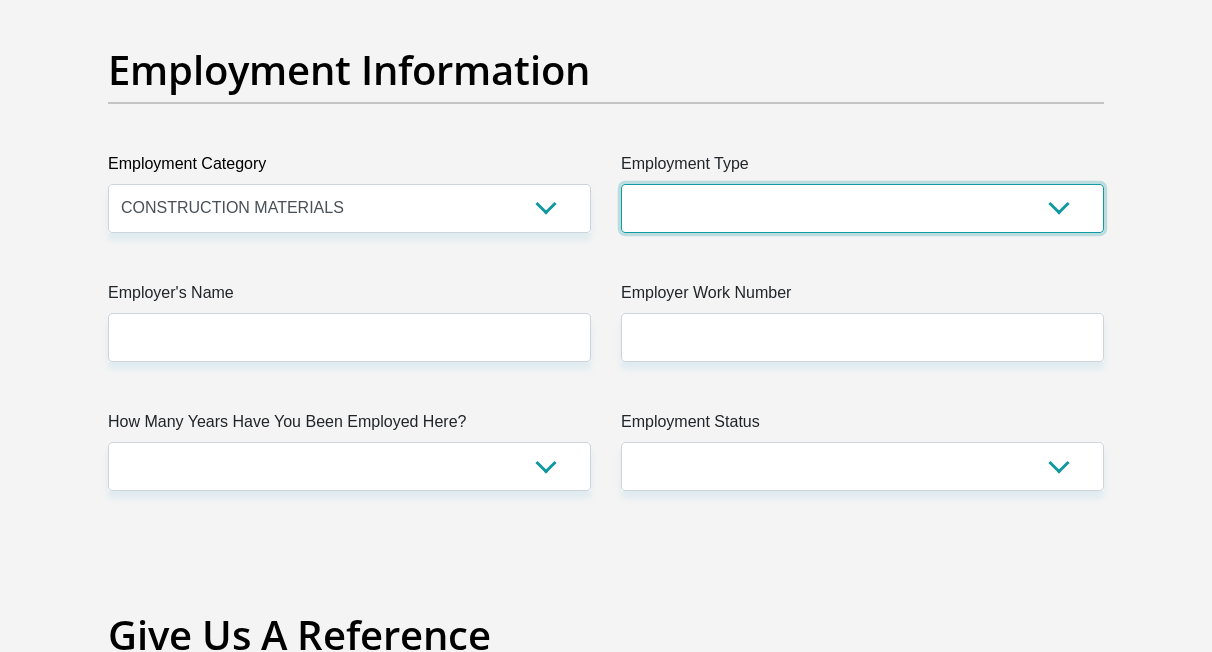 click on "College/Lecturer
Craft Seller
Creative
Driver
Executive
Farmer
Forces - Non Commissioned
Forces - Officer
Hawker
Housewife
Labourer
Licenced Professional
Manager
Miner
Non Licenced Professional
Office Staff/Clerk
Outside Worker
Pensioner
Permanent Teacher
Production/Manufacturing
Sales
Self-Employed
Semi-Professional Worker
Service Industry  Social Worker  Student" at bounding box center [862, 208] 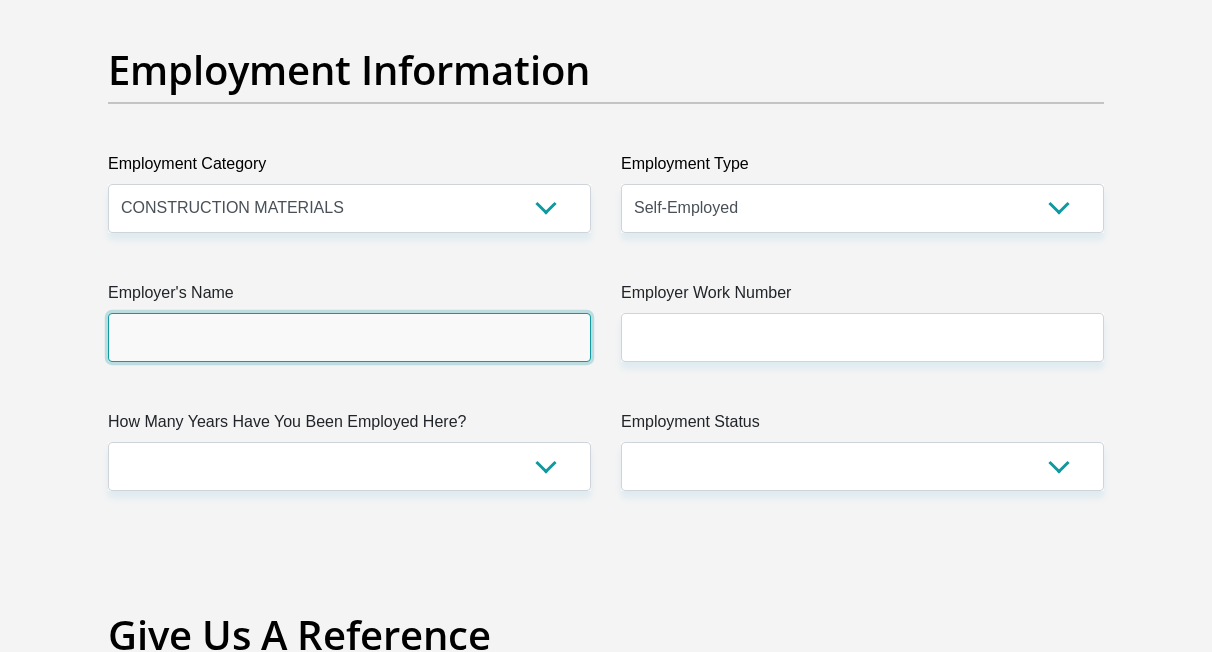 click on "Employer's Name" at bounding box center (349, 337) 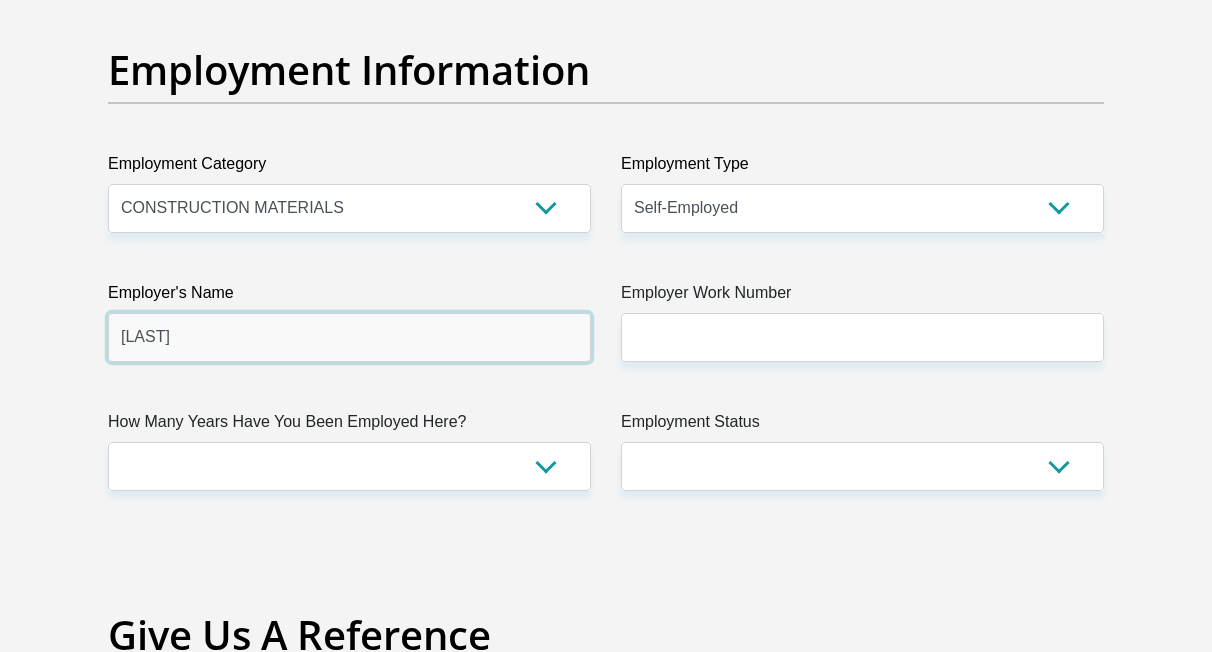 type on "Companiesguy" 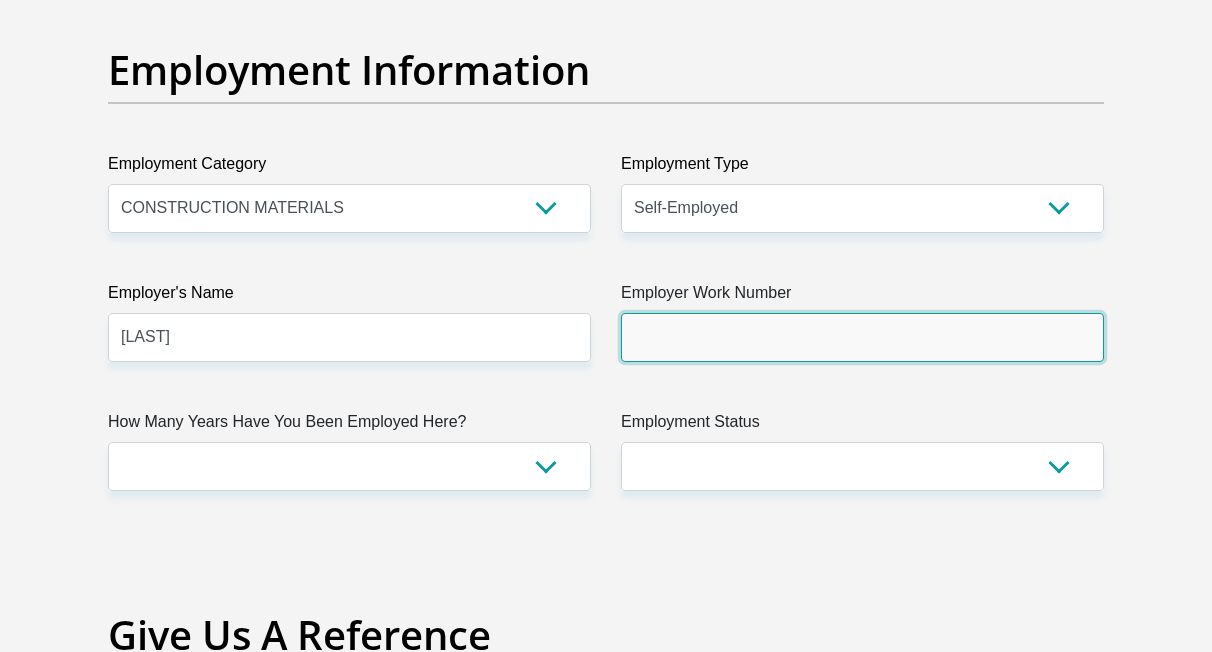 click on "Employer Work Number" at bounding box center [862, 337] 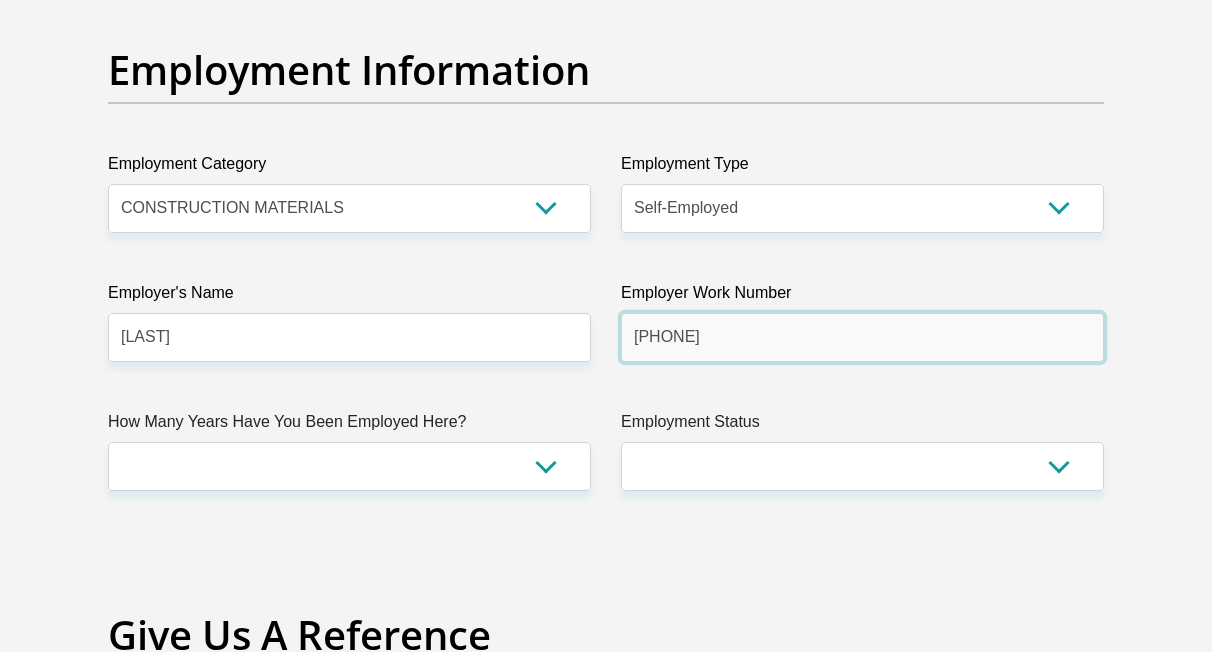 type on "0794302935" 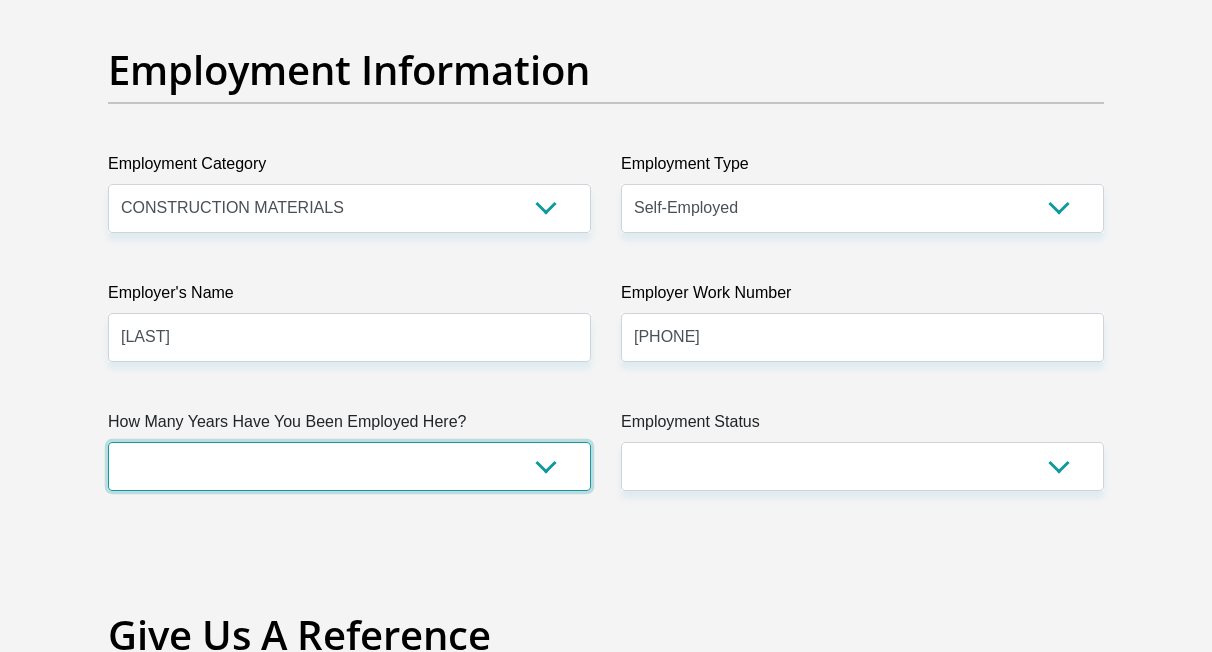 click on "less than 1 year
1-3 years
3-5 years
5+ years" at bounding box center (349, 466) 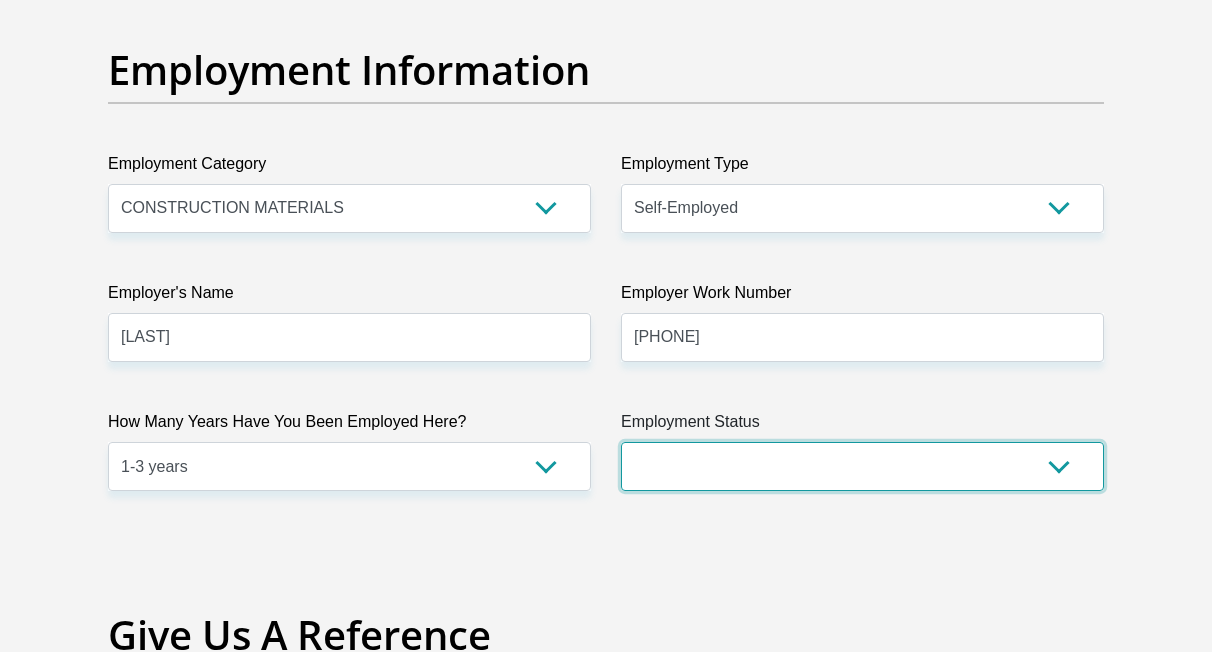 click on "Permanent/Full-time
Part-time/Casual
Contract Worker
Self-Employed
Housewife
Retired
Student
Medically Boarded
Disability
Unemployed" at bounding box center [862, 466] 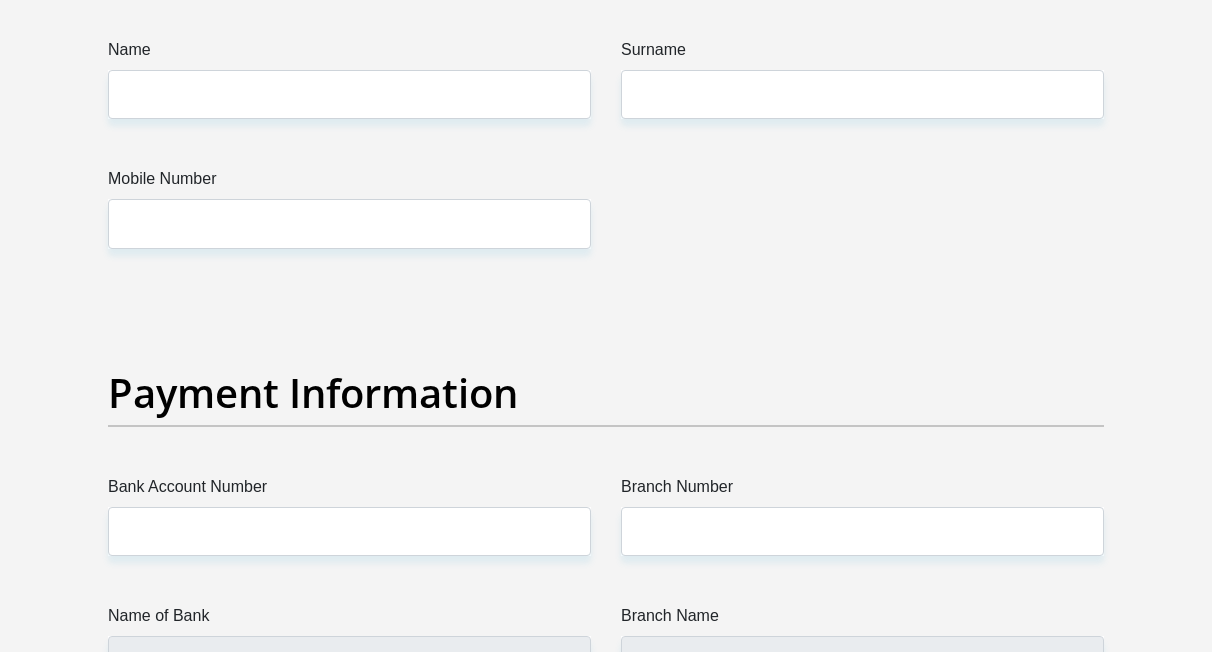 scroll, scrollTop: 4348, scrollLeft: 0, axis: vertical 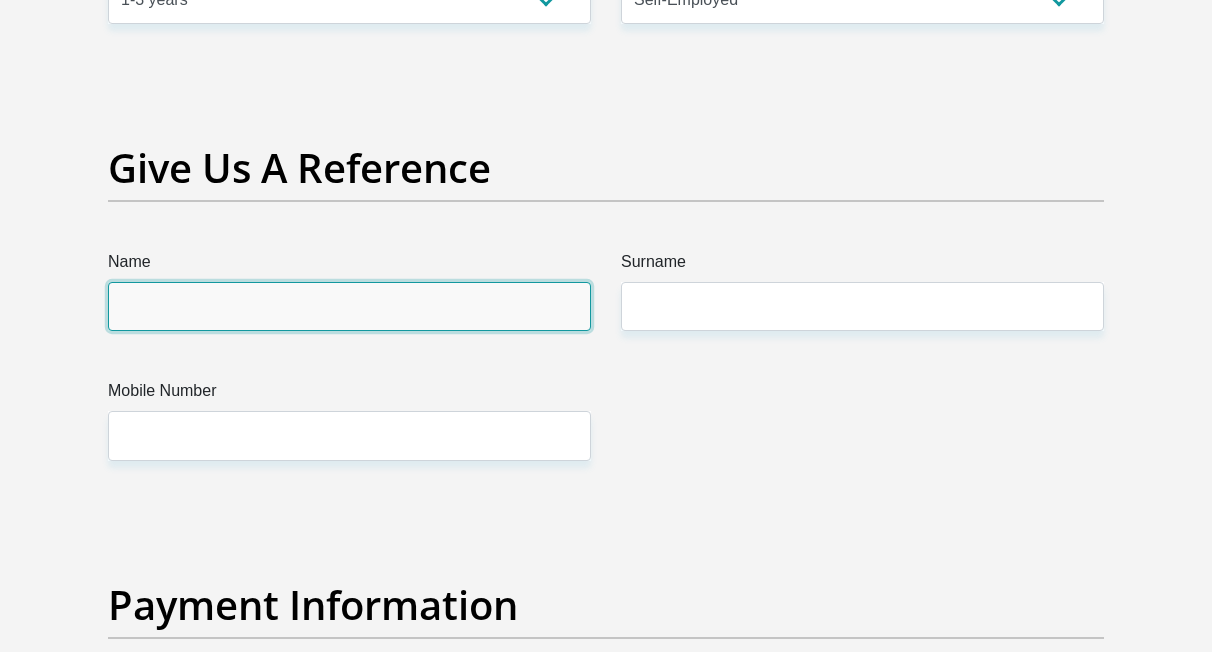 click on "Name" at bounding box center [349, 306] 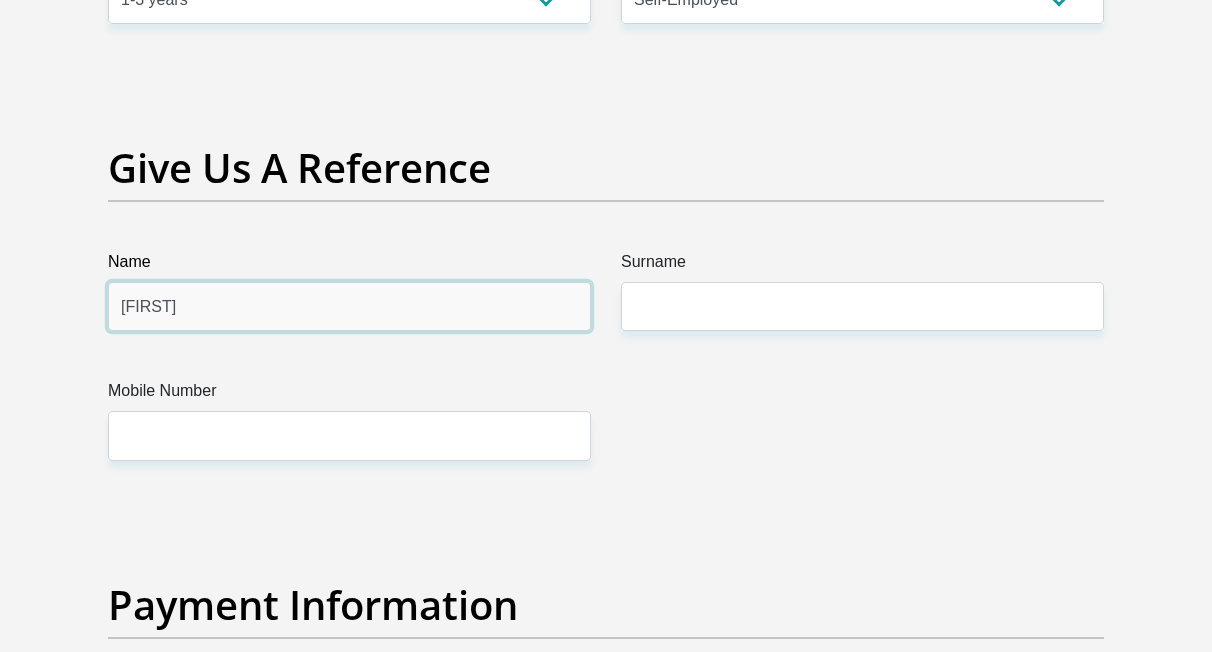 type on "Sibusile" 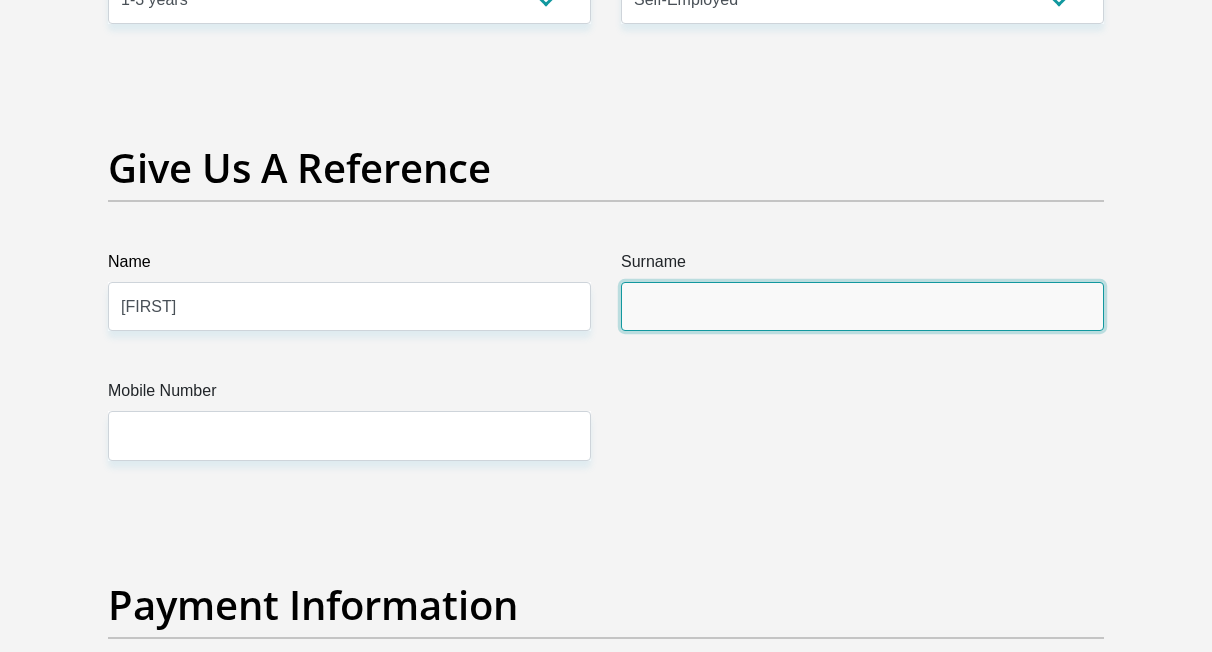 click on "Surname" at bounding box center [862, 306] 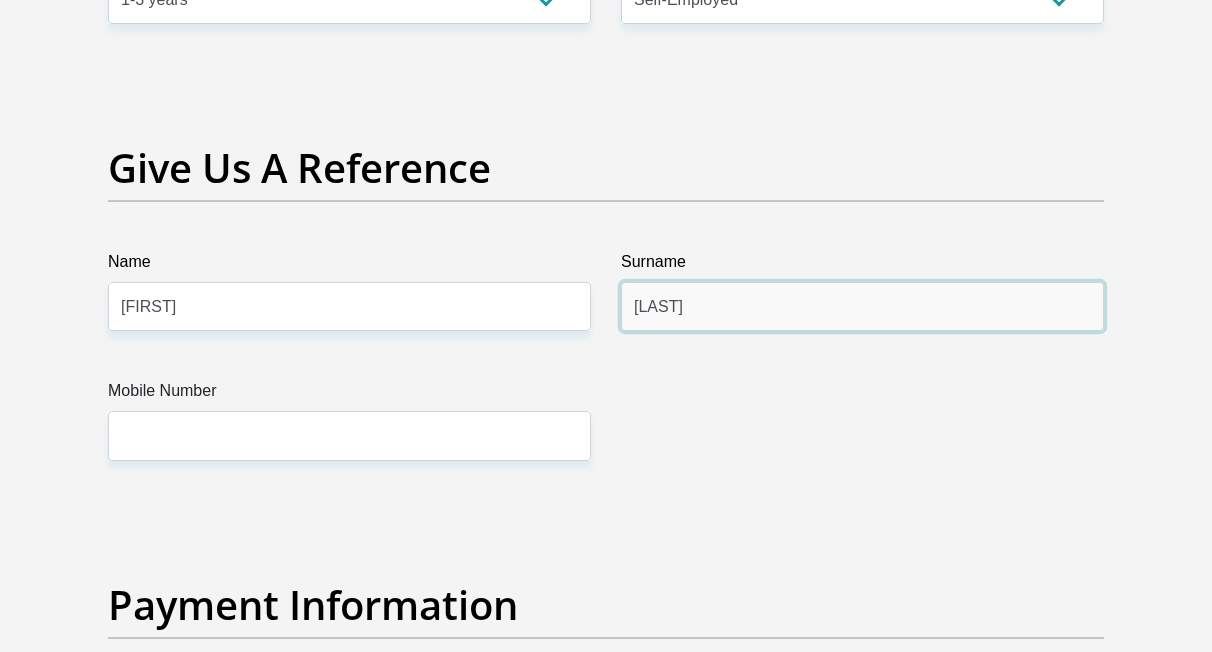 type on "Mkhize" 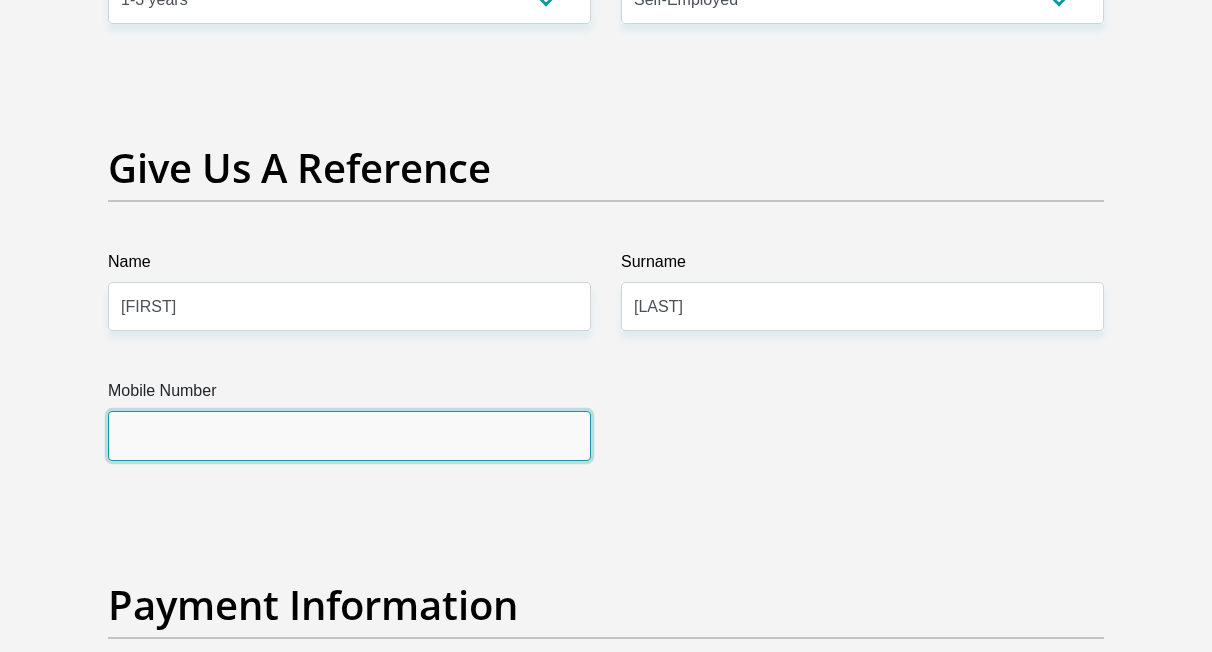 click on "Mobile Number" at bounding box center (349, 435) 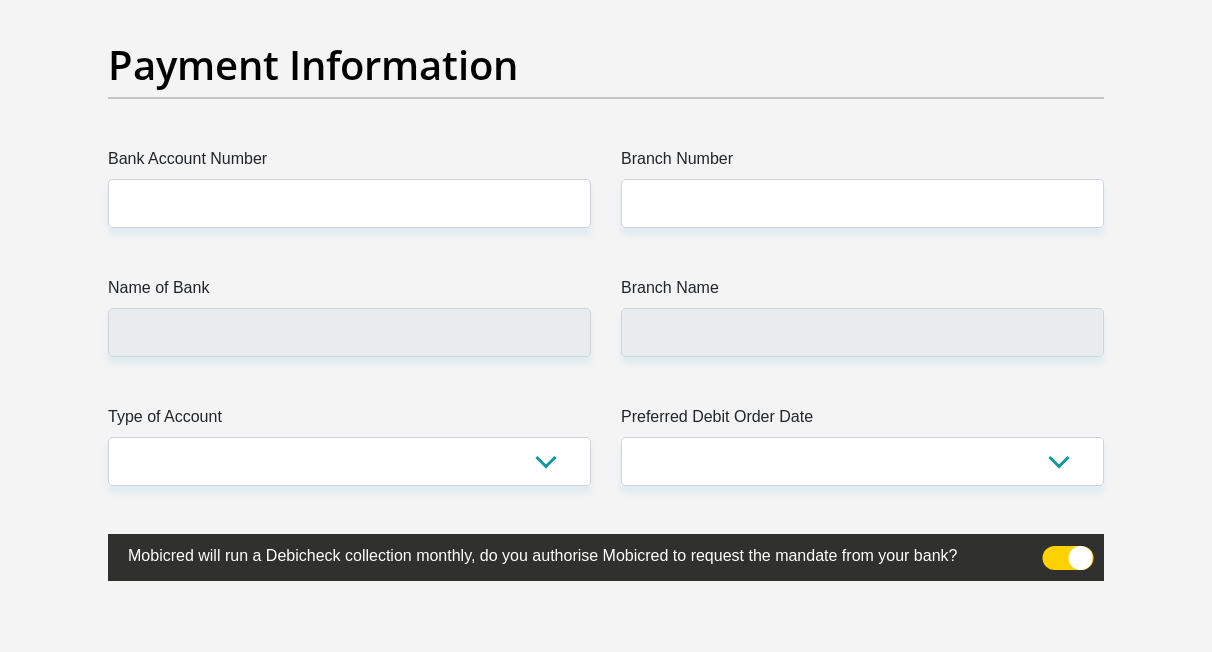 scroll, scrollTop: 4694, scrollLeft: 0, axis: vertical 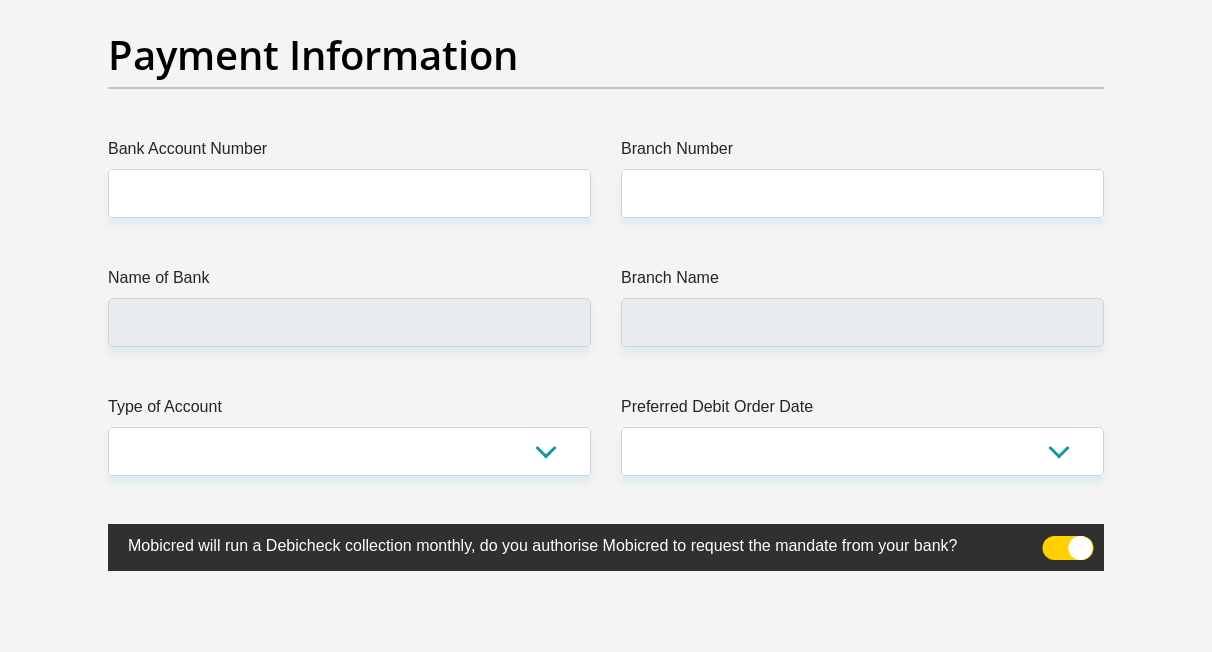 type on "0728150915" 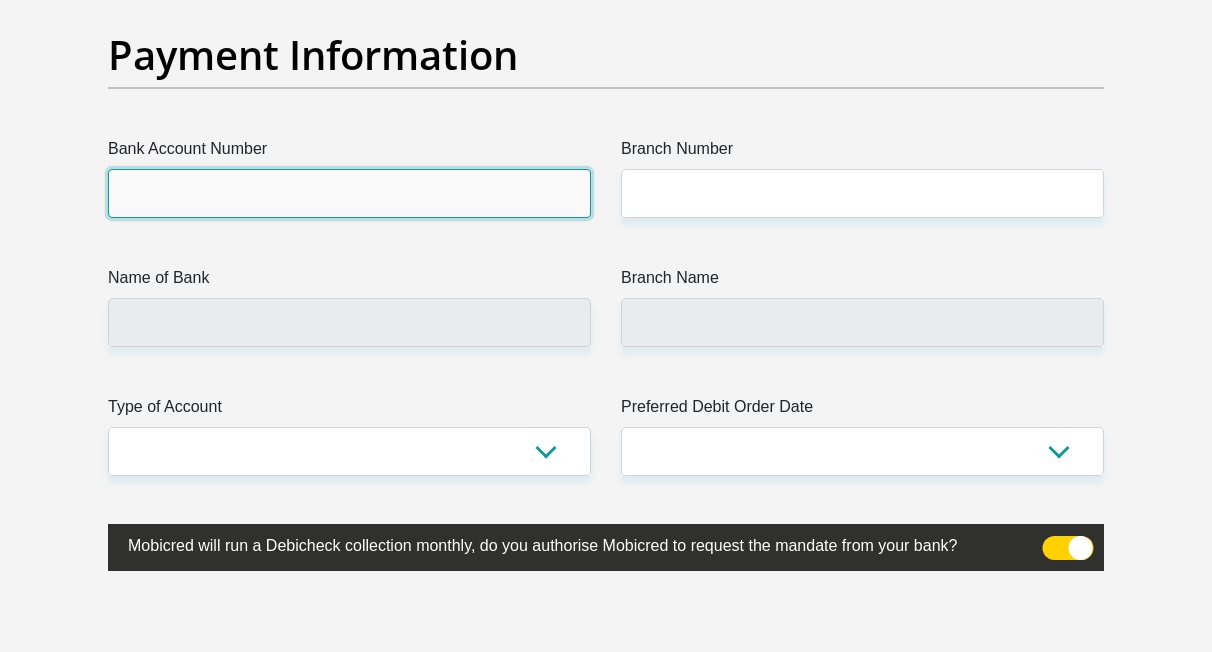 click on "Bank Account Number" at bounding box center [349, 193] 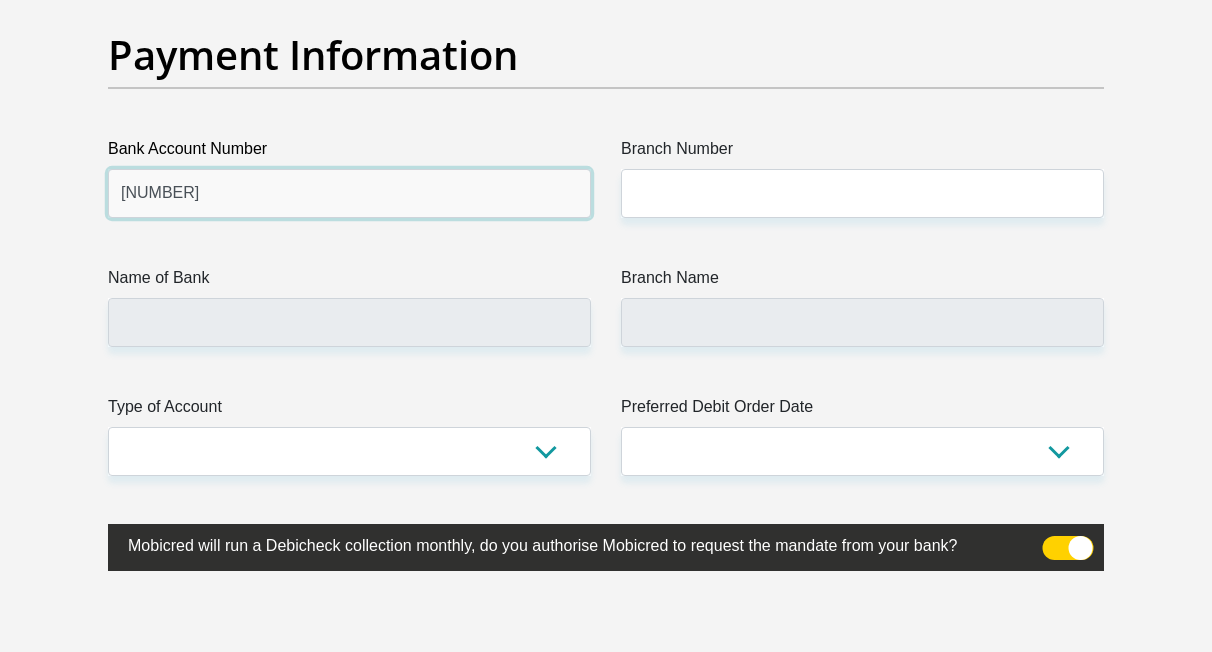 type on "10169392056" 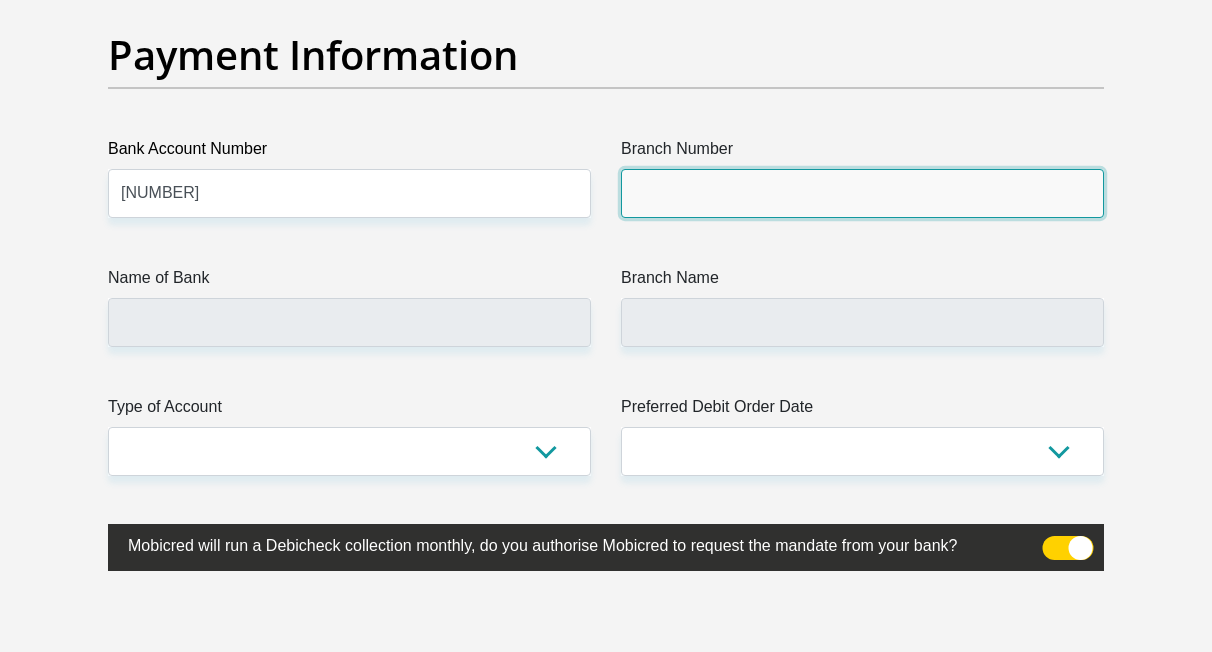 click on "Branch Number" at bounding box center [862, 193] 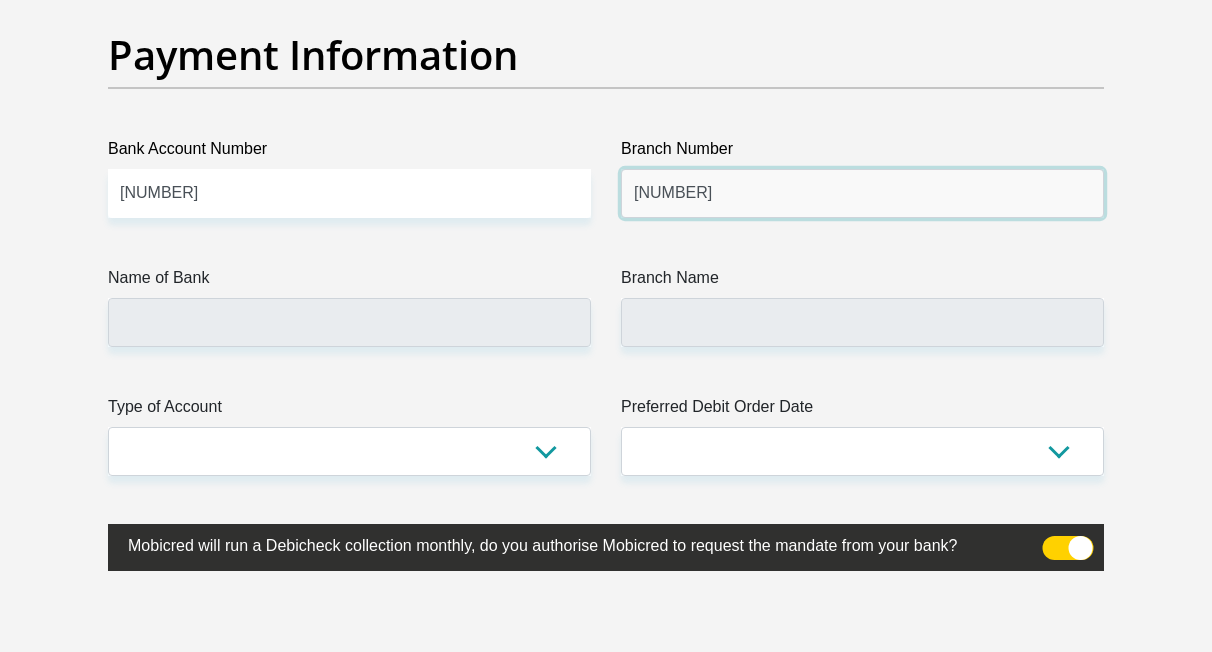 type on "5937" 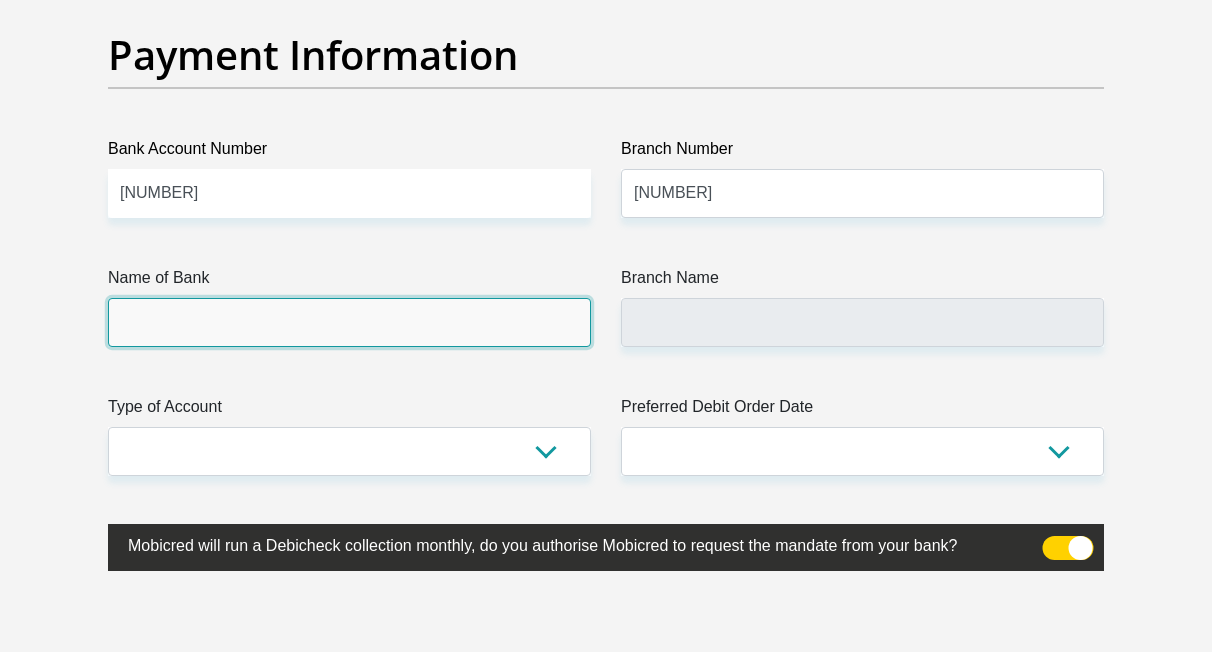 click on "Name of Bank" at bounding box center [349, 322] 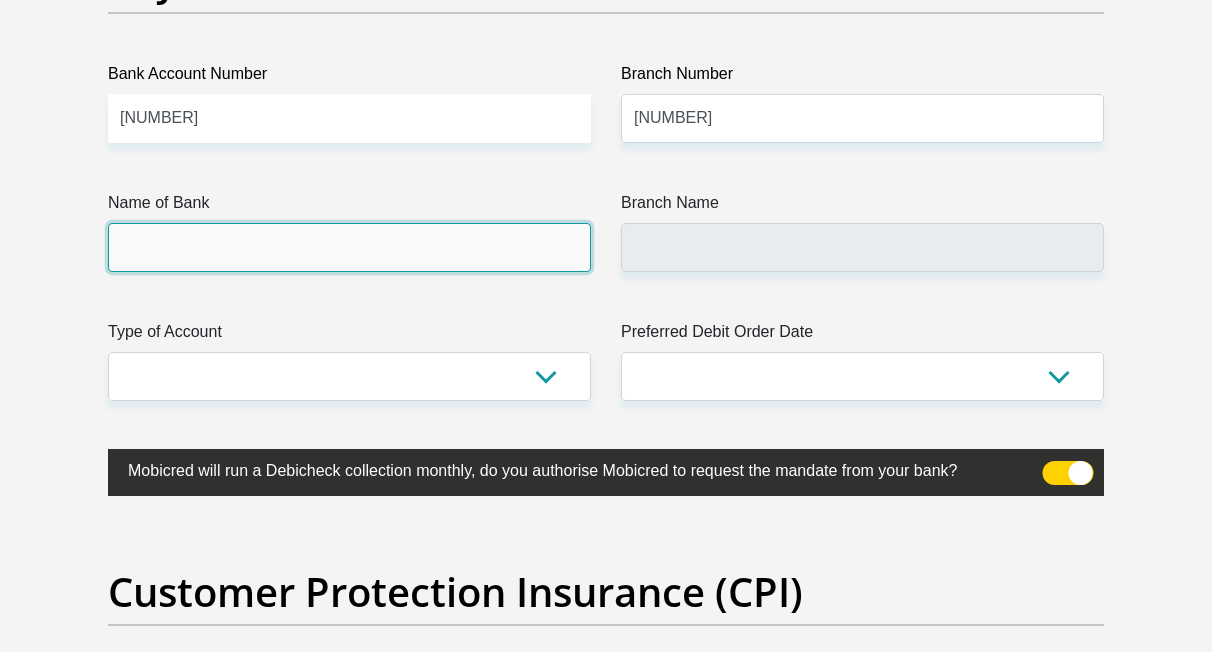 scroll, scrollTop: 4781, scrollLeft: 0, axis: vertical 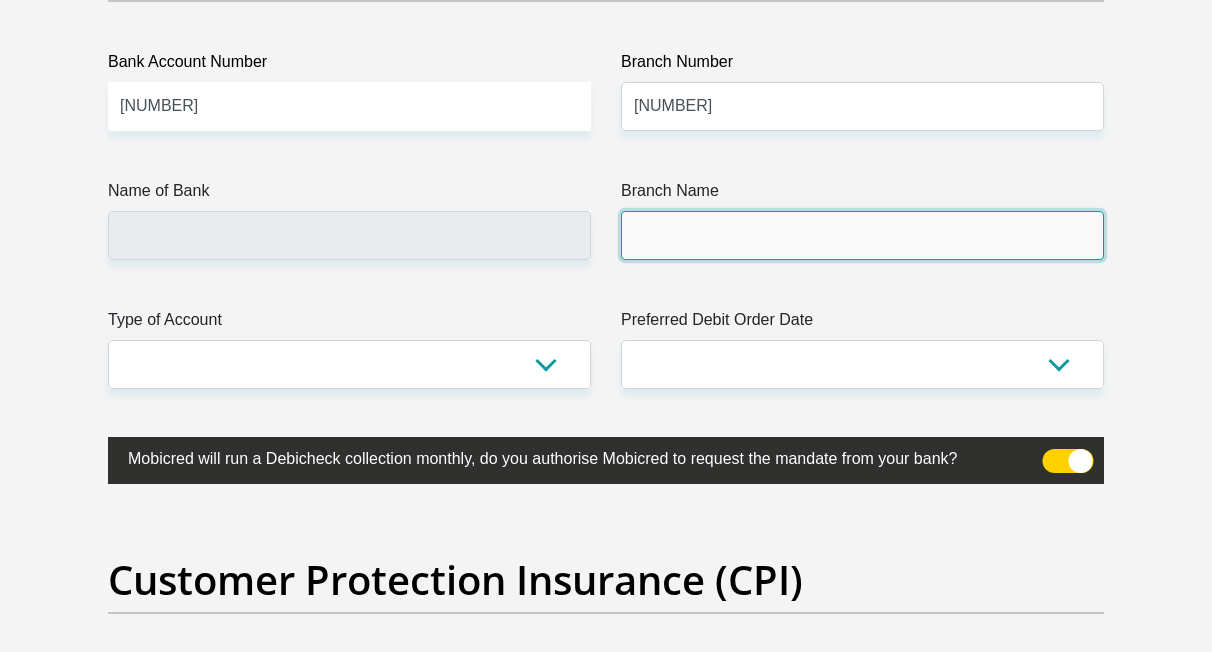 click on "Branch Name" at bounding box center [862, 235] 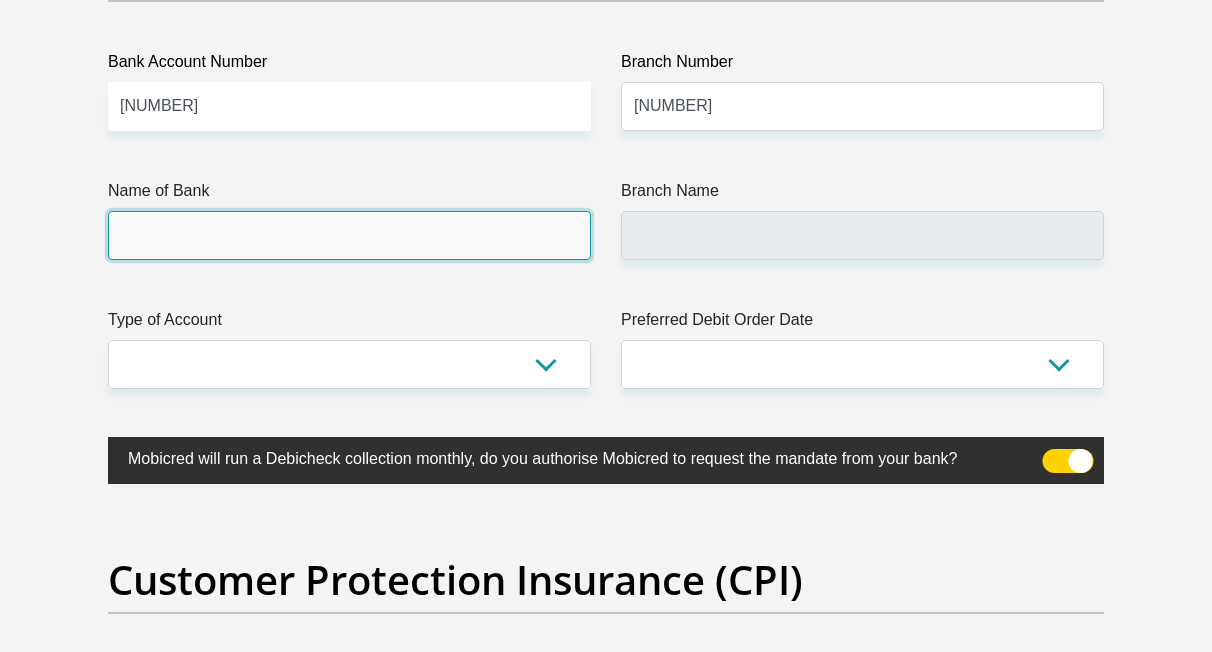 click on "Name of Bank" at bounding box center (349, 235) 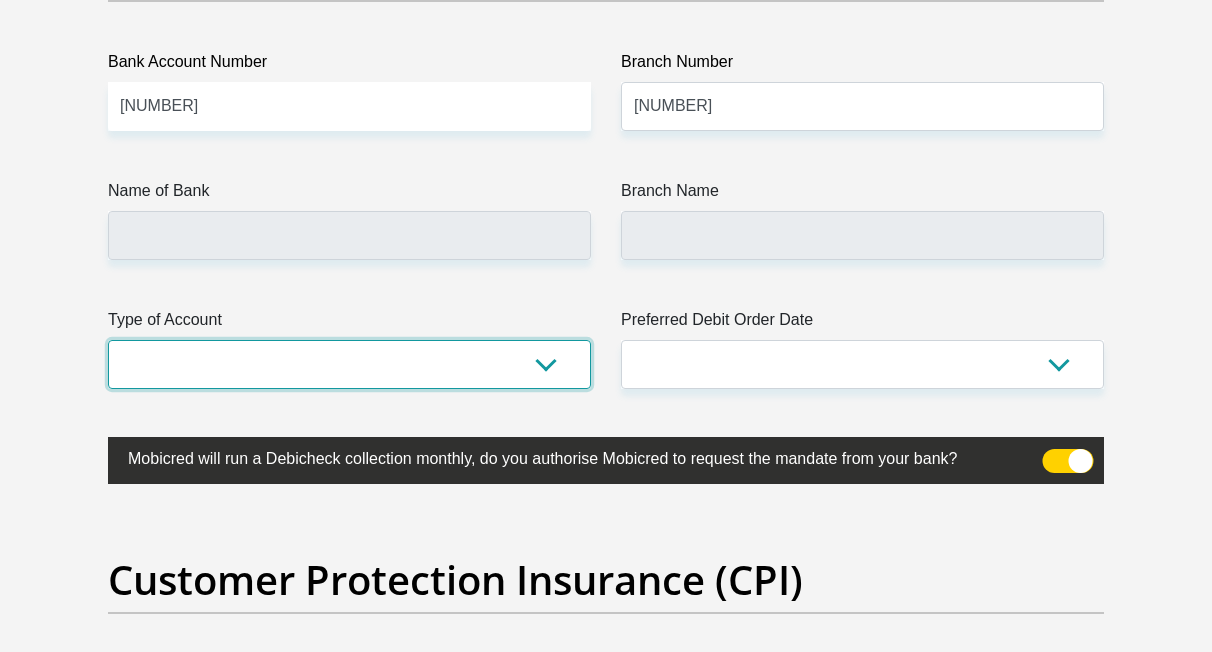 click on "Cheque
Savings" at bounding box center (349, 364) 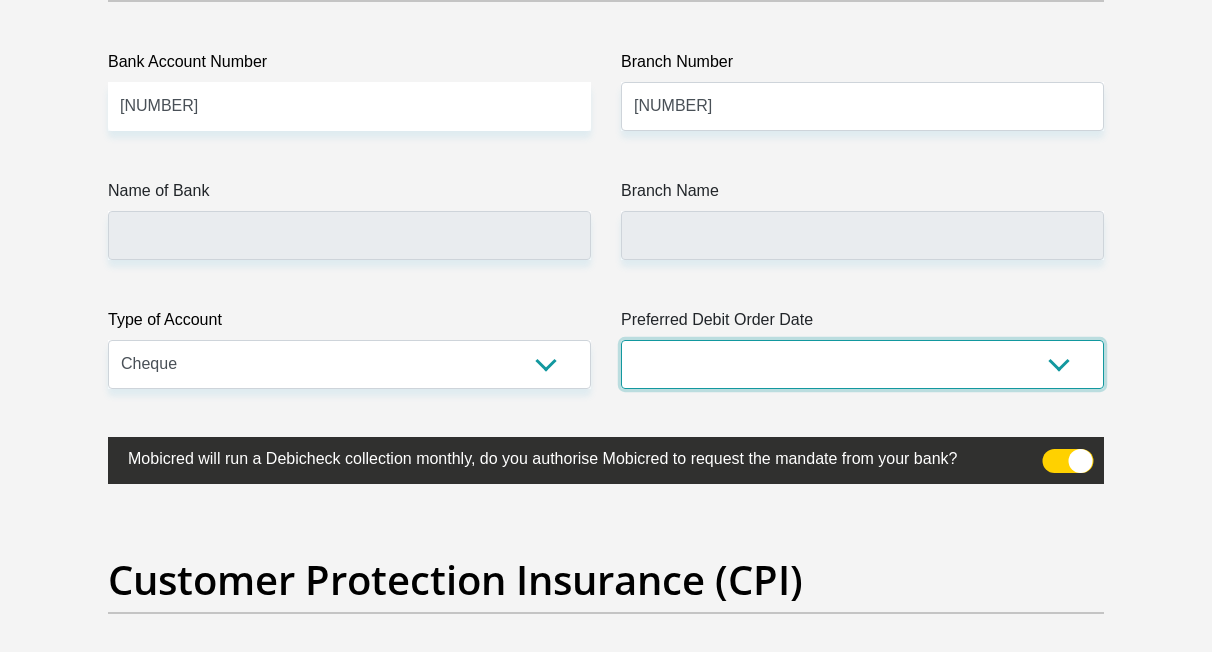 click on "1st
2nd
3rd
4th
5th
7th
18th
19th
20th
21st
22nd
23rd
24th
25th
26th
27th
28th
29th
30th" at bounding box center (862, 364) 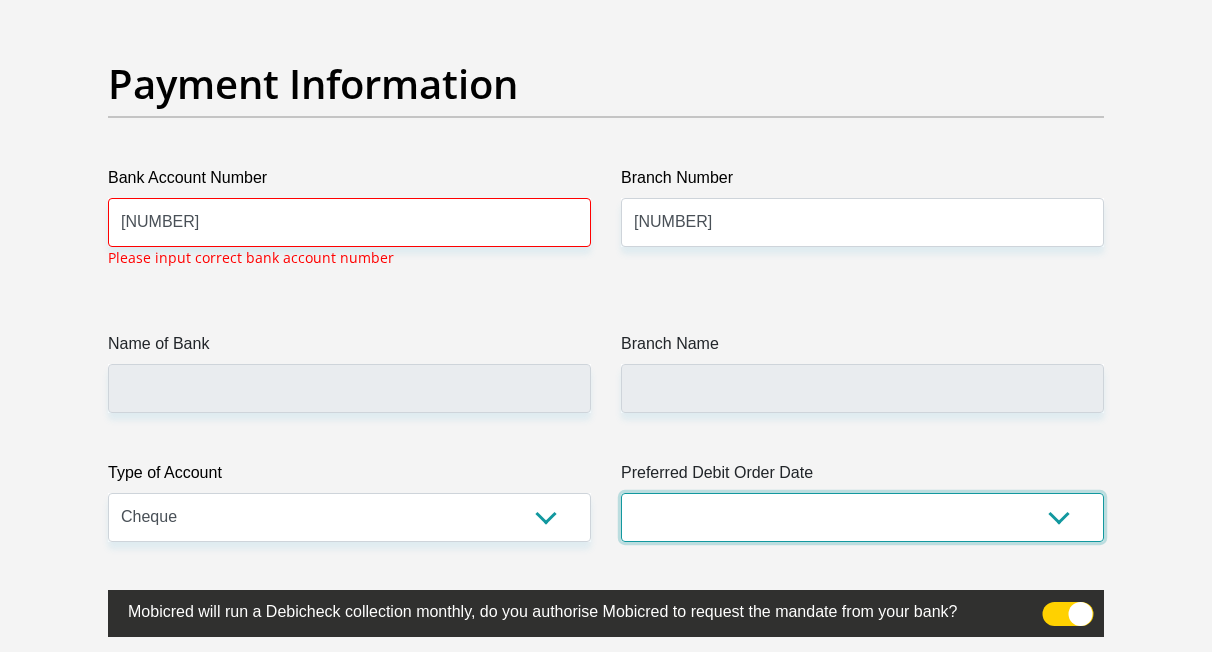 scroll, scrollTop: 4680, scrollLeft: 0, axis: vertical 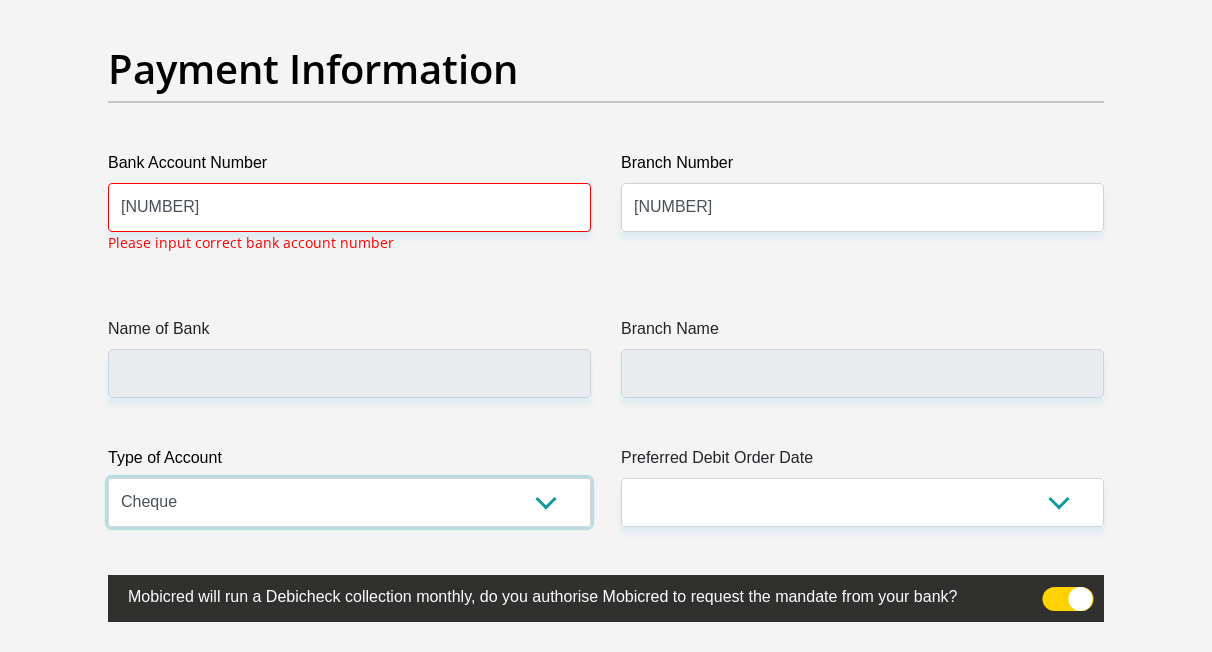 click on "Cheque
Savings" at bounding box center (349, 502) 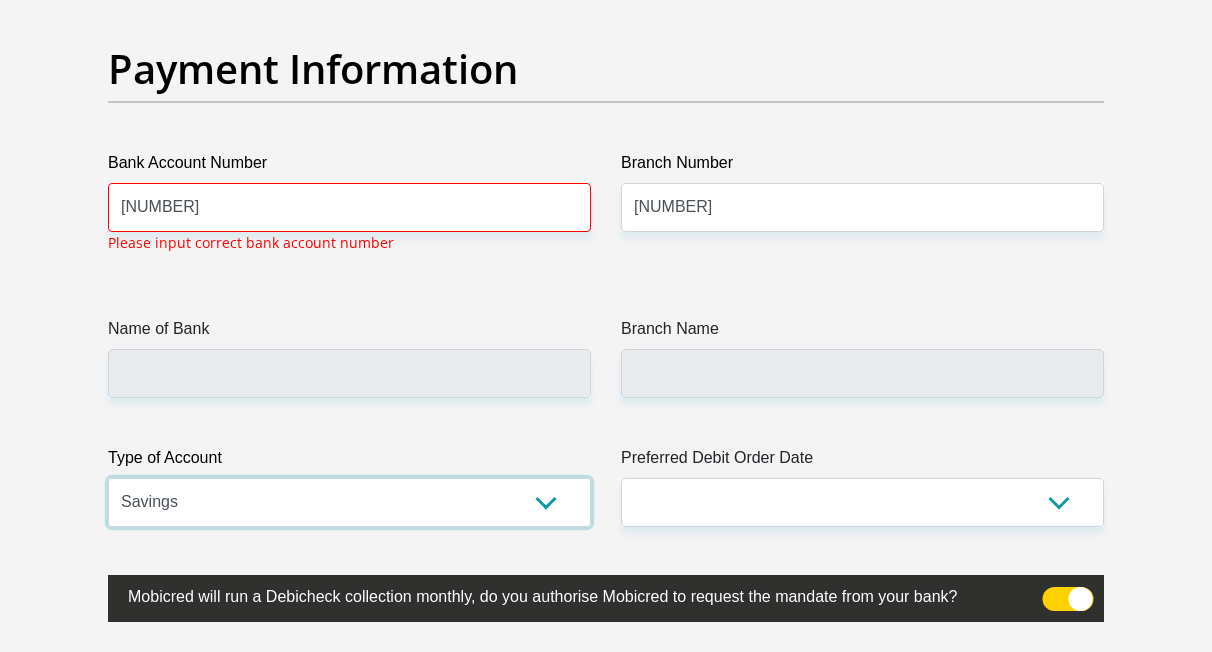 click on "Cheque
Savings" at bounding box center (349, 502) 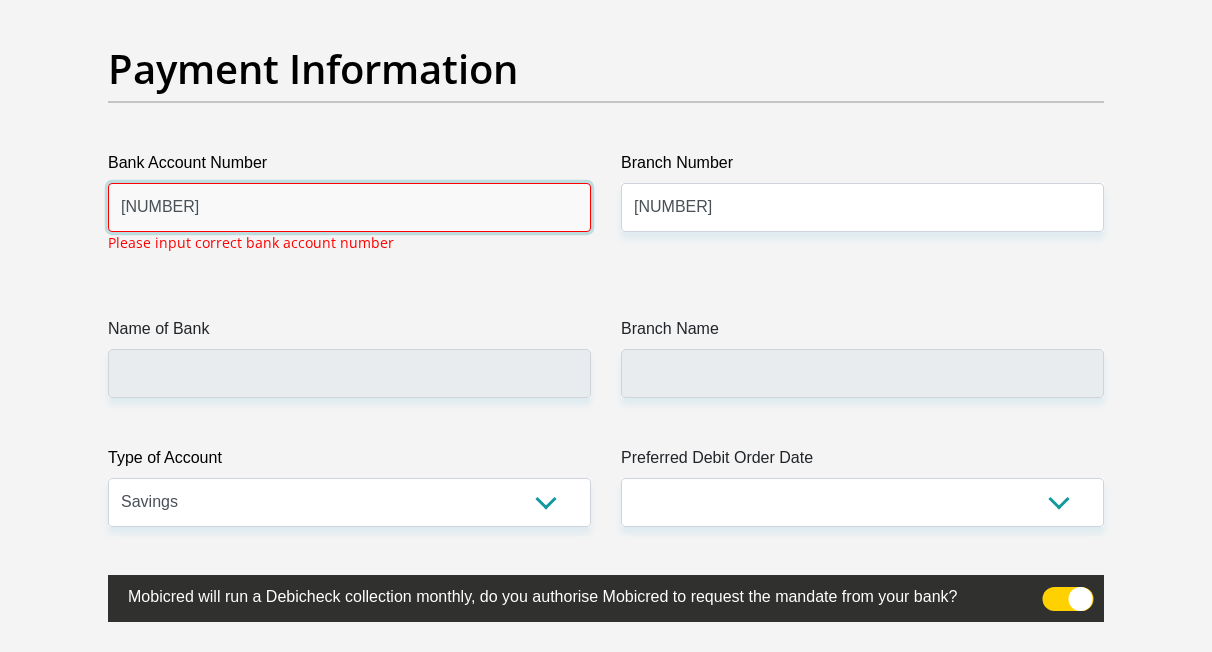 click on "10169392056" at bounding box center [349, 207] 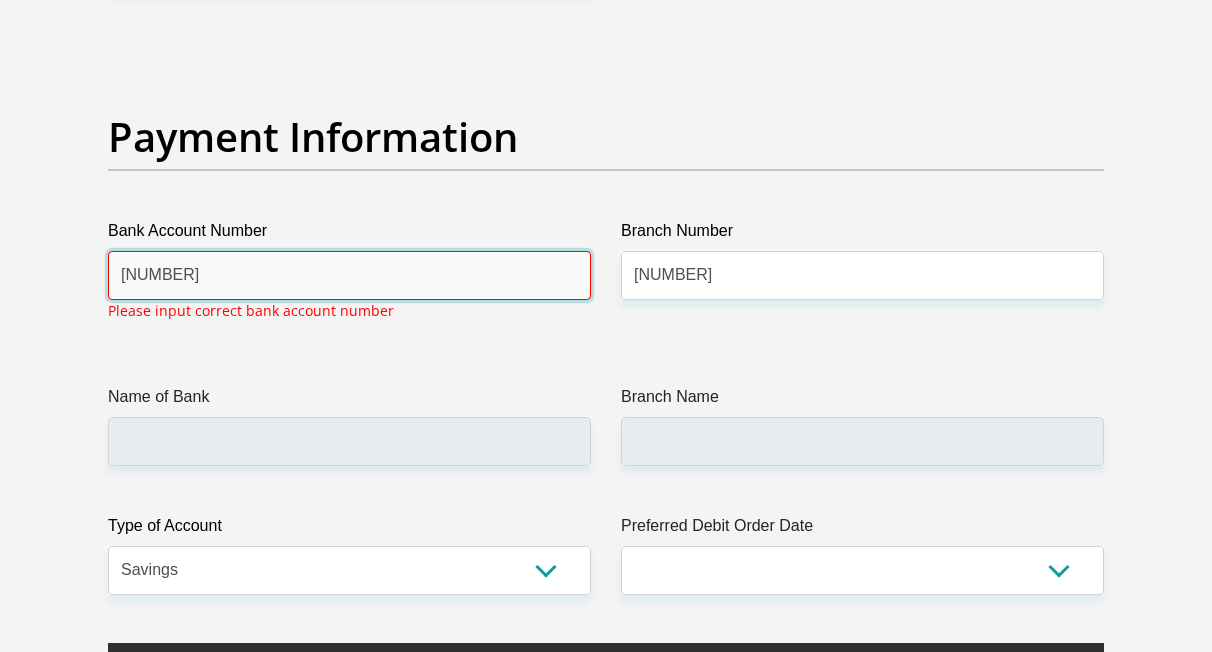 scroll, scrollTop: 4612, scrollLeft: 0, axis: vertical 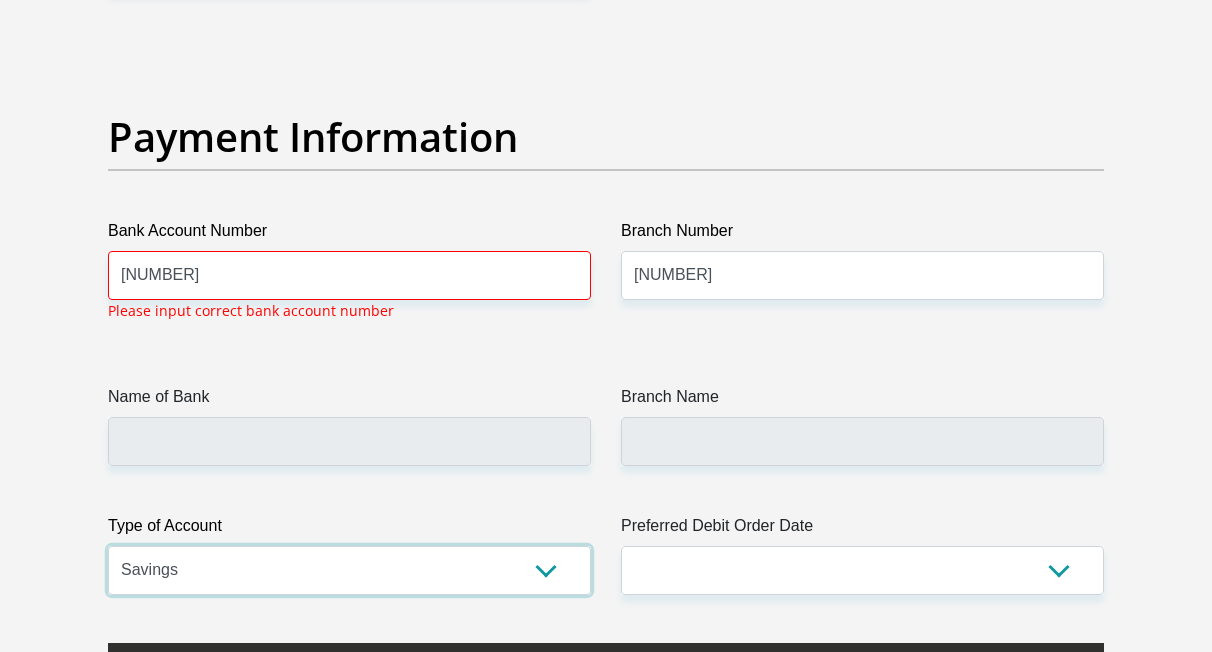 click on "Title
Mr
Ms
Mrs
Dr
Other
First Name
Ishmael
Surname
Lekgoro
ID Number
9301235904086
Please input valid ID number
Race
Black
Coloured
Indian
White
Other
Contact Number
0794302935
Please input valid contact number
Nationality
South Africa
Afghanistan
Aland Islands  Albania  Algeria" at bounding box center [606, -952] 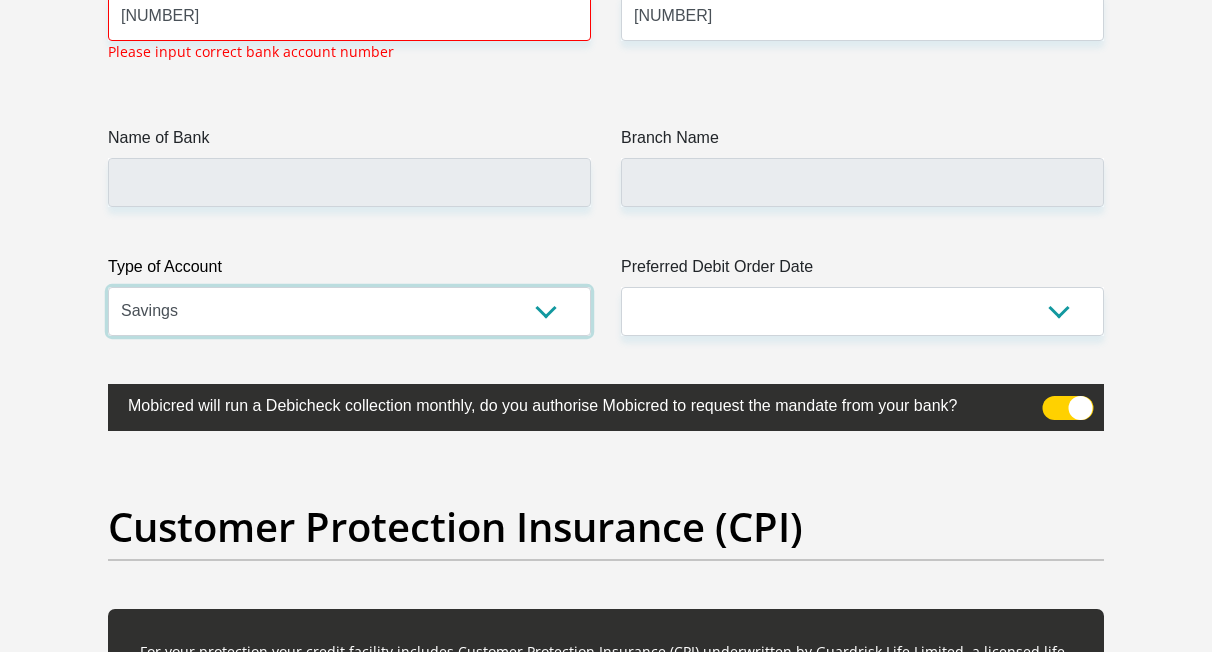 scroll, scrollTop: 4873, scrollLeft: 0, axis: vertical 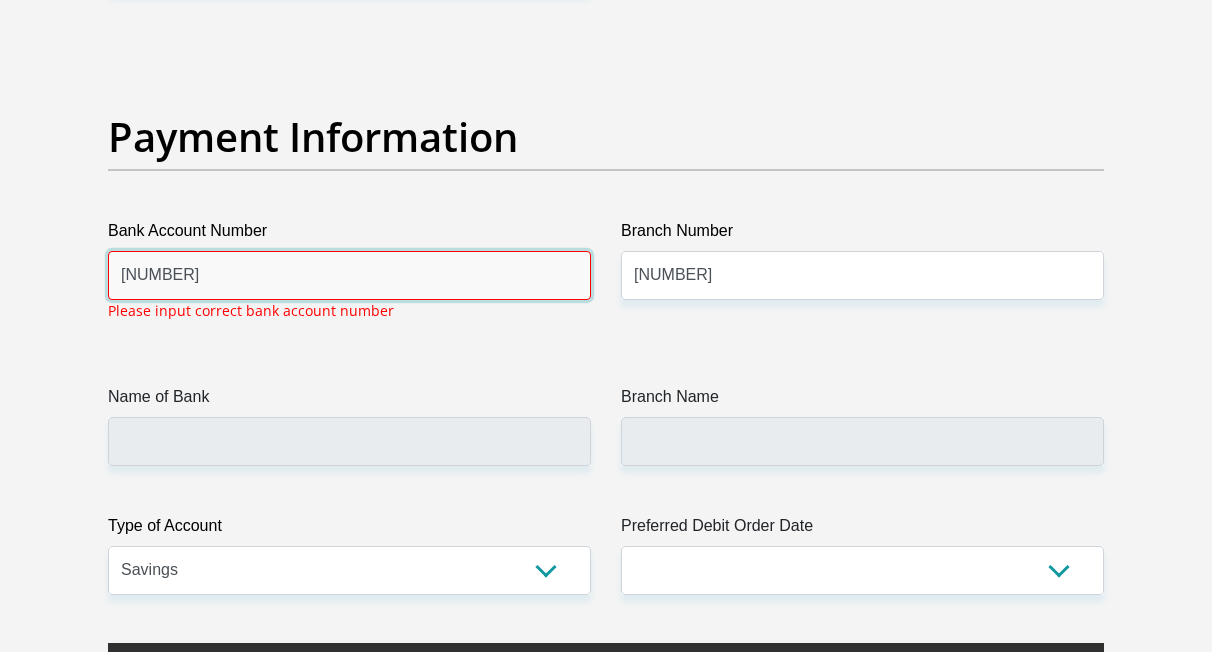 click on "10169392056" at bounding box center [349, 275] 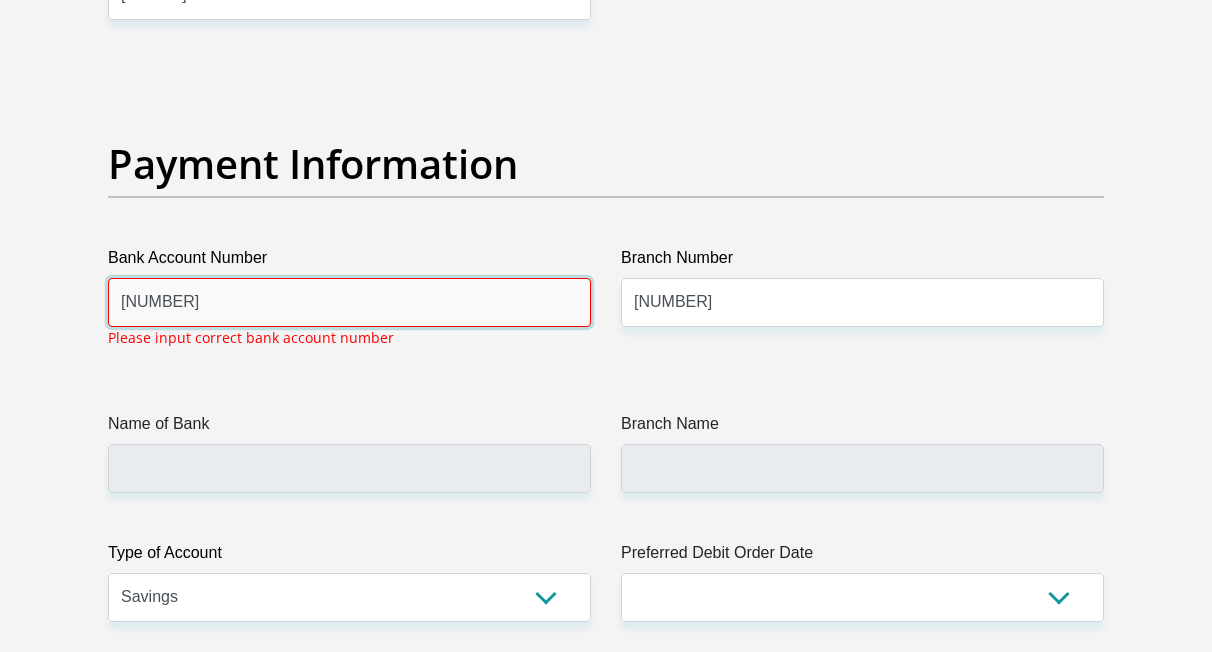 scroll, scrollTop: 4589, scrollLeft: 0, axis: vertical 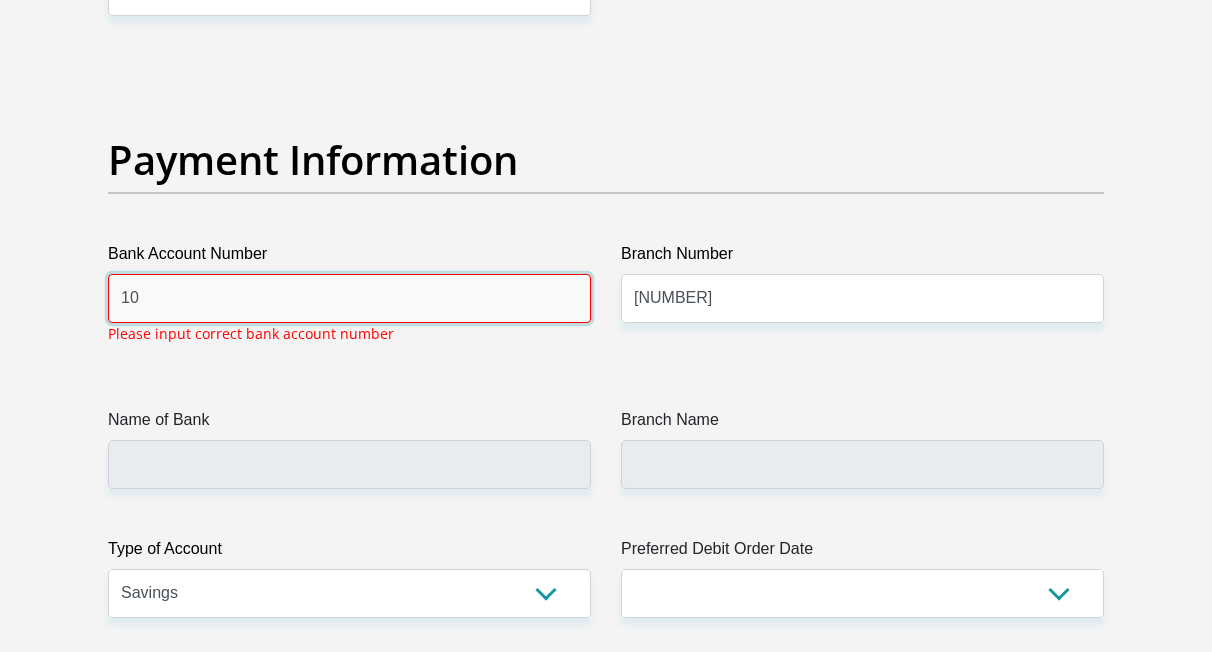 type on "1" 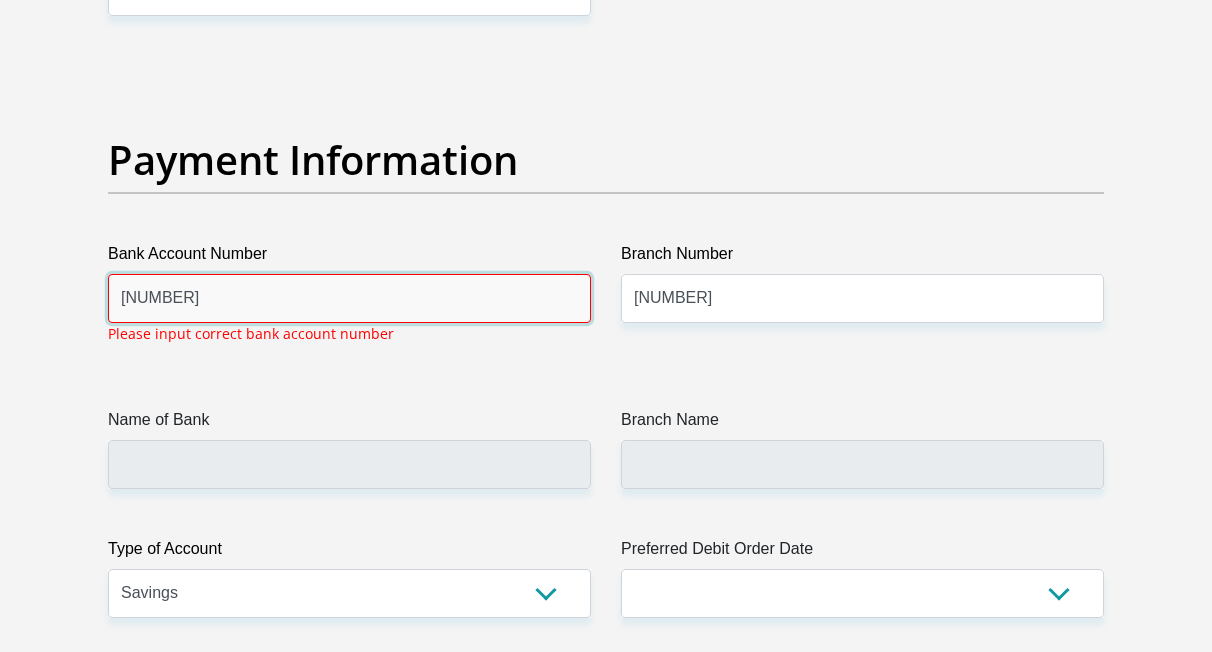 type on "4117778942" 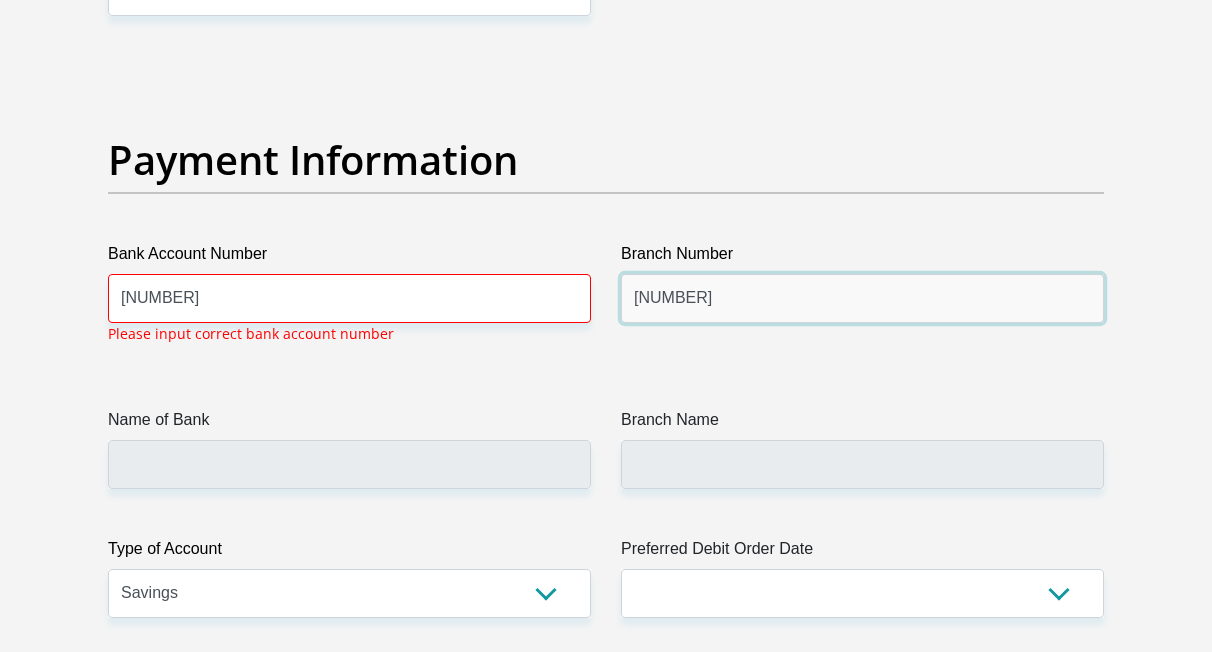 click on "5937" at bounding box center (862, 298) 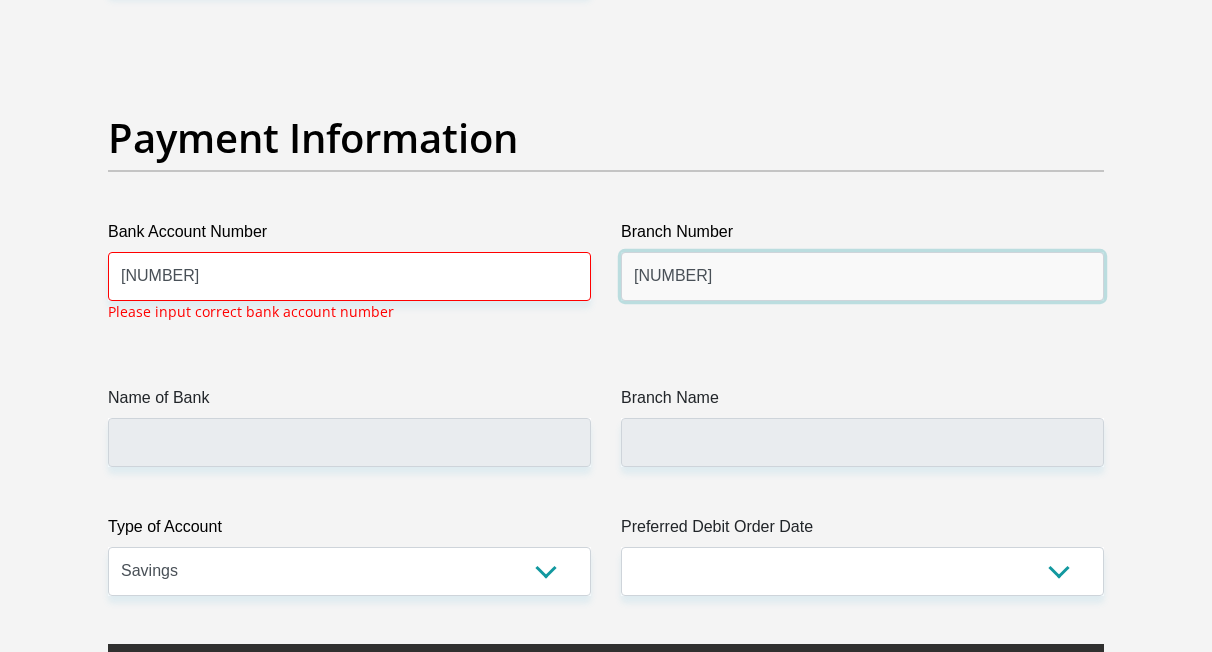 scroll, scrollTop: 4612, scrollLeft: 0, axis: vertical 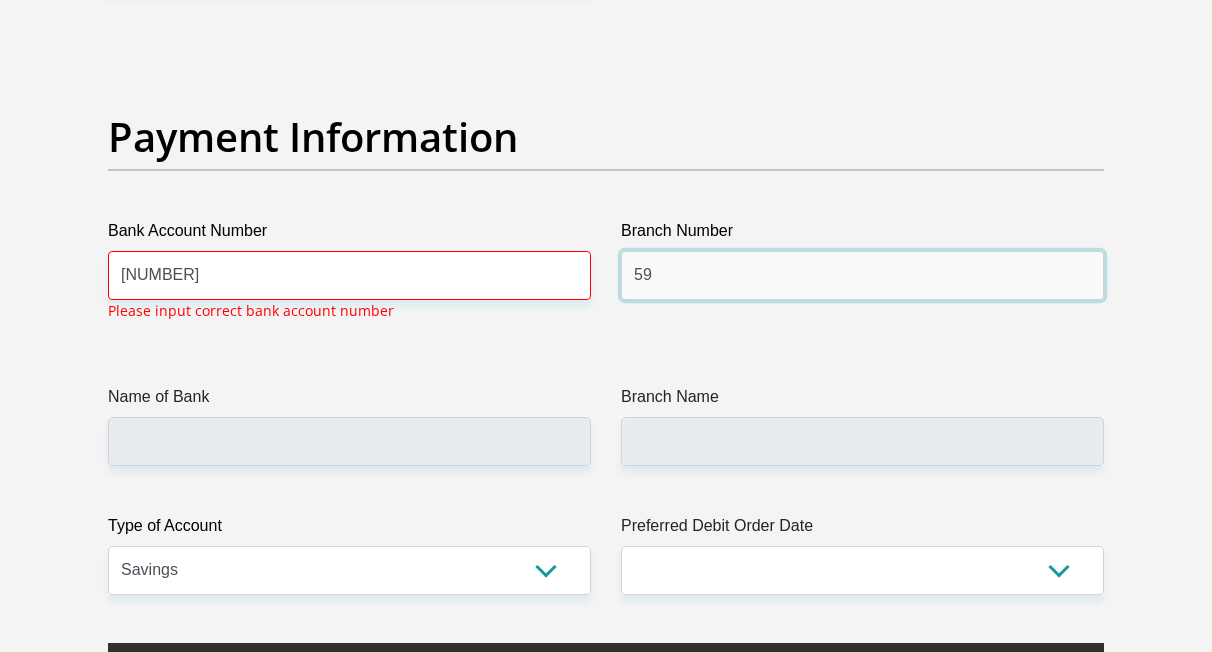 type on "5" 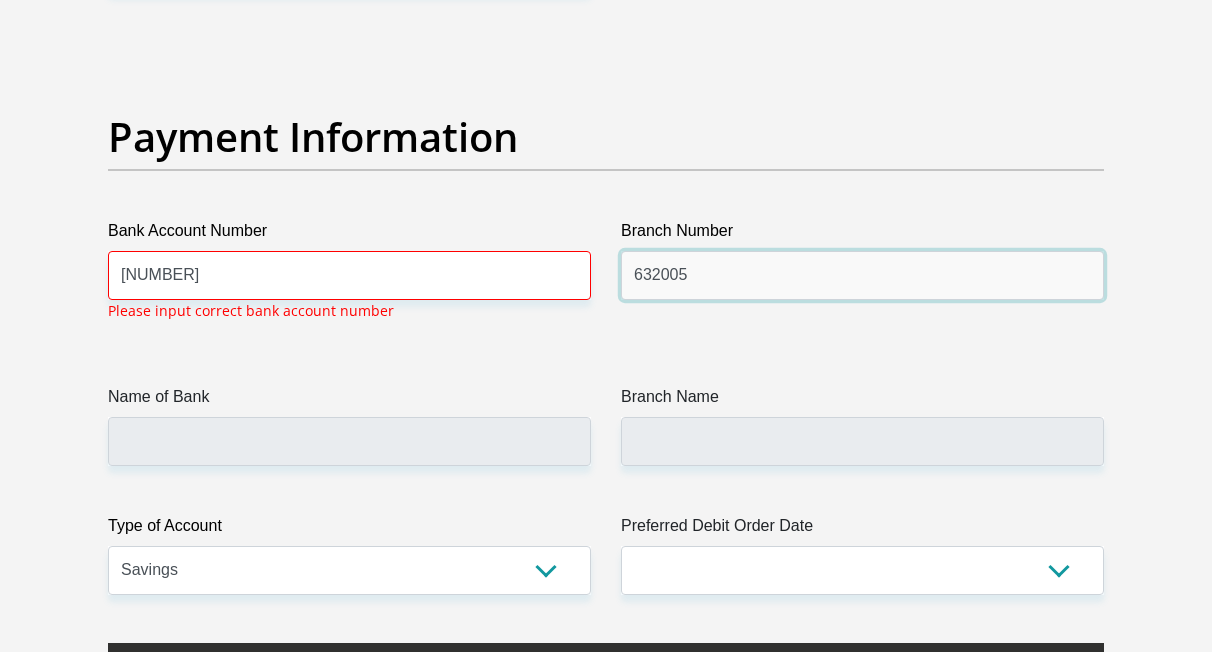 scroll, scrollTop: 4704, scrollLeft: 0, axis: vertical 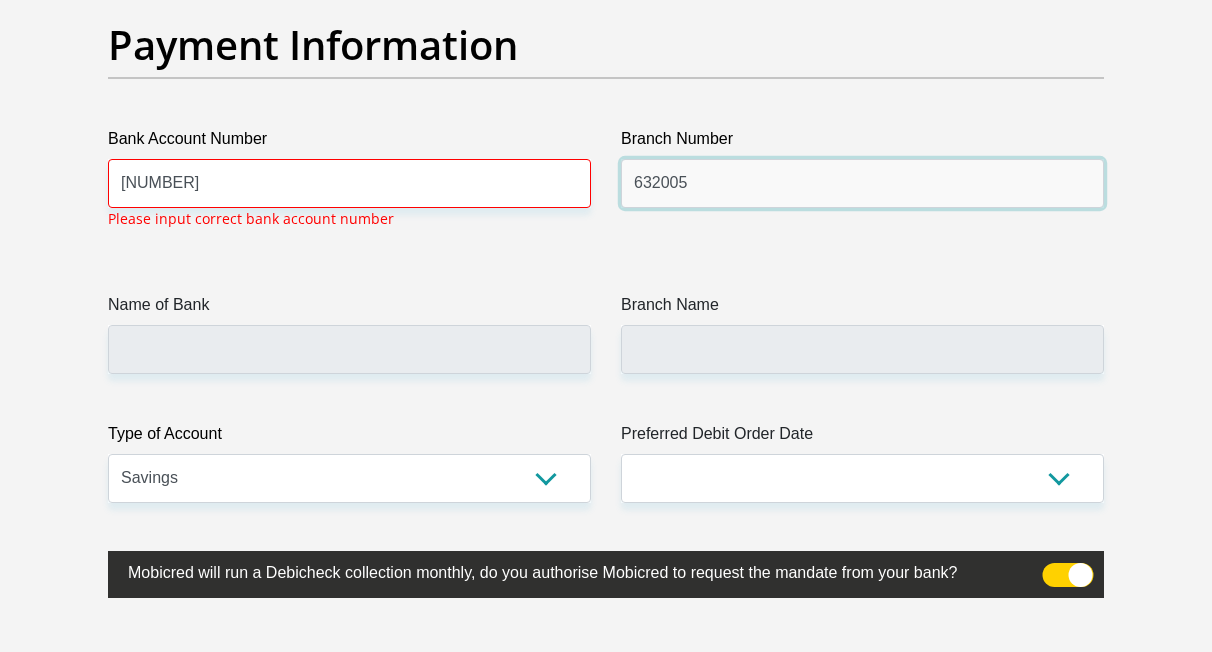 type on "632005" 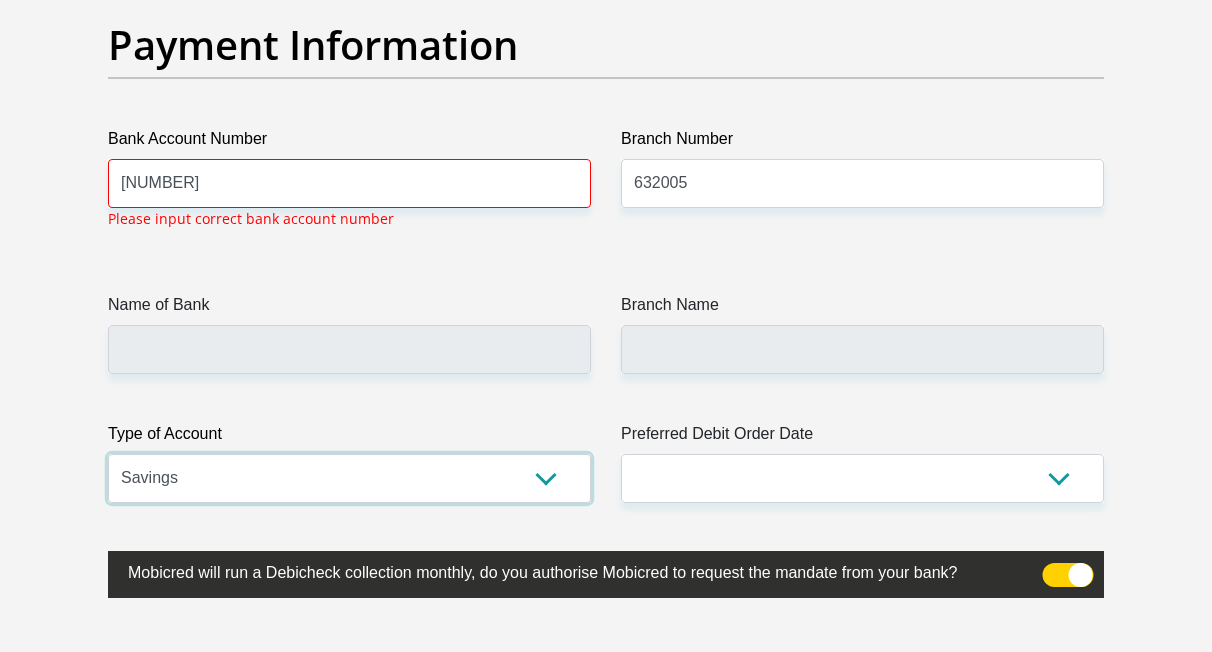 click on "Title
Mr
Ms
Mrs
Dr
Other
First Name
Ishmael
Surname
Lekgoro
ID Number
9301235904086
Please input valid ID number
Race
Black
Coloured
Indian
White
Other
Contact Number
0794302935
Please input valid contact number
Nationality
South Africa
Afghanistan
Aland Islands  Albania  Algeria" at bounding box center (606, -1044) 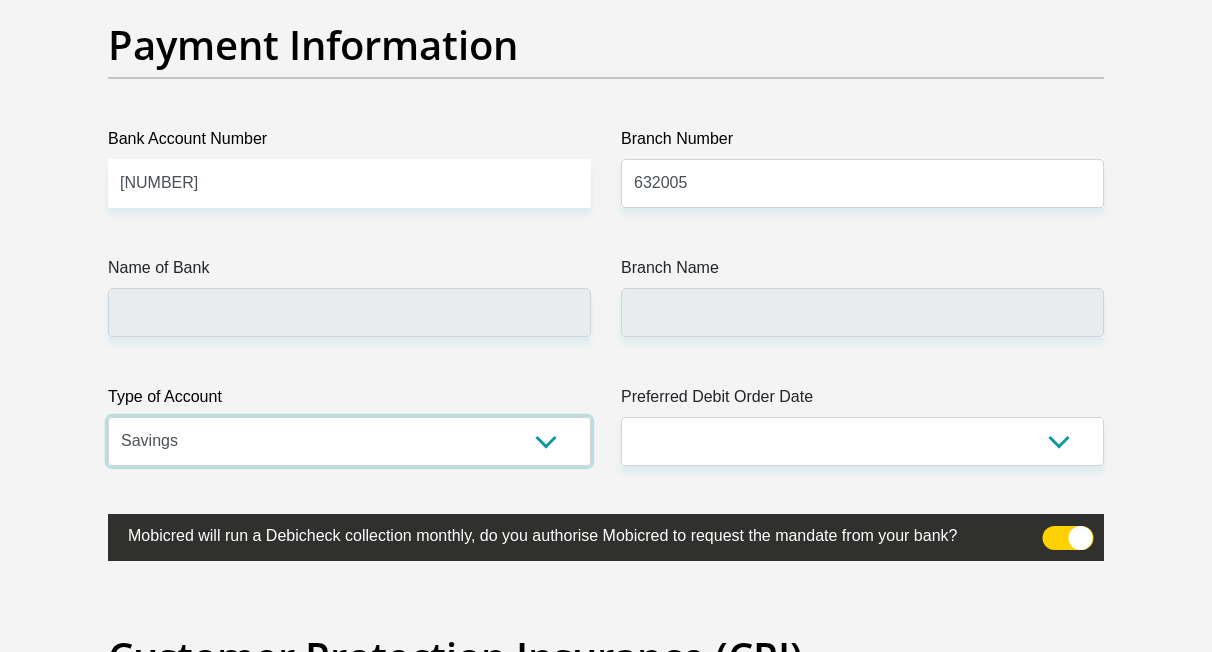 type on "ABSA BANK" 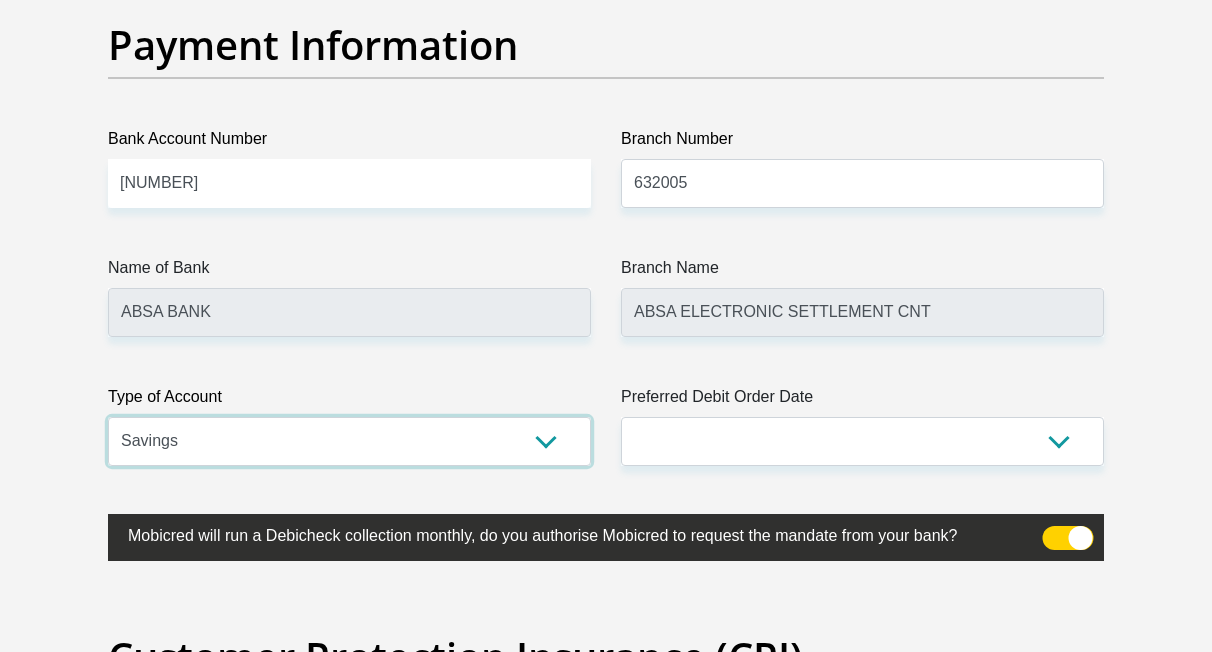 select on "CUR" 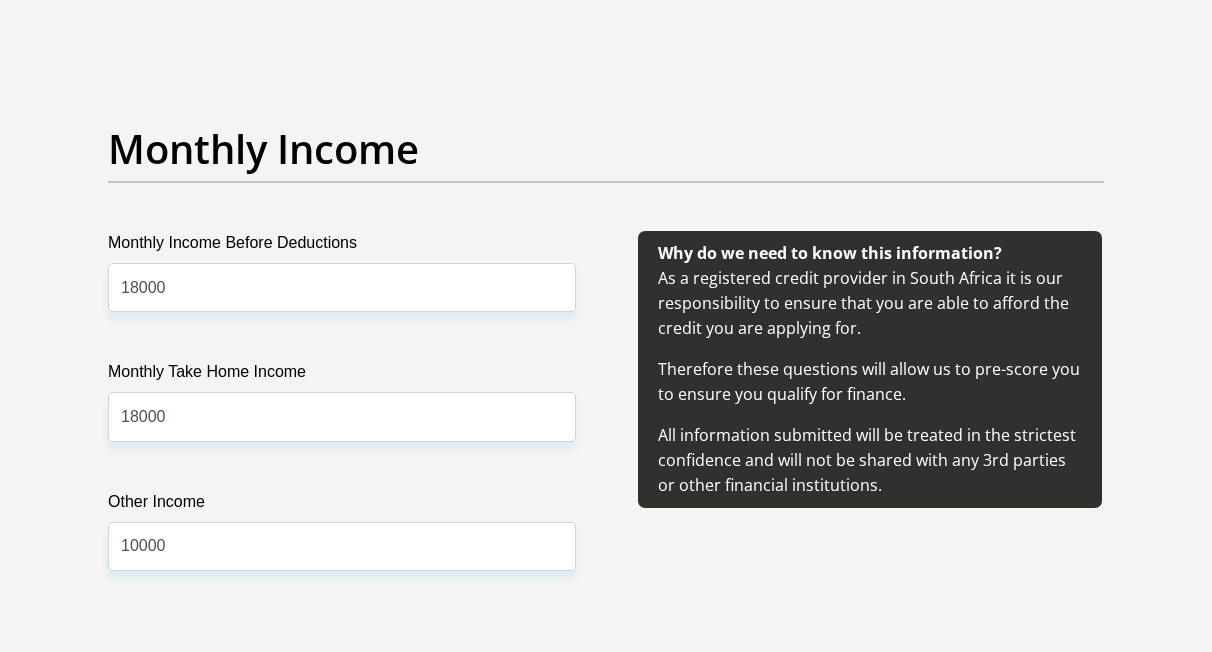 scroll, scrollTop: 2287, scrollLeft: 0, axis: vertical 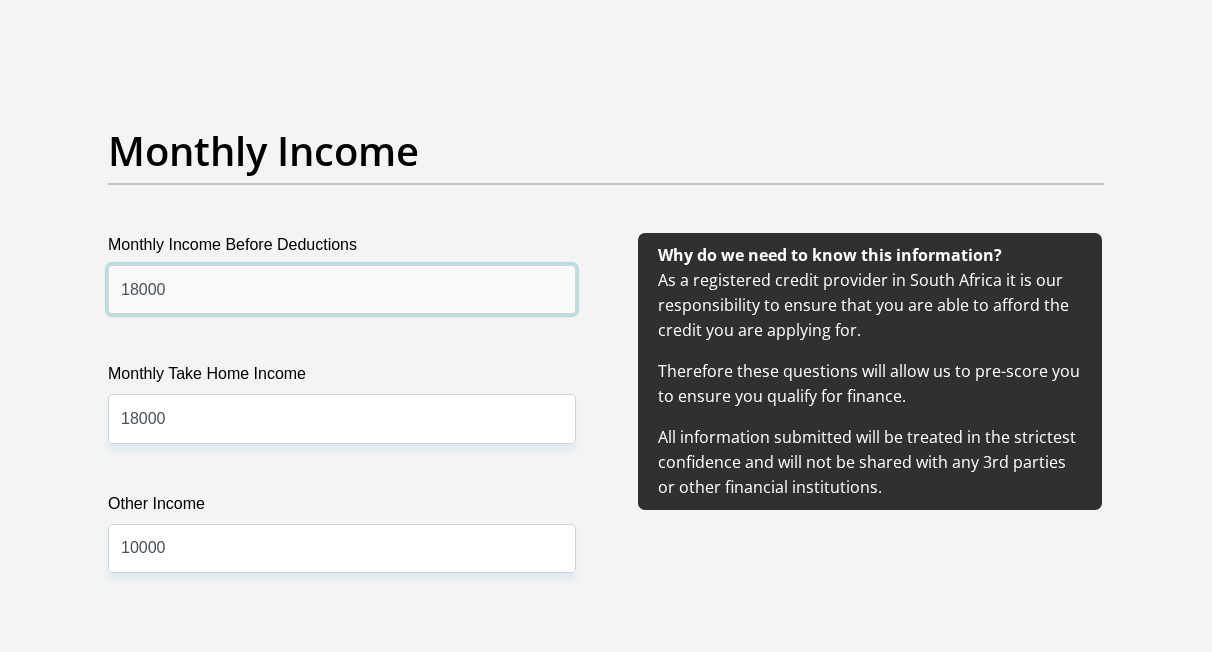 click on "18000" at bounding box center (342, 289) 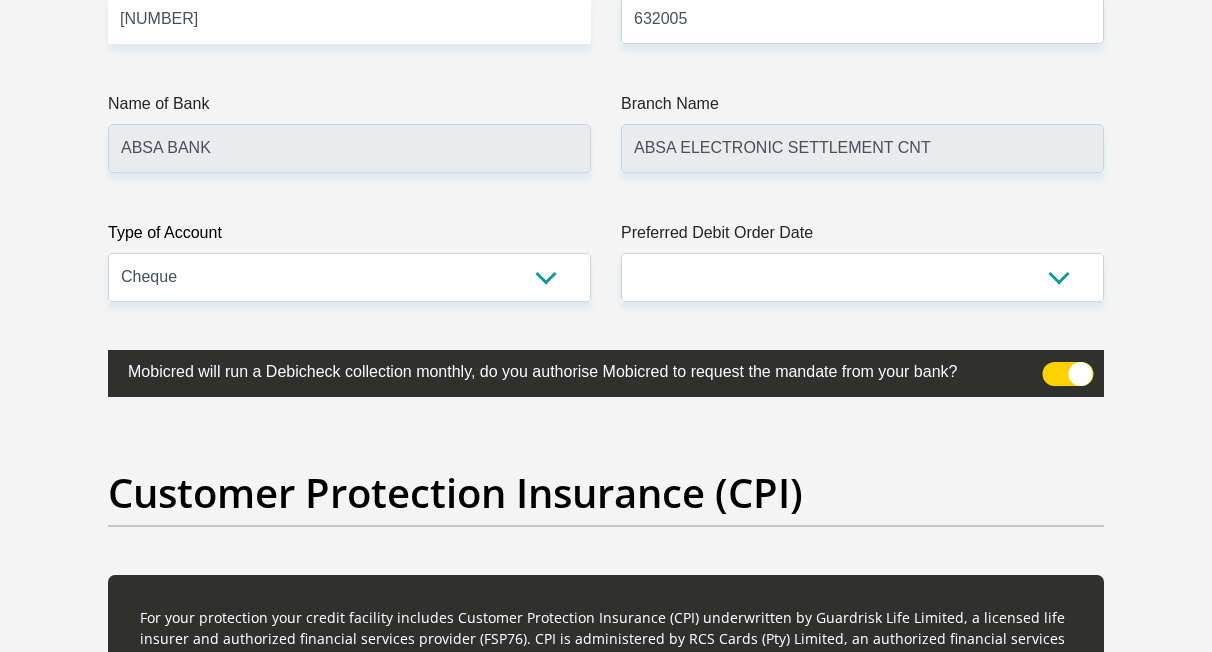 scroll, scrollTop: 4898, scrollLeft: 0, axis: vertical 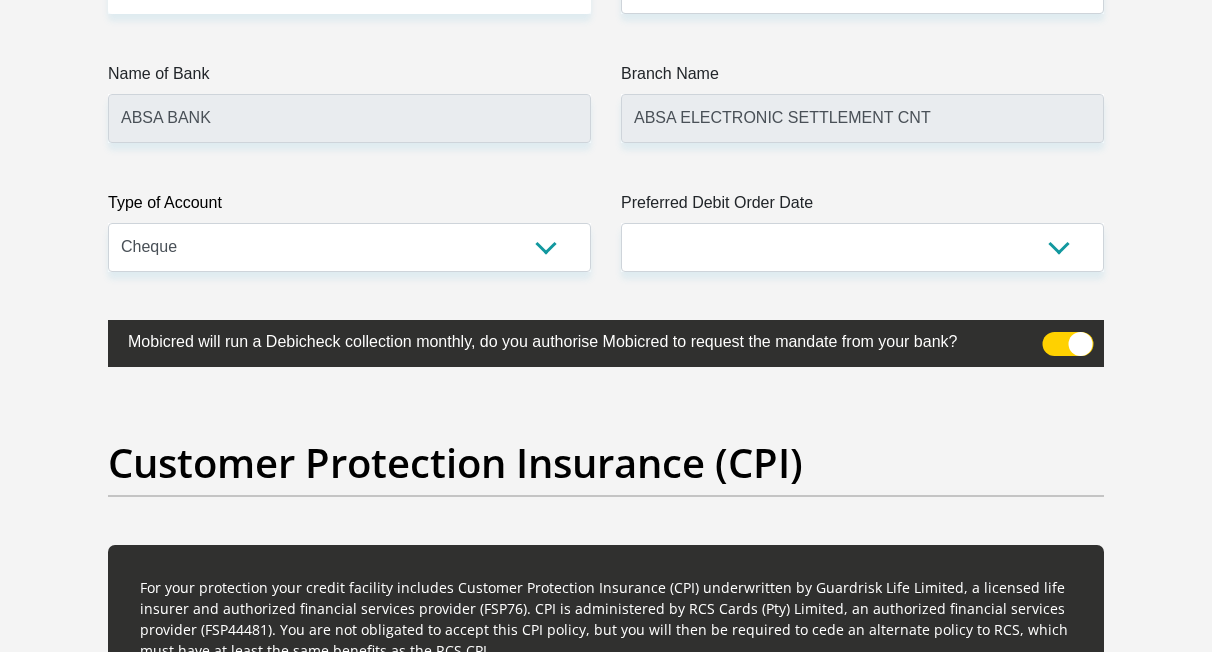 type on "14000" 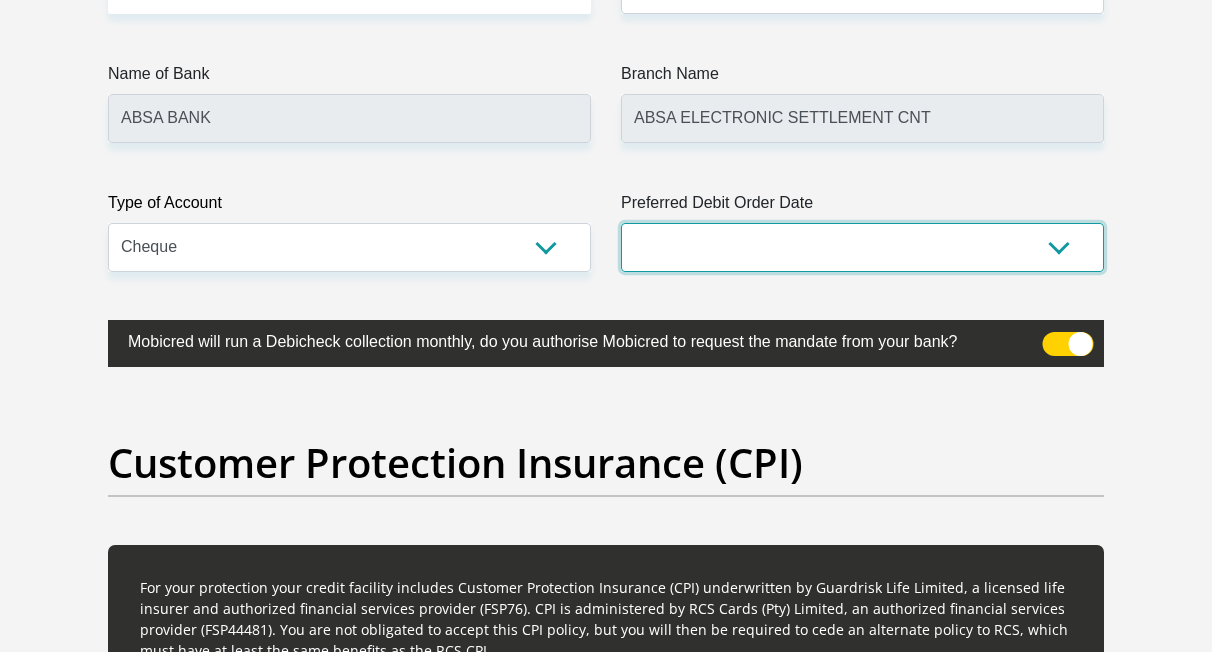 click on "1st
2nd
3rd
4th
5th
7th
18th
19th
20th
21st
22nd
23rd
24th
25th
26th
27th
28th
29th
30th" at bounding box center (862, 247) 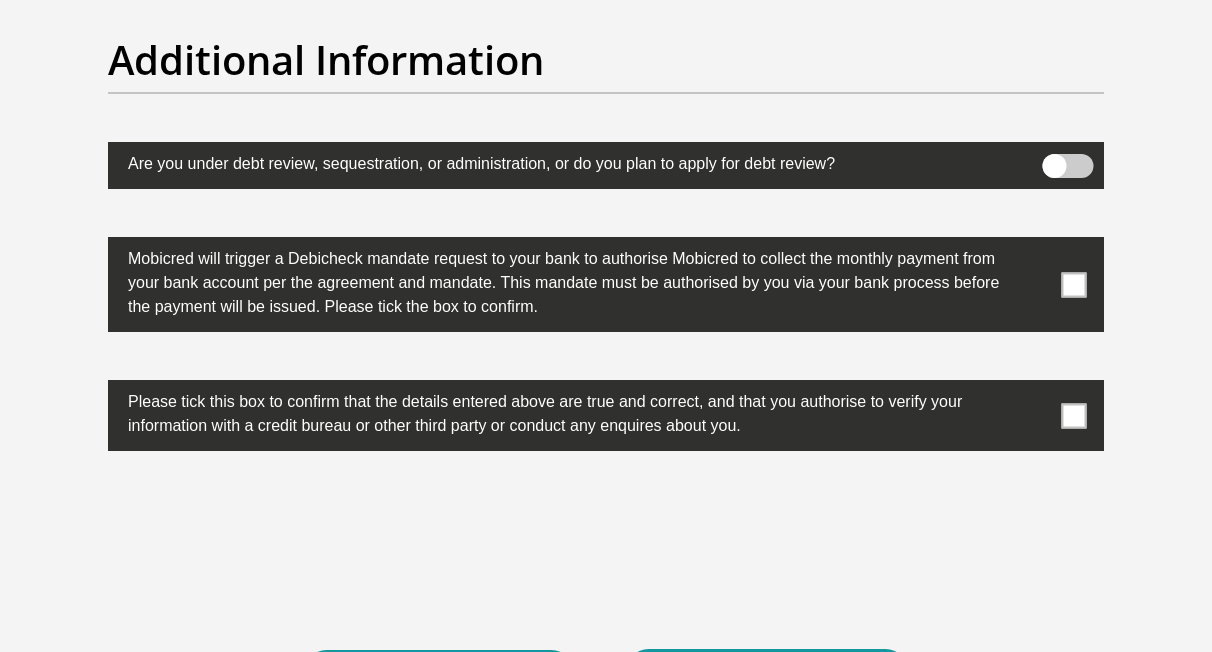 scroll, scrollTop: 6365, scrollLeft: 0, axis: vertical 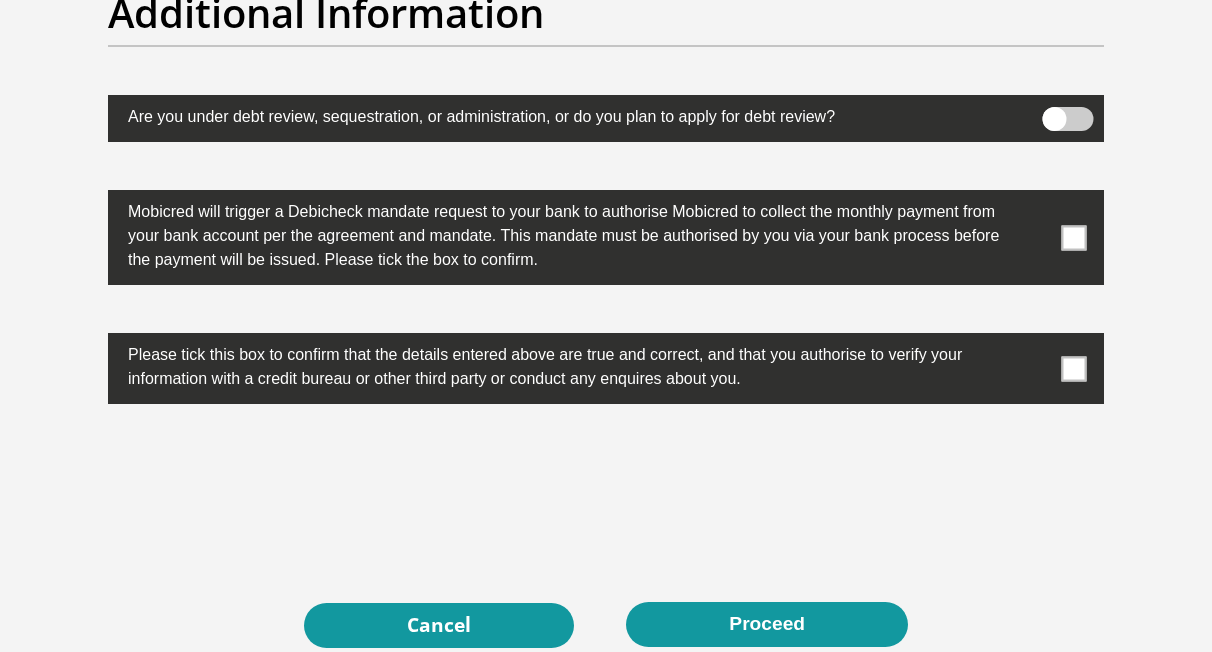 click at bounding box center (1068, 119) 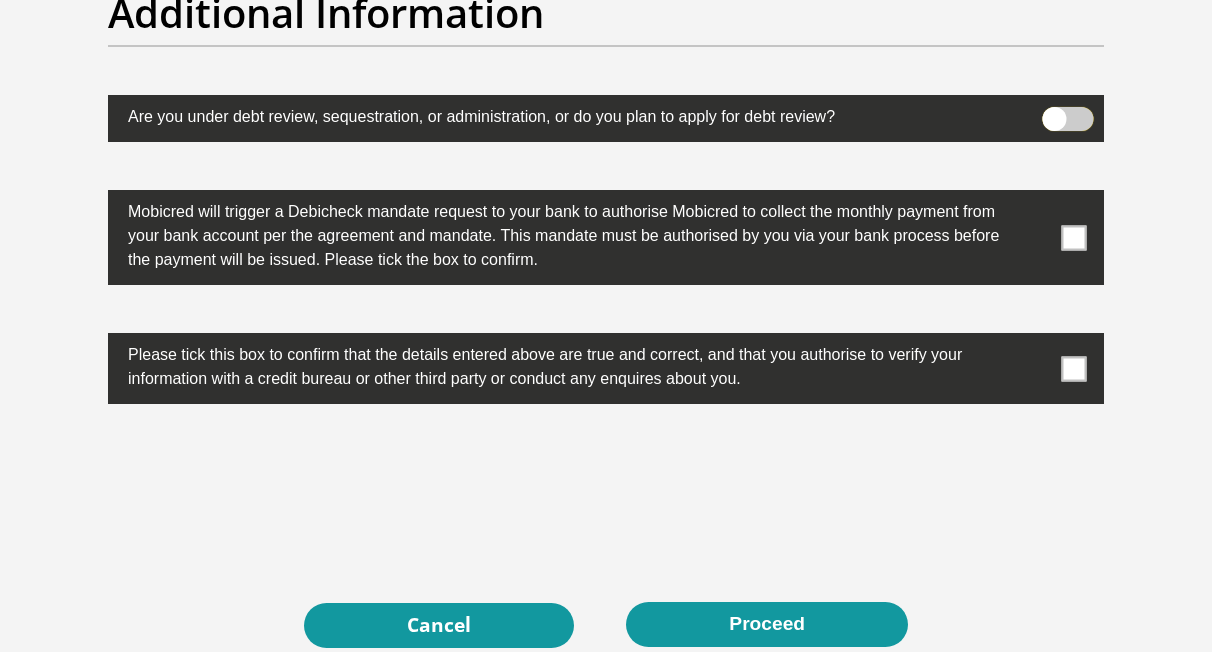 click at bounding box center (1054, 112) 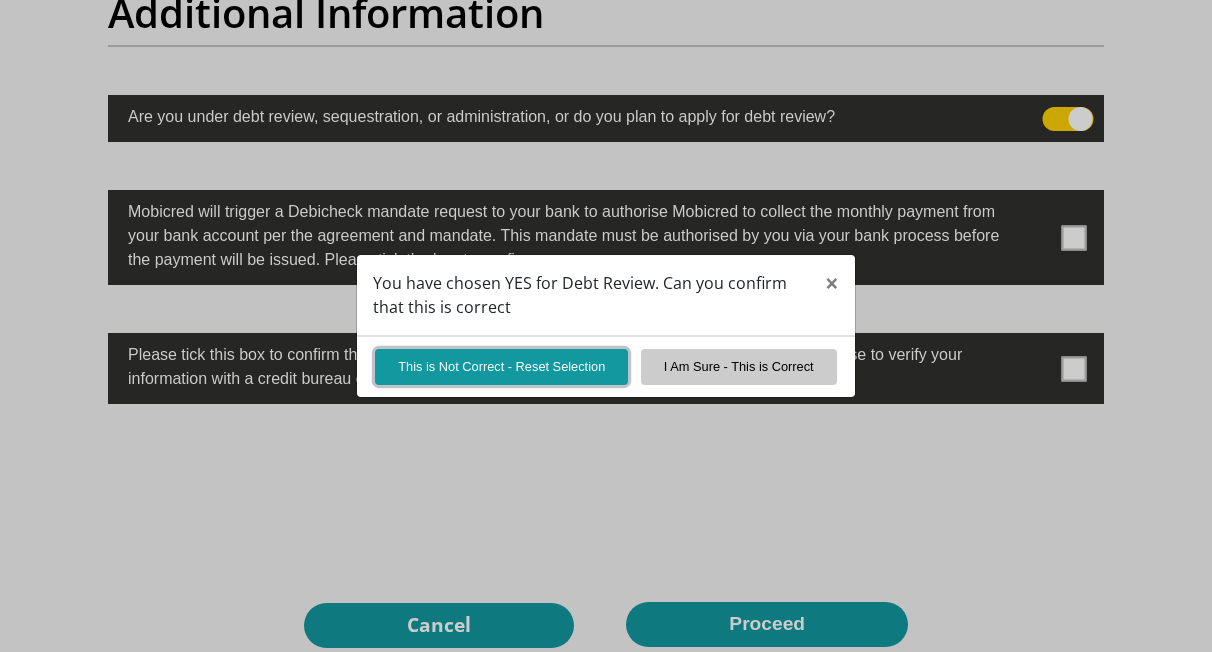 click on "This is Not Correct - Reset Selection" at bounding box center [501, 366] 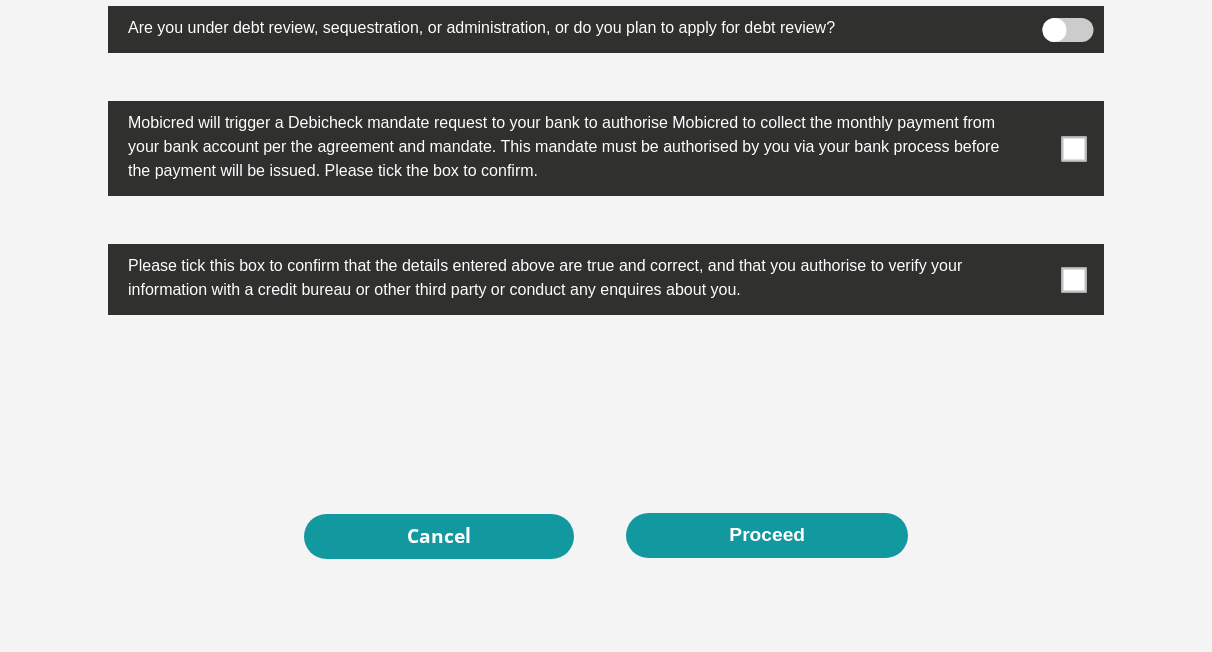 scroll, scrollTop: 6462, scrollLeft: 0, axis: vertical 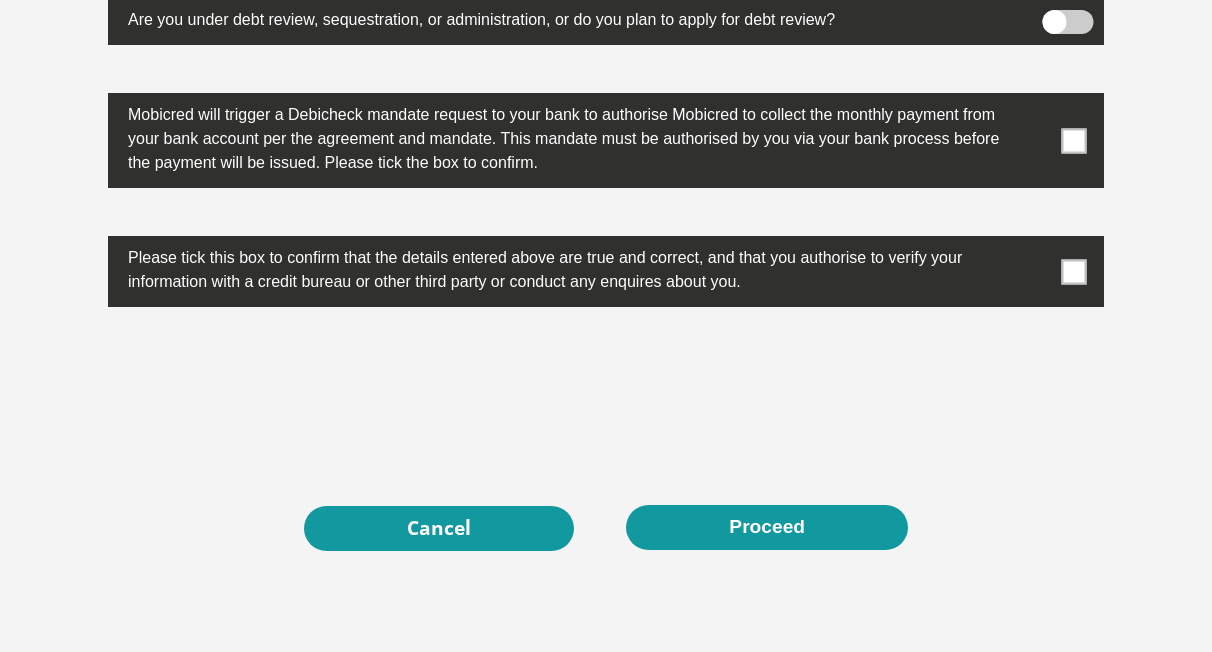 click at bounding box center (1074, 140) 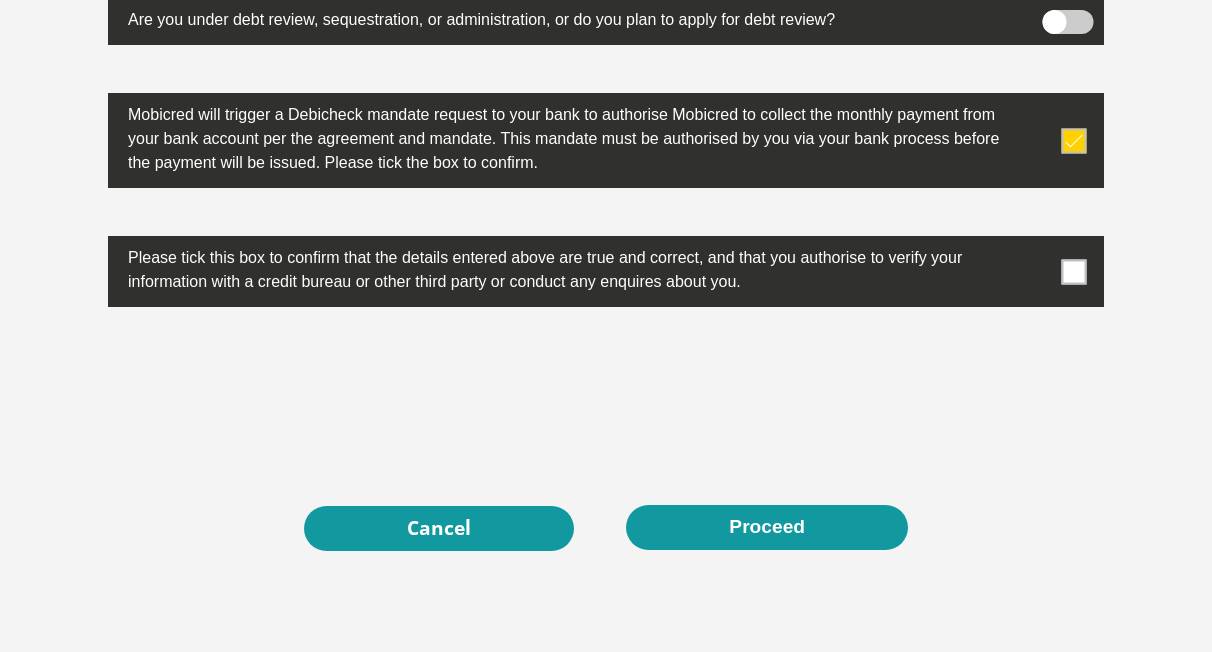 click at bounding box center [1074, 271] 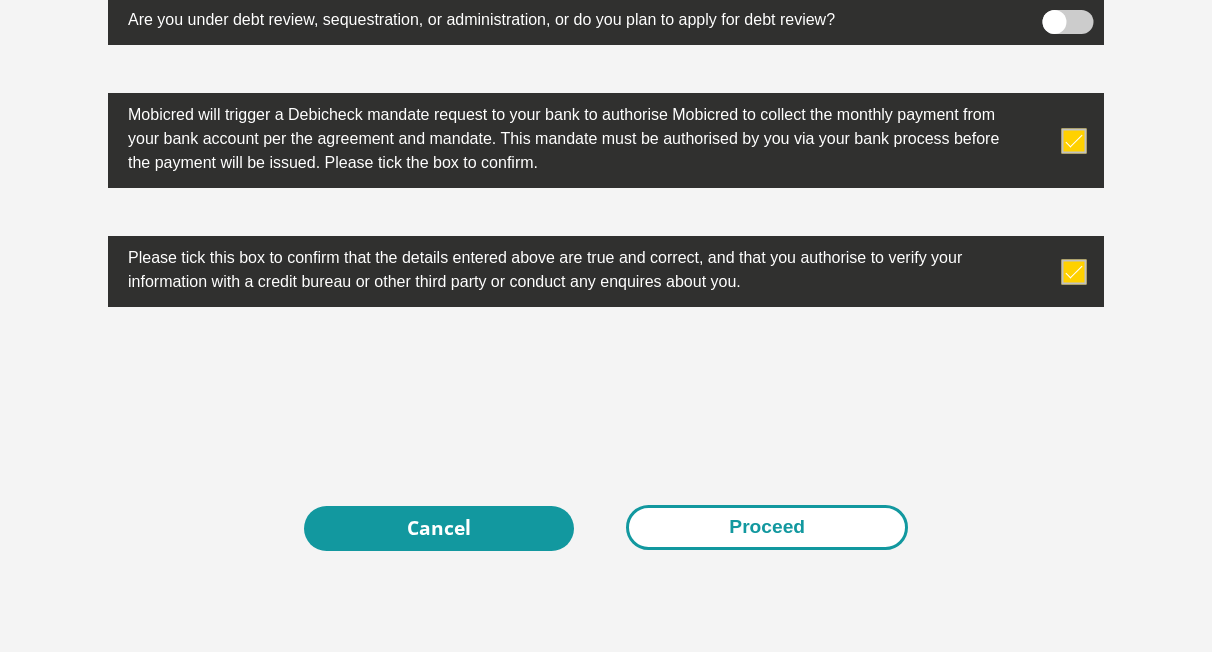 click on "Proceed" at bounding box center [767, 527] 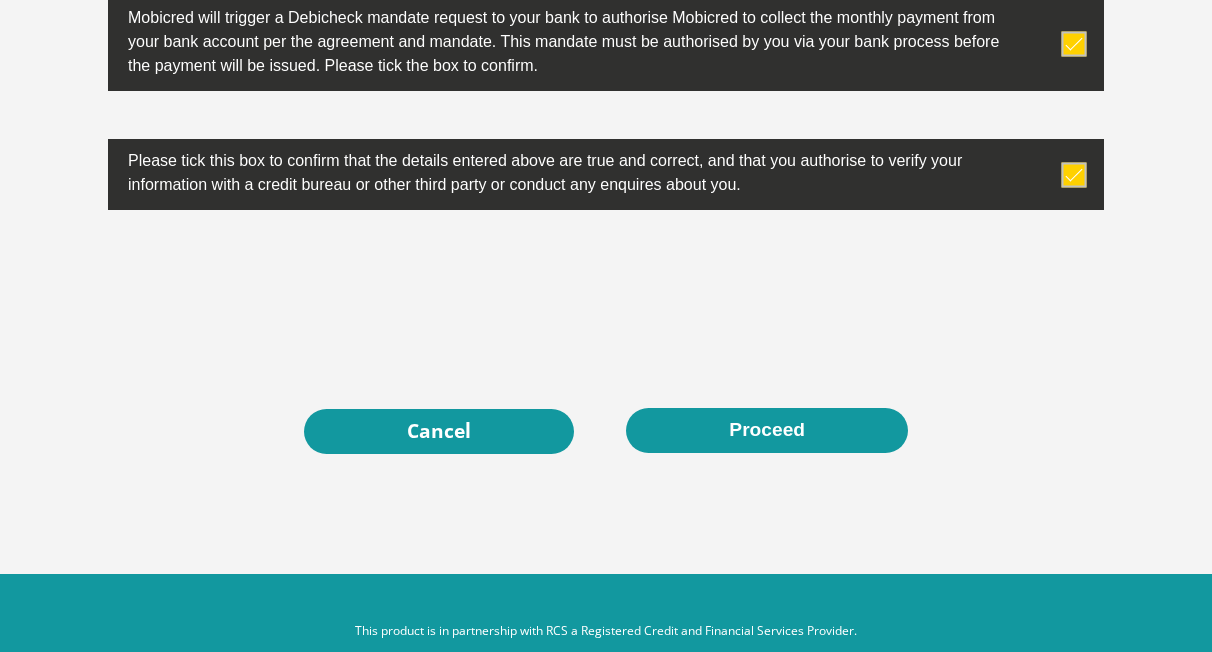 scroll, scrollTop: 6634, scrollLeft: 0, axis: vertical 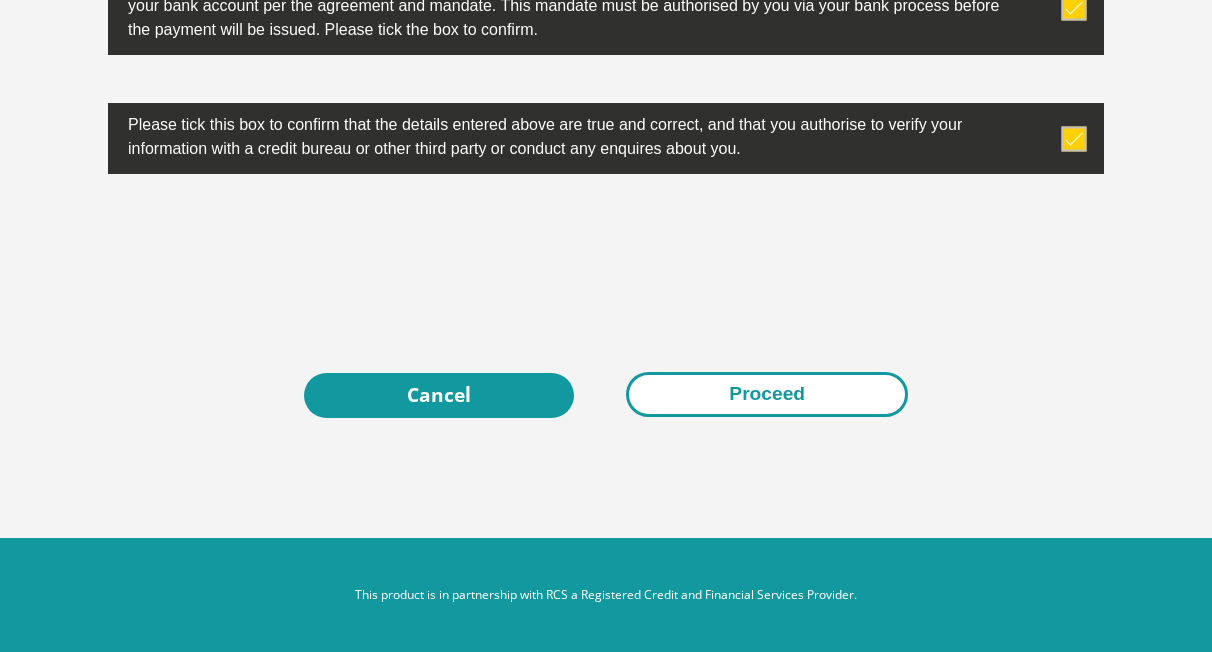 click on "Proceed" at bounding box center (767, 394) 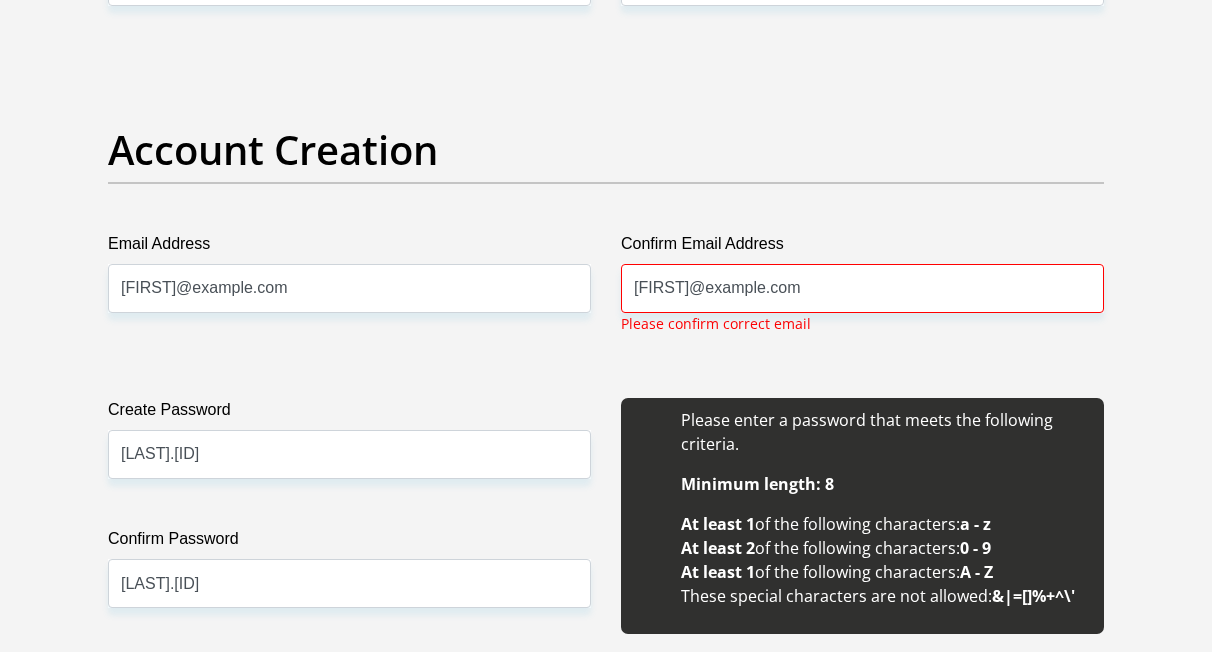 scroll, scrollTop: 1673, scrollLeft: 0, axis: vertical 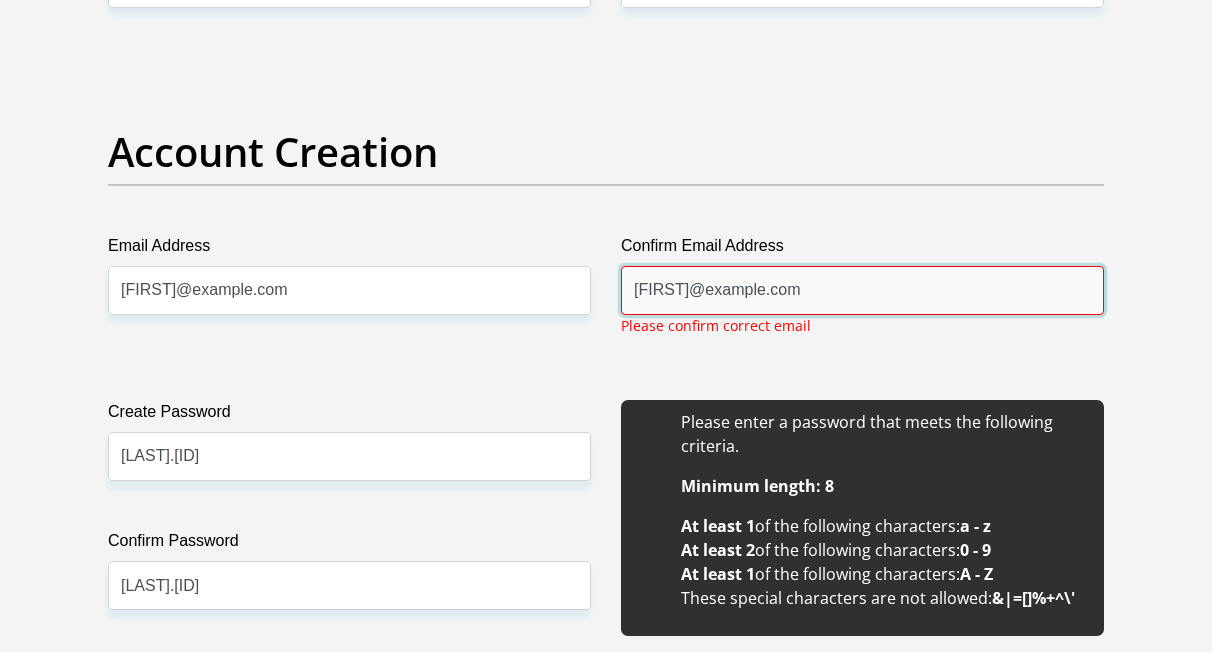click on "ishmaellekgoro@gmail.com" at bounding box center [862, 290] 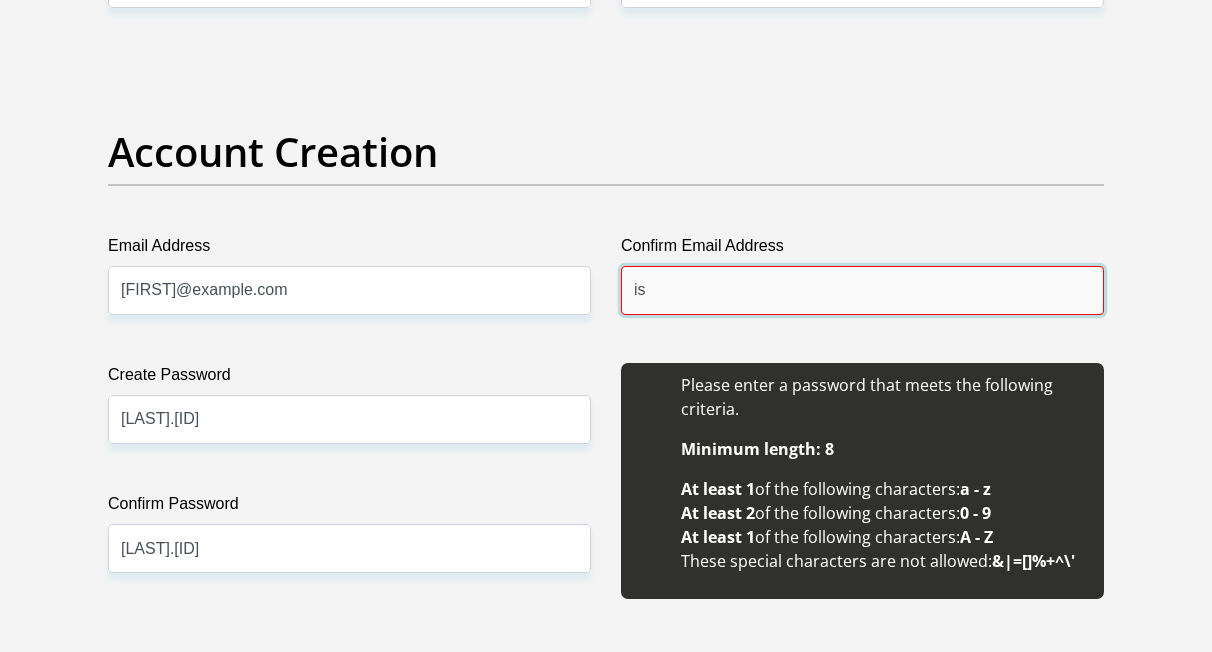 type on "i" 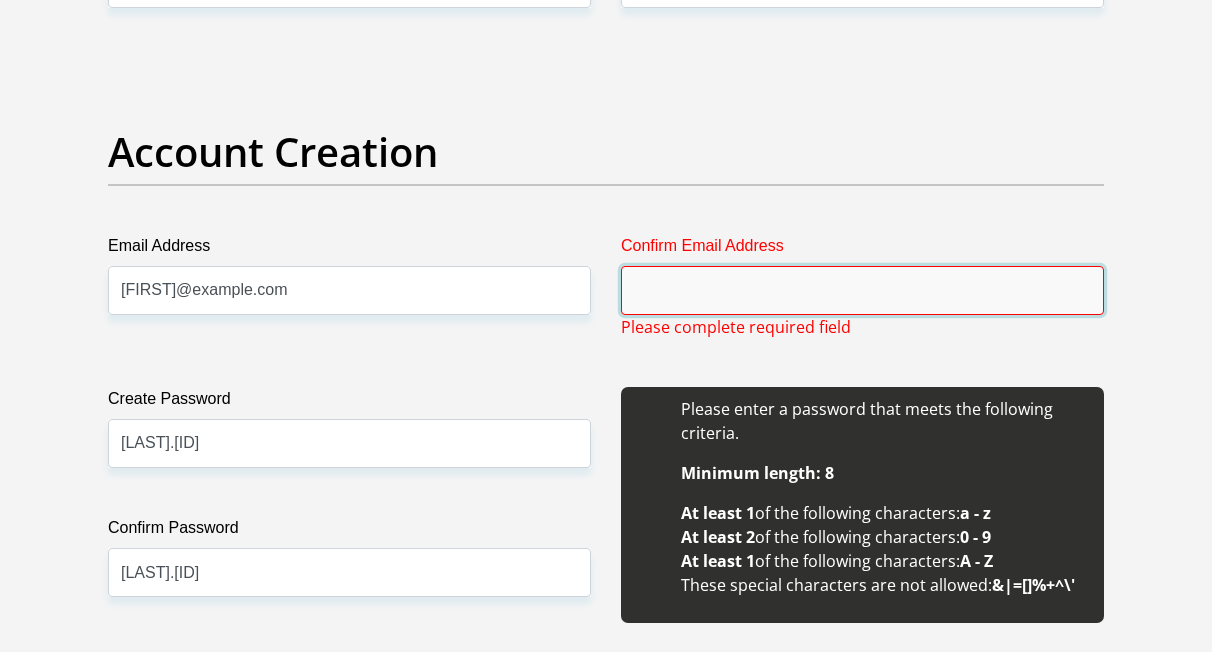 type on "I" 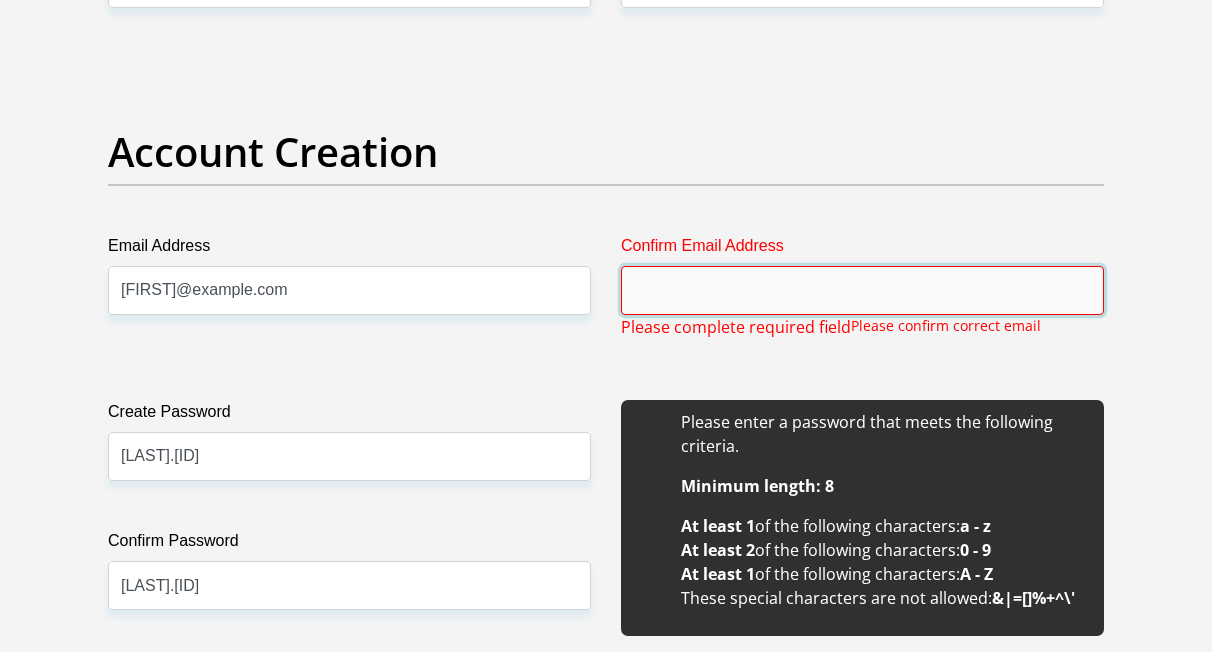 type 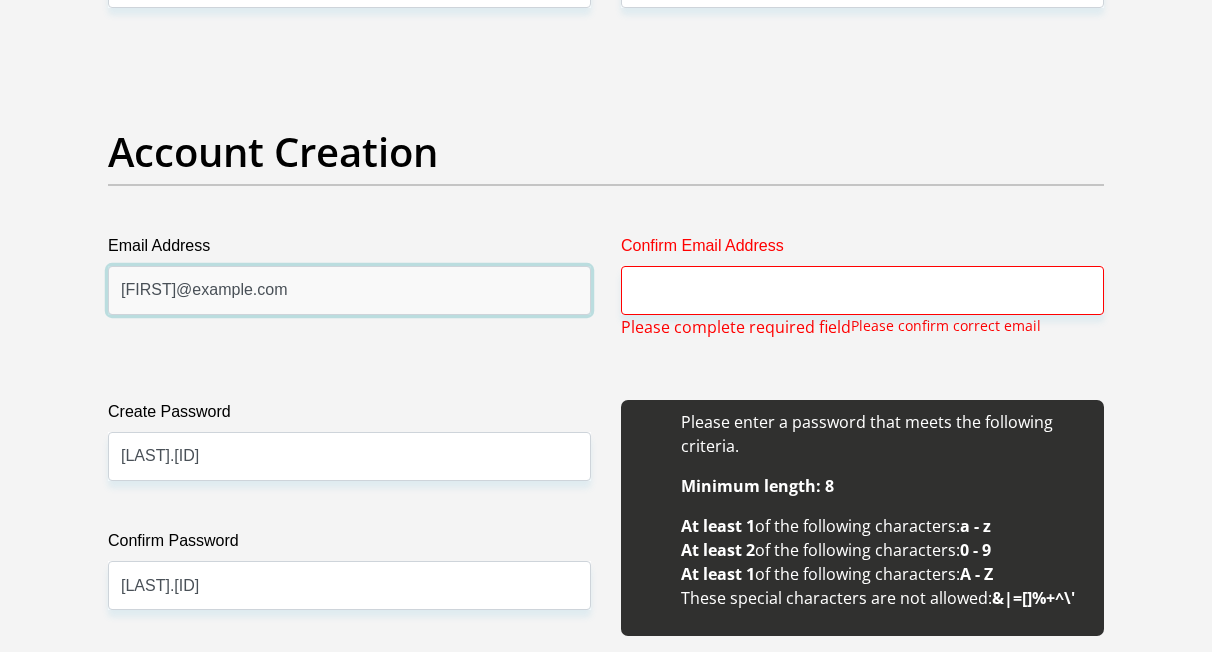 click on "Ishmaellekgoro@gmail.com" at bounding box center [349, 290] 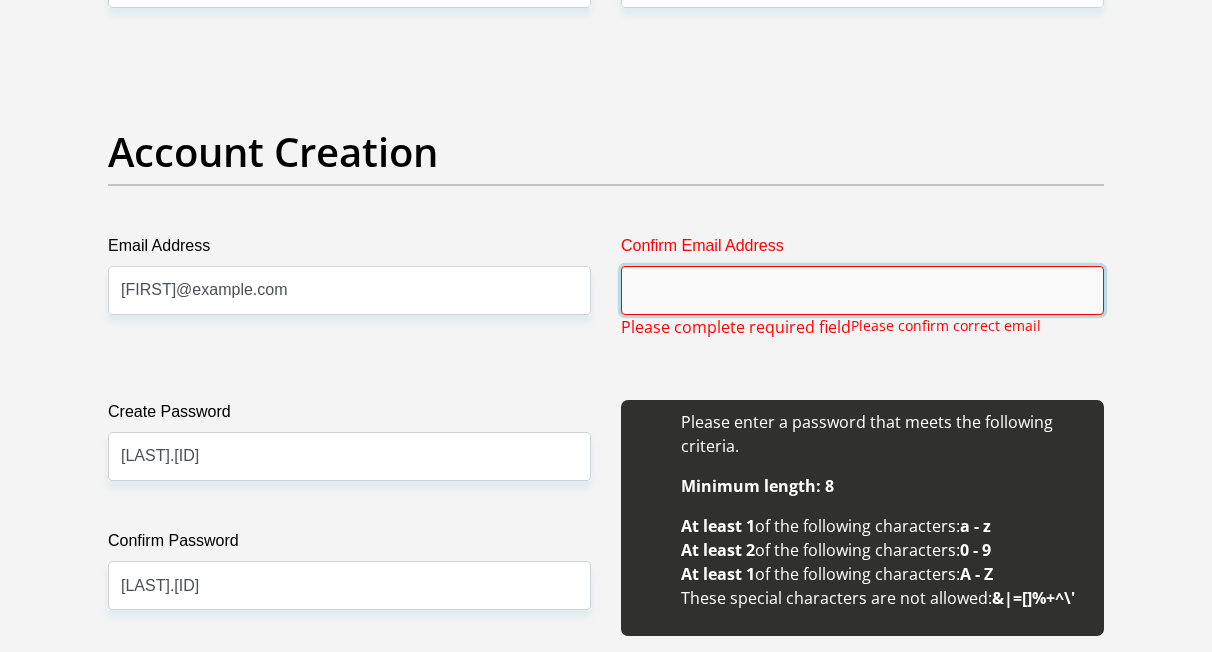 click on "Confirm Email Address" at bounding box center [862, 290] 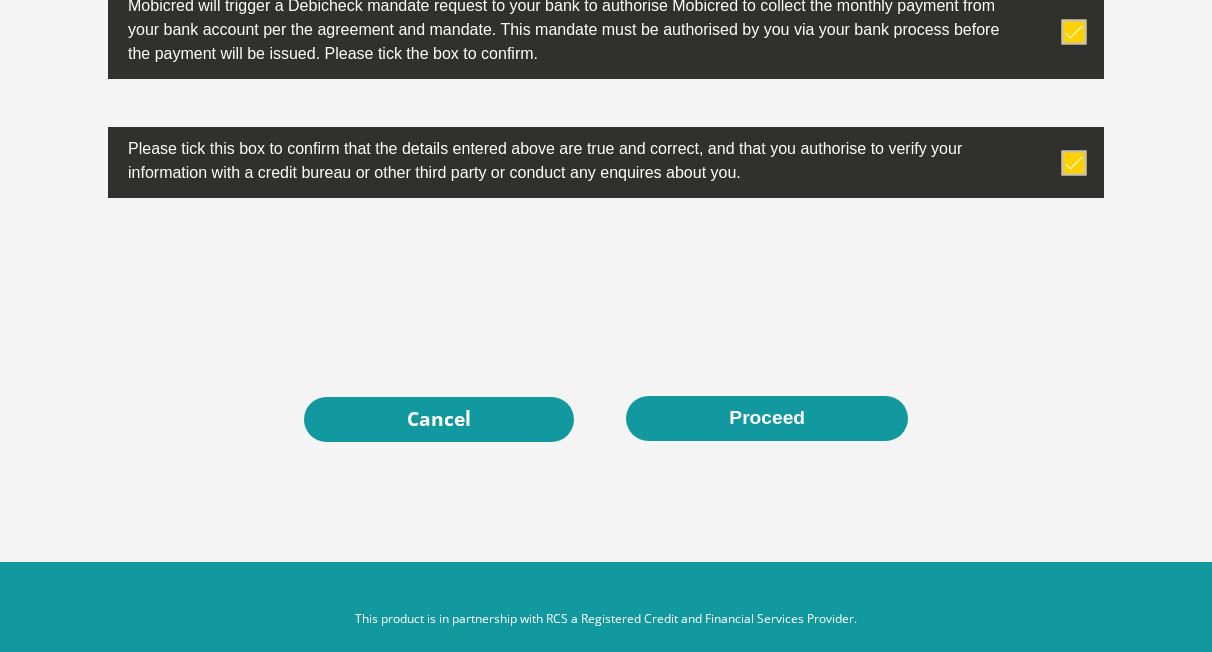 scroll, scrollTop: 6597, scrollLeft: 0, axis: vertical 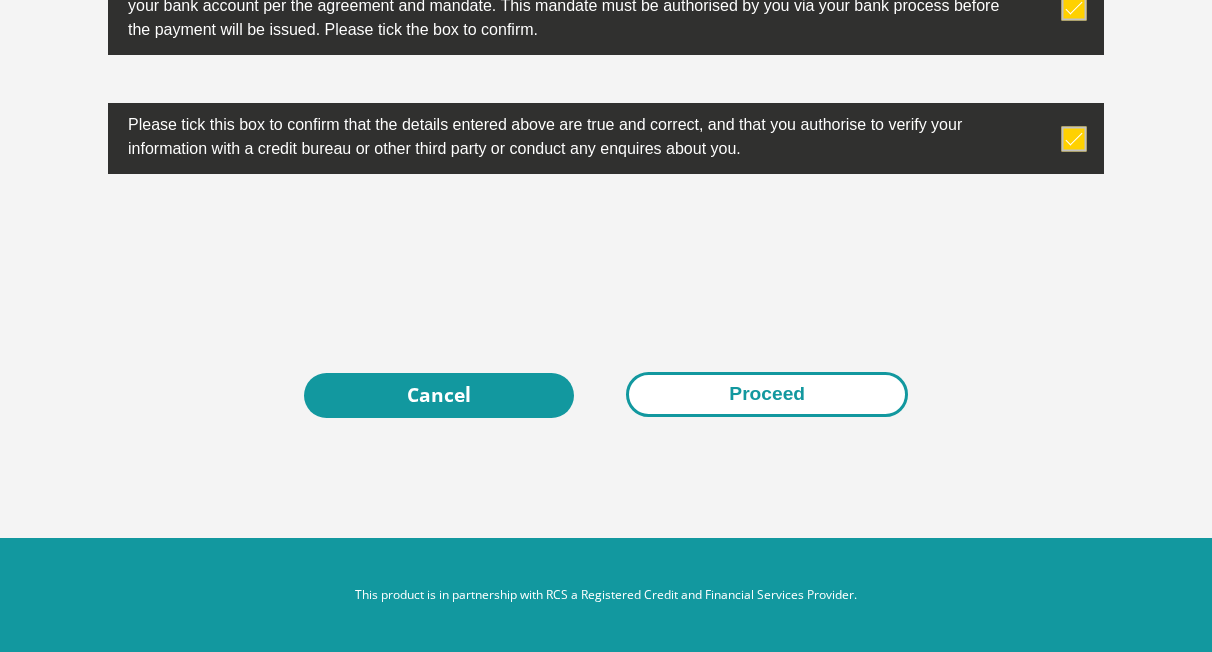 type on "ishmaellekgoro@gmail.com" 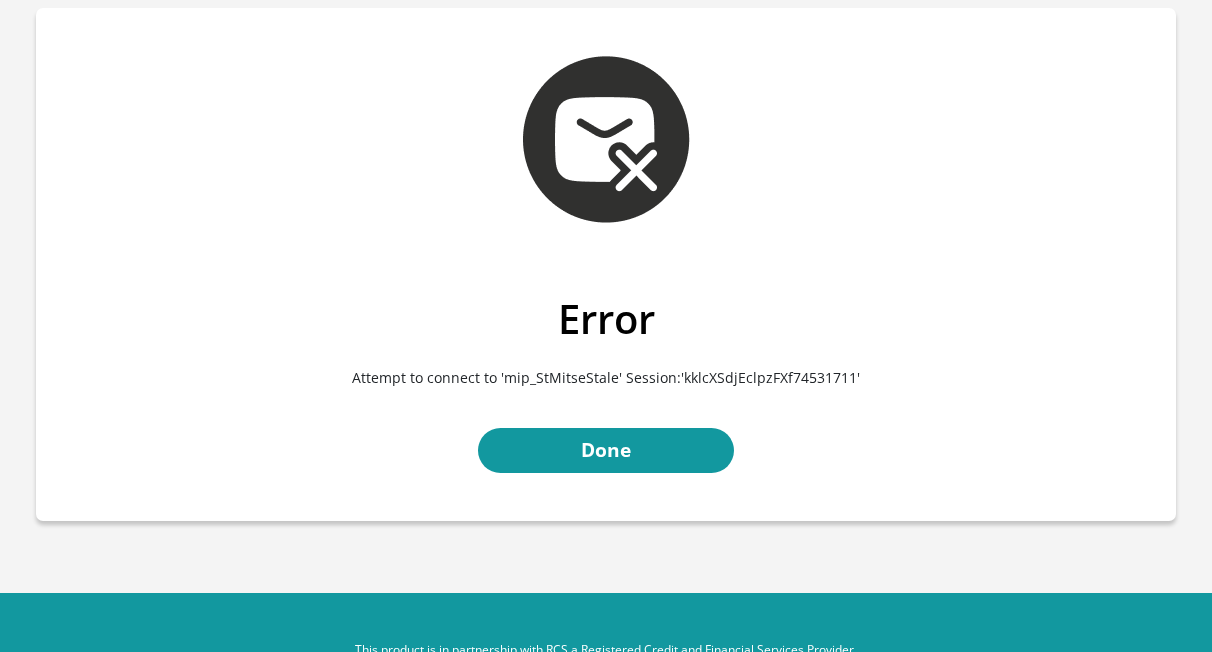 scroll, scrollTop: 119, scrollLeft: 0, axis: vertical 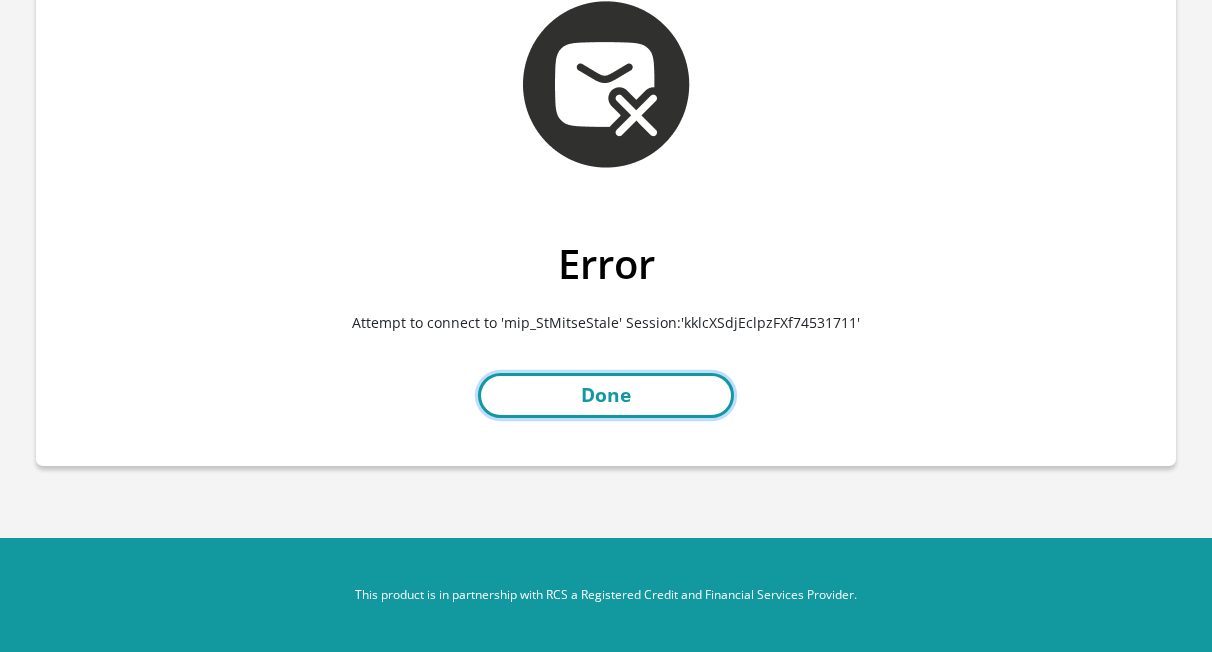 click on "Done" at bounding box center [606, 395] 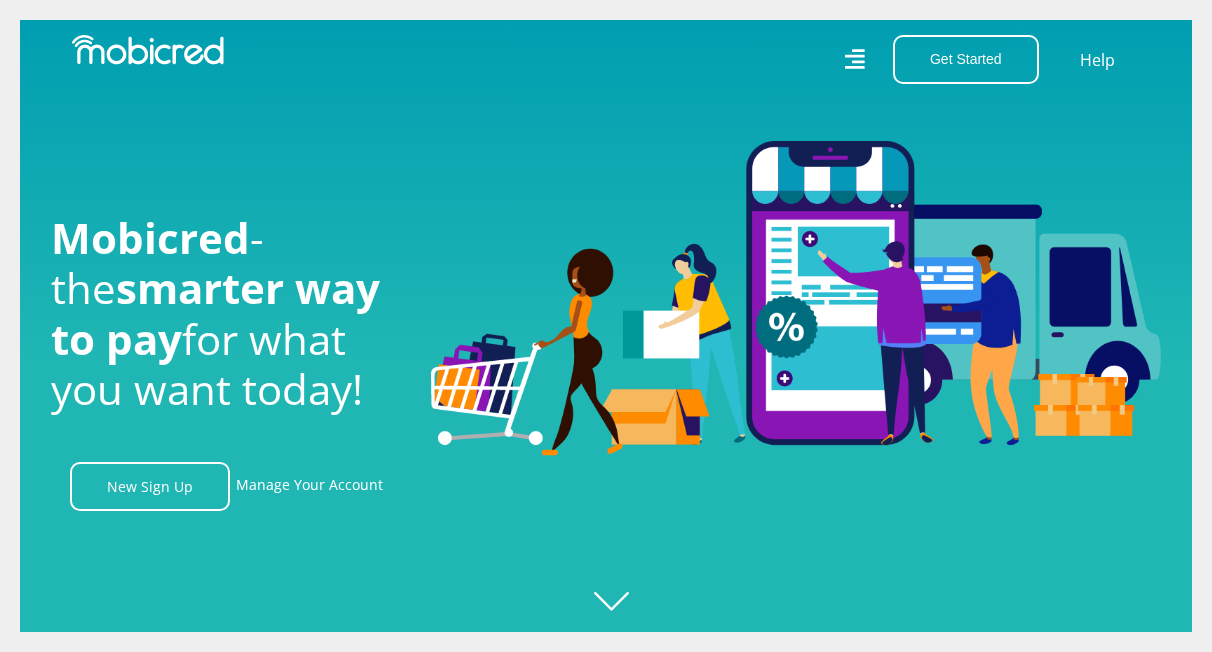 scroll, scrollTop: 0, scrollLeft: 0, axis: both 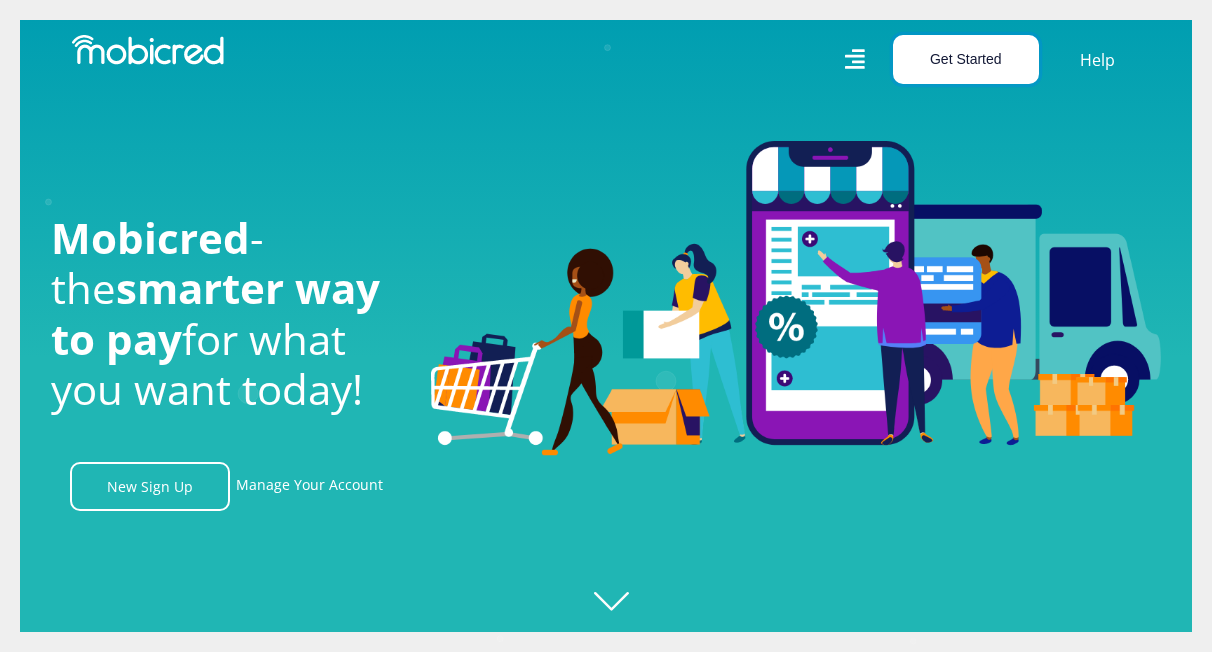 click on "Get Started" at bounding box center [966, 59] 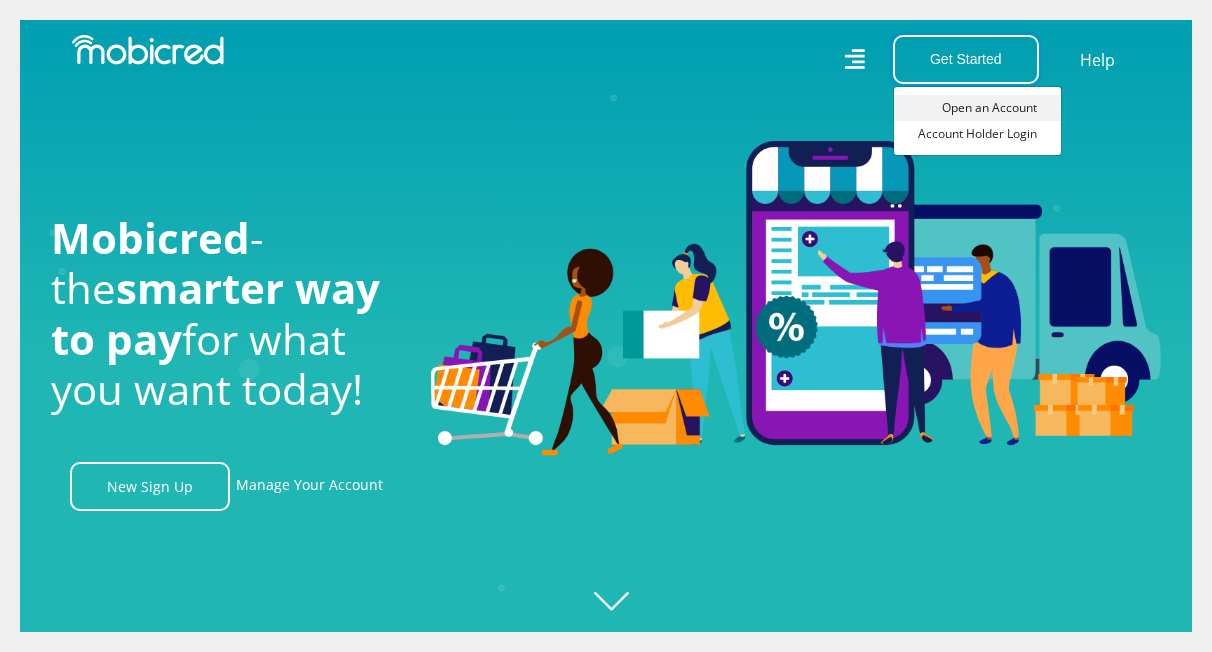 scroll, scrollTop: 0, scrollLeft: 3705, axis: horizontal 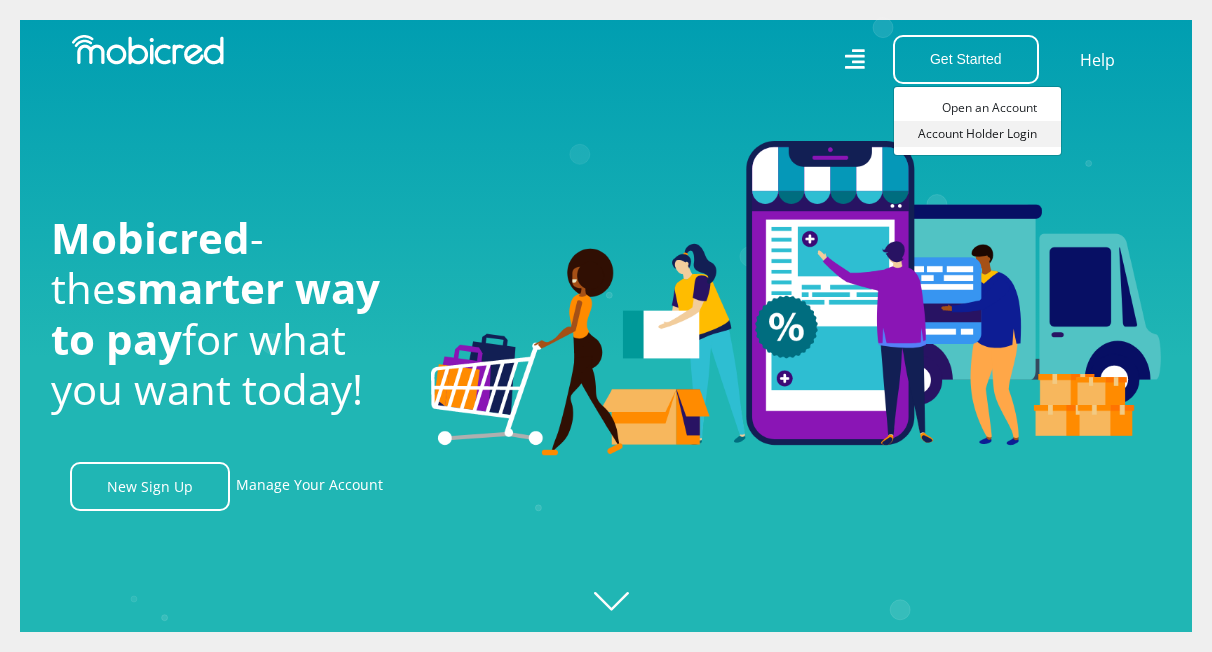 click on "Account Holder Login" at bounding box center [977, 134] 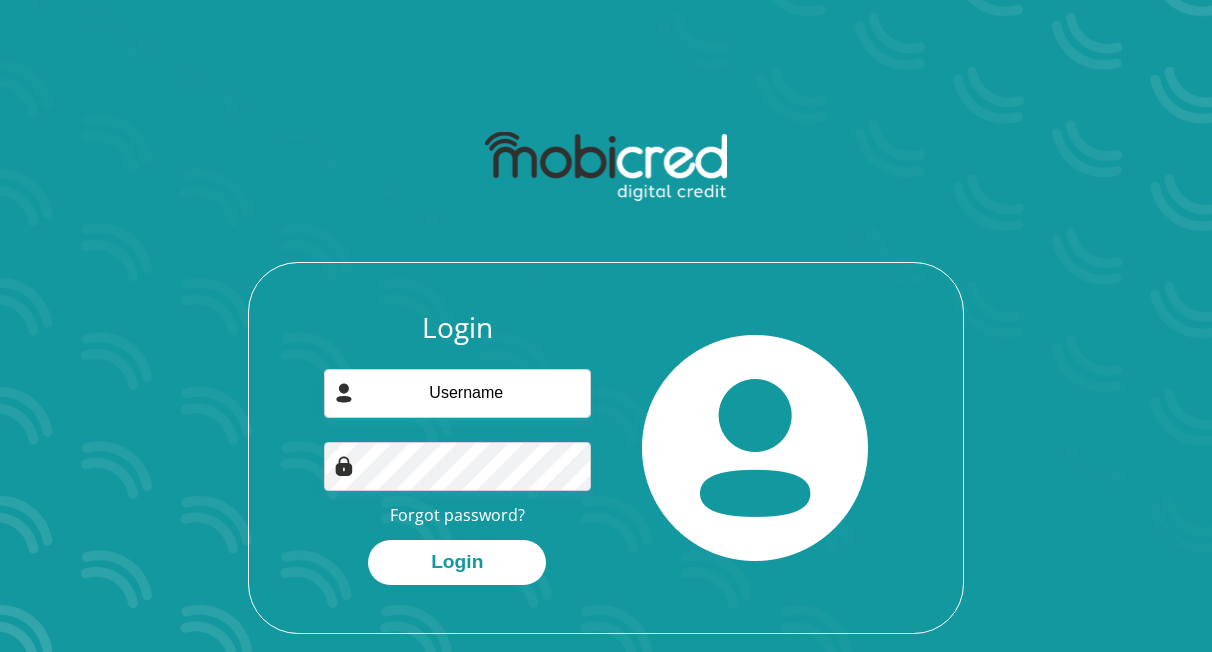 scroll, scrollTop: 0, scrollLeft: 0, axis: both 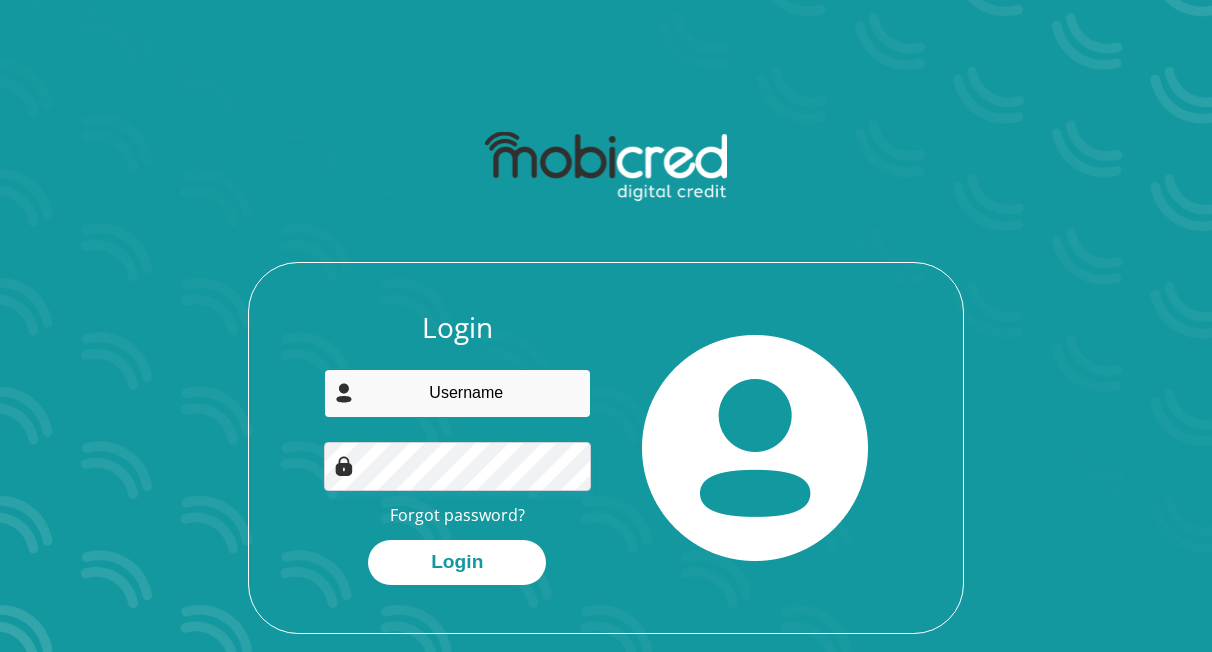 click at bounding box center [458, 393] 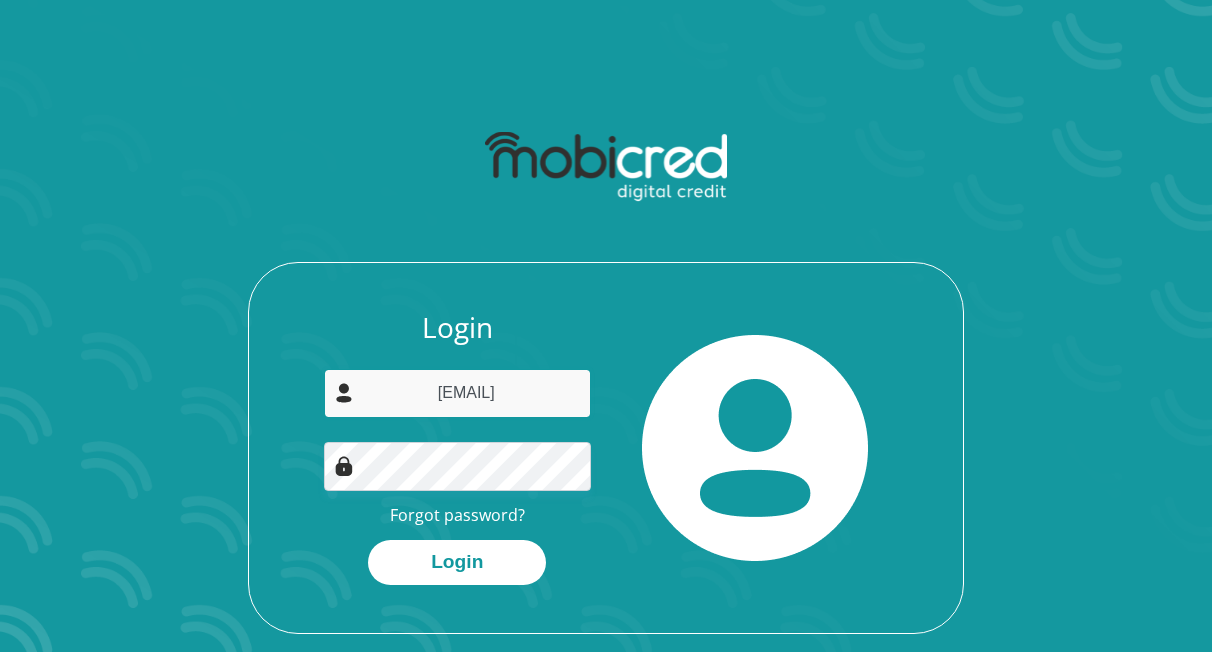 type on "[EMAIL]" 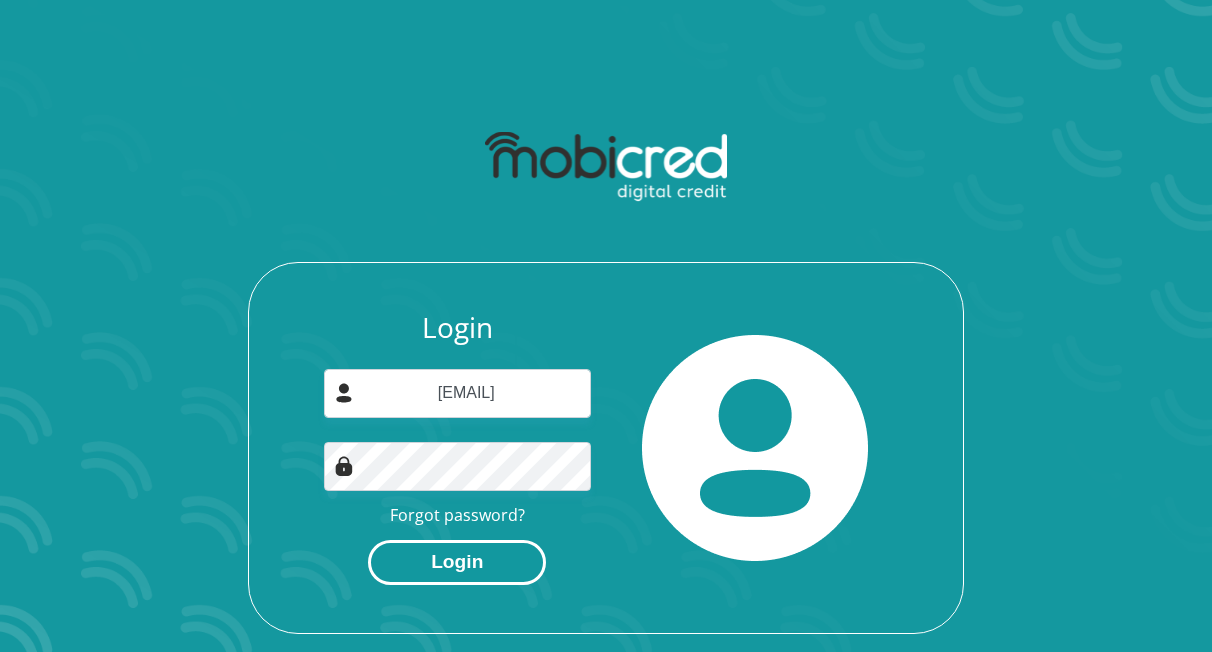 click on "Login" at bounding box center (457, 562) 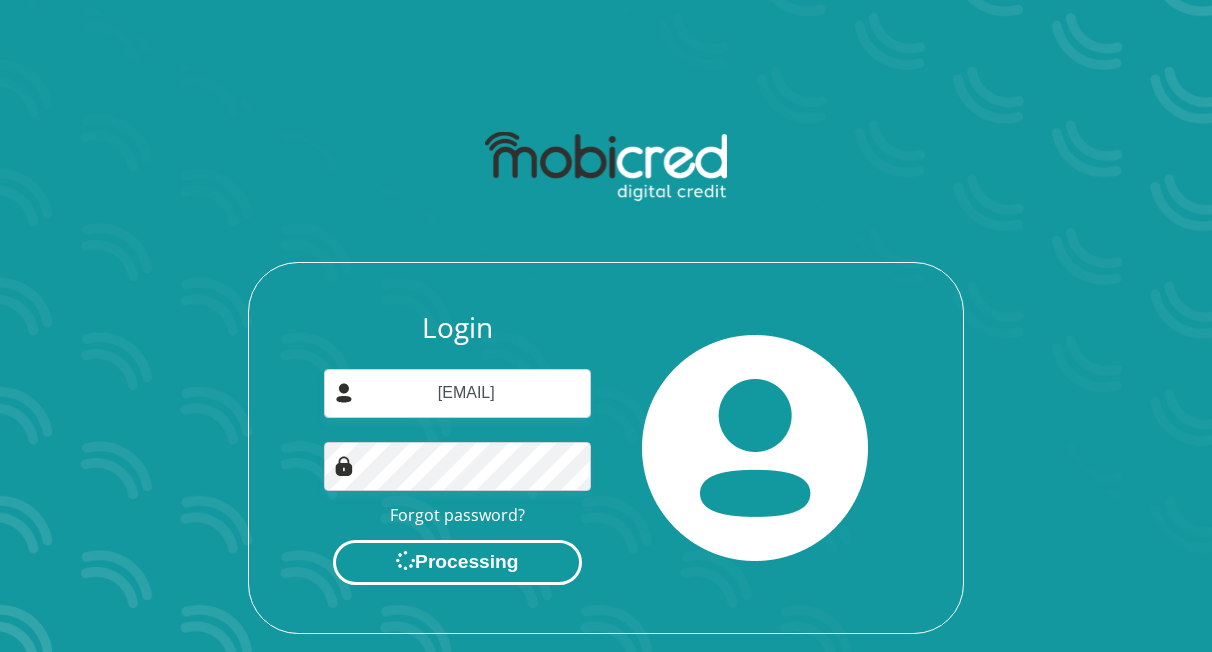 scroll, scrollTop: 0, scrollLeft: 0, axis: both 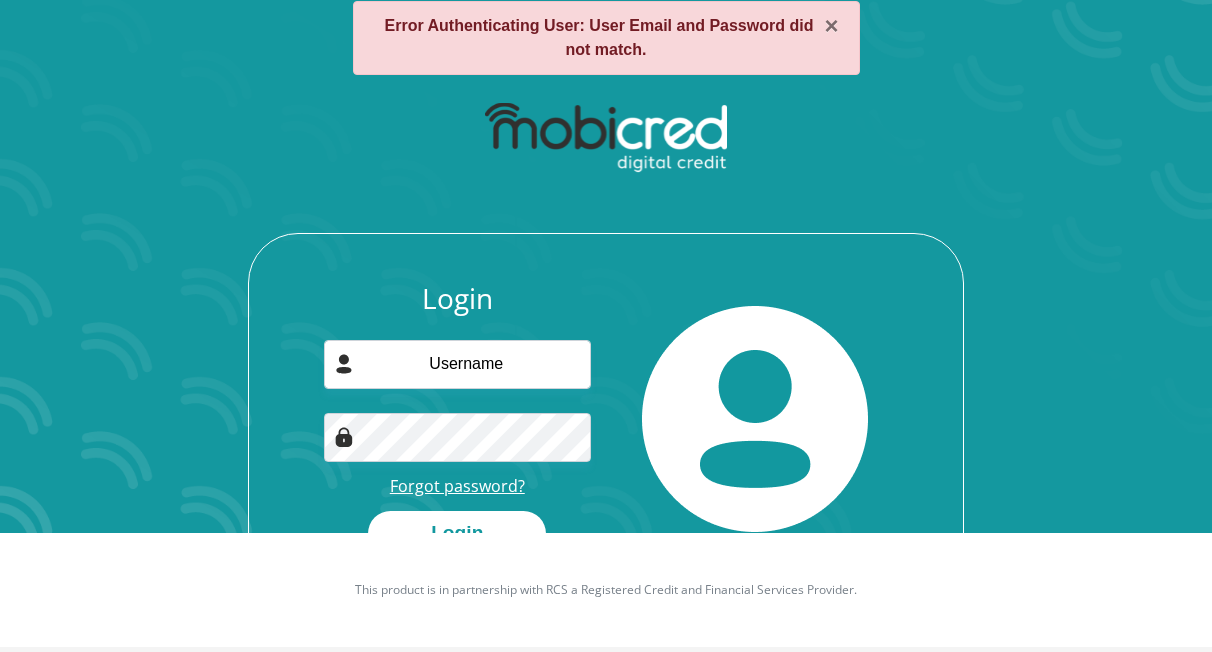 click on "Forgot password?" at bounding box center [457, 486] 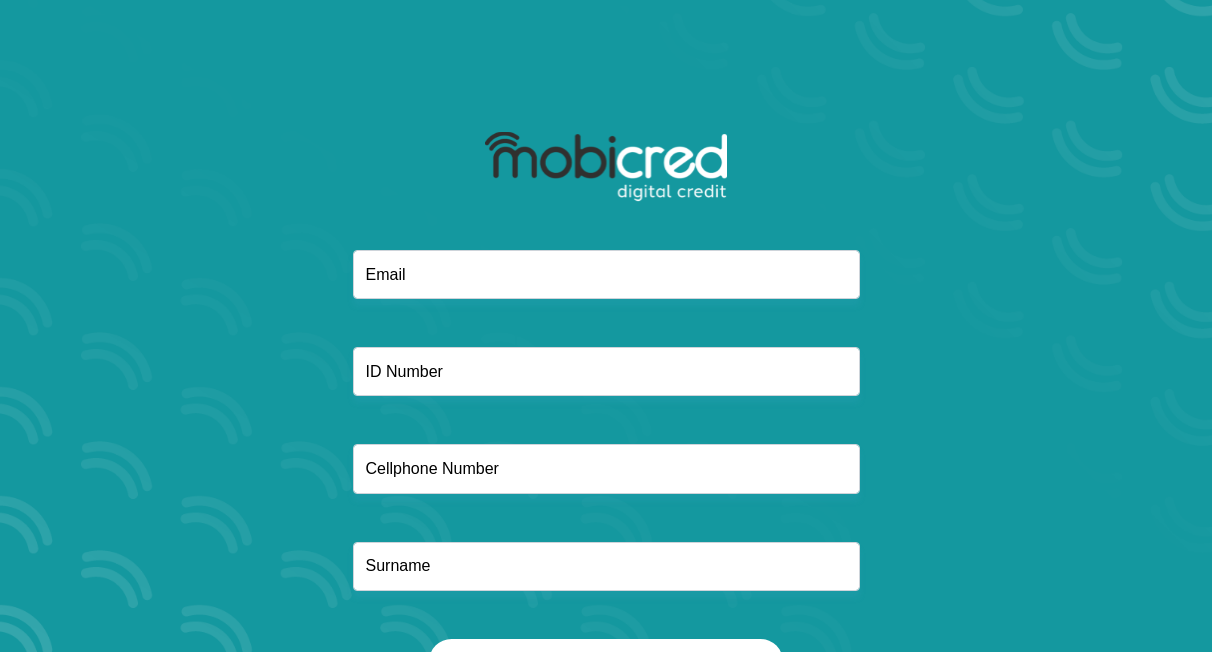 scroll, scrollTop: 0, scrollLeft: 0, axis: both 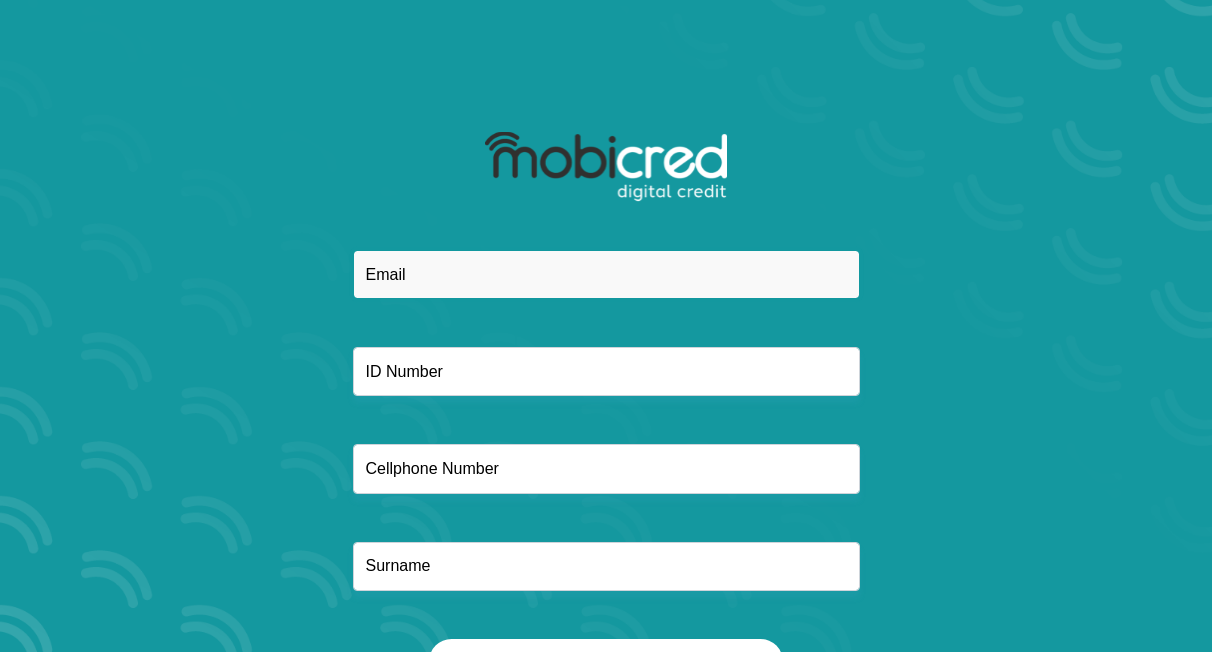 click at bounding box center [606, 274] 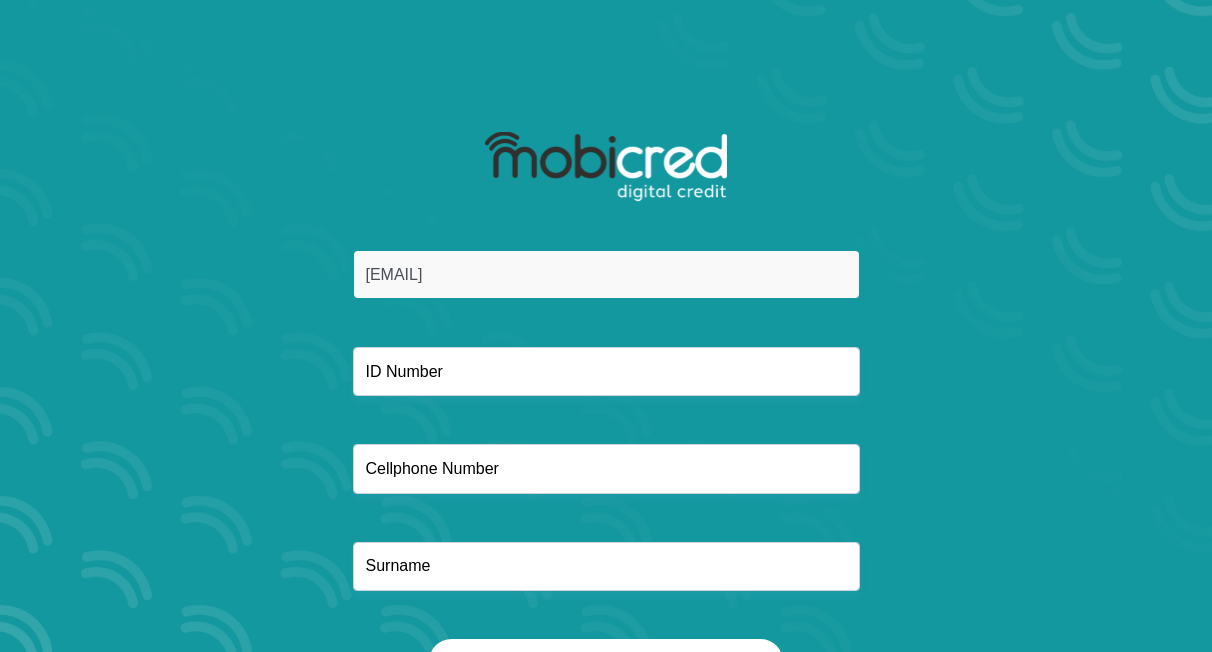 type on "[EMAIL]" 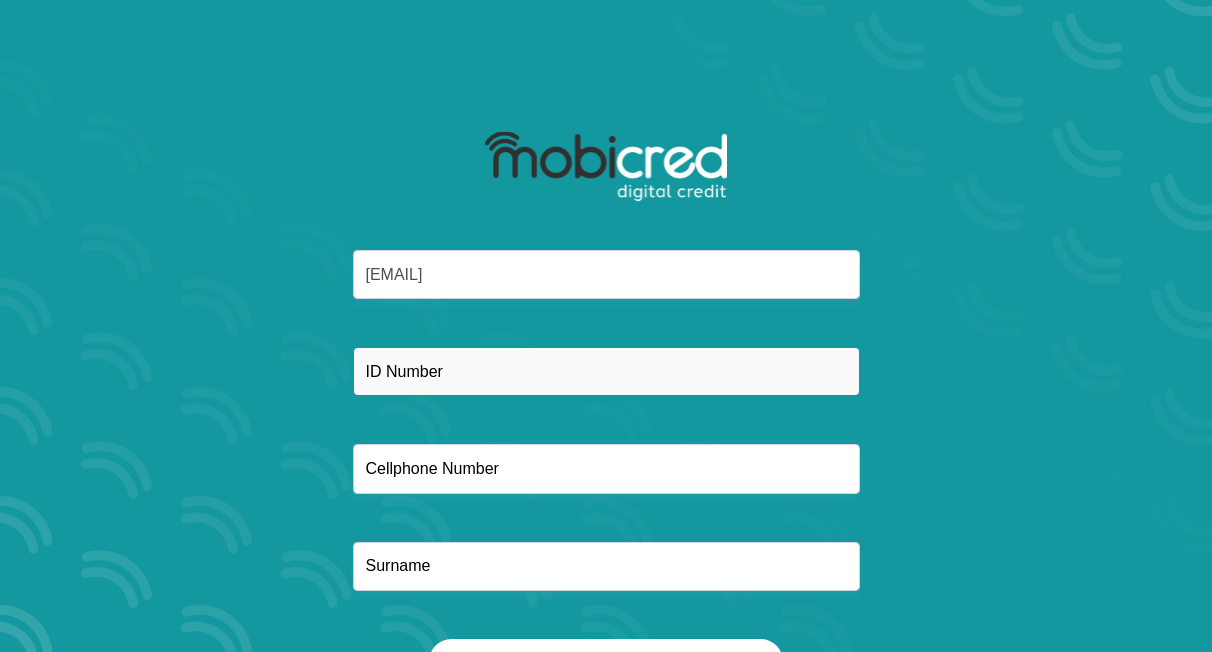 click at bounding box center [606, 371] 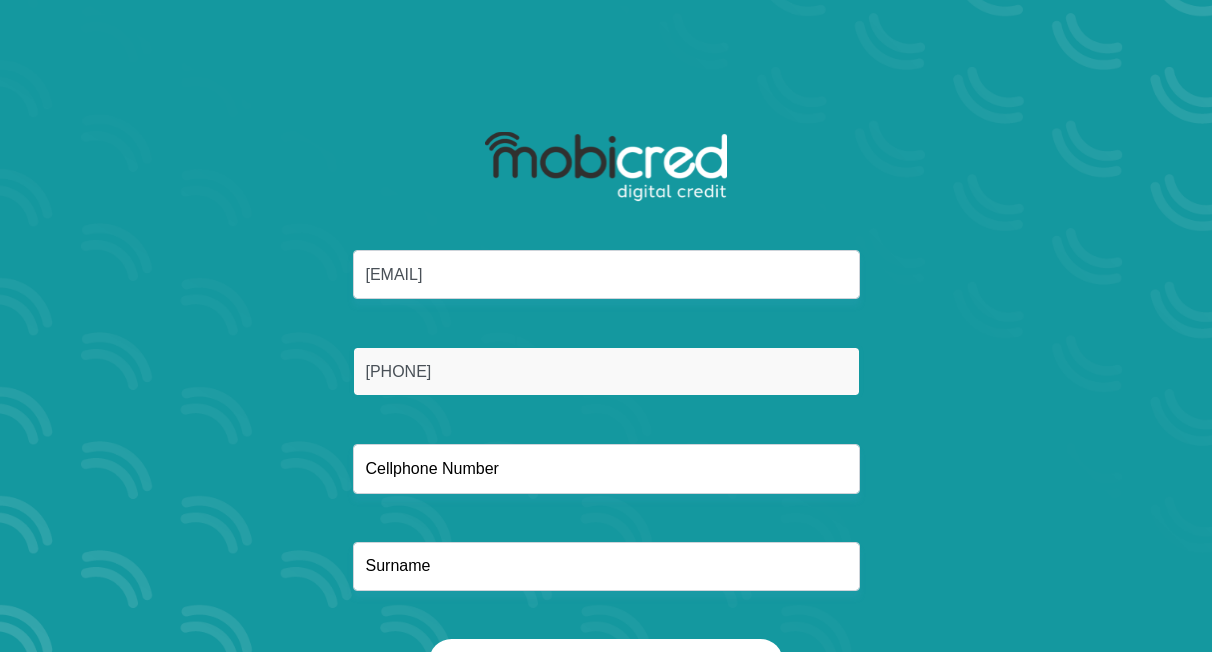 type on "9301235904086" 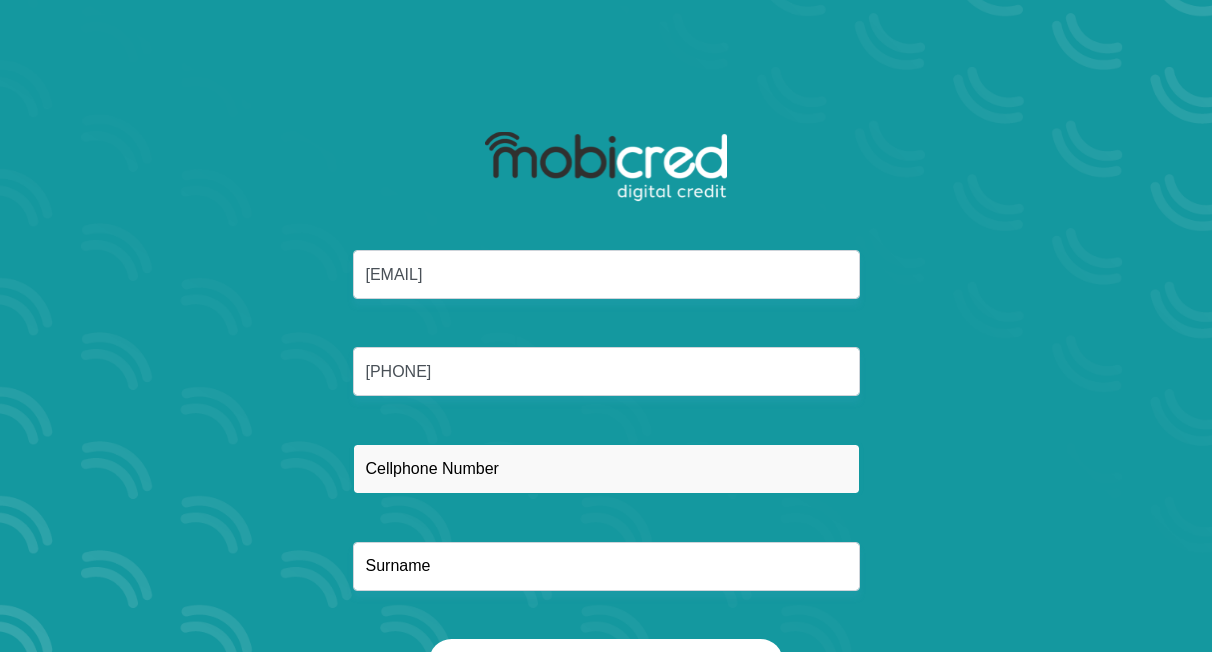 click at bounding box center (606, 468) 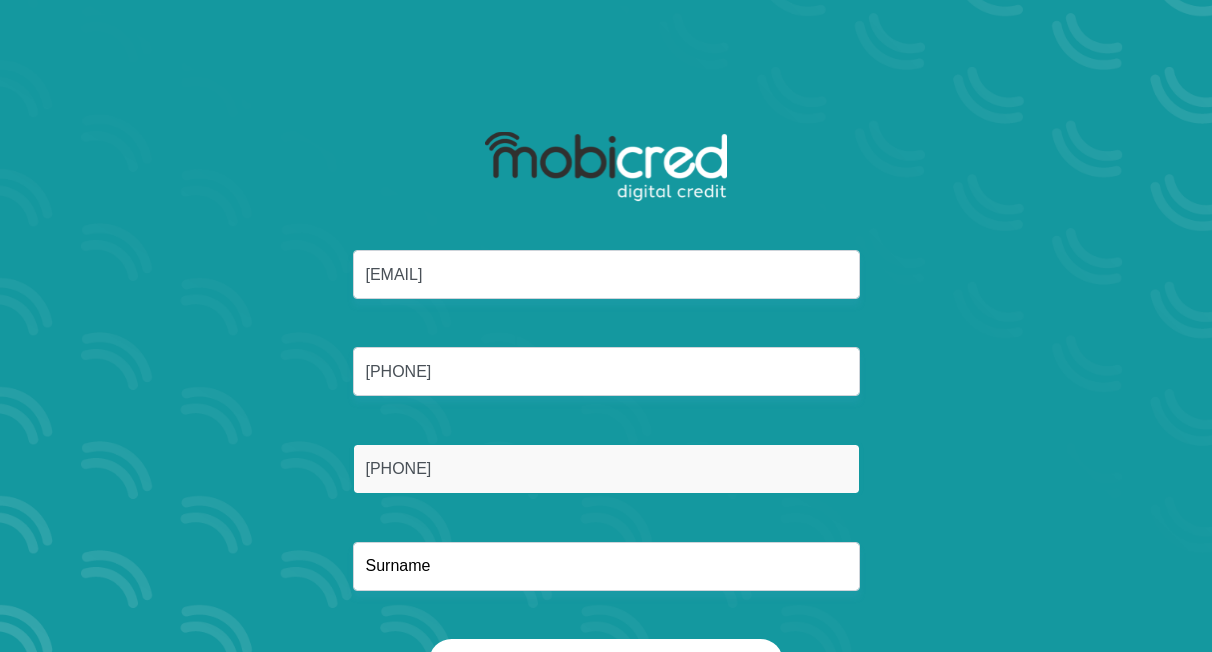 type on "0794302935" 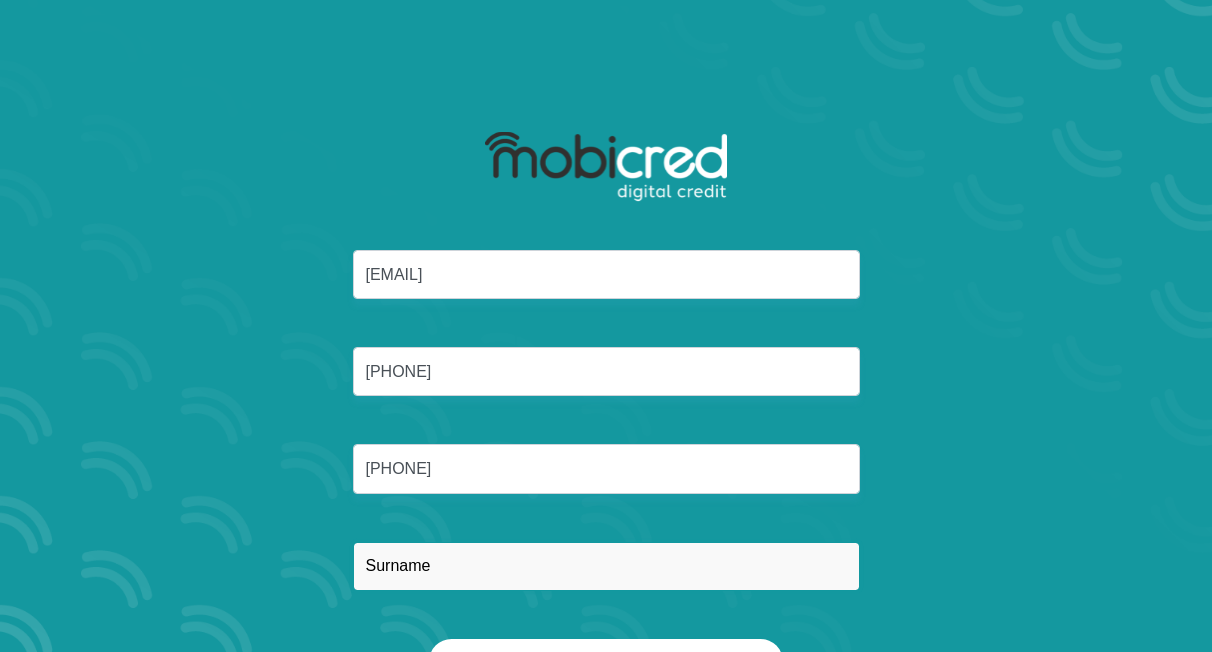 click at bounding box center (606, 566) 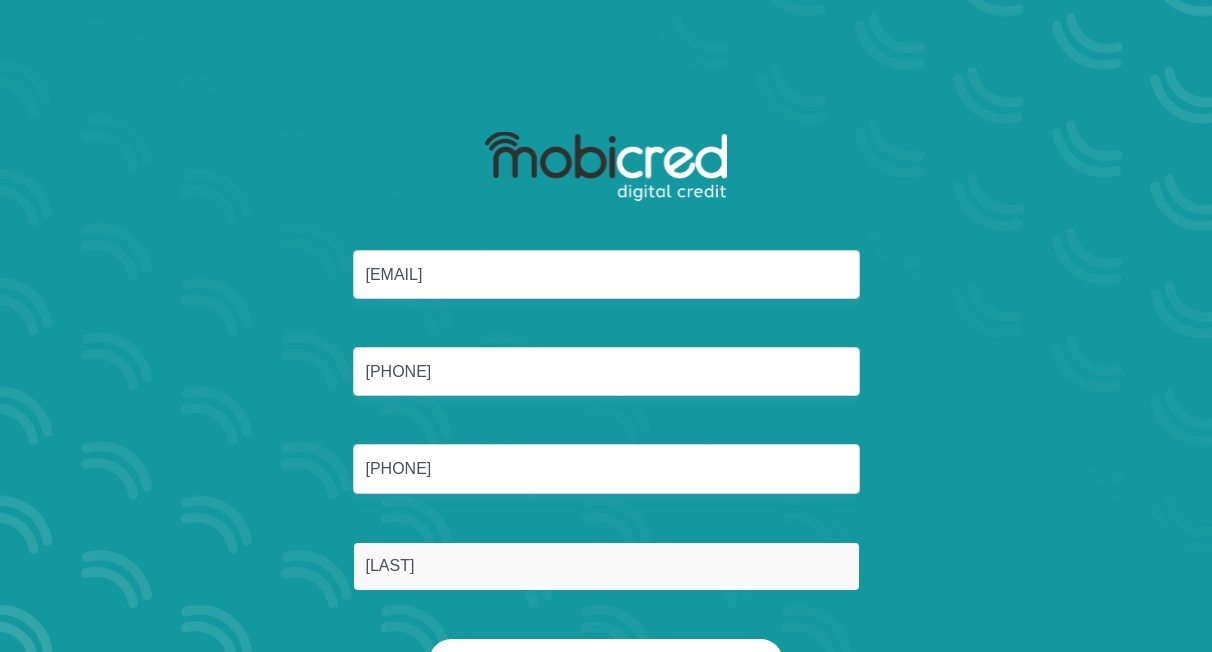 scroll, scrollTop: 114, scrollLeft: 0, axis: vertical 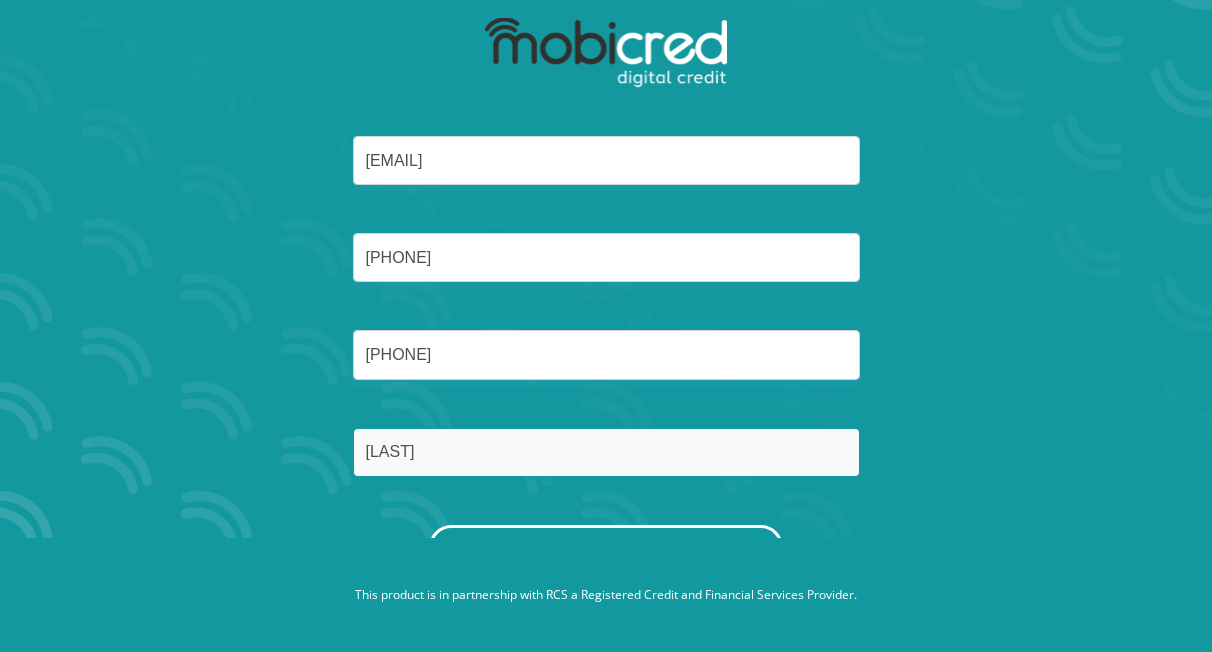 type on "Lekgoro" 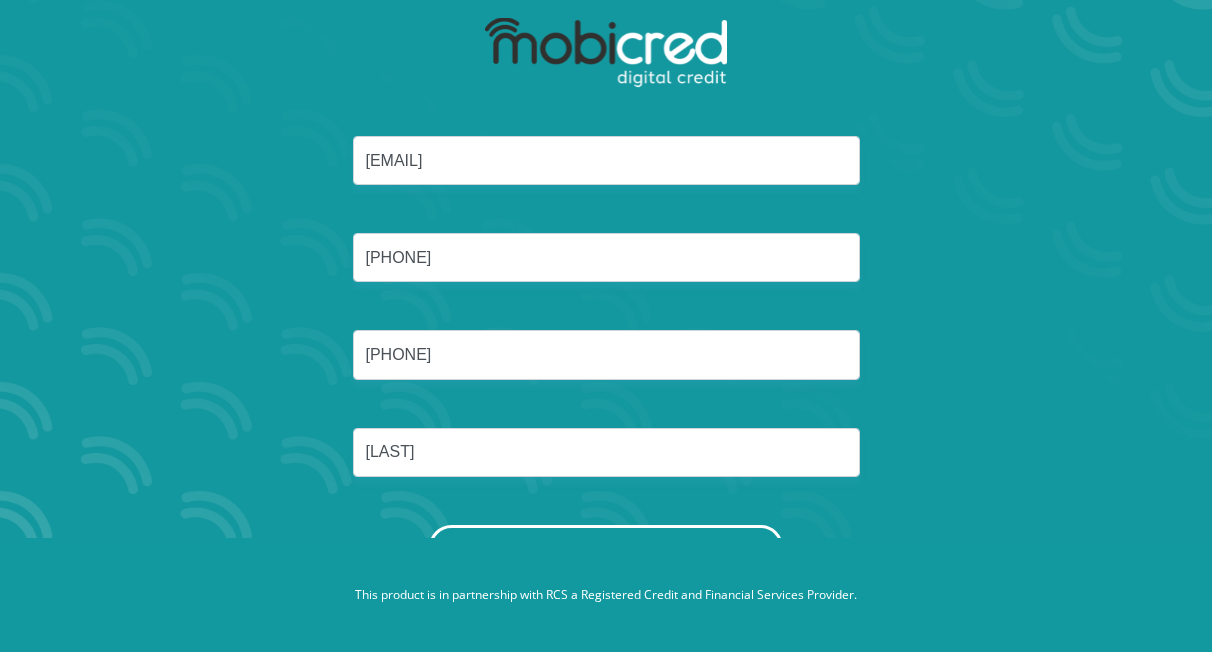 click on "Reset Password" at bounding box center (606, 547) 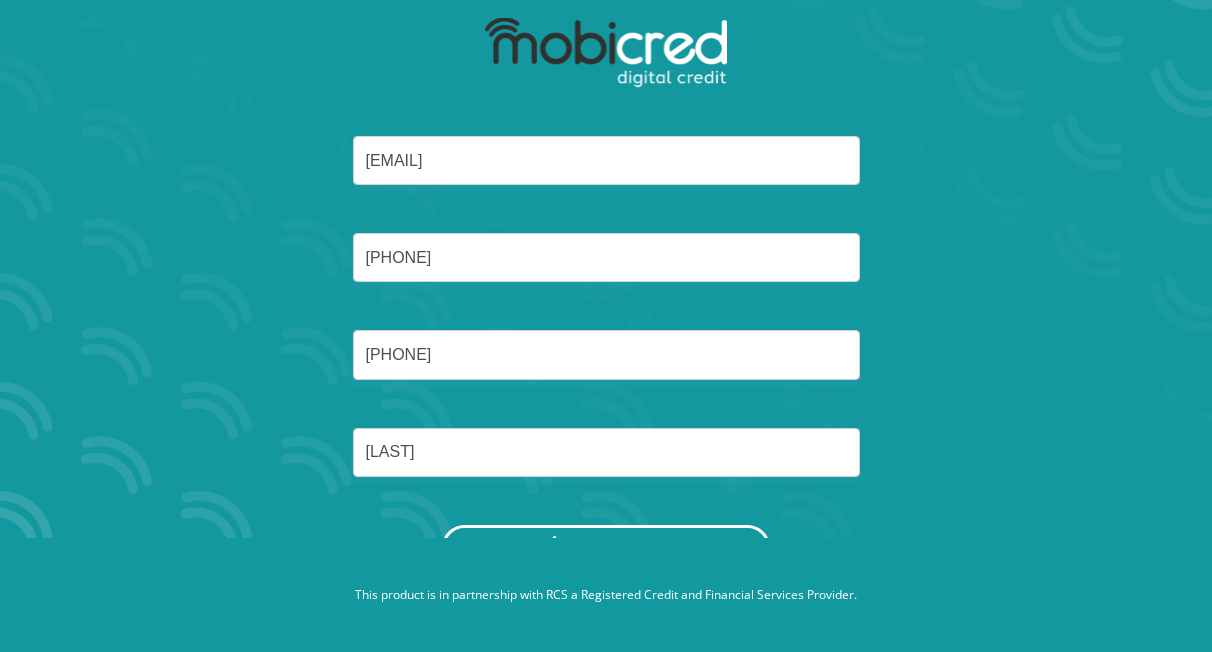 scroll, scrollTop: 0, scrollLeft: 0, axis: both 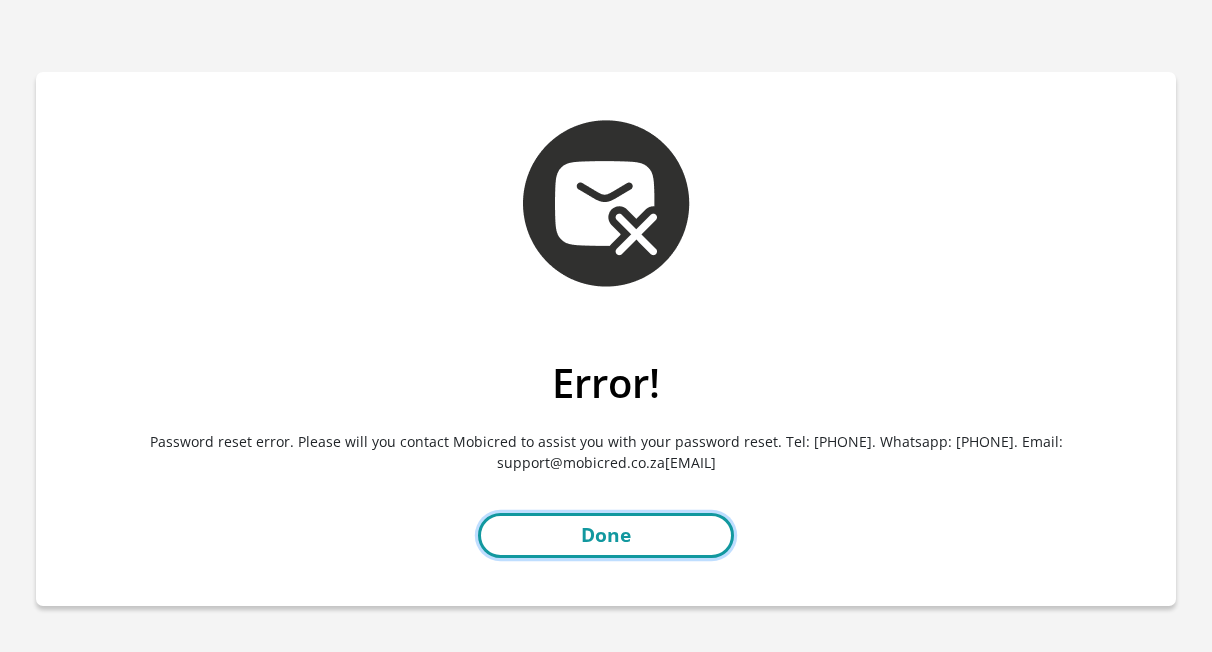 click on "Done" at bounding box center [606, 535] 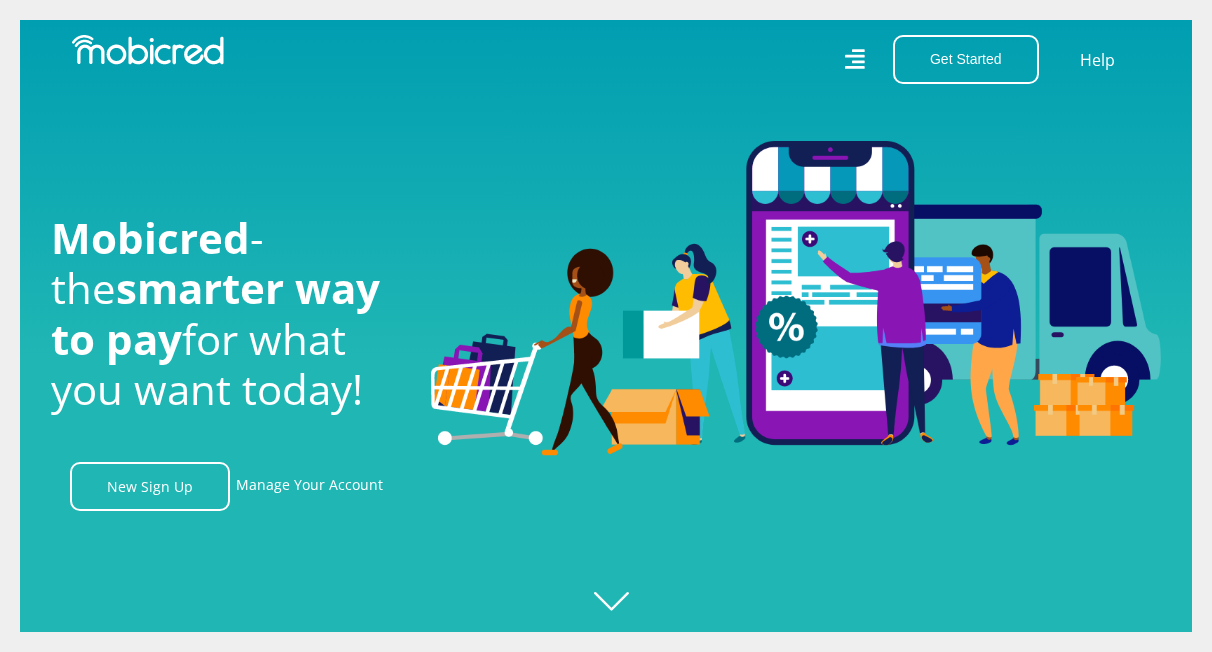 scroll, scrollTop: 0, scrollLeft: 0, axis: both 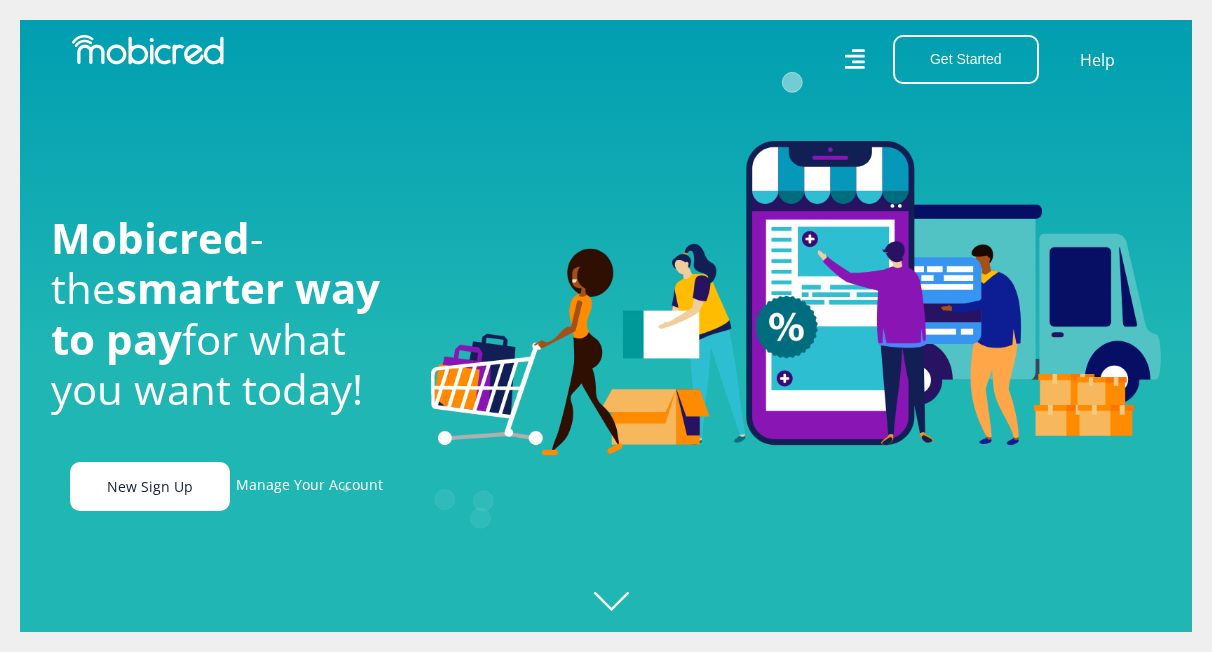 click on "New Sign Up" at bounding box center (150, 486) 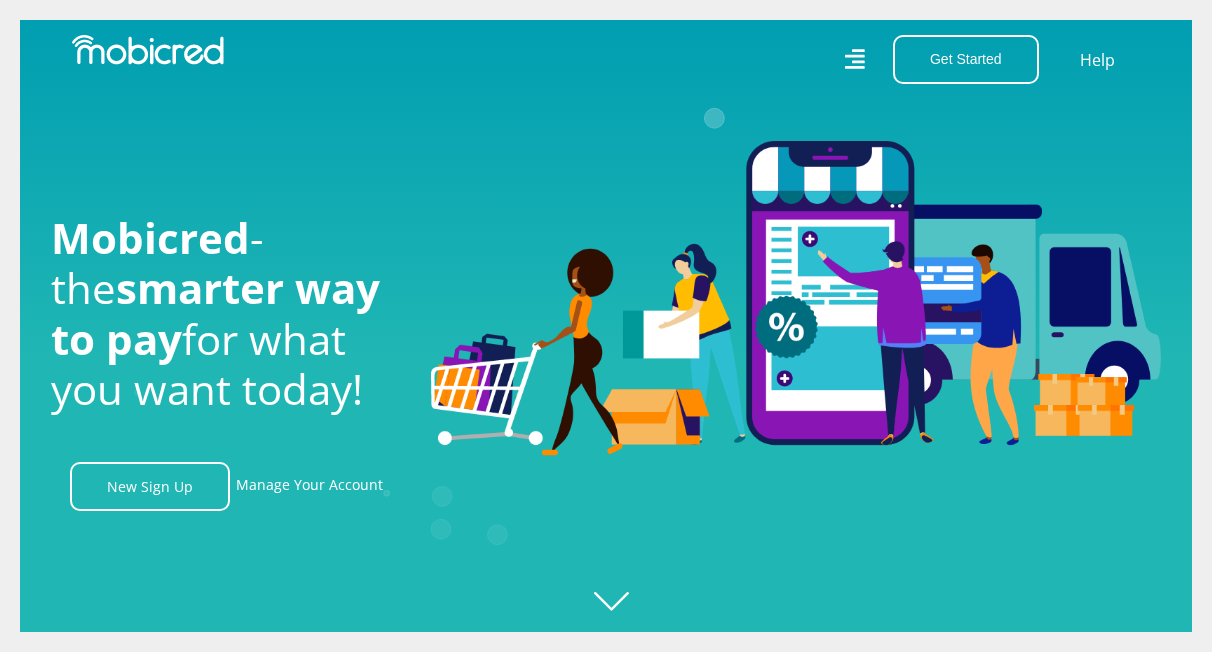 scroll, scrollTop: 0, scrollLeft: 1425, axis: horizontal 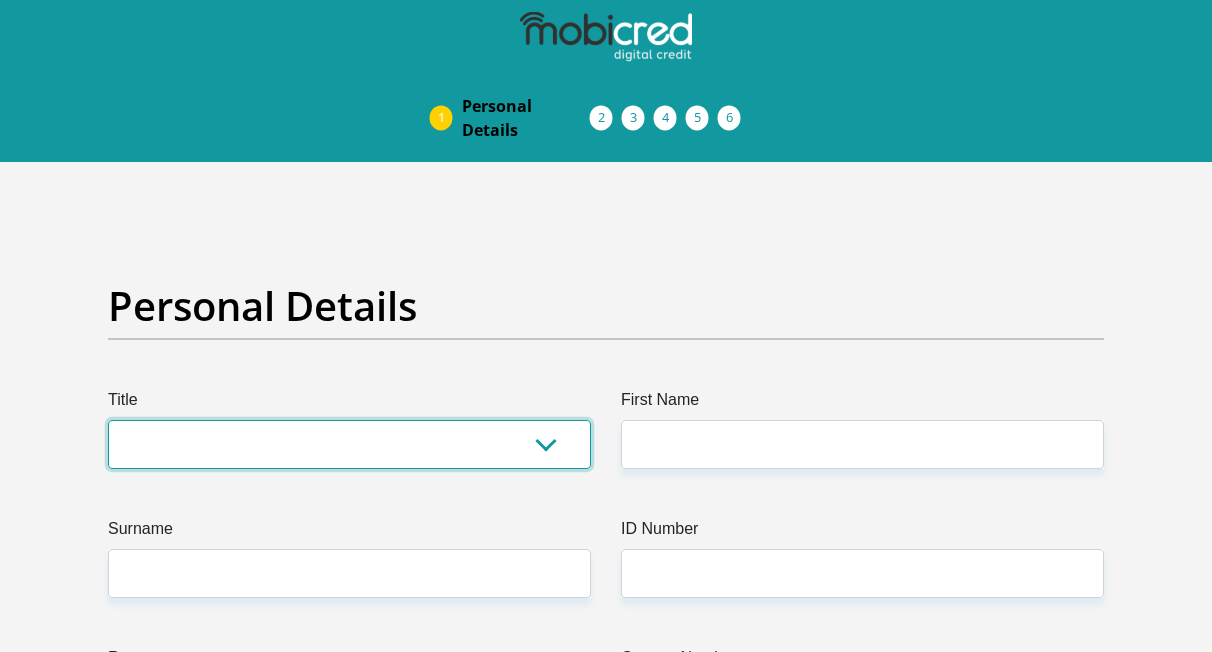 click on "Mr
Ms
Mrs
Dr
Other" at bounding box center (349, 444) 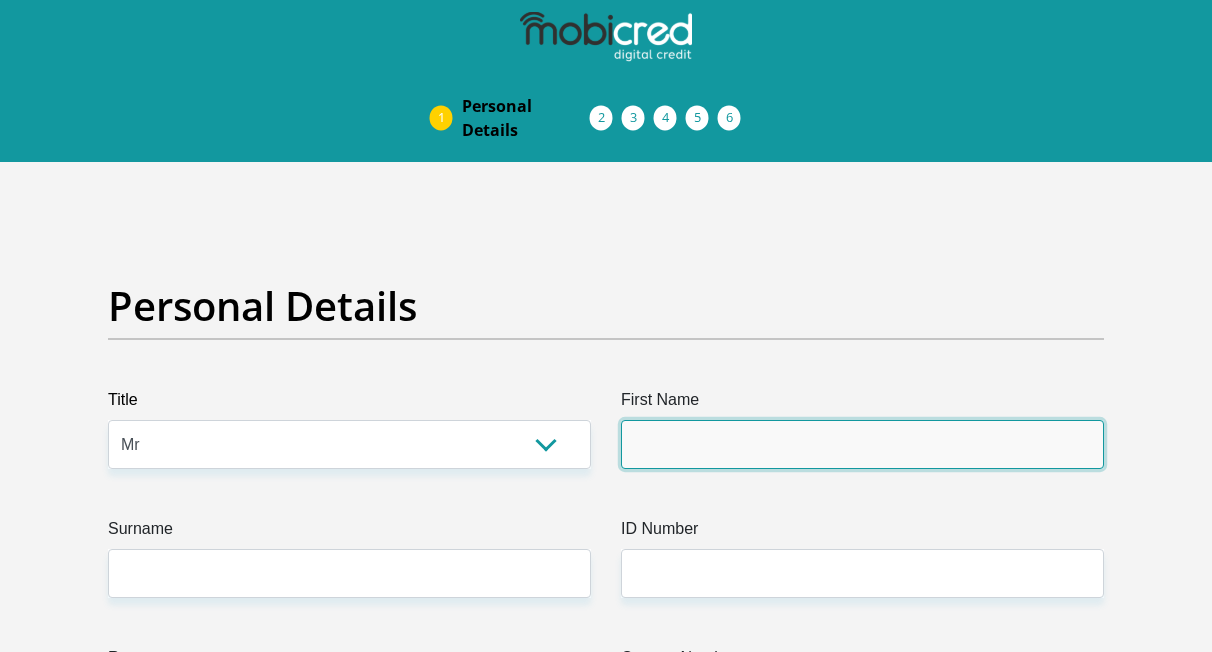 click on "First Name" at bounding box center (862, 444) 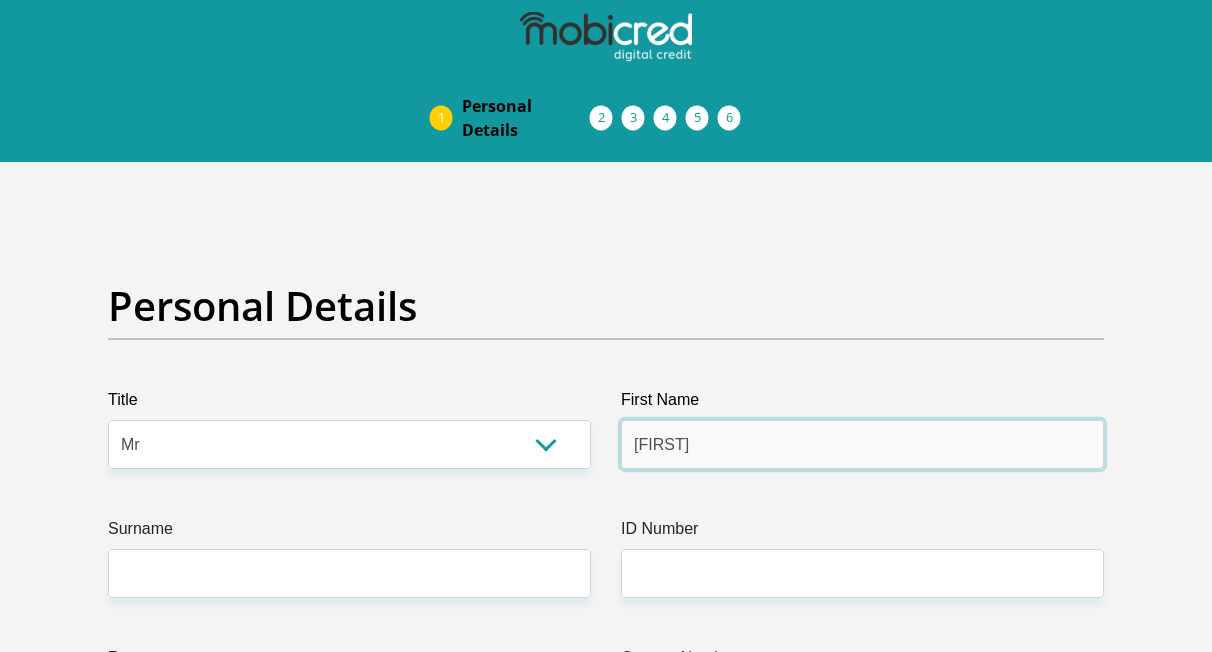 type on "Ishmael" 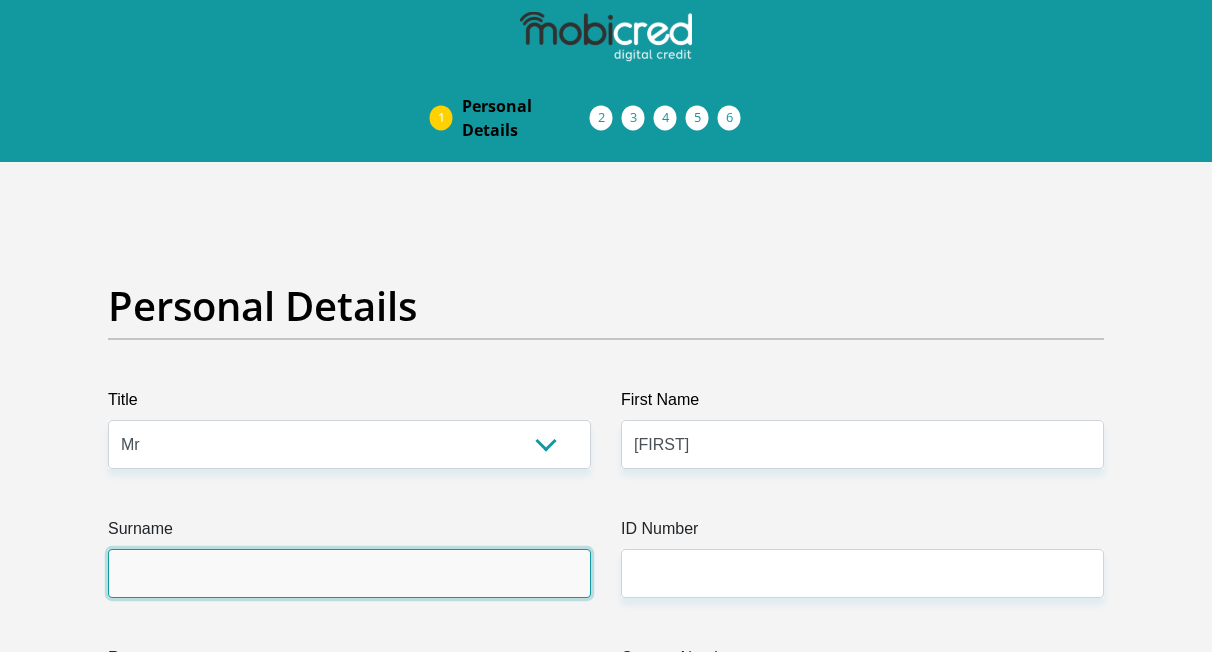 click on "Surname" at bounding box center (349, 573) 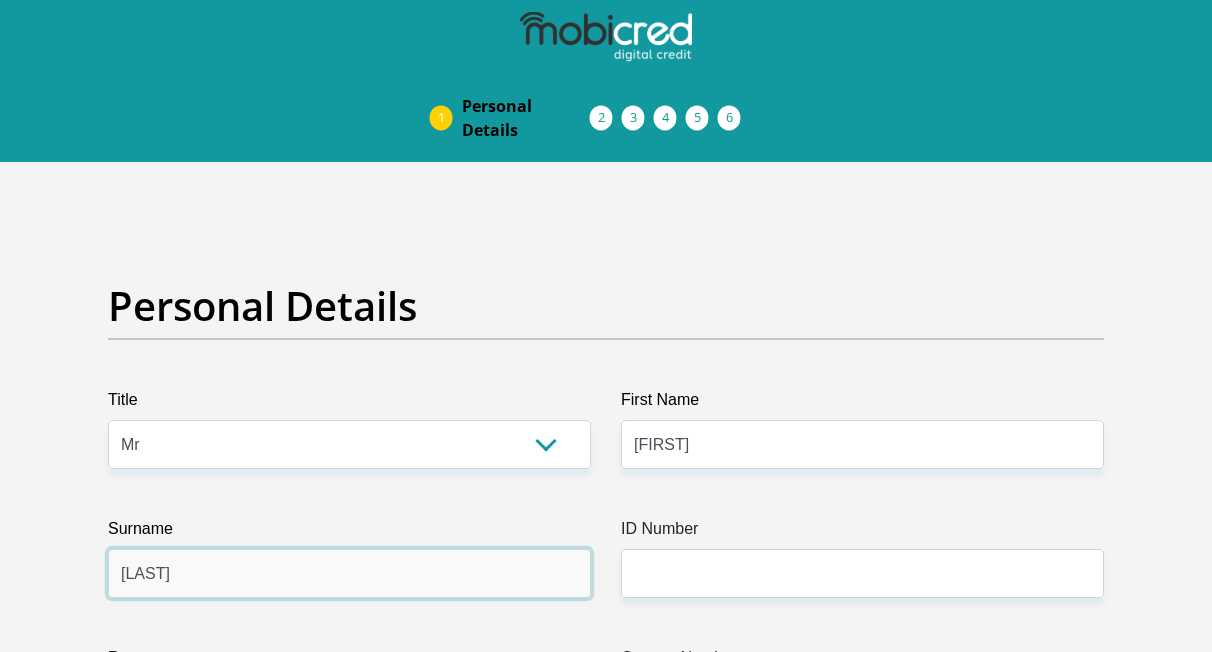 type on "Lekgoro" 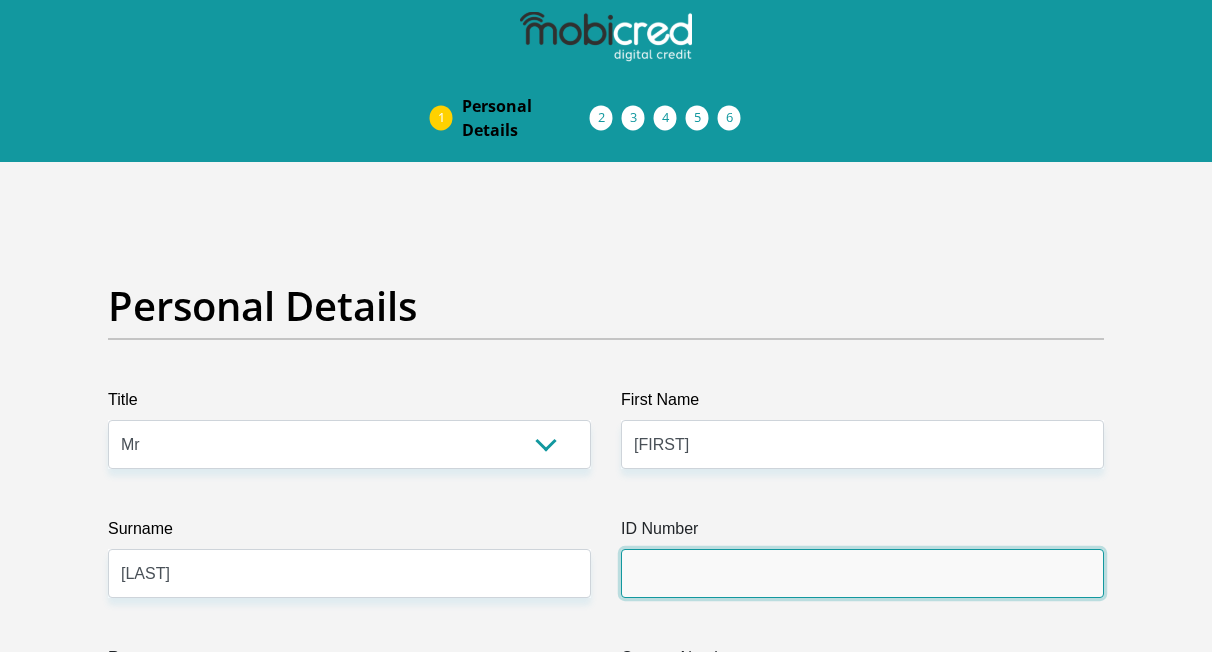 click on "ID Number" at bounding box center [862, 573] 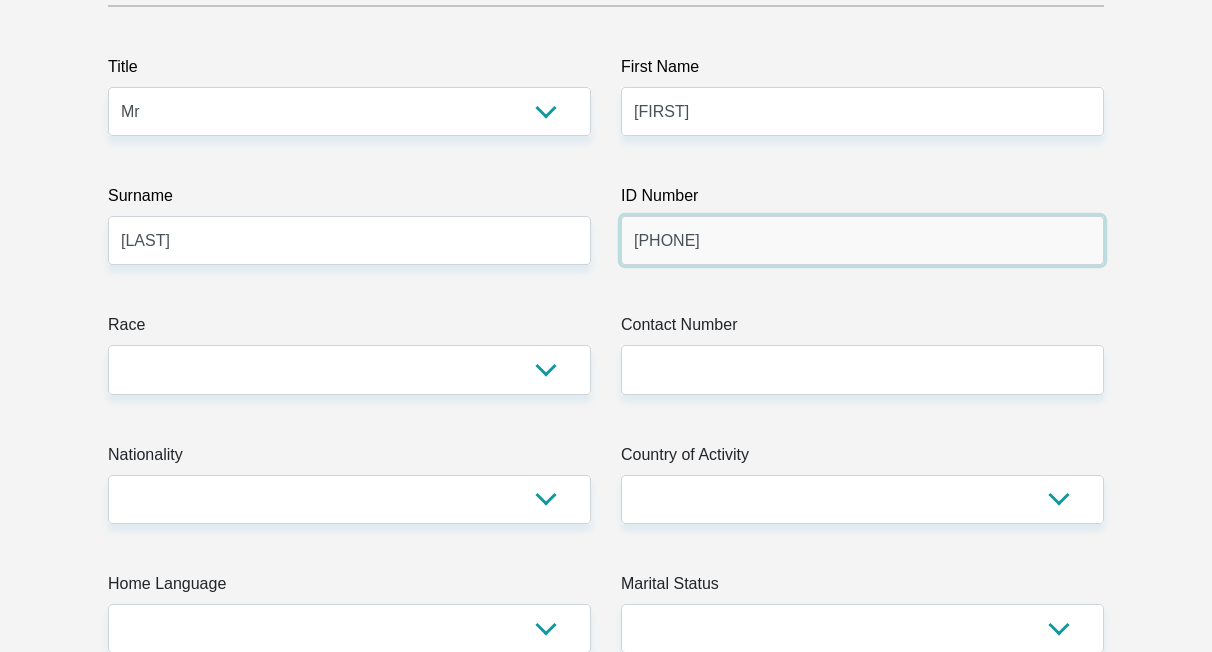scroll, scrollTop: 337, scrollLeft: 0, axis: vertical 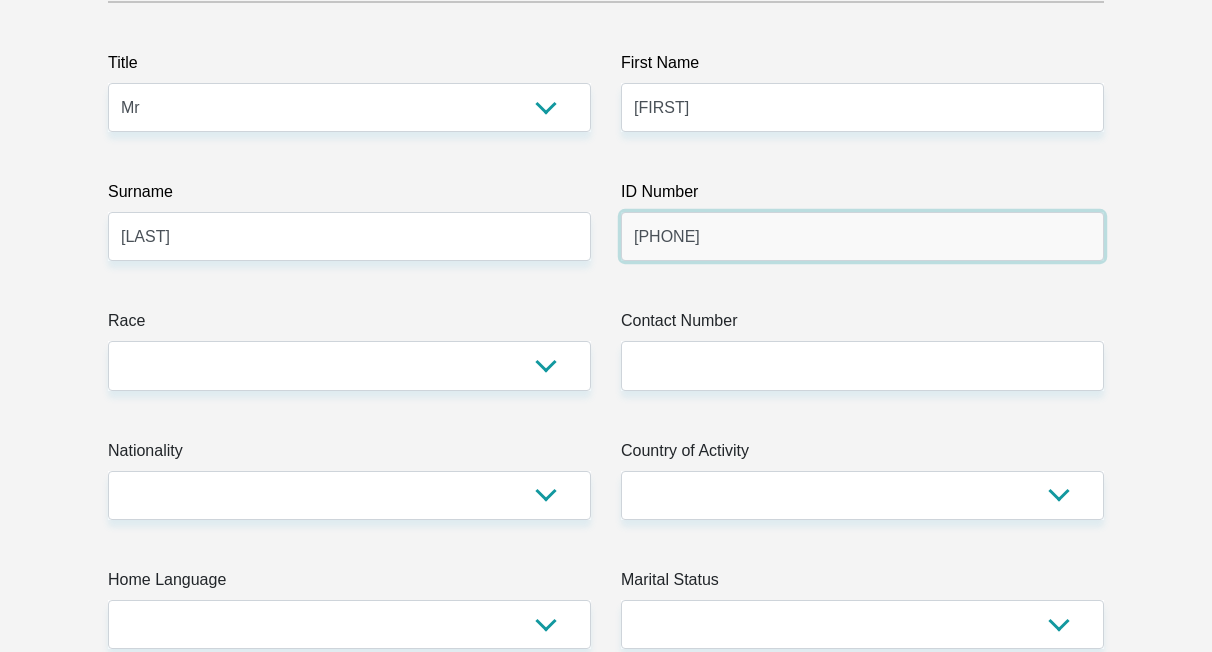 type on "9301235904086" 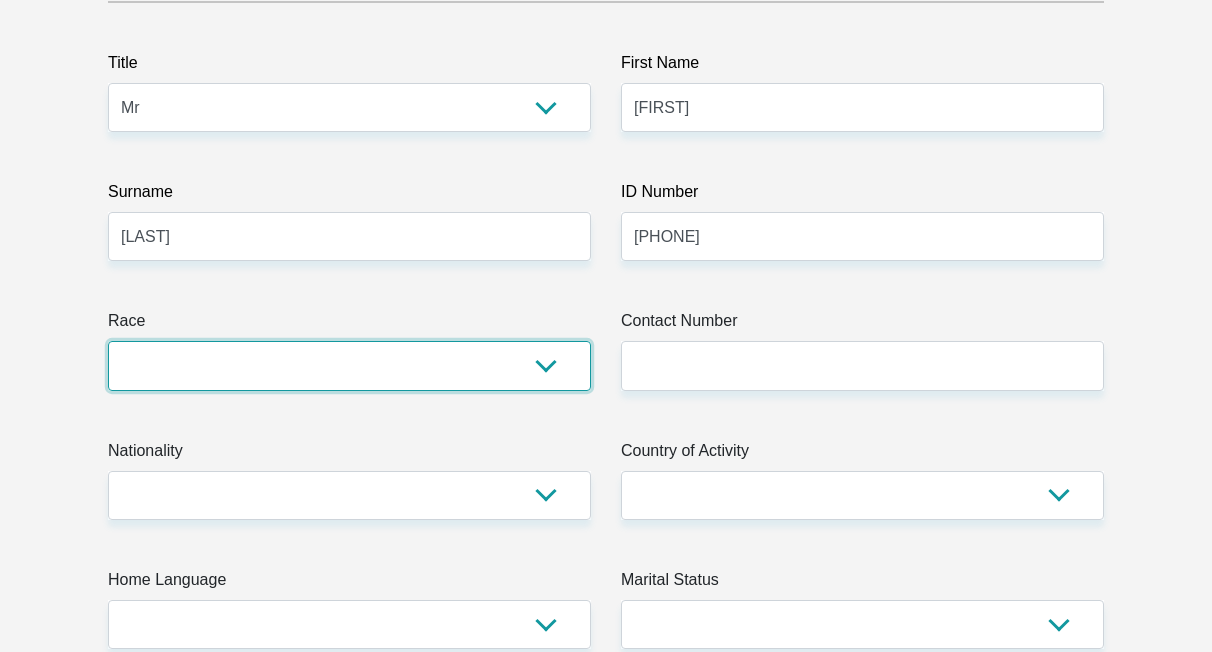 click on "Black
Coloured
Indian
White
Other" at bounding box center [349, 365] 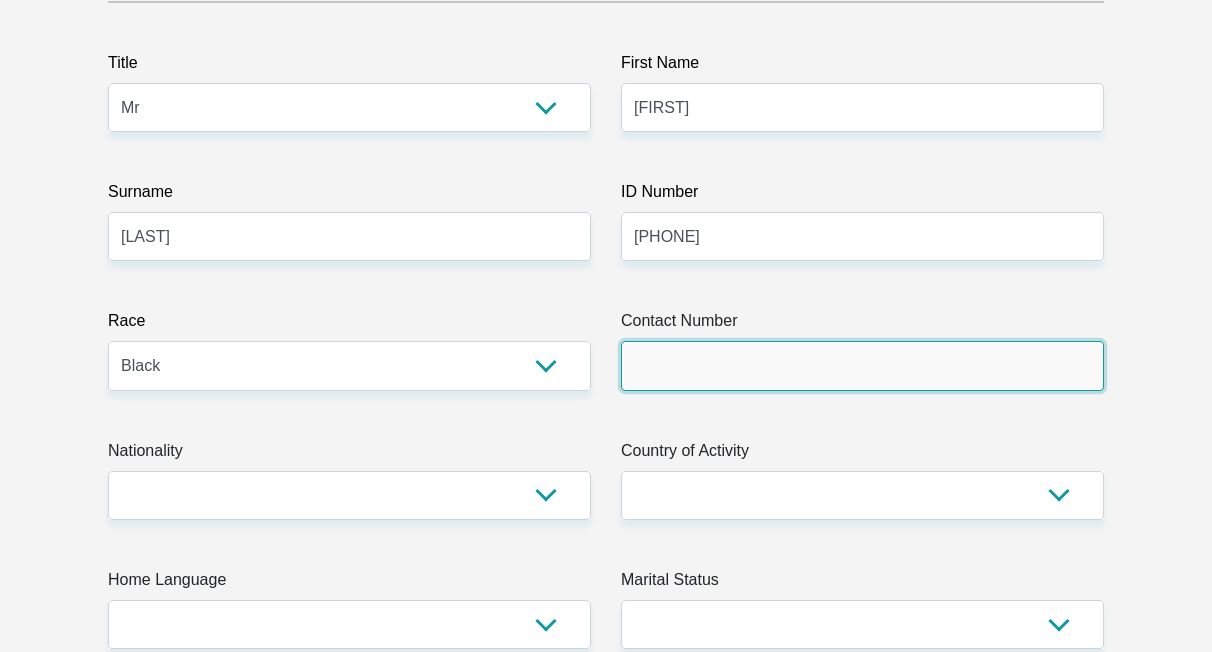 click on "Contact Number" at bounding box center (862, 365) 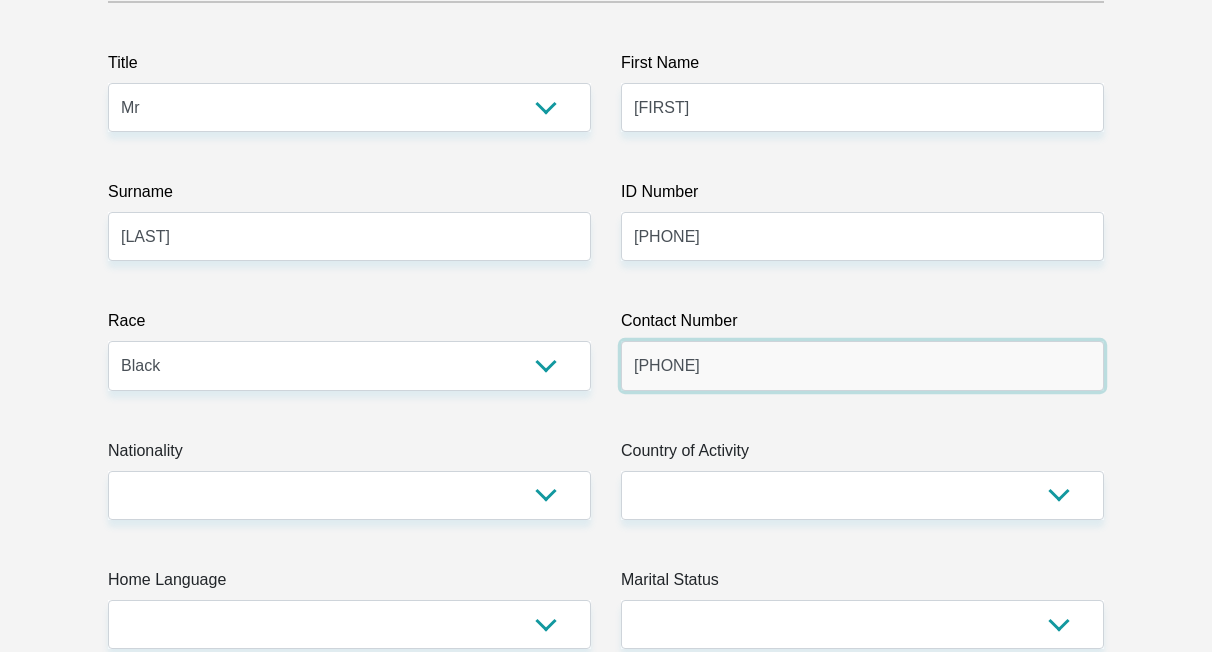 type on "0794302935" 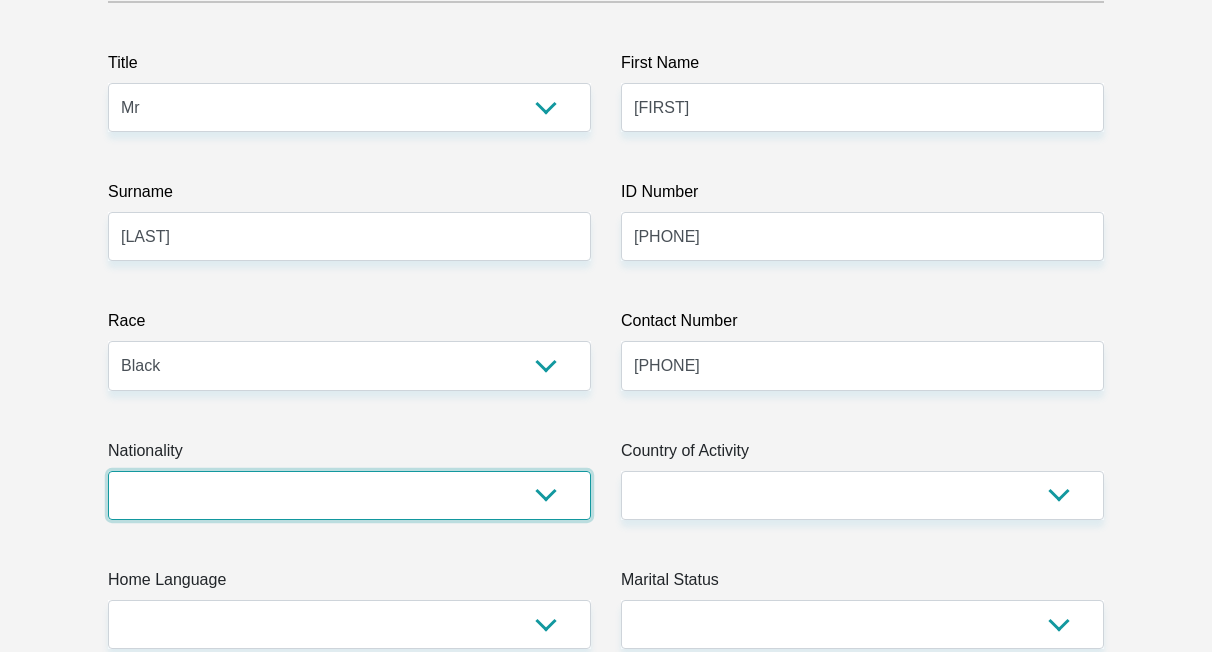 click on "South Africa
Afghanistan
Aland Islands
Albania
Algeria
America Samoa
American Virgin Islands
Andorra
Angola
Anguilla
Antarctica
Antigua and Barbuda
Argentina
Armenia
Aruba
Ascension Island
Australia
Austria
Azerbaijan
Bahamas
Bahrain
Bangladesh
Barbados
Chad" at bounding box center (349, 495) 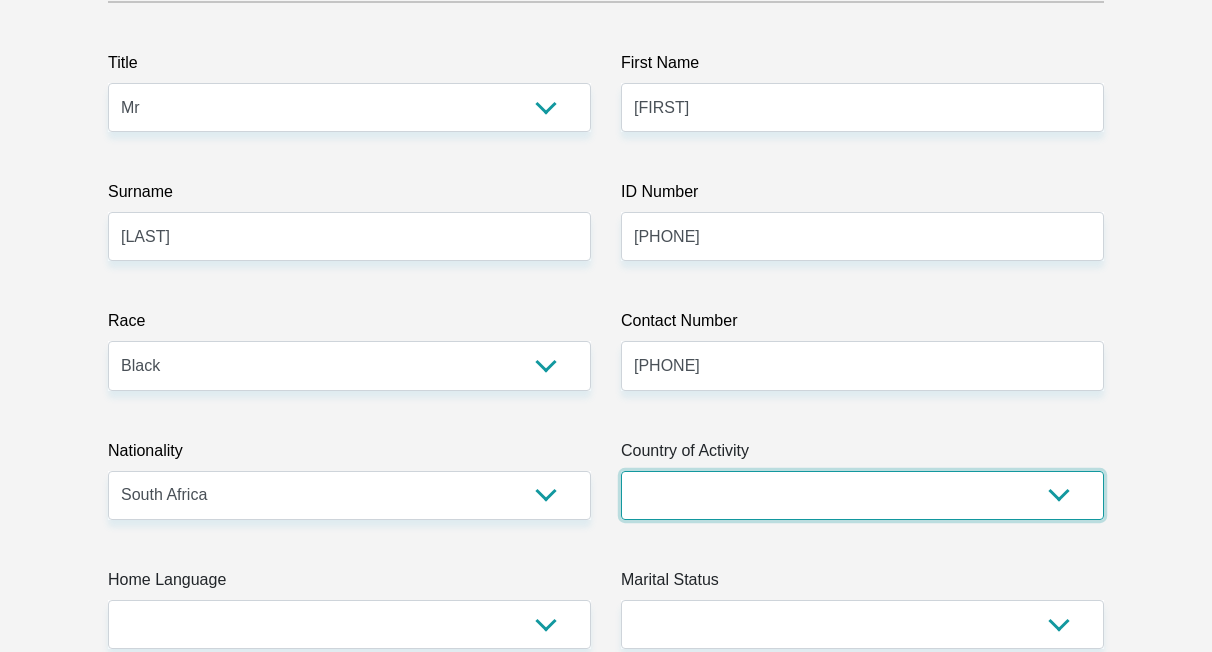 click on "South Africa
Afghanistan
Aland Islands
Albania
Algeria
America Samoa
American Virgin Islands
Andorra
Angola
Anguilla
Antarctica
Antigua and Barbuda
Argentina
Armenia
Aruba
Ascension Island
Australia
Austria
Azerbaijan
Chad" at bounding box center (862, 495) 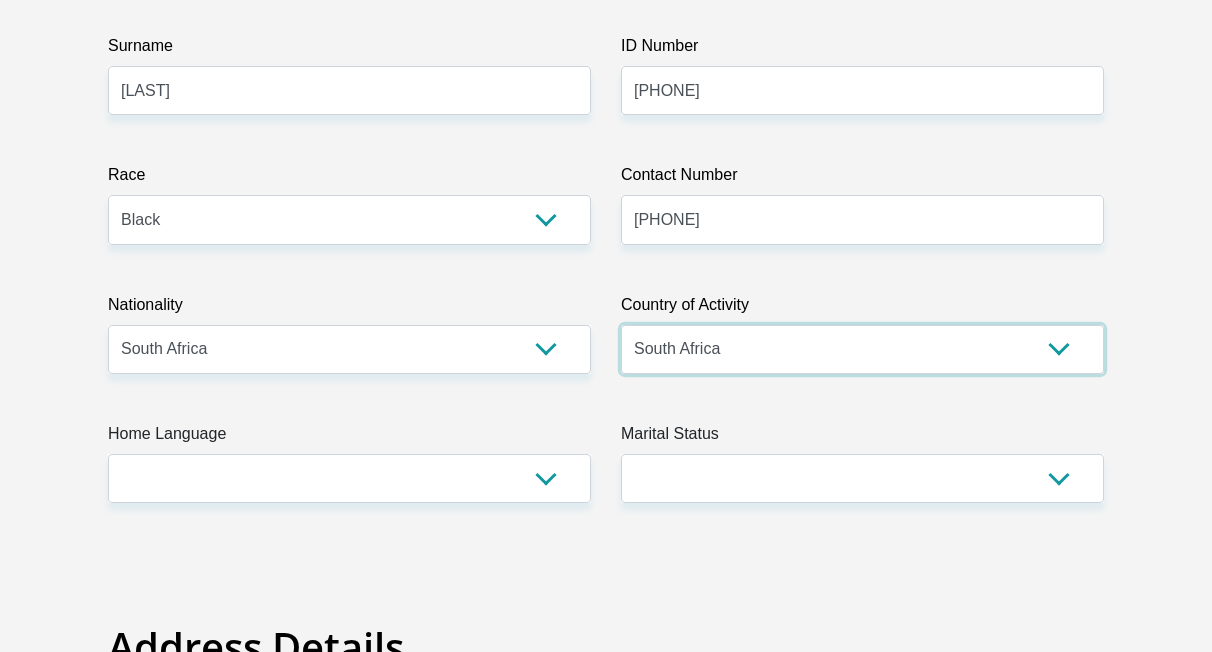 scroll, scrollTop: 499, scrollLeft: 0, axis: vertical 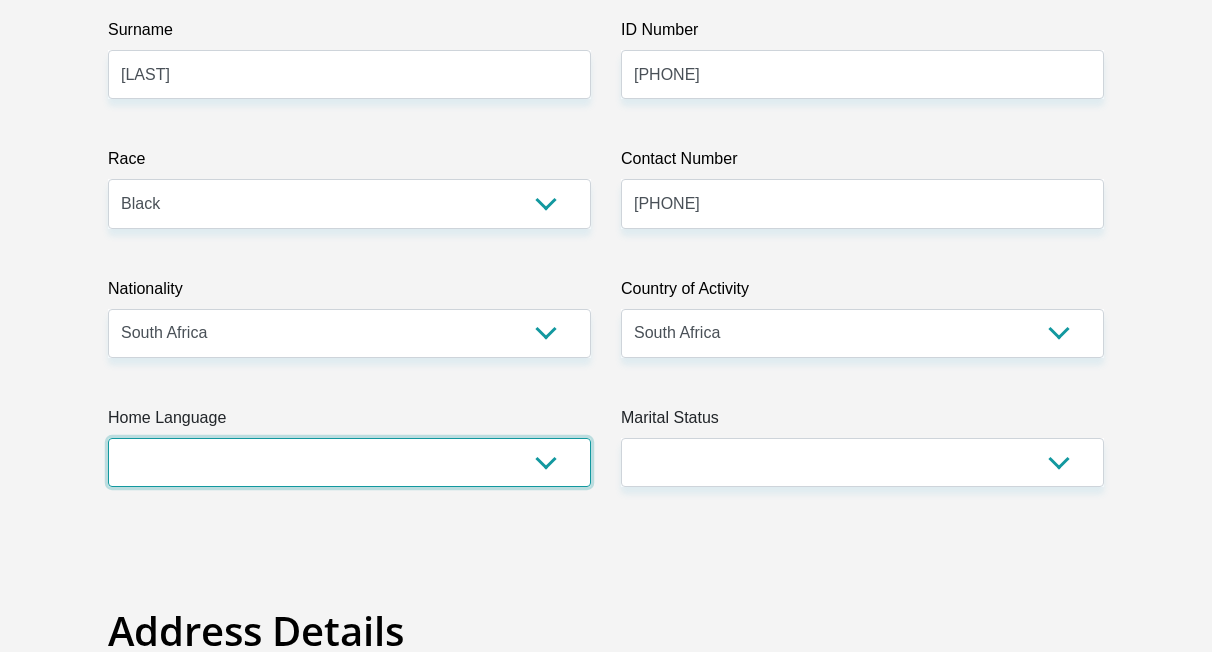 click on "Afrikaans
English
Sepedi
South Ndebele
Southern Sotho
Swati
Tsonga
Tswana
Venda
Xhosa
Zulu
Other" at bounding box center (349, 462) 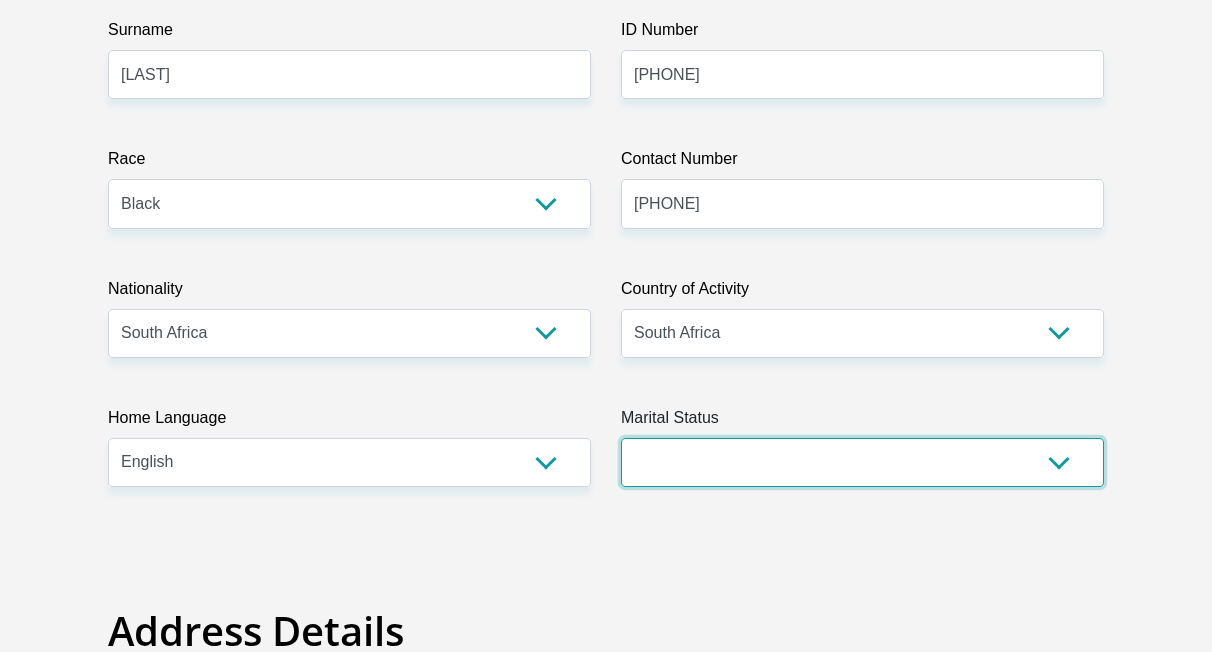 click on "Married ANC
Single
Divorced
Widowed
Married COP or Customary Law" at bounding box center [862, 462] 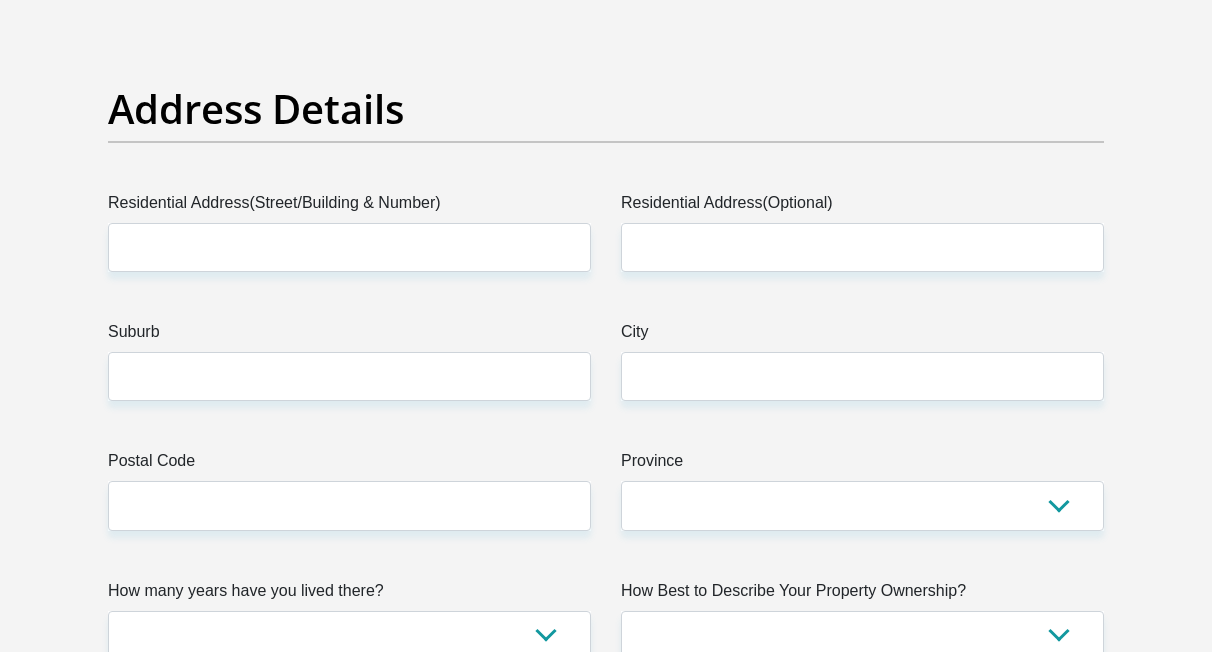 scroll, scrollTop: 1027, scrollLeft: 0, axis: vertical 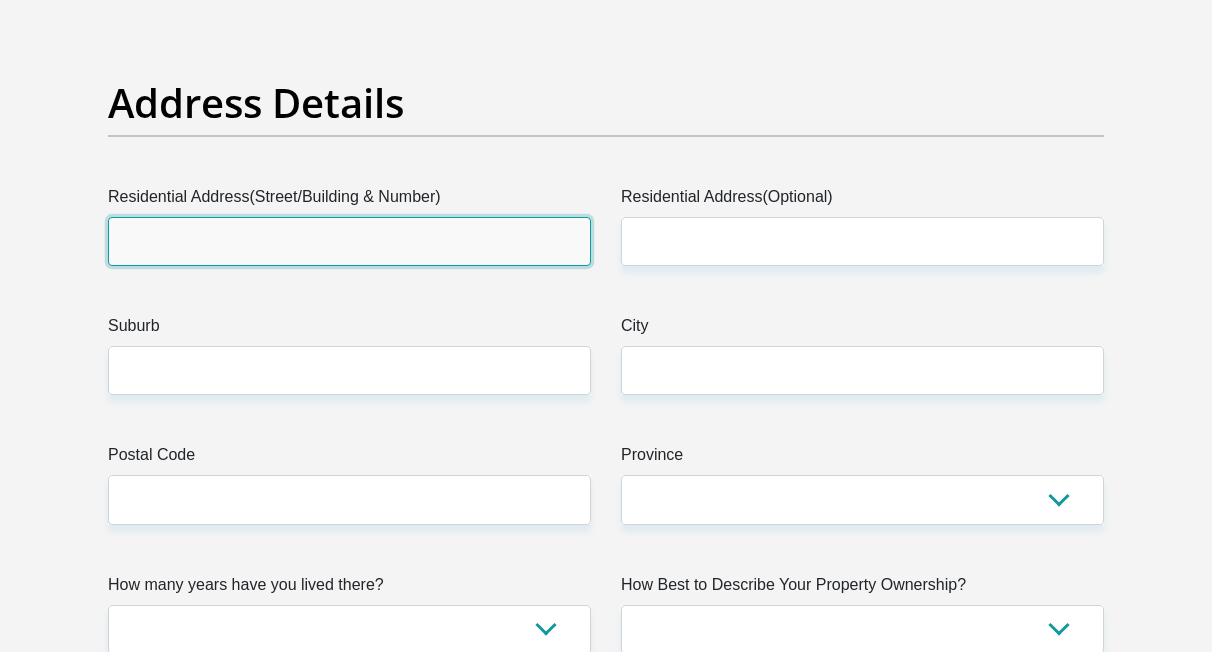 click on "Residential Address(Street/Building & Number)" at bounding box center [349, 241] 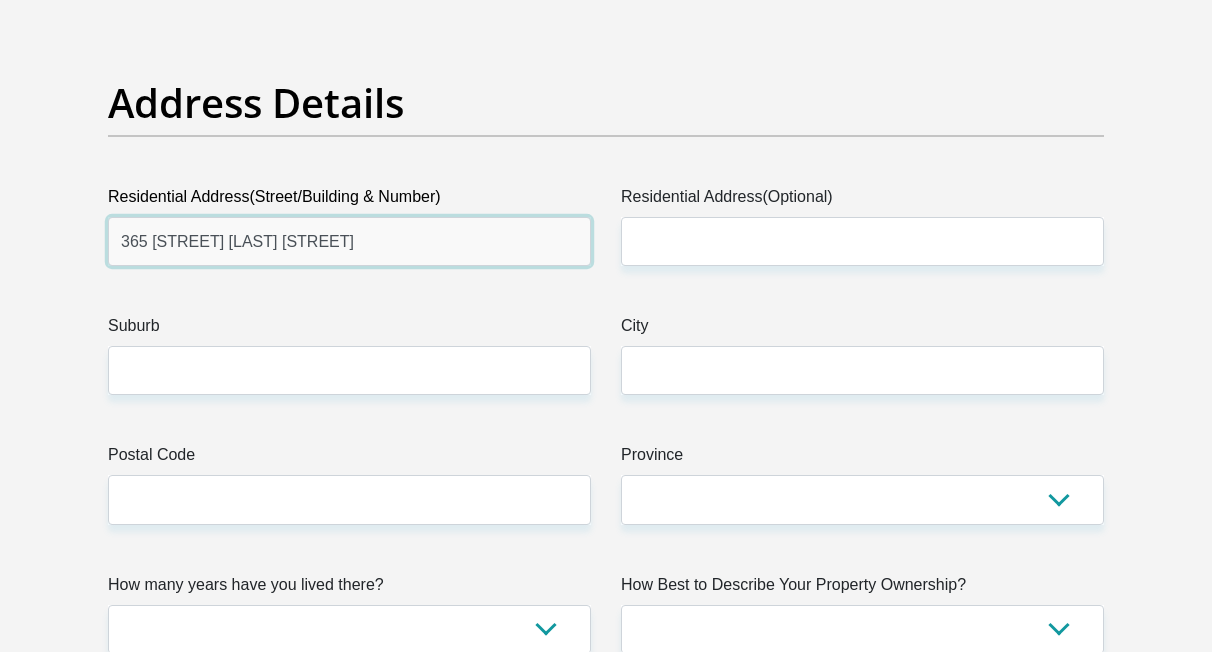 type on "365 Justice Mahomed Street" 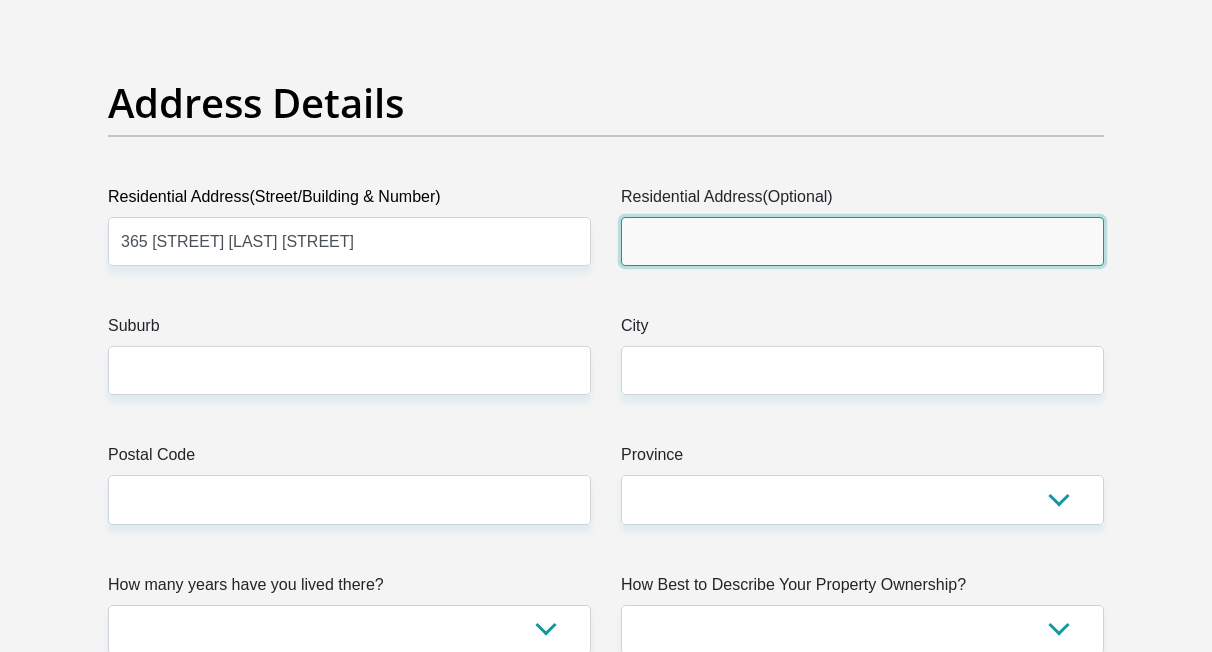 click on "Residential Address(Optional)" at bounding box center [862, 241] 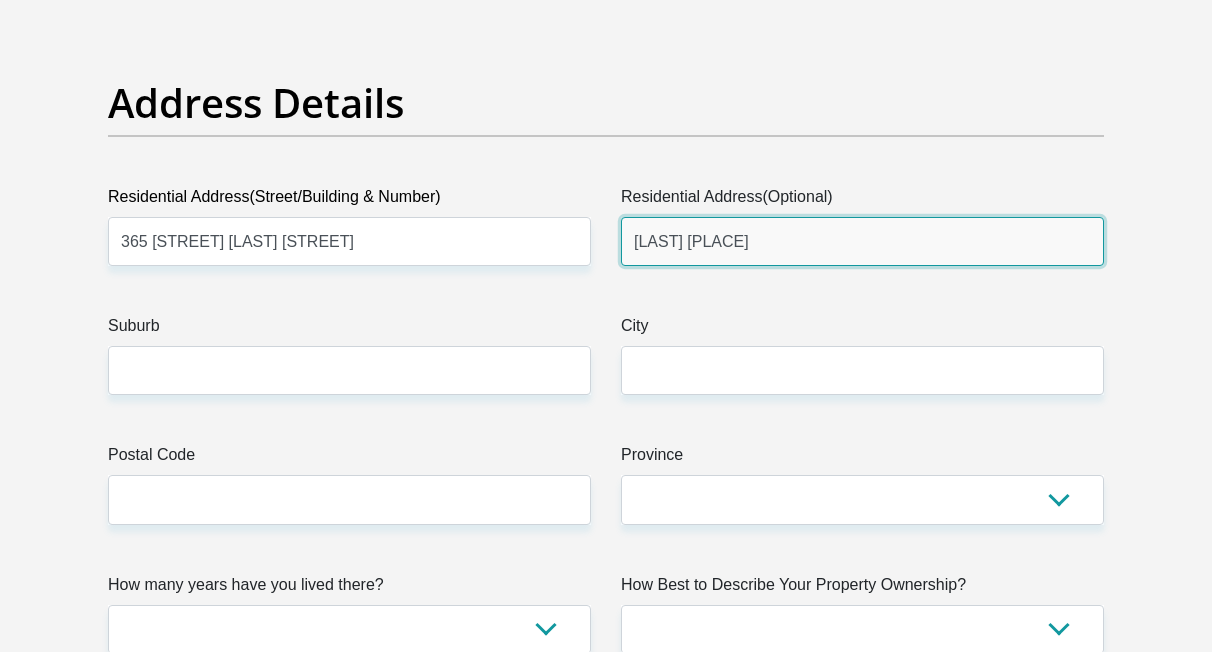 type on "Muckleneuk Lanterns" 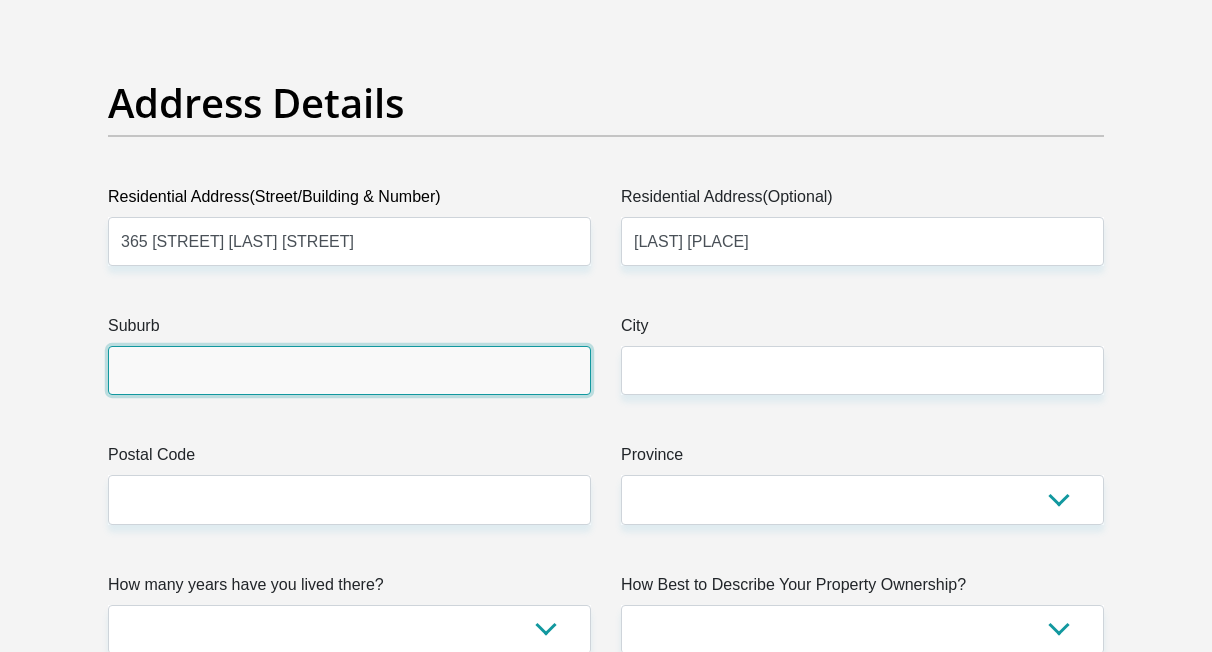 click on "Suburb" at bounding box center [349, 370] 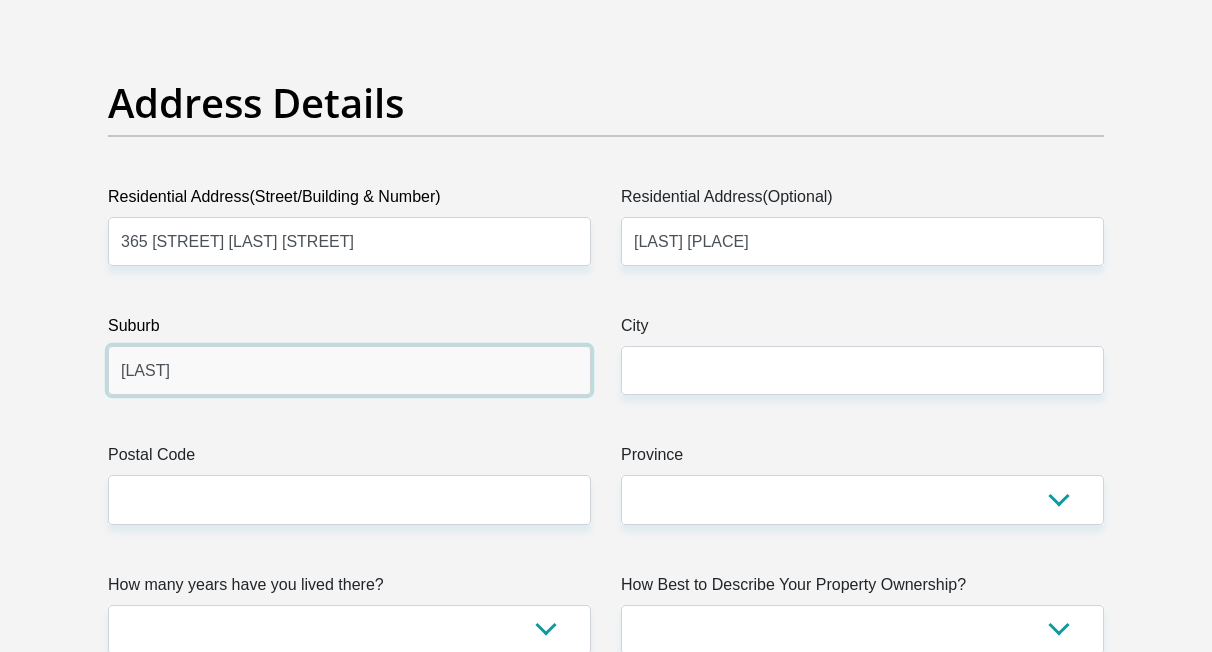type on "Muckleneuk" 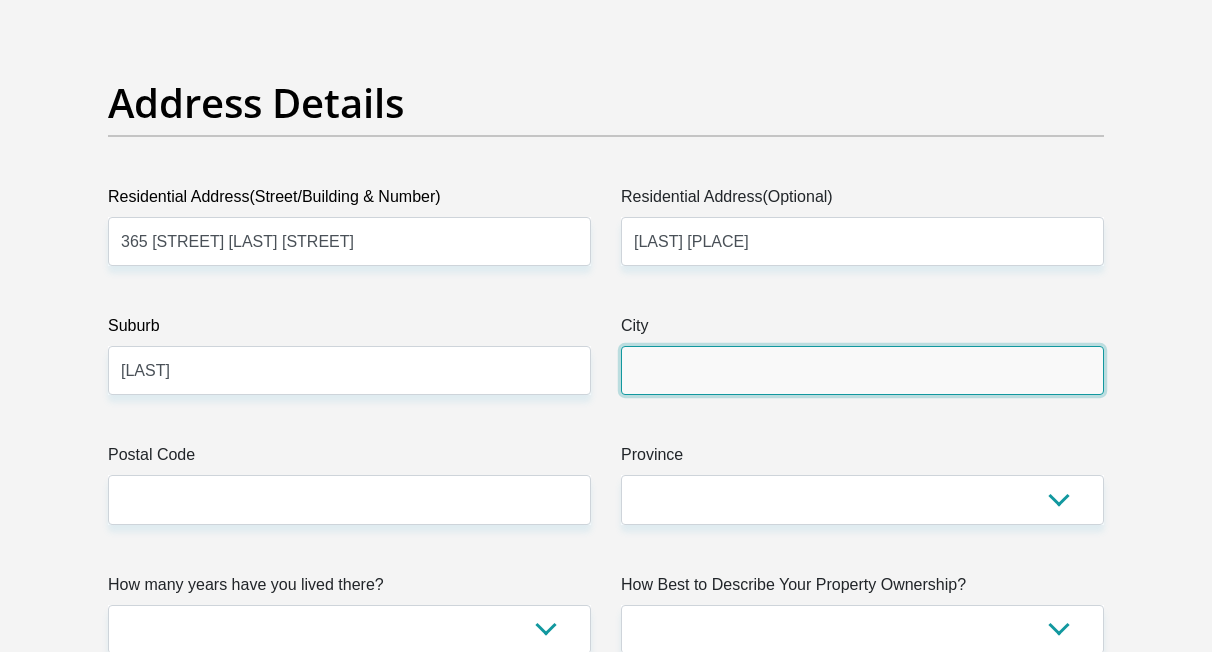 click on "City" at bounding box center [862, 370] 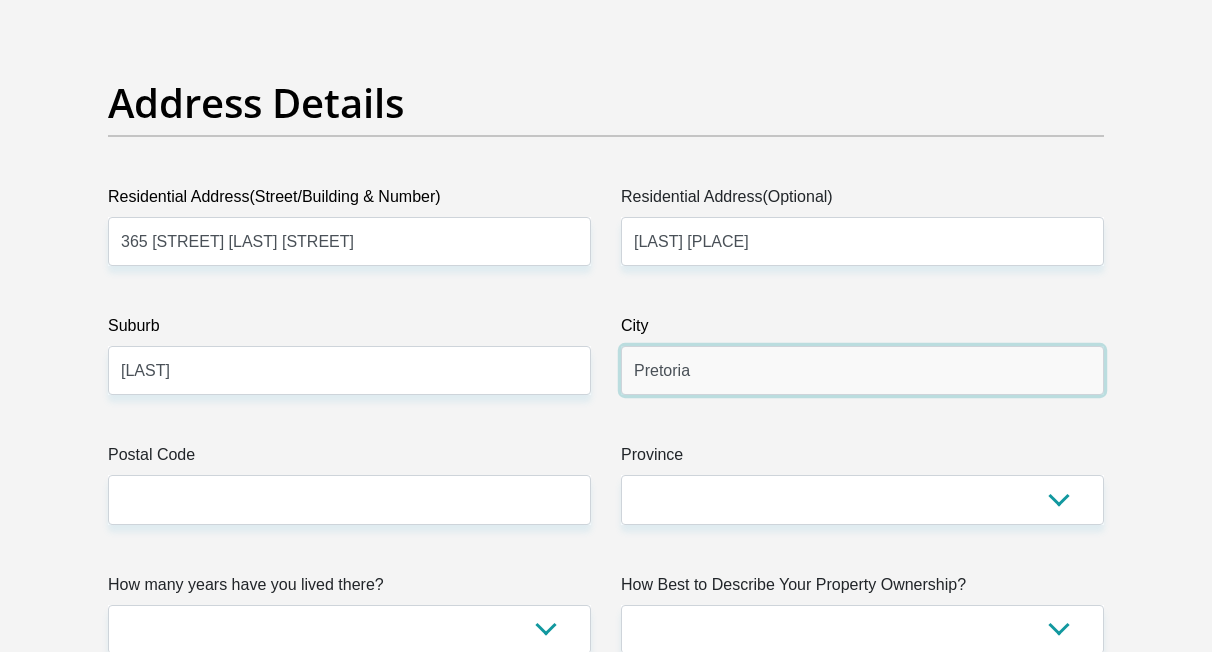 type on "Pretoria" 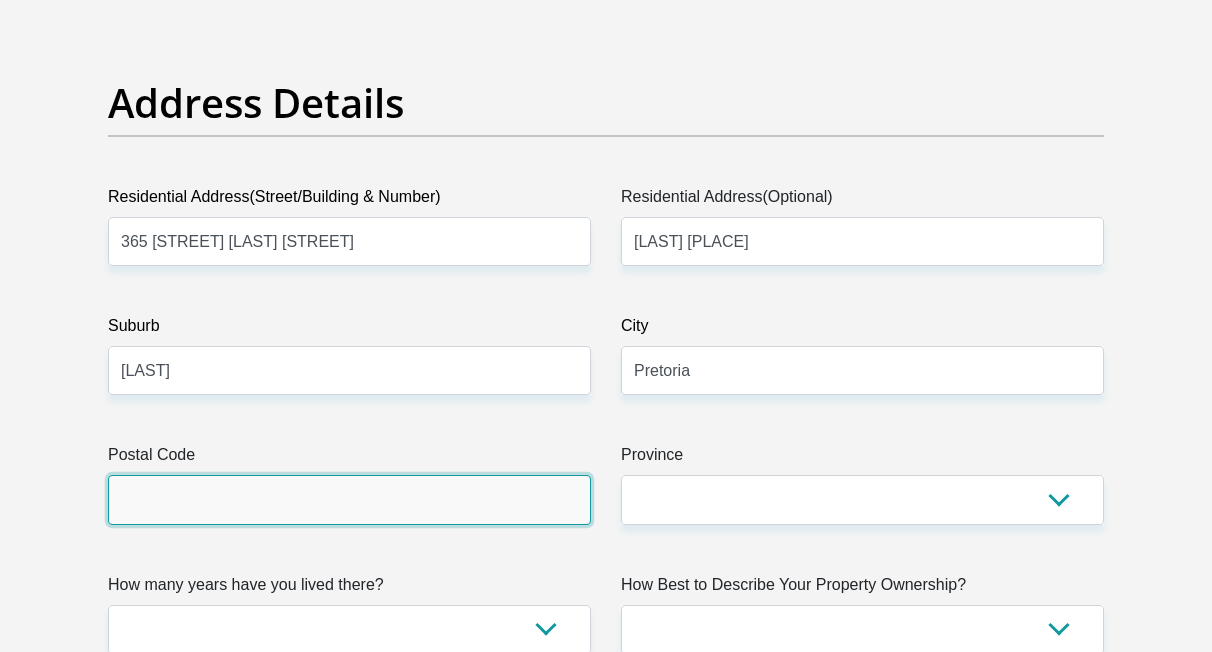 click on "Postal Code" at bounding box center (349, 499) 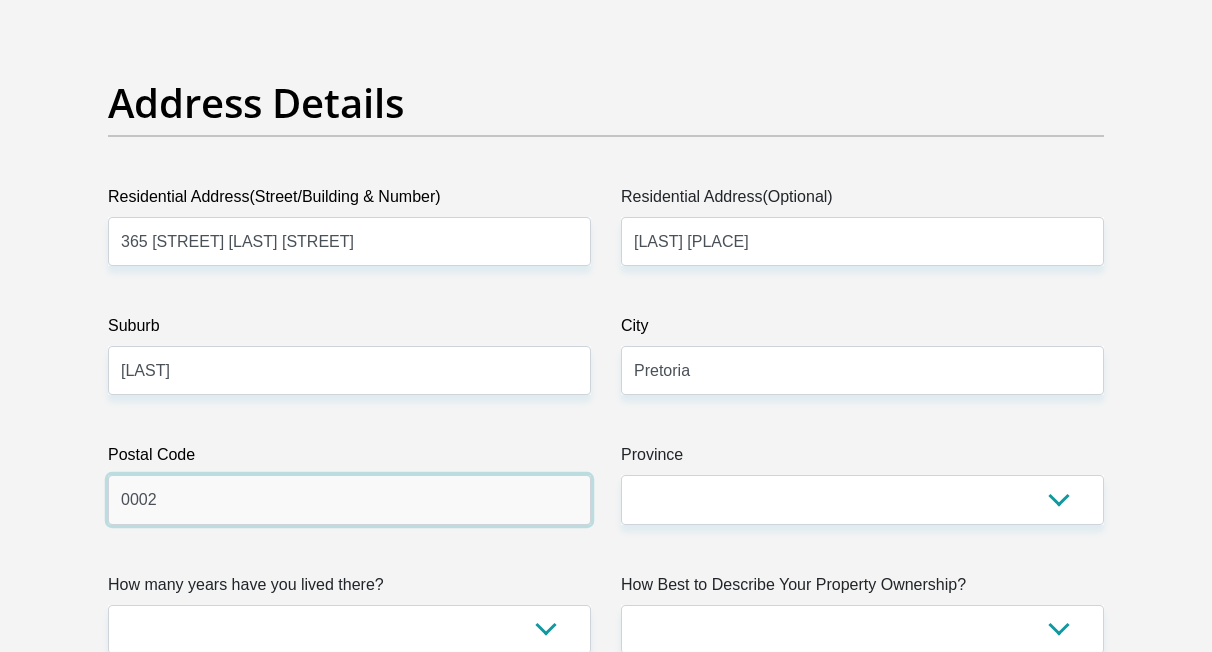 type on "0002" 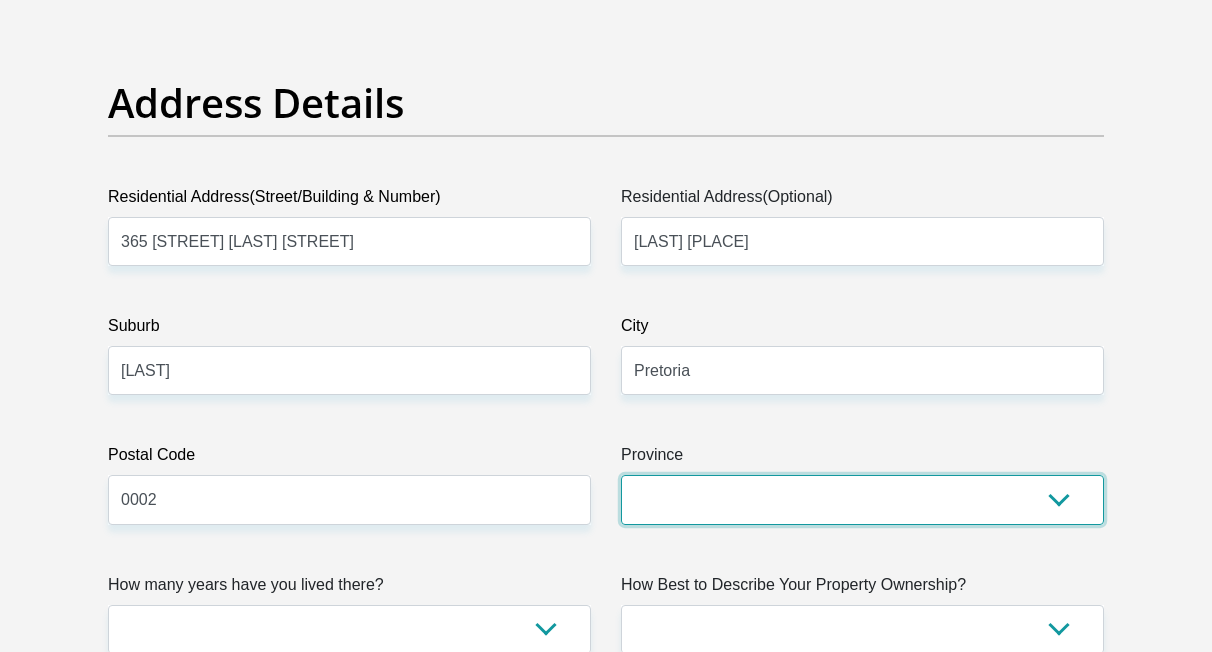 click on "Eastern Cape
Free State
Gauteng
KwaZulu-Natal
Limpopo
Mpumalanga
Northern Cape
North West
Western Cape" at bounding box center (862, 499) 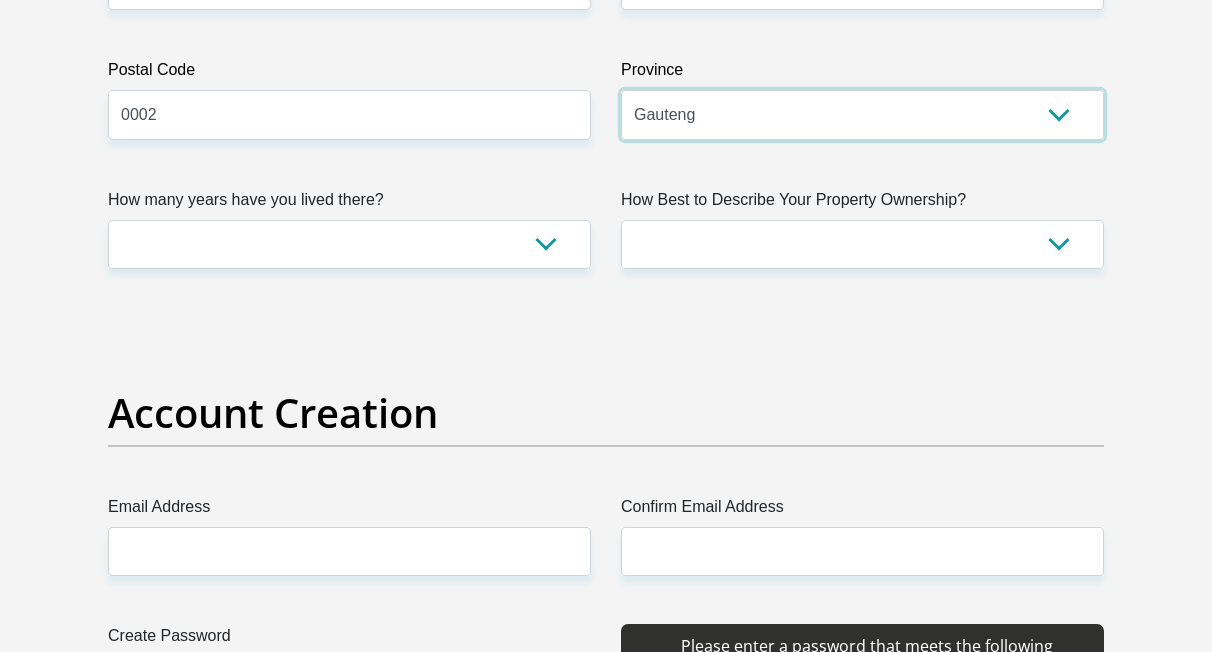 scroll, scrollTop: 1433, scrollLeft: 0, axis: vertical 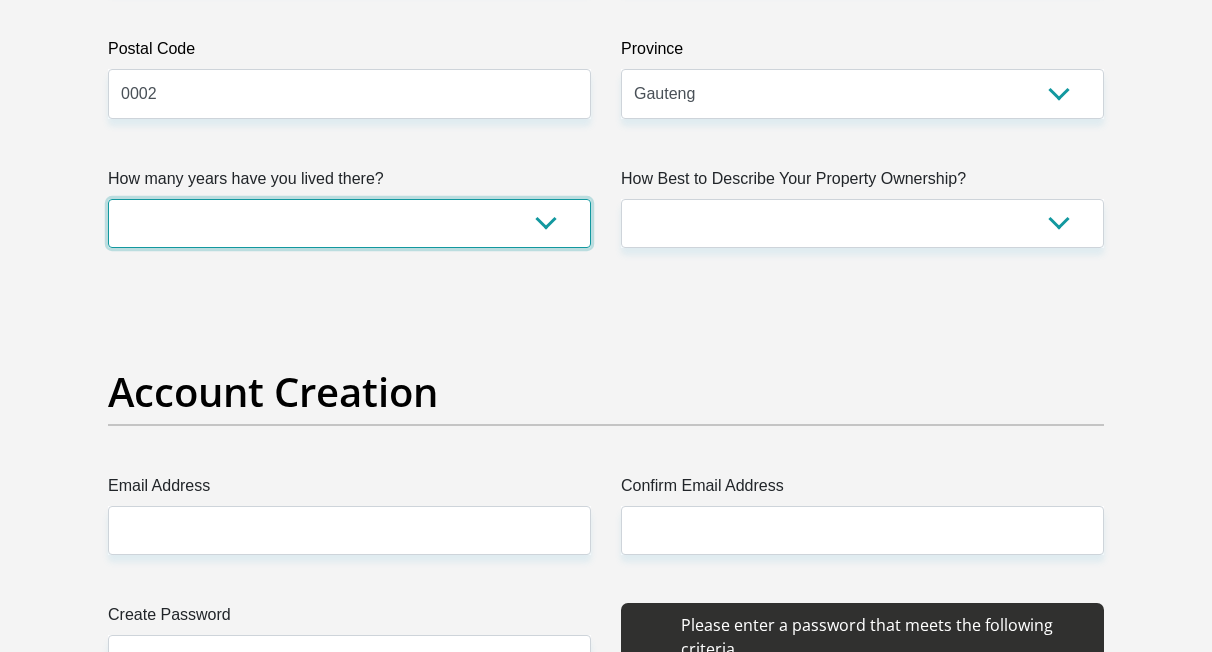 click on "less than 1 year
1-3 years
3-5 years
5+ years" at bounding box center (349, 223) 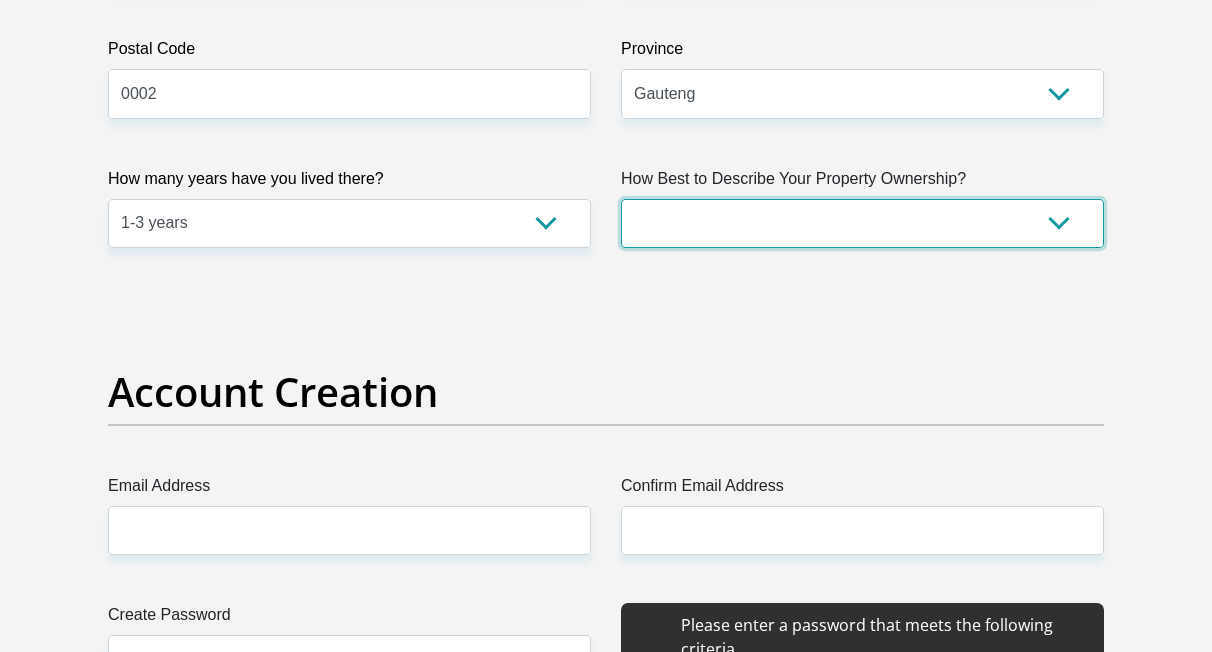 click on "Owned
Rented
Family Owned
Company Dwelling" at bounding box center [862, 223] 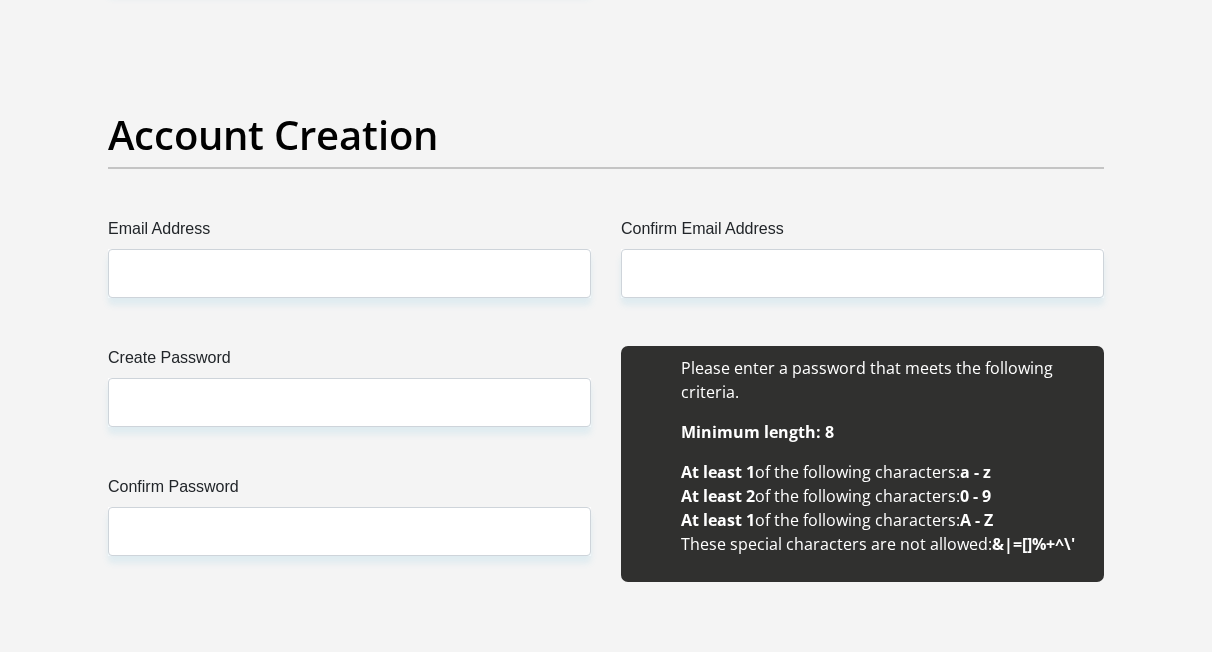 scroll, scrollTop: 1847, scrollLeft: 0, axis: vertical 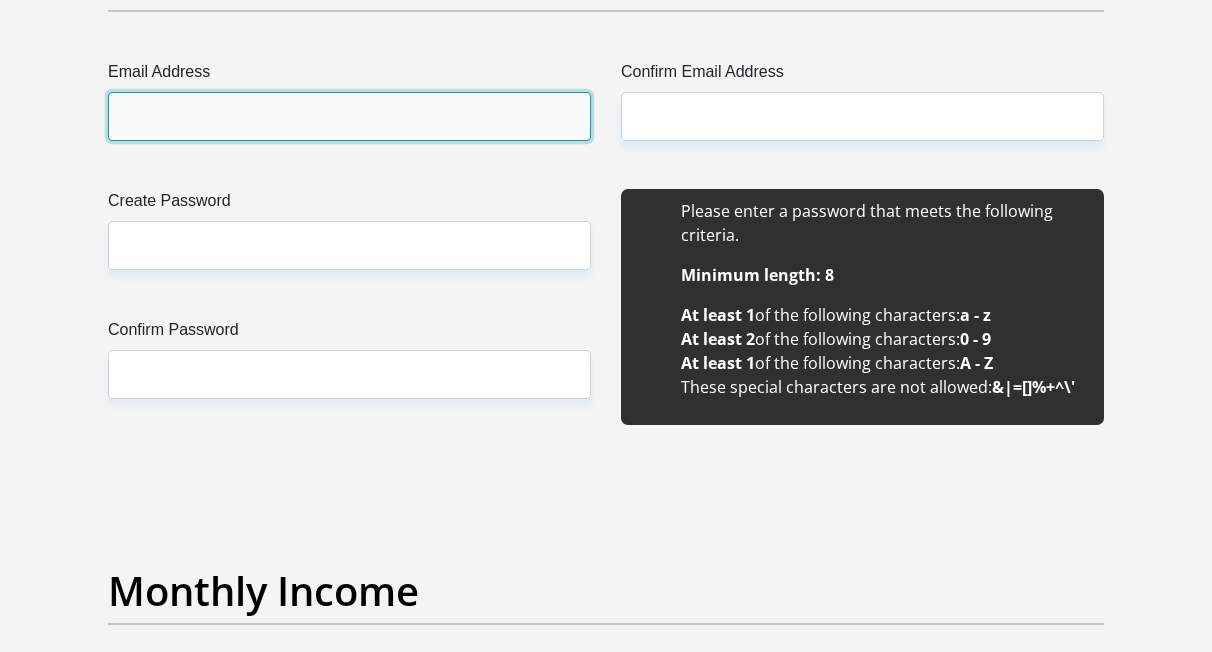 click on "Email Address" at bounding box center [349, 116] 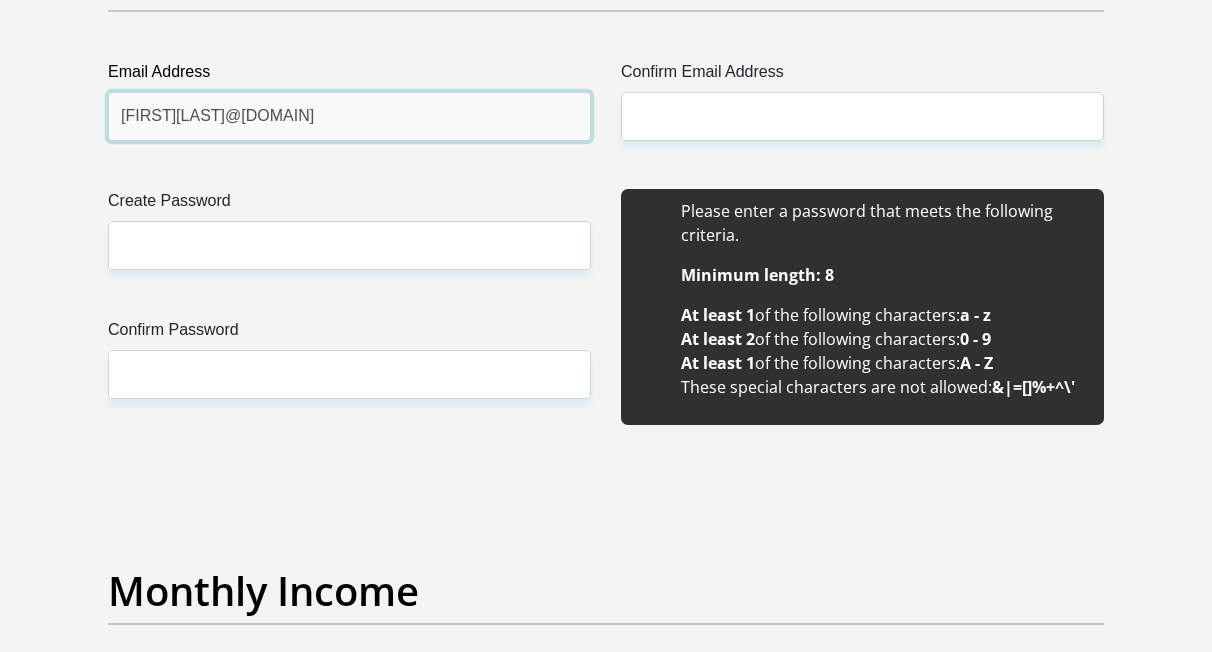 type on "ishmaellekgoro@gmail.com" 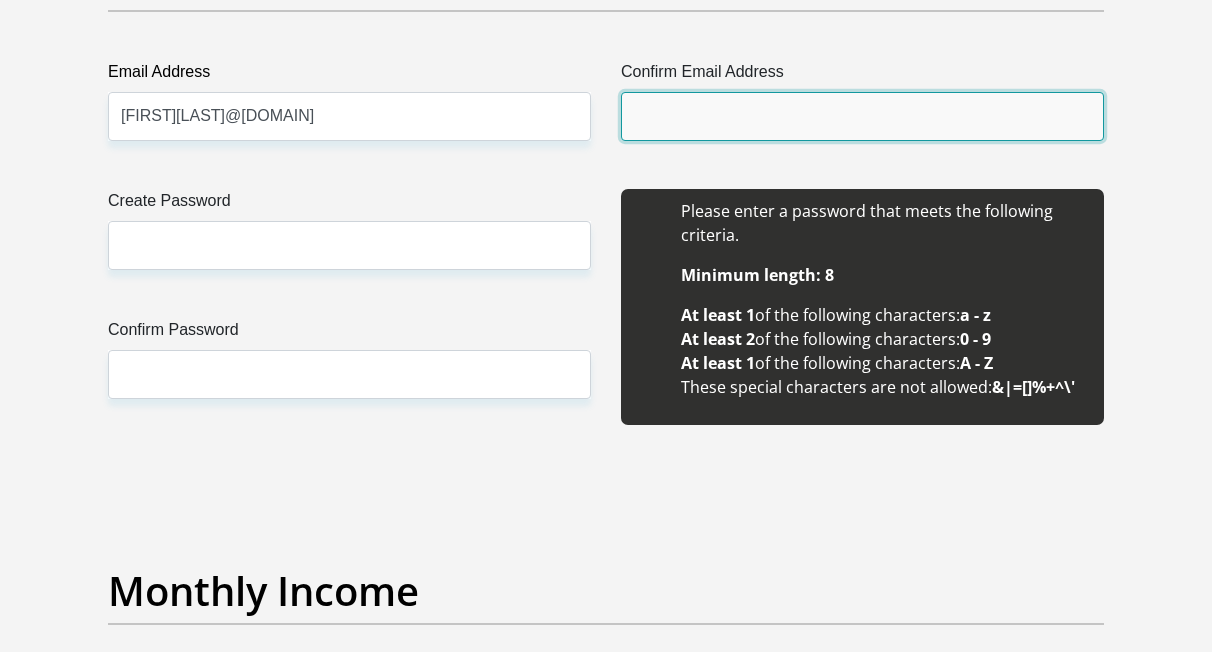 click on "Confirm Email Address" at bounding box center [862, 116] 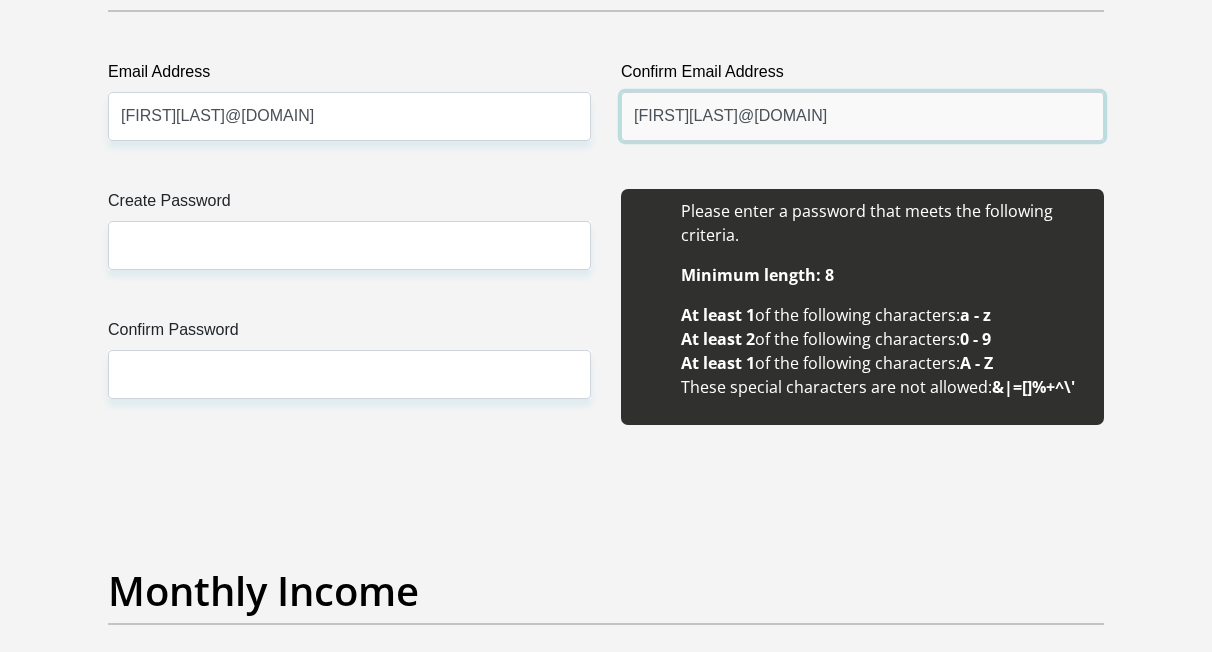 type on "ishmaellekgoro@gmail.com" 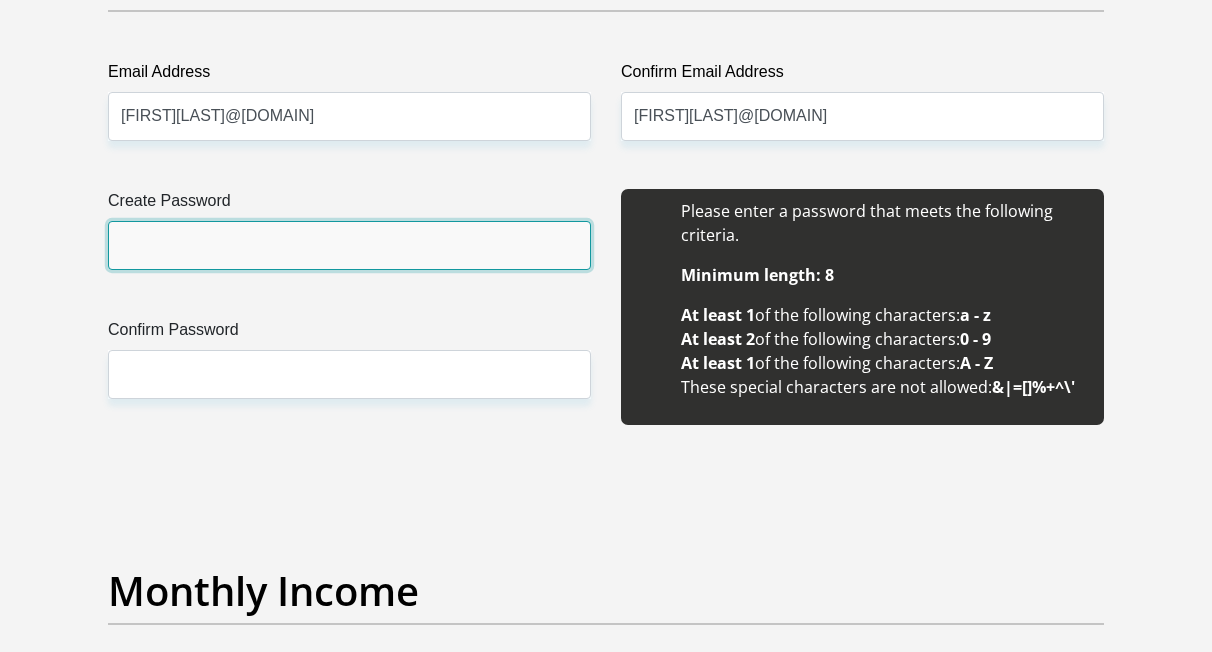 click on "Create Password" at bounding box center (349, 245) 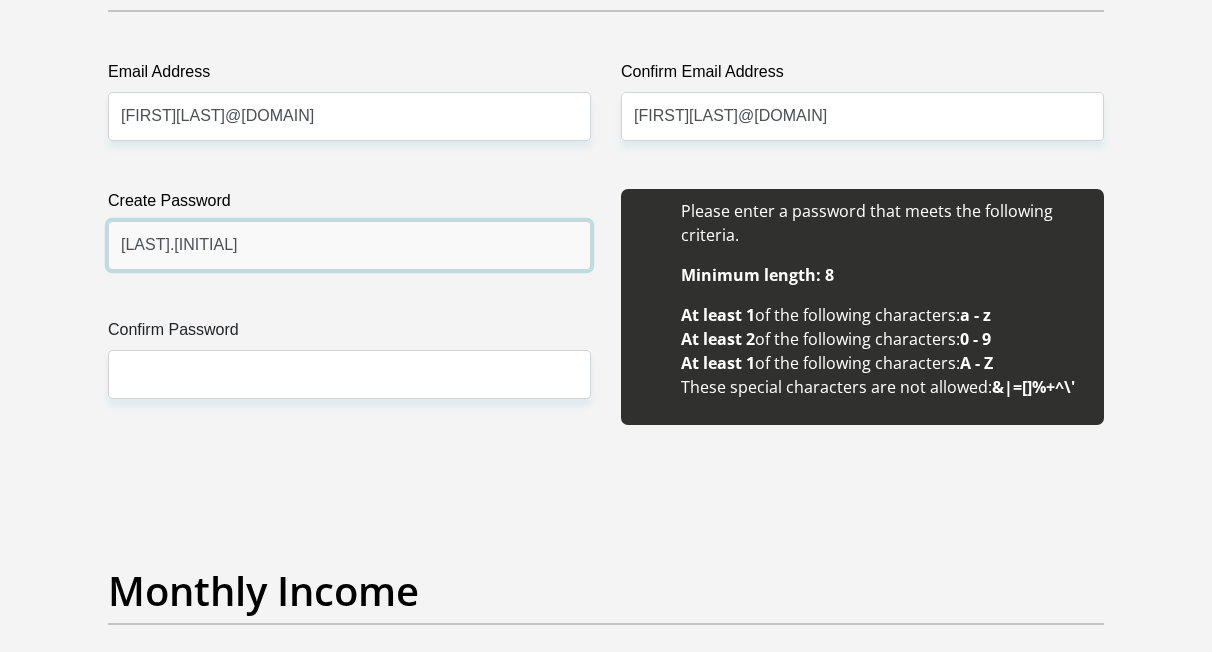 type on "Lekgoro.I1025" 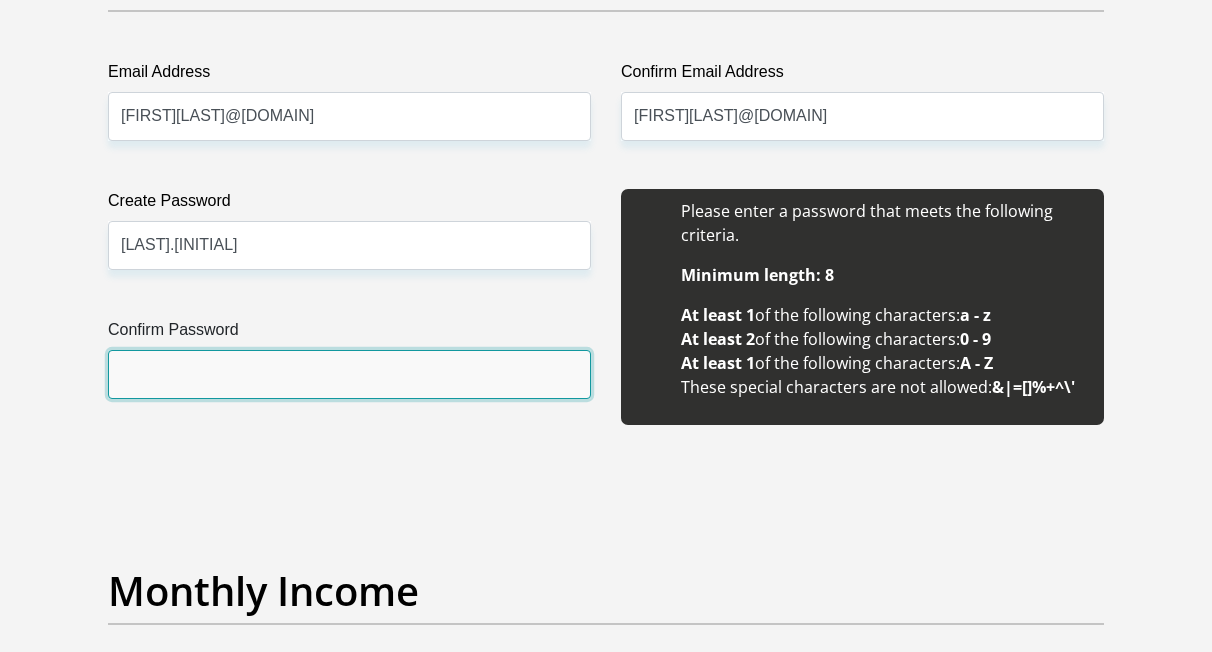 click on "Confirm Password" at bounding box center [349, 374] 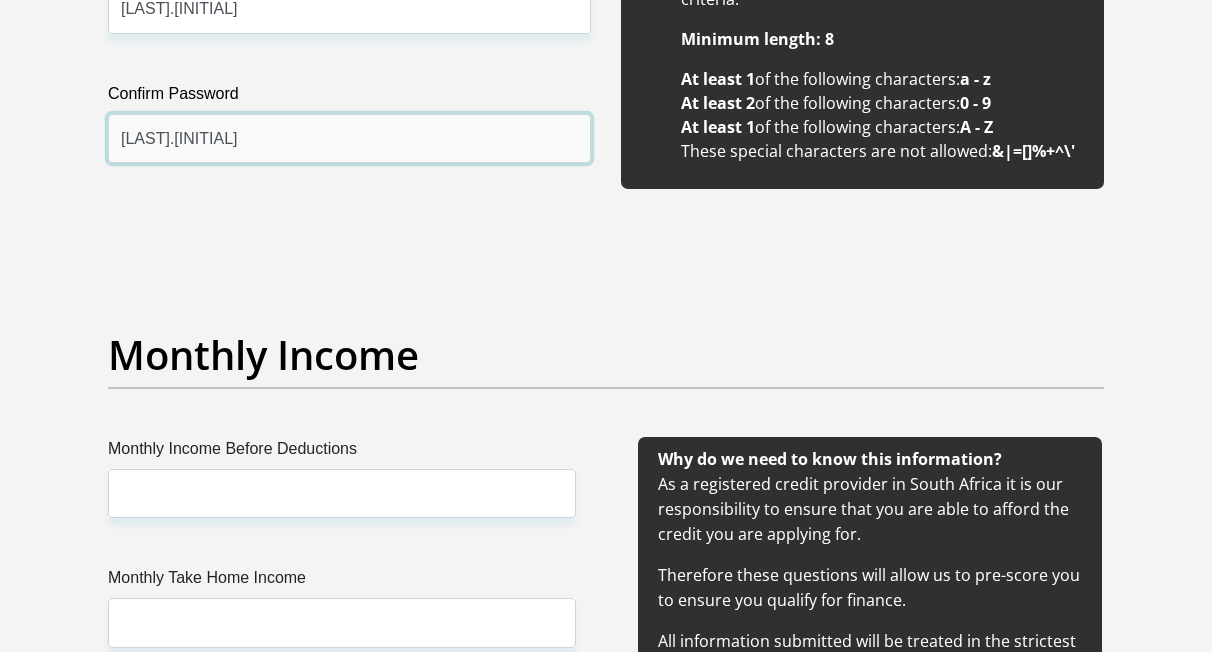 scroll, scrollTop: 2177, scrollLeft: 0, axis: vertical 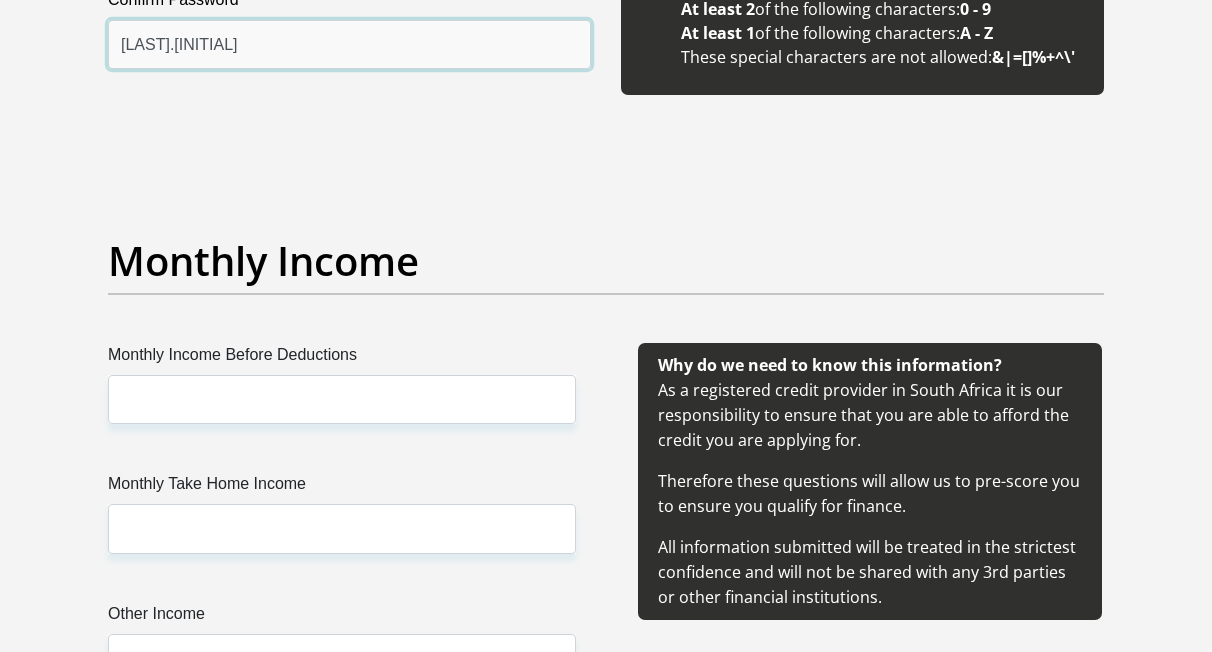 type on "Lekgoro.I1025" 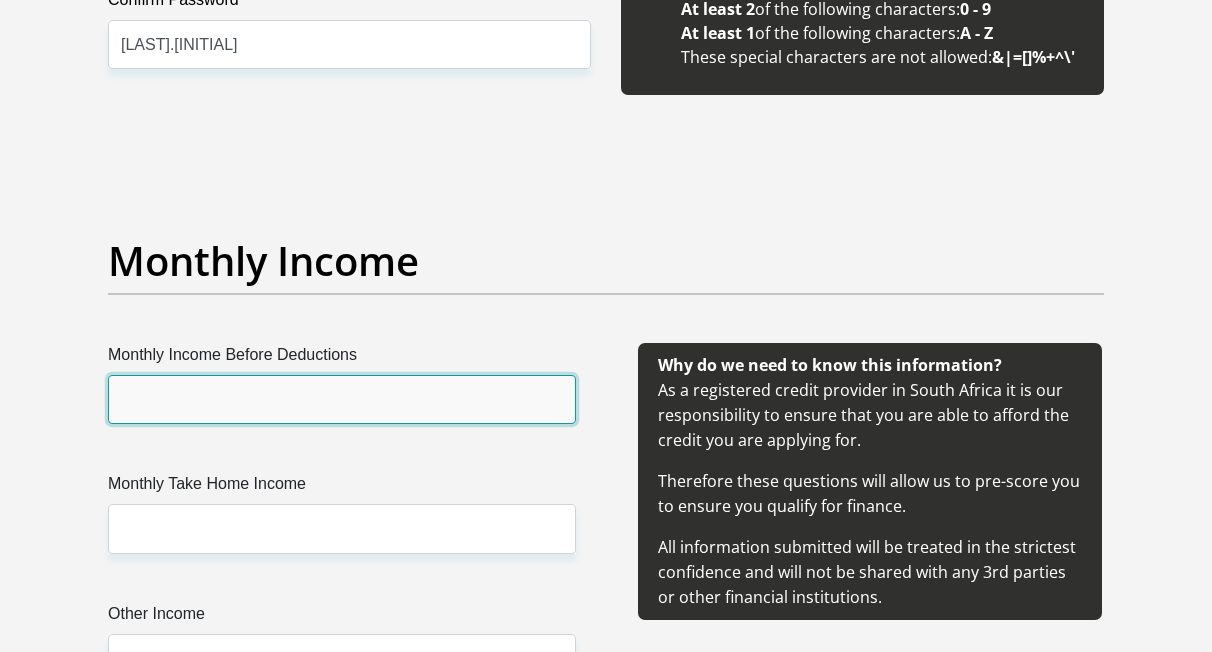 click on "Monthly Income Before Deductions" at bounding box center [342, 399] 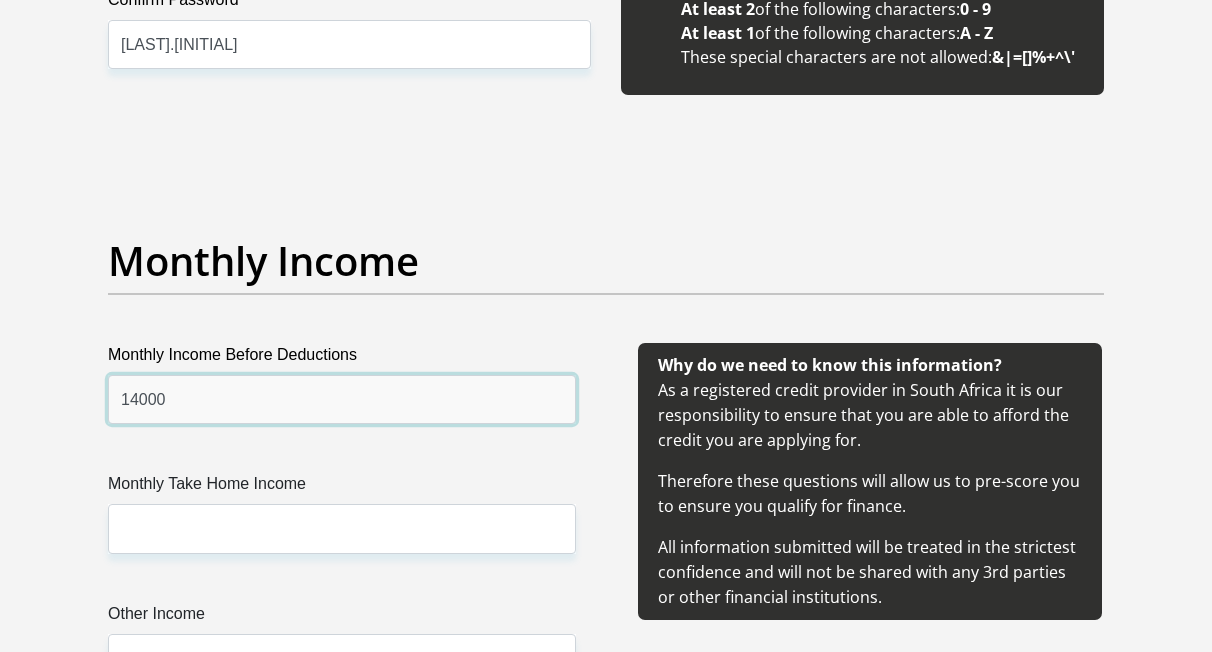 type on "14000" 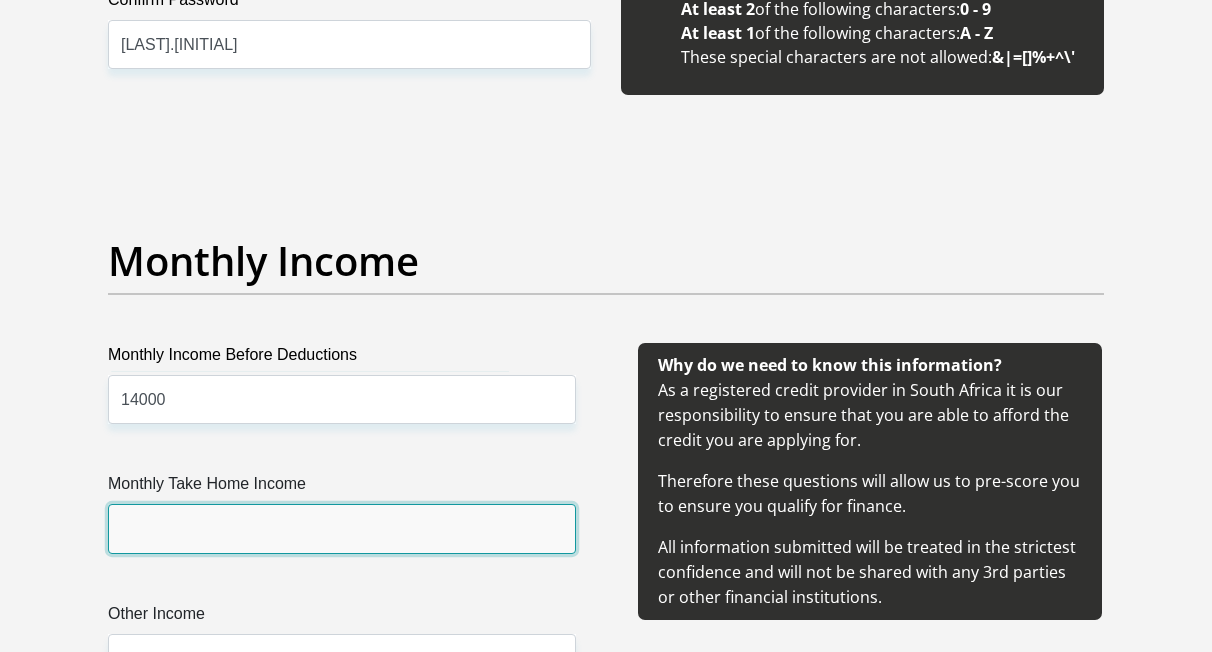 click on "Monthly Take Home Income" at bounding box center [342, 528] 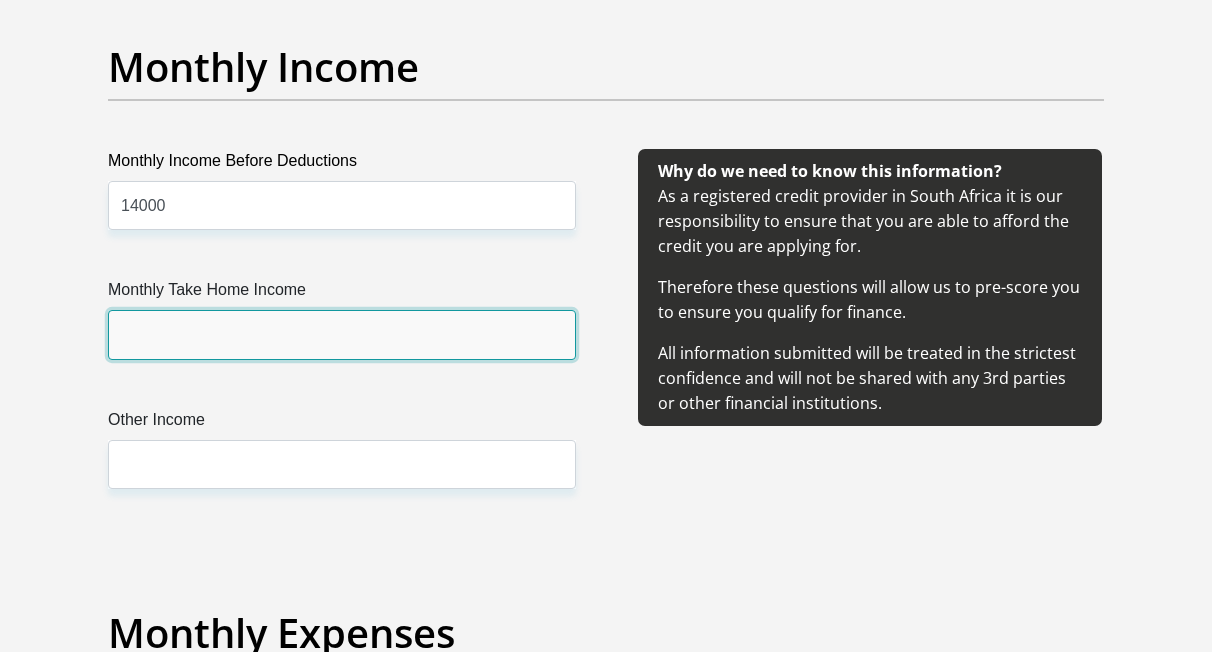 scroll, scrollTop: 2375, scrollLeft: 0, axis: vertical 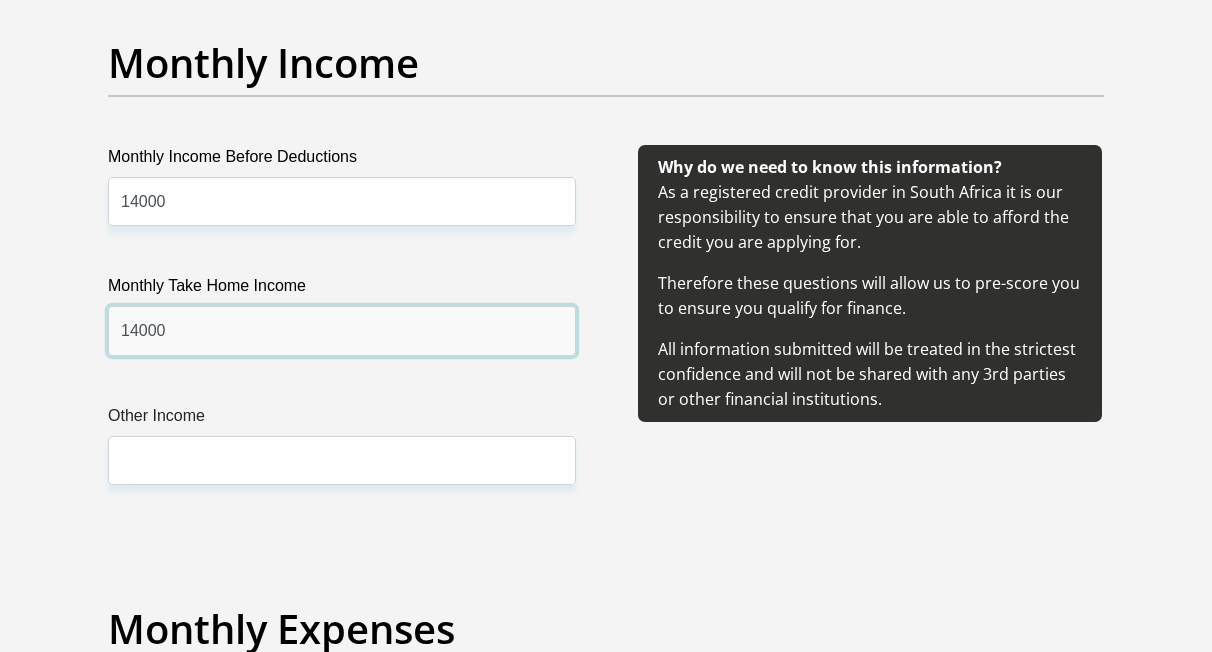 type on "14000" 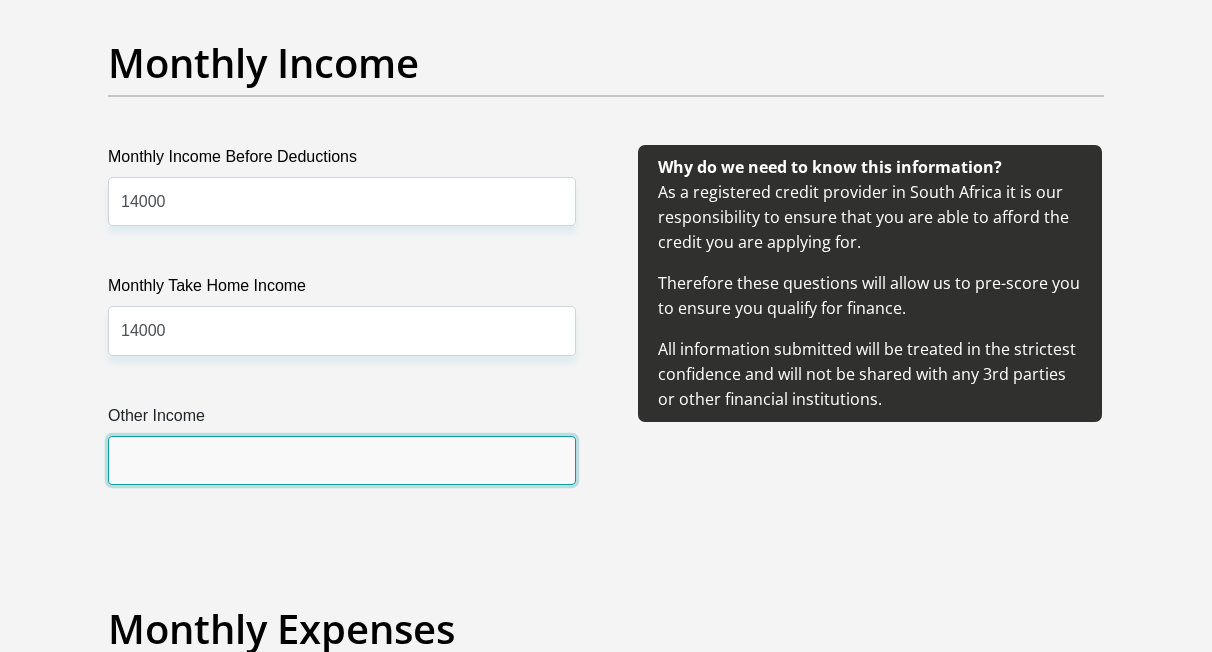 click on "Other Income" at bounding box center [342, 460] 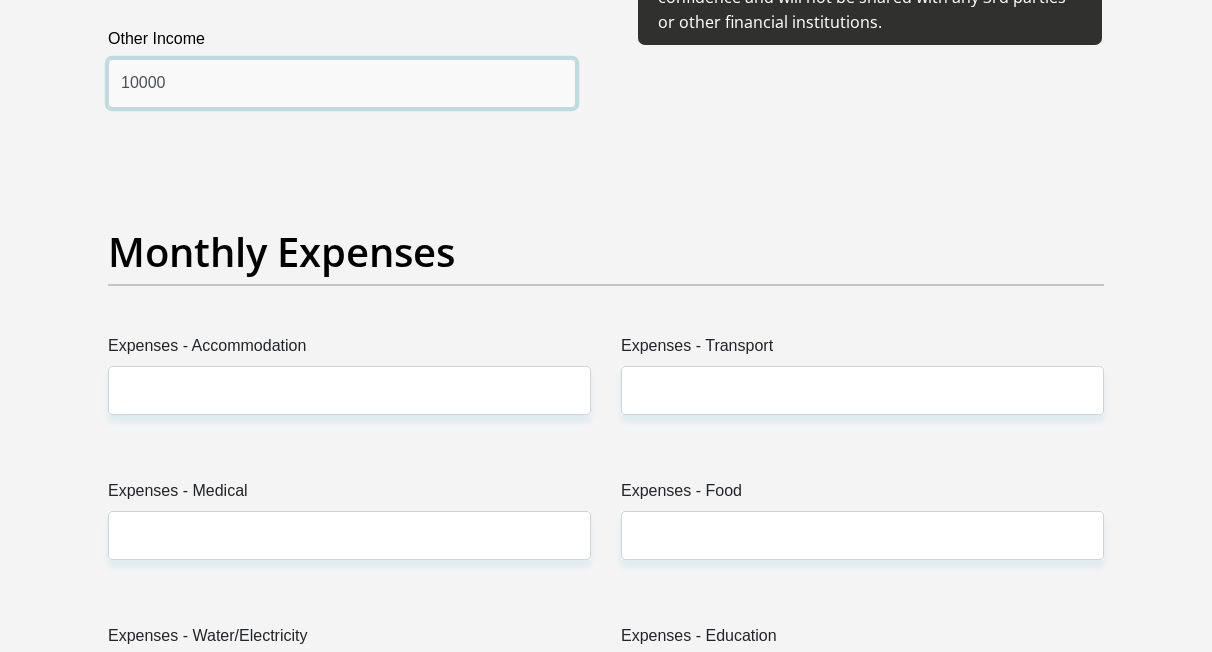 scroll, scrollTop: 2756, scrollLeft: 0, axis: vertical 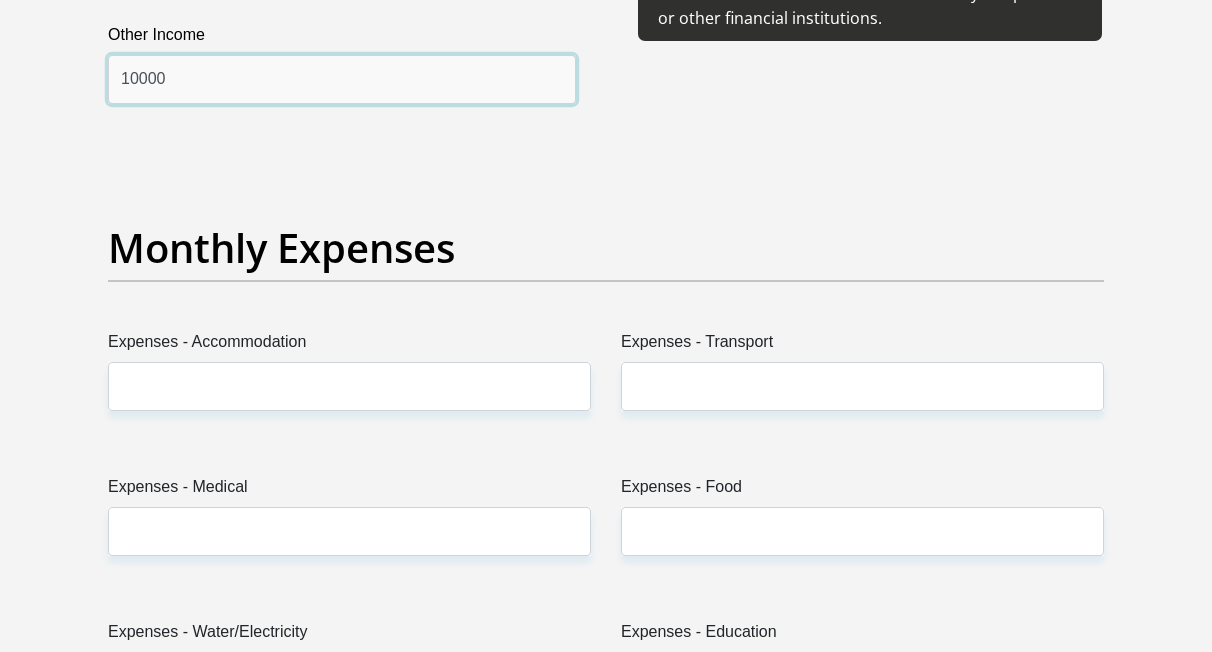 type on "10000" 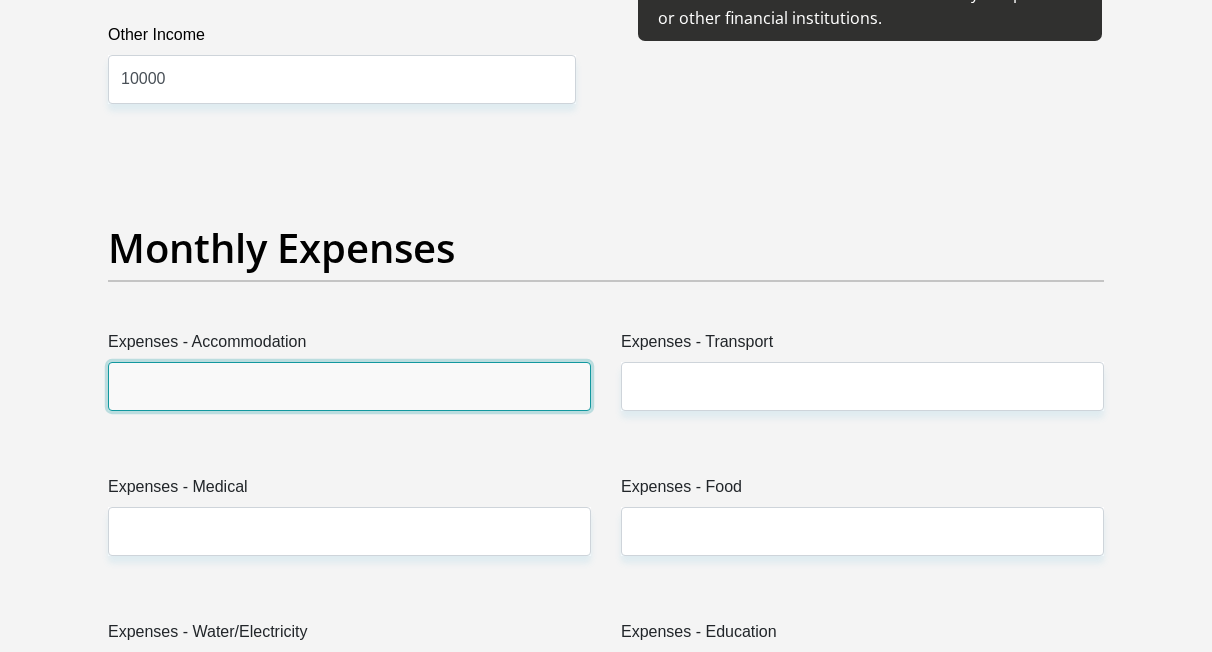 click on "Expenses - Accommodation" at bounding box center [349, 386] 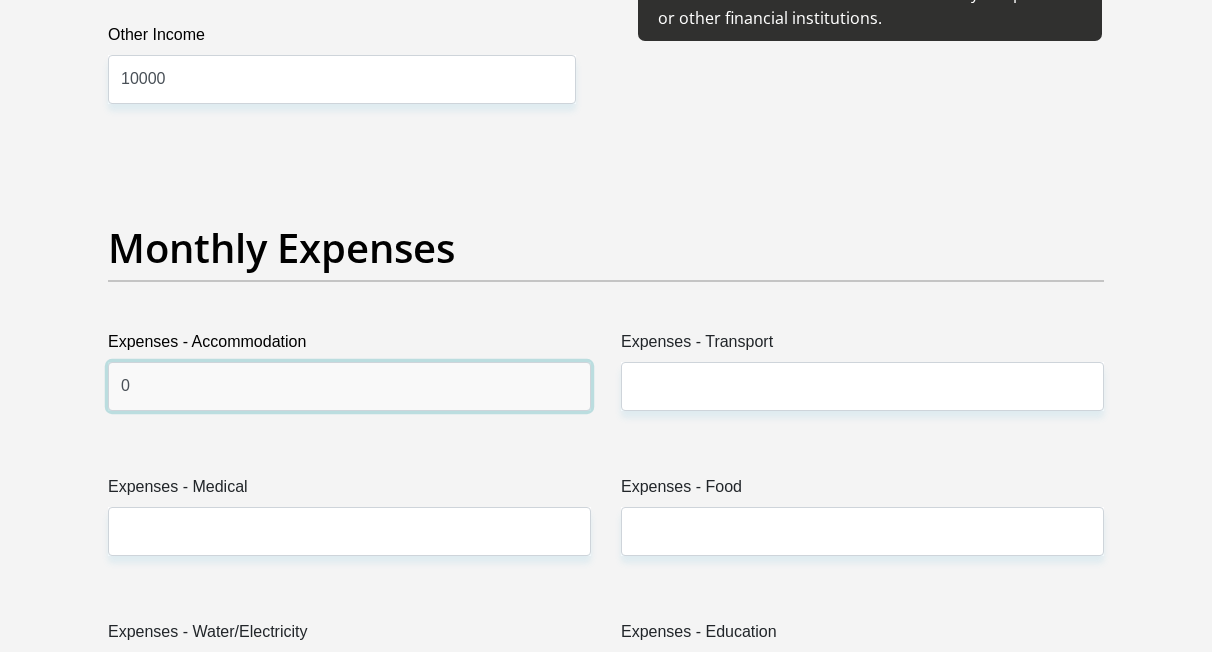 type on "0" 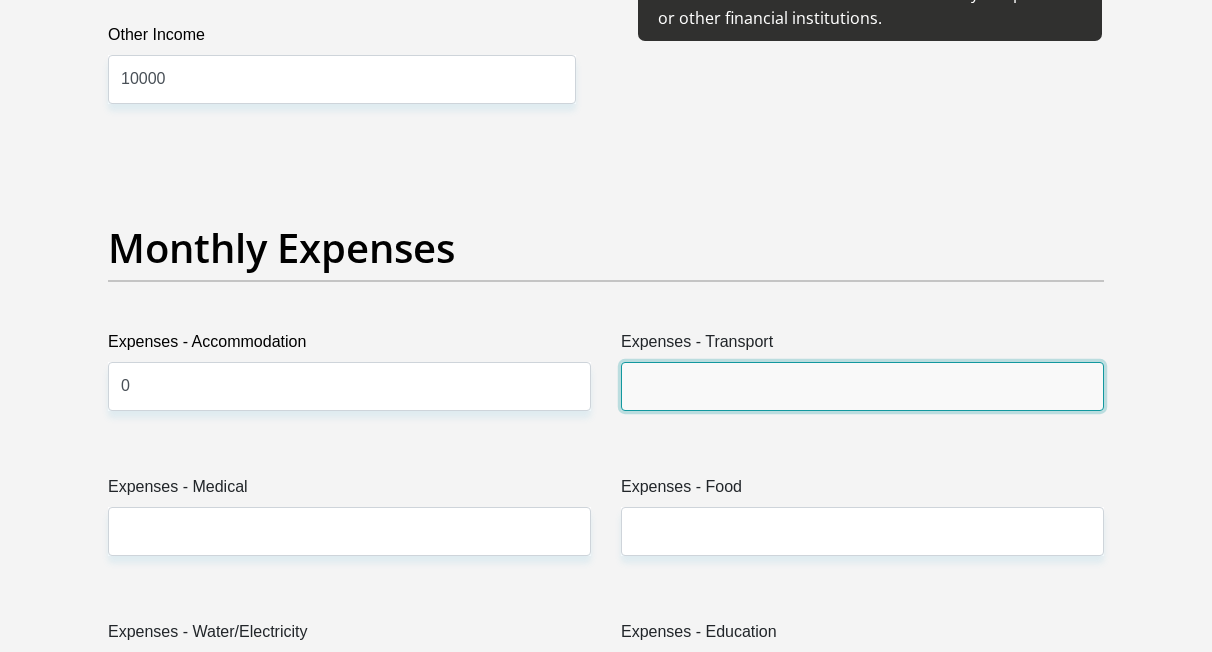 click on "Expenses - Transport" at bounding box center [862, 386] 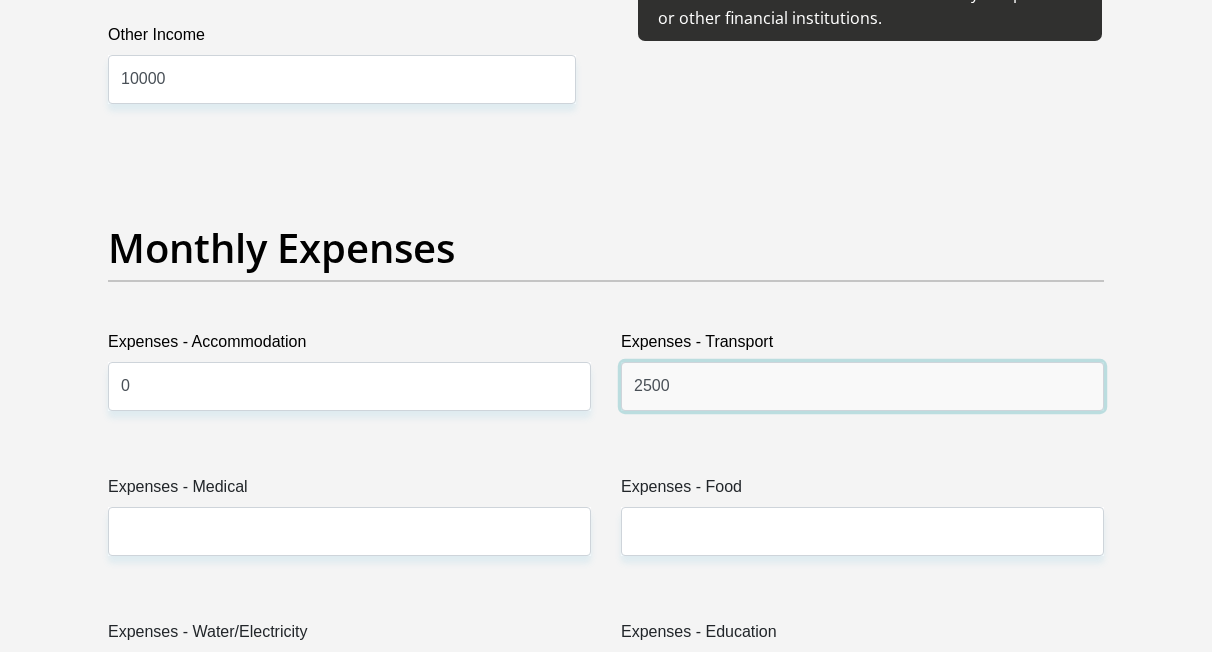 type on "2500" 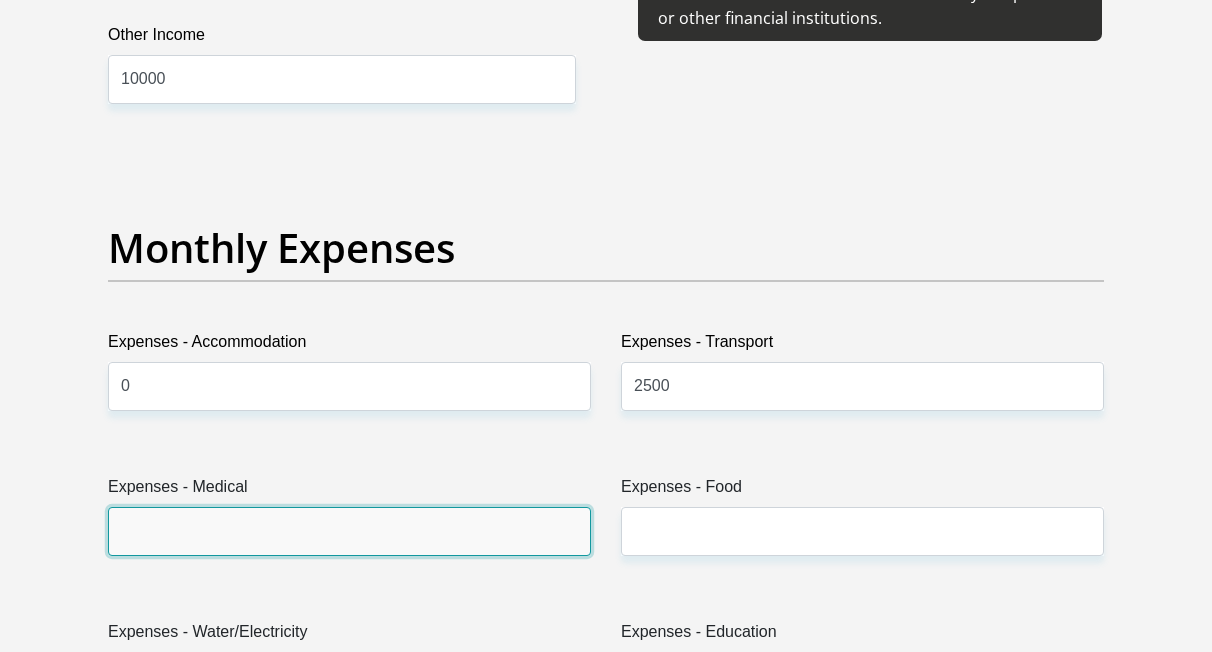 click on "Expenses - Medical" at bounding box center [349, 531] 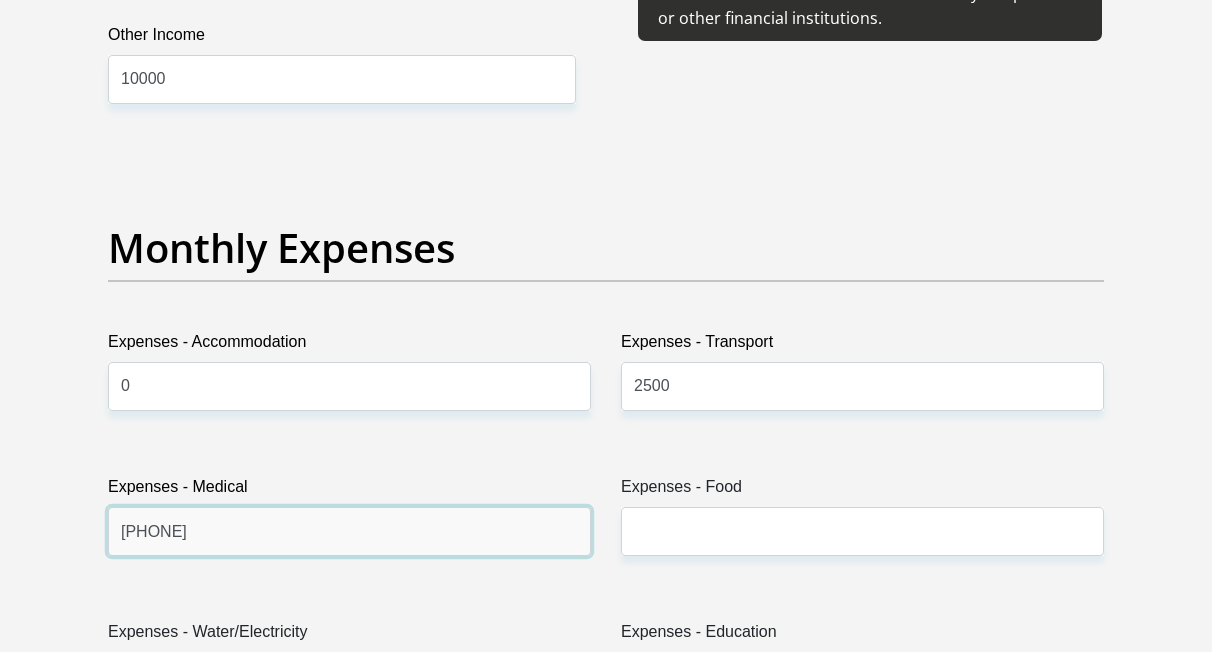 type on "784" 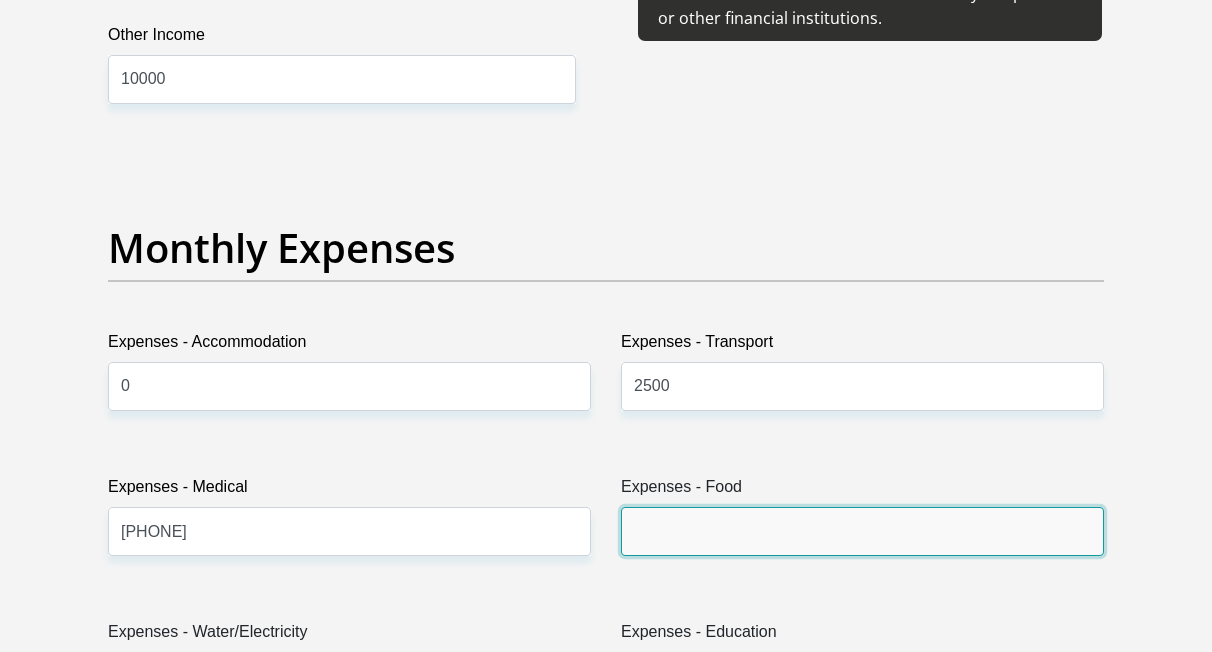 click on "Expenses - Food" at bounding box center (862, 531) 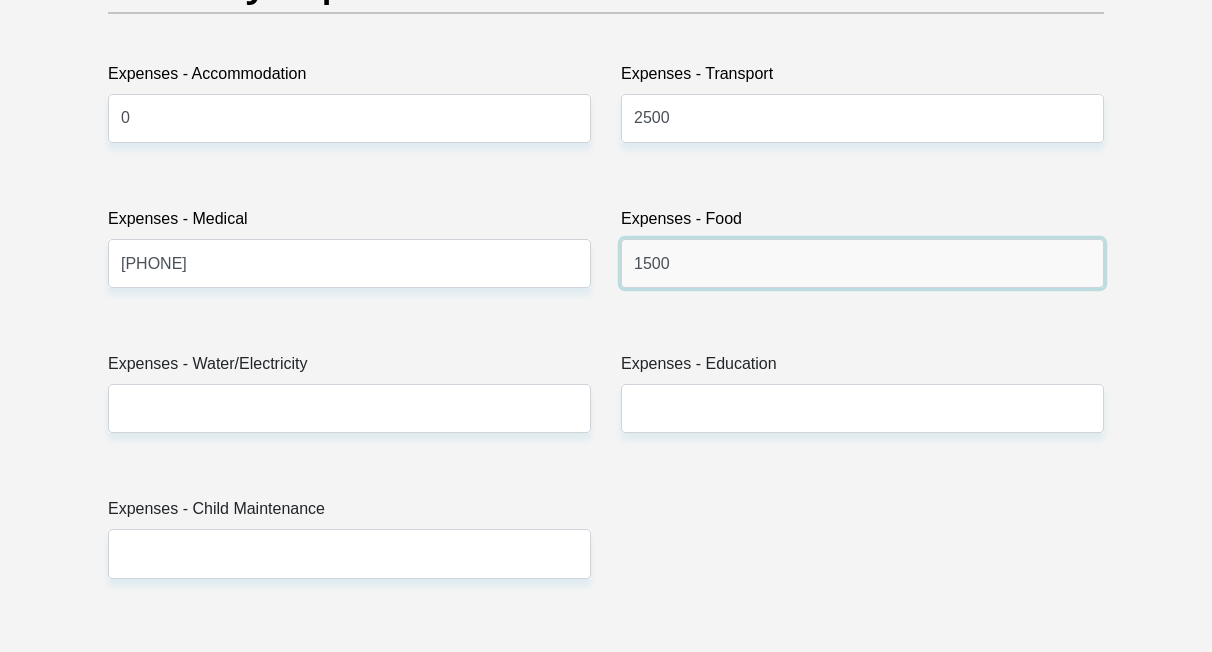 scroll, scrollTop: 3101, scrollLeft: 0, axis: vertical 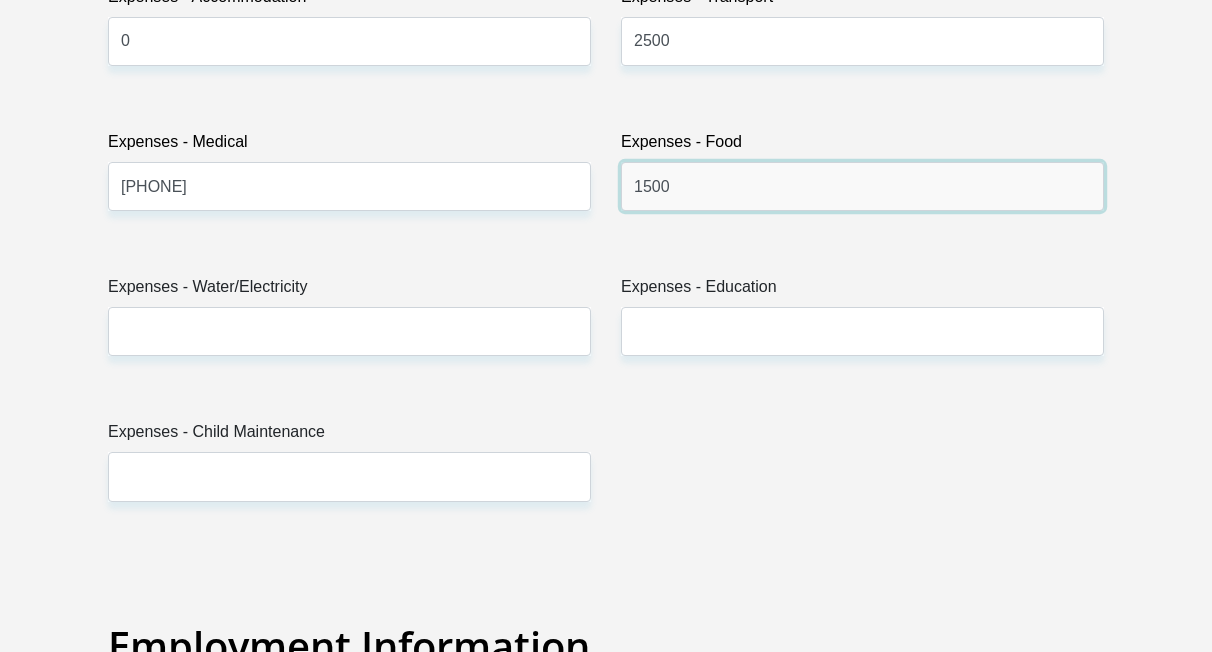 type on "1500" 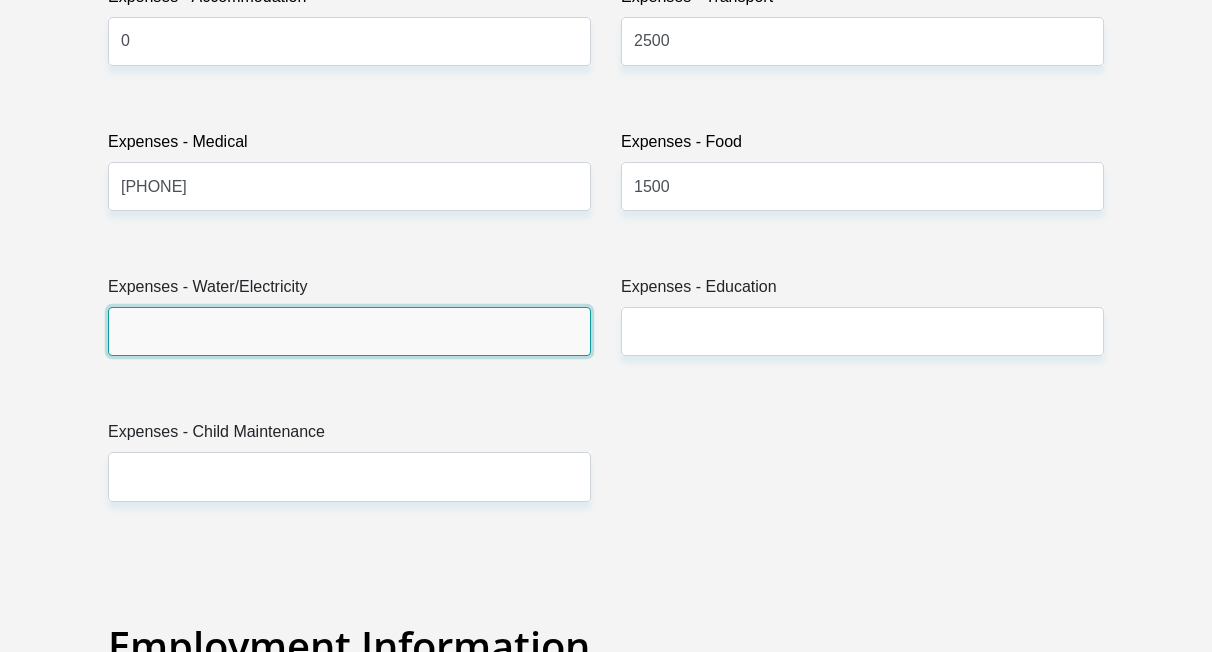 click on "Expenses - Water/Electricity" at bounding box center (349, 331) 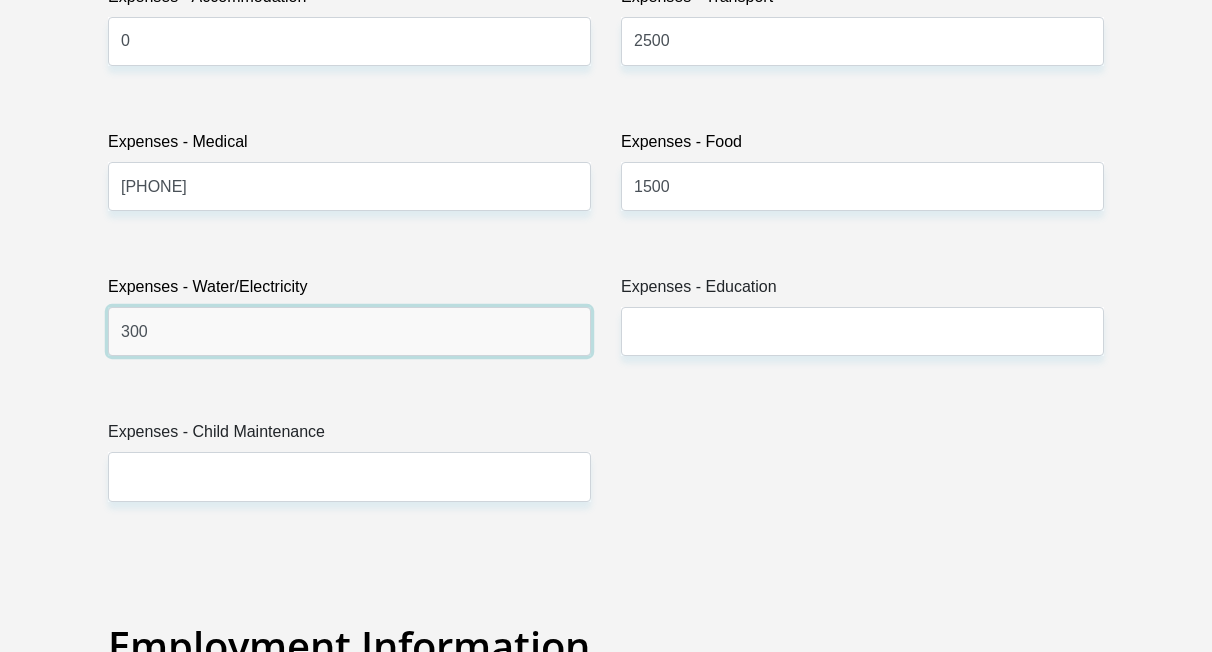 type on "300" 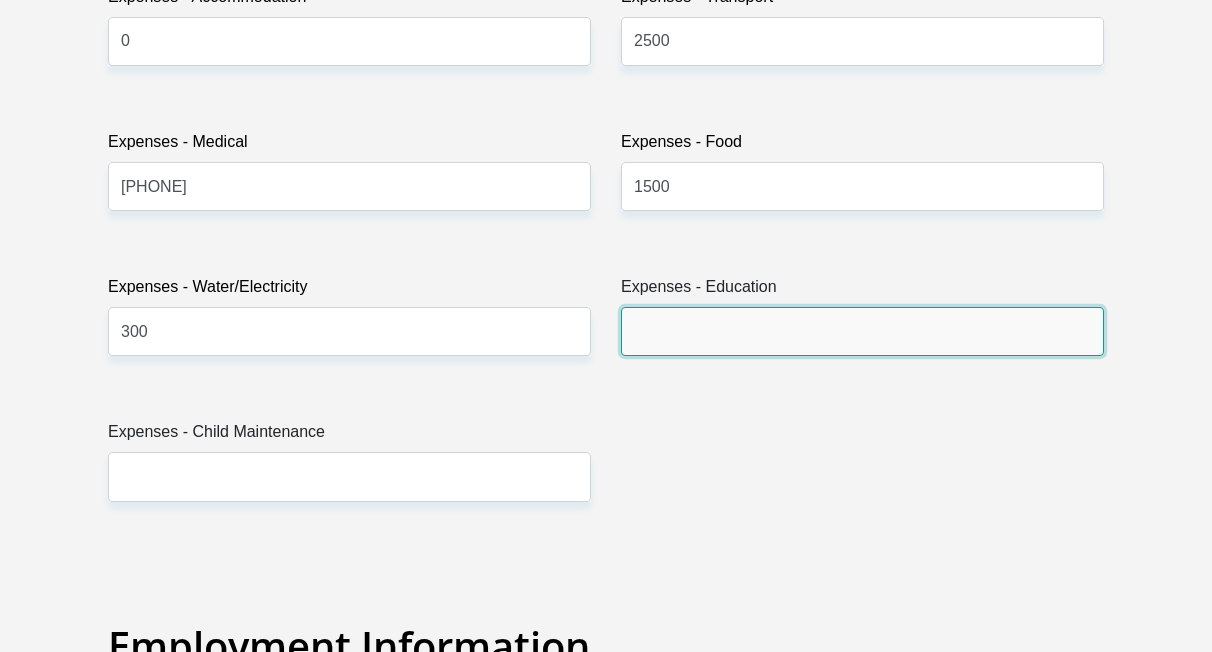 click on "Expenses - Education" at bounding box center (862, 331) 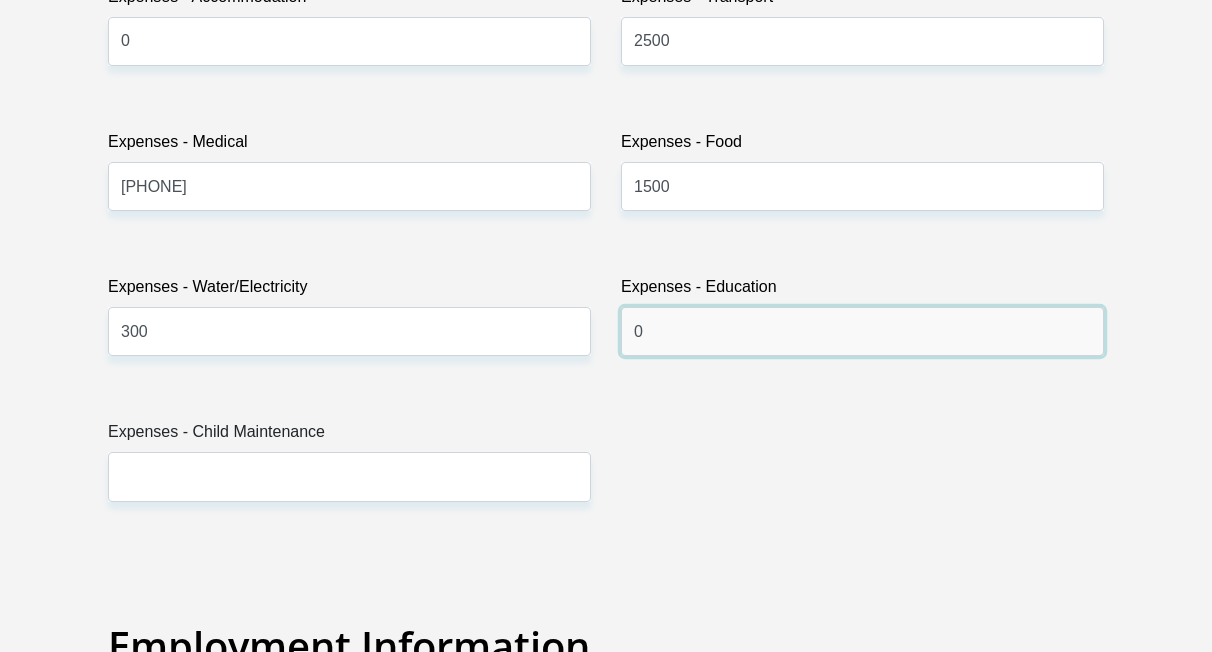 type on "0" 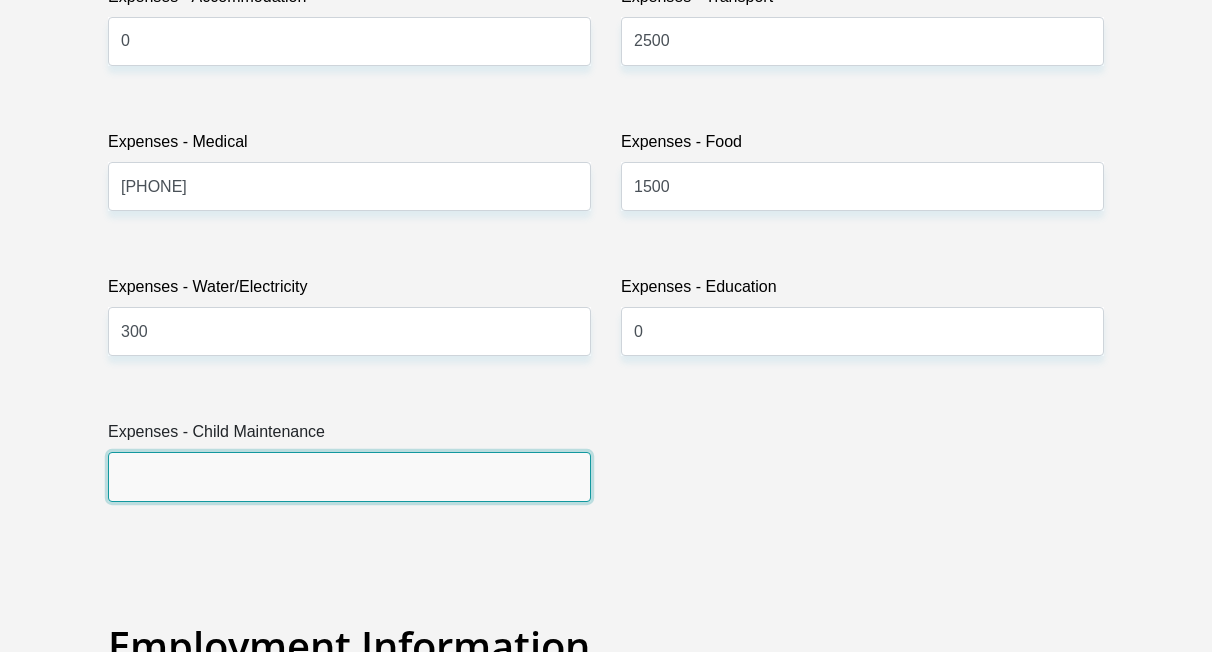 click on "Expenses - Child Maintenance" at bounding box center (349, 476) 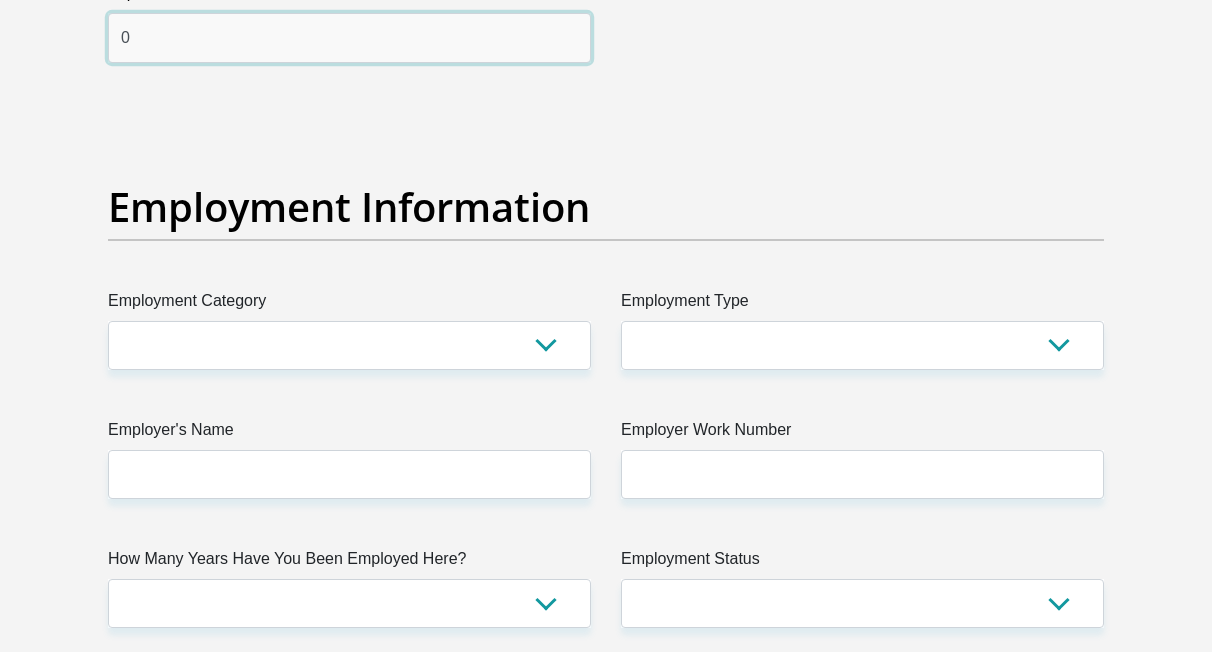 scroll, scrollTop: 3543, scrollLeft: 0, axis: vertical 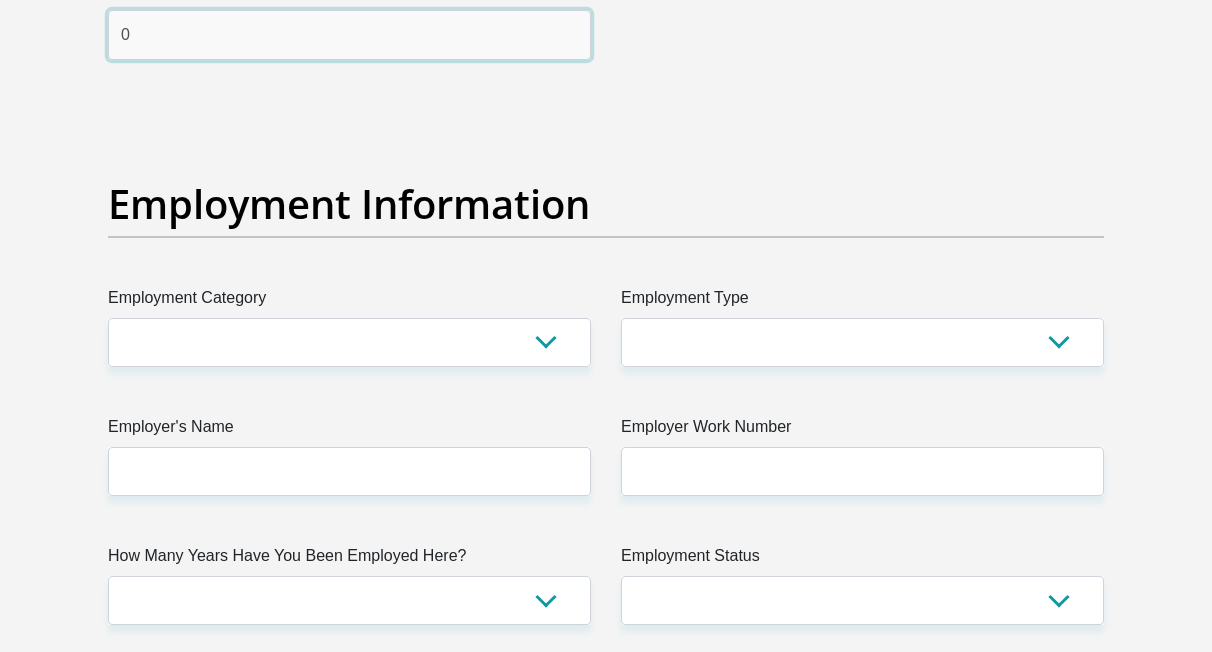type on "0" 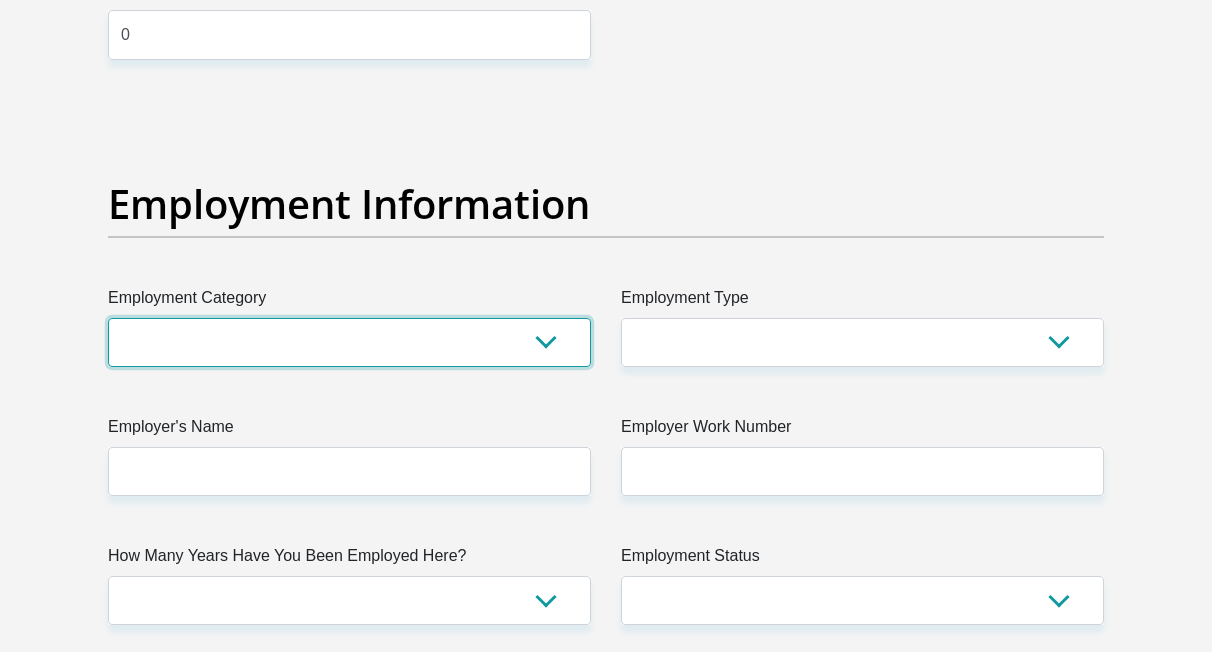 click on "AGRICULTURE
ALCOHOL & TOBACCO
CONSTRUCTION MATERIALS
METALLURGY
EQUIPMENT FOR RENEWABLE ENERGY
SPECIALIZED CONTRACTORS
CAR
GAMING (INCL. INTERNET
OTHER WHOLESALE
UNLICENSED PHARMACEUTICALS
CURRENCY EXCHANGE HOUSES
OTHER FINANCIAL INSTITUTIONS & INSURANCE
REAL ESTATE AGENTS
OIL & GAS
OTHER MATERIALS (E.G. IRON ORE)
PRECIOUS STONES & PRECIOUS METALS
POLITICAL ORGANIZATIONS
RELIGIOUS ORGANIZATIONS(NOT SECTS)
ACTI. HAVING BUSINESS DEAL WITH PUBLIC ADMINISTRATION
LAUNDROMATS" at bounding box center [349, 342] 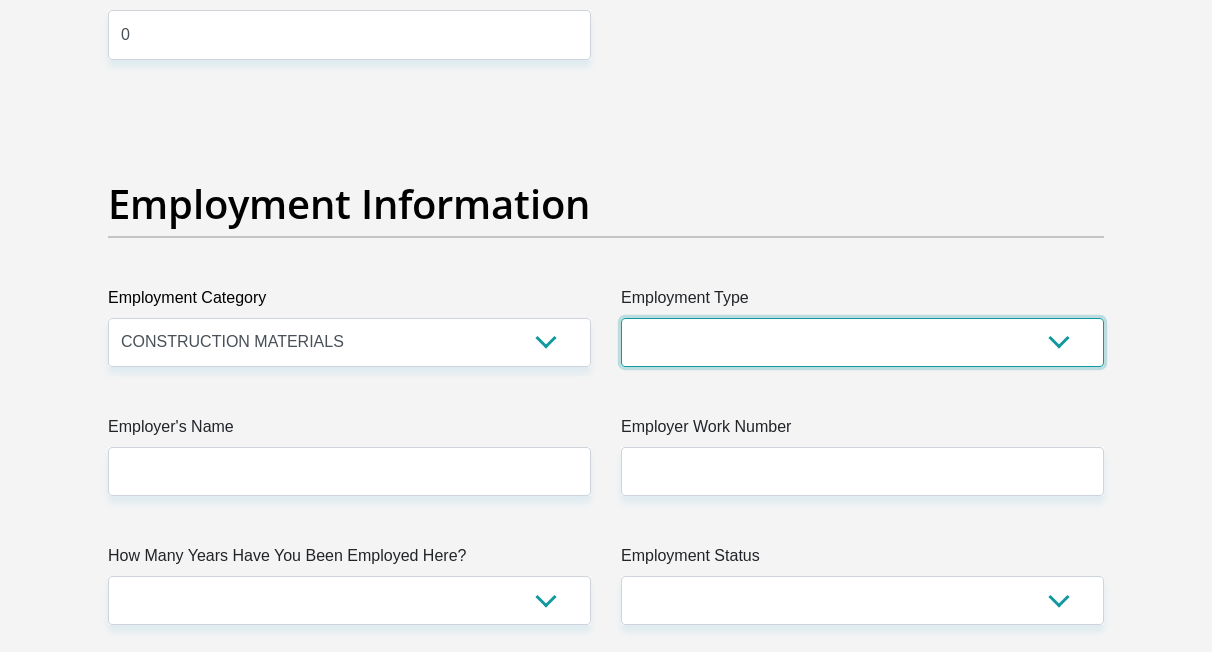 click on "College/Lecturer
Craft Seller
Creative
Driver
Executive
Farmer
Forces - Non Commissioned
Forces - Officer
Hawker
Housewife
Labourer
Licenced Professional
Manager
Miner
Non Licenced Professional
Office Staff/Clerk
Outside Worker
Pensioner
Permanent Teacher
Production/Manufacturing
Sales
Self-Employed
Semi-Professional Worker
Service Industry  Social Worker  Student" at bounding box center (862, 342) 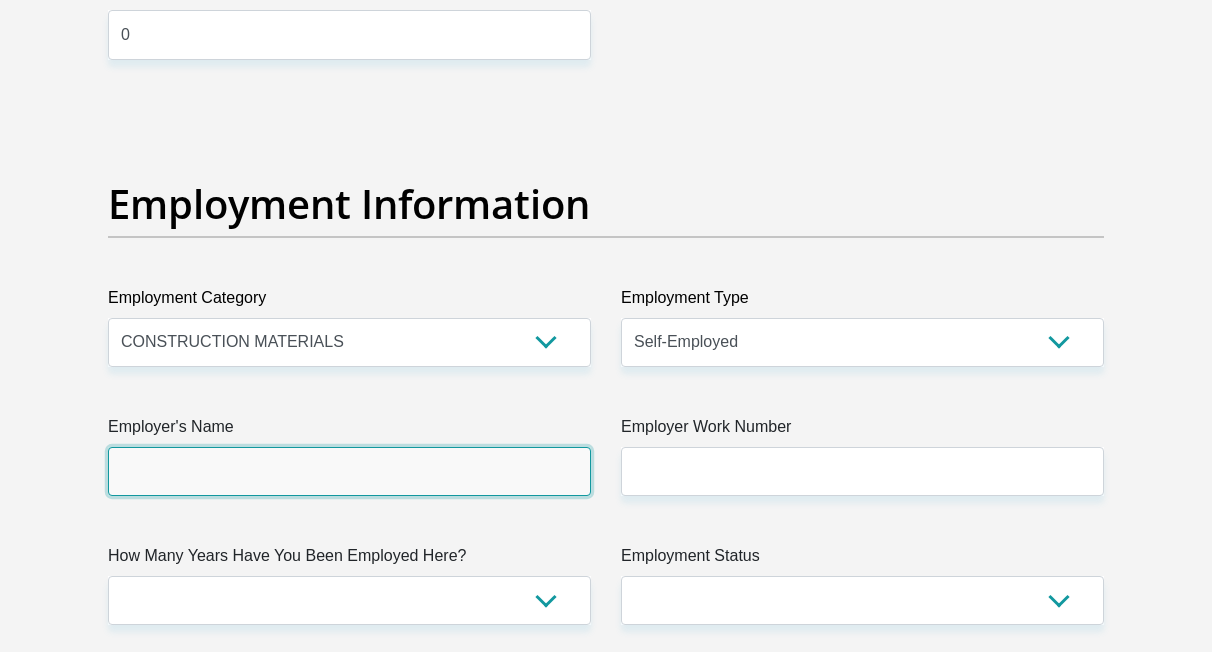 click on "Employer's Name" at bounding box center (349, 471) 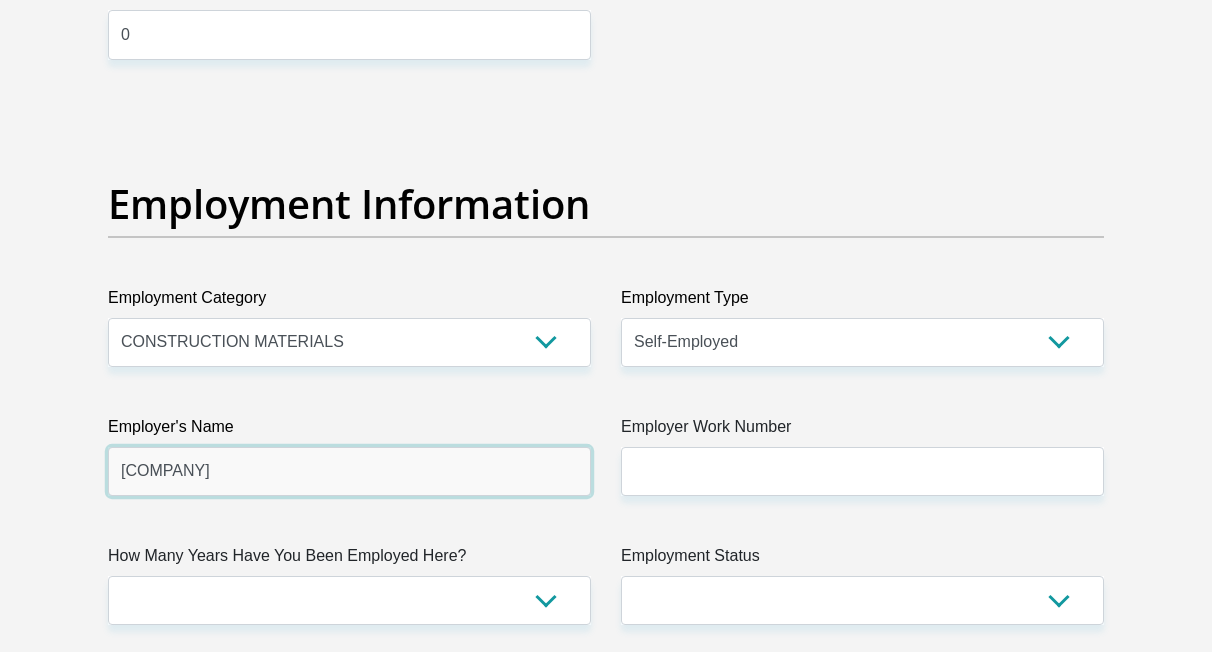 type on "companiesguy" 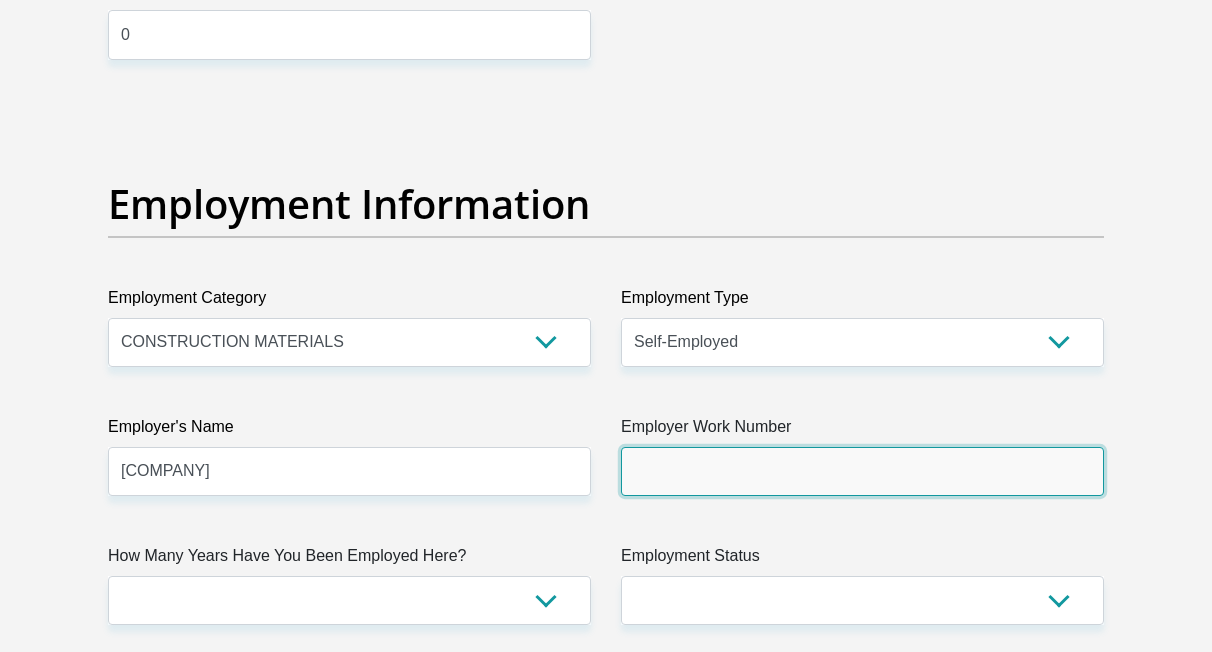 click on "Employer Work Number" at bounding box center (862, 471) 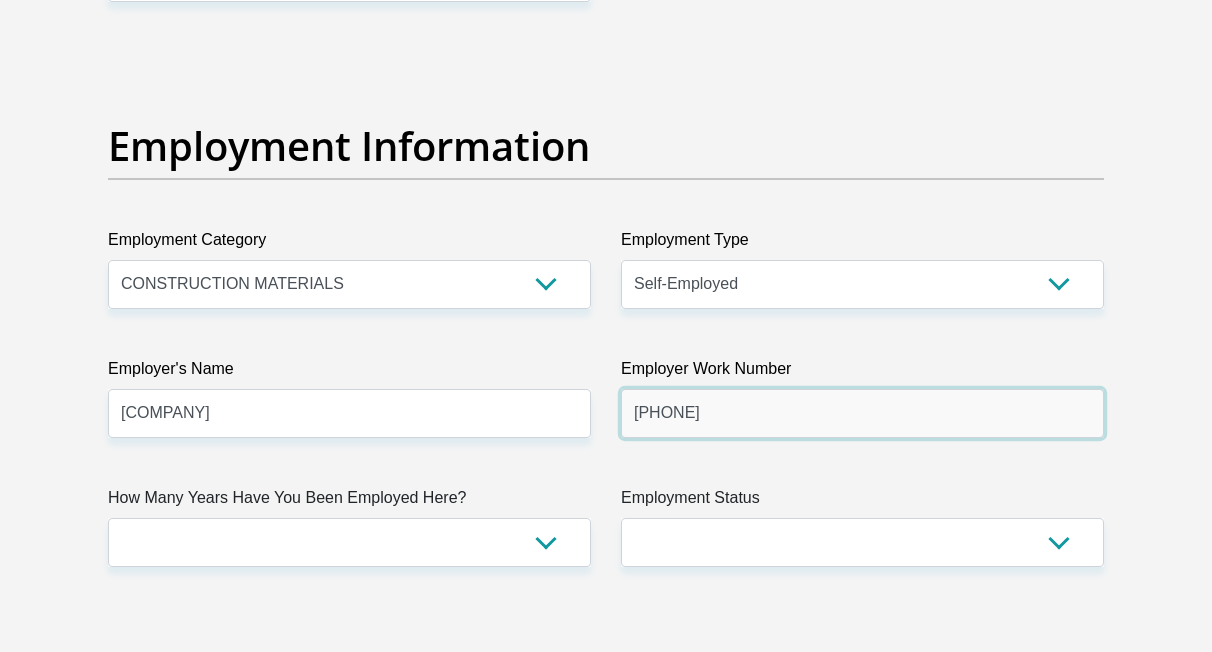 scroll, scrollTop: 3625, scrollLeft: 0, axis: vertical 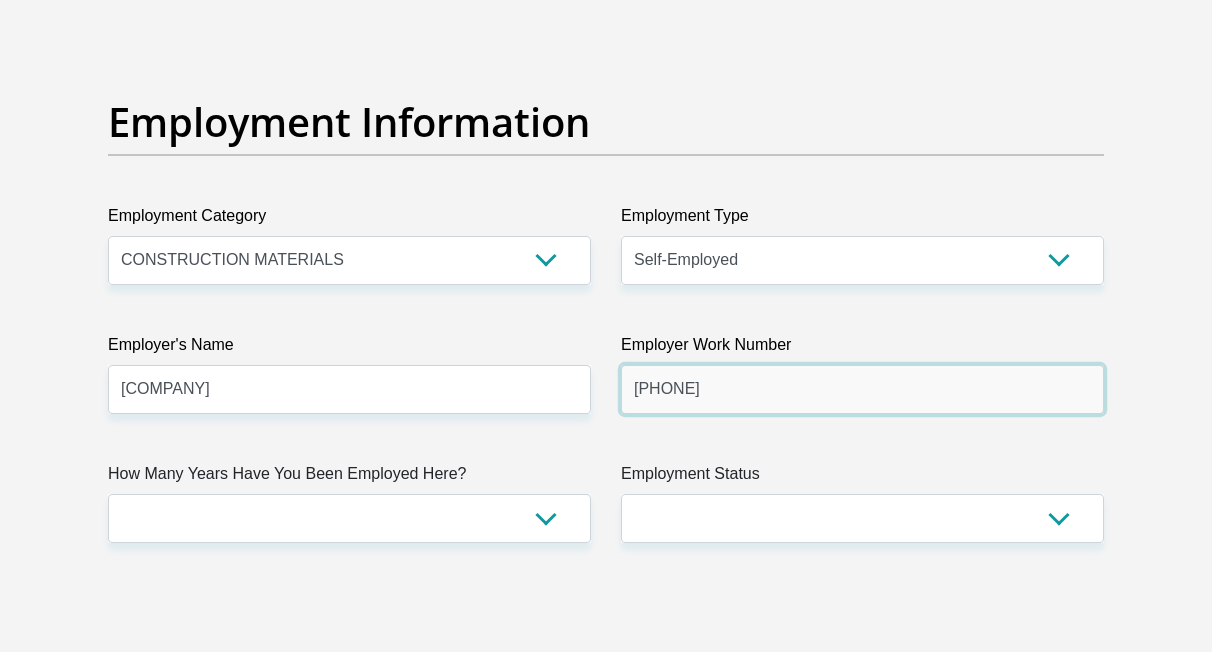 type on "0649953965" 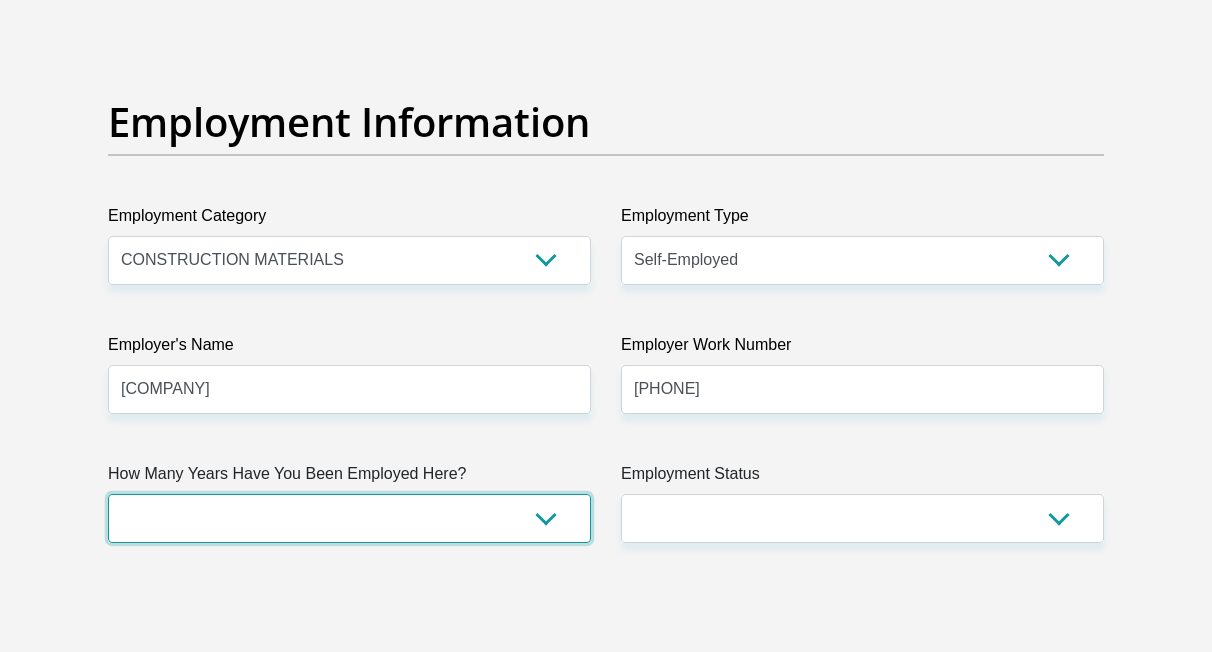 click on "less than 1 year
1-3 years
3-5 years
5+ years" at bounding box center (349, 518) 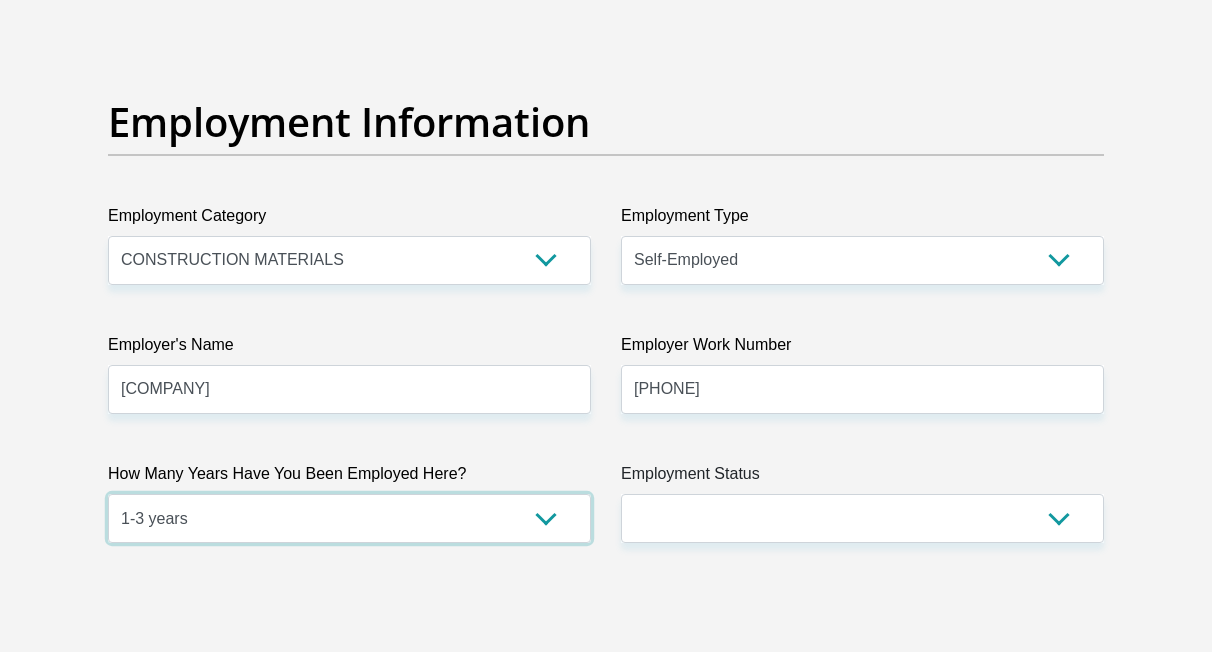 click on "less than 1 year
1-3 years
3-5 years
5+ years" at bounding box center [349, 518] 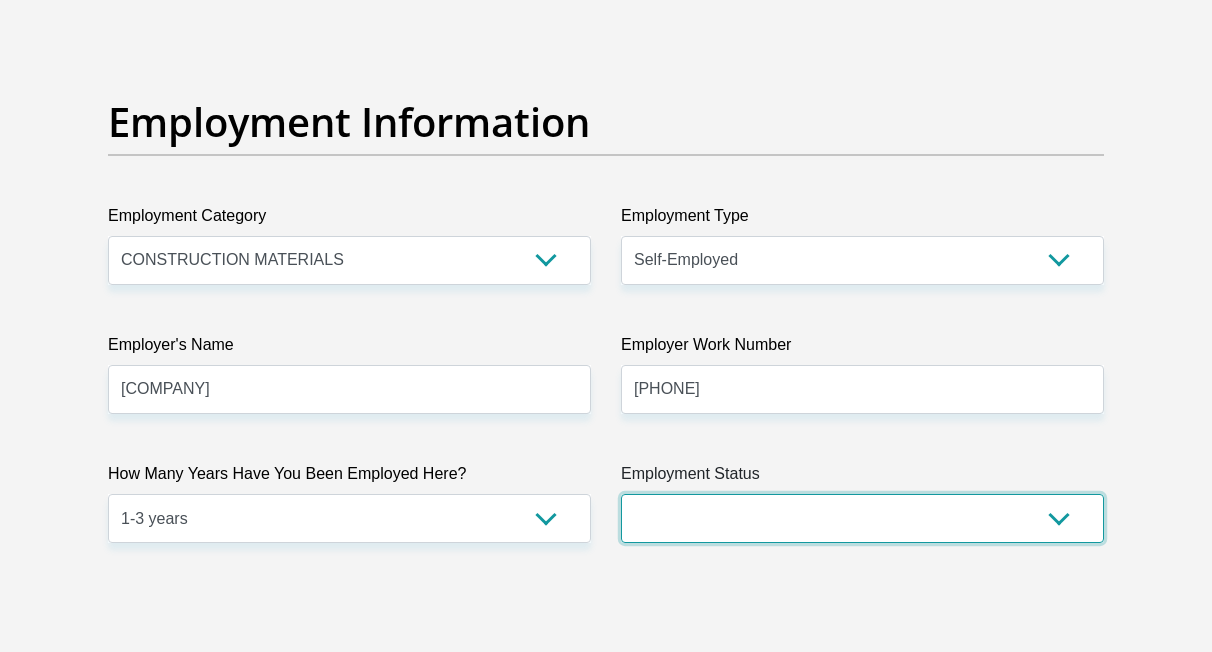 click on "Permanent/Full-time
Part-time/Casual
Contract Worker
Self-Employed
Housewife
Retired
Student
Medically Boarded
Disability
Unemployed" at bounding box center (862, 518) 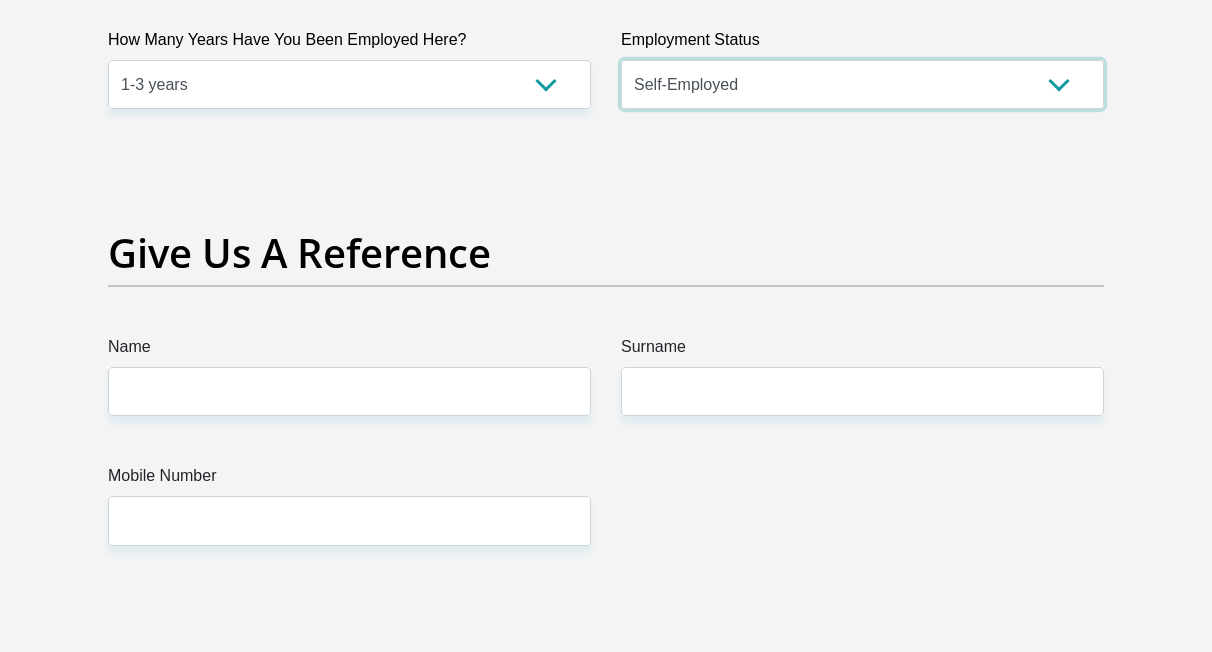 scroll, scrollTop: 4145, scrollLeft: 0, axis: vertical 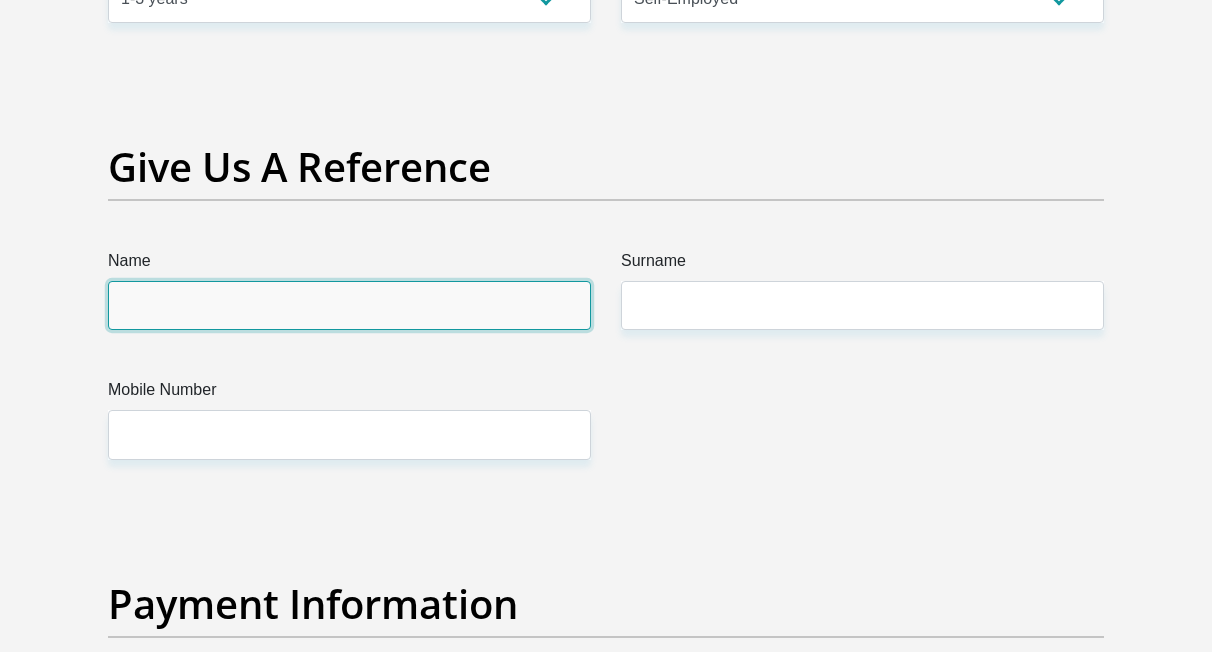 click on "Name" at bounding box center [349, 305] 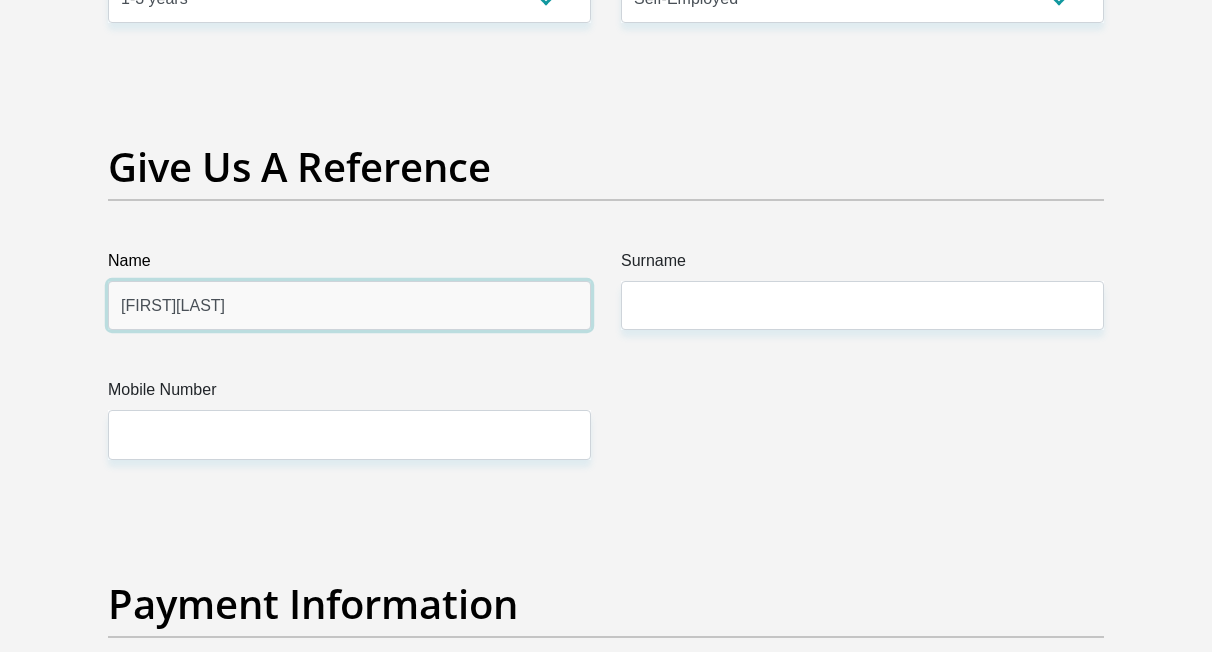 type on "Sibusile" 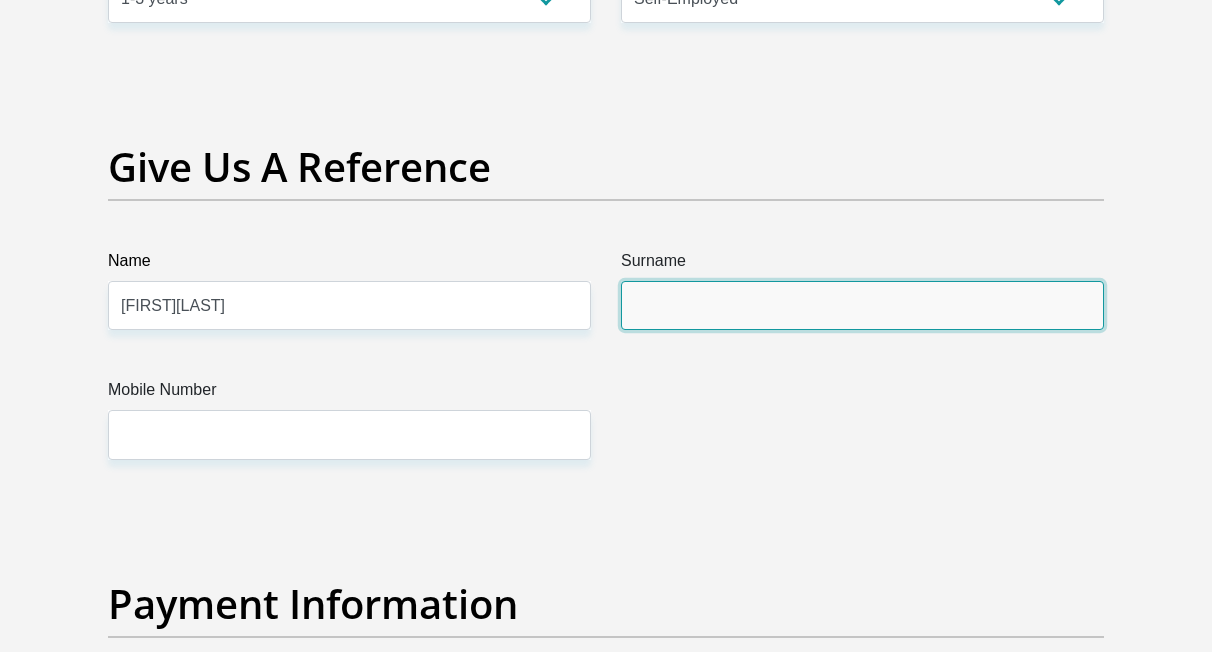 click on "Surname" at bounding box center [862, 305] 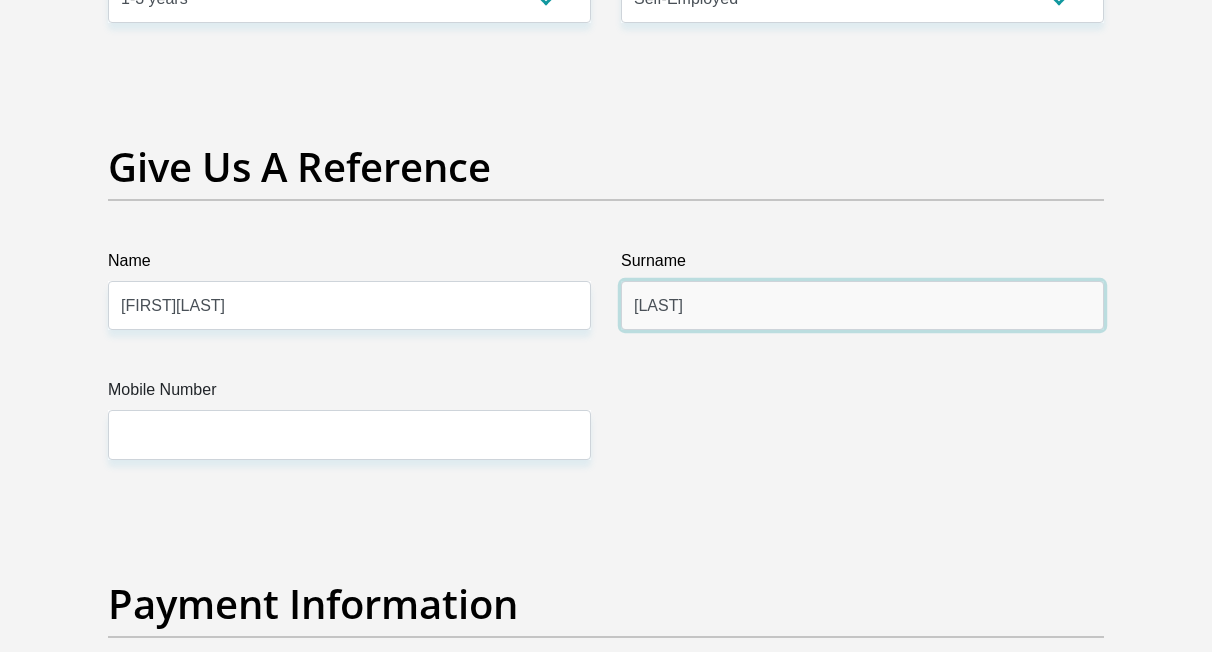 type on "Mkhize" 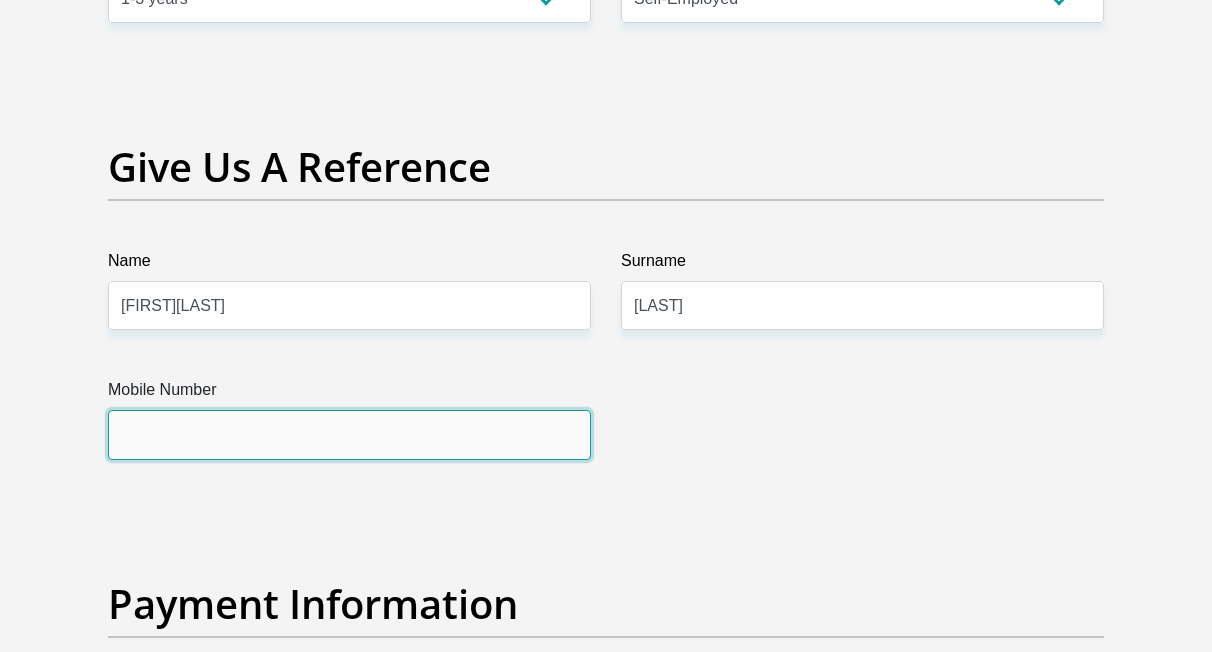 click on "Mobile Number" at bounding box center [349, 434] 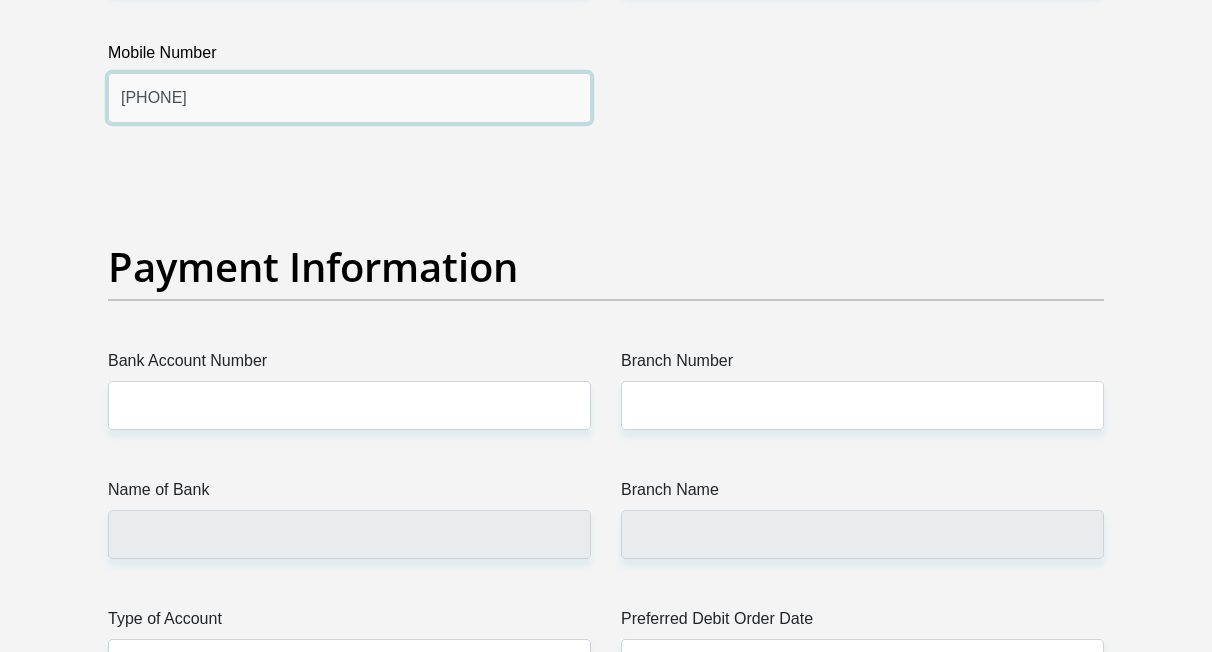 scroll, scrollTop: 4531, scrollLeft: 0, axis: vertical 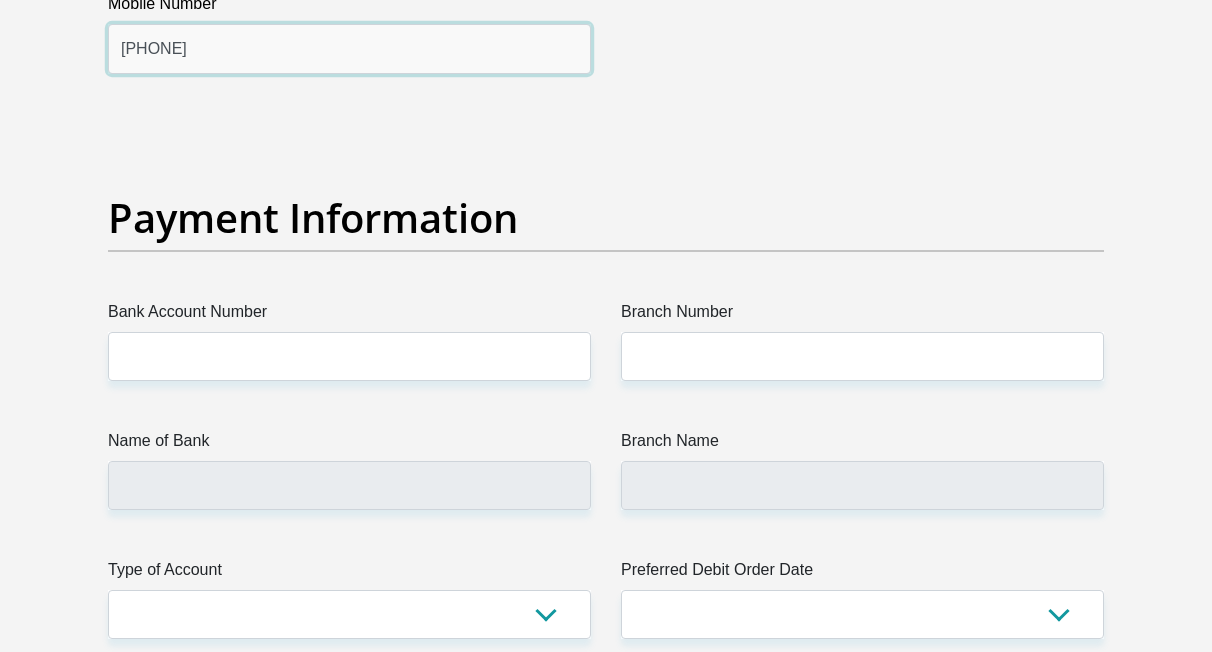 type on "0728150915" 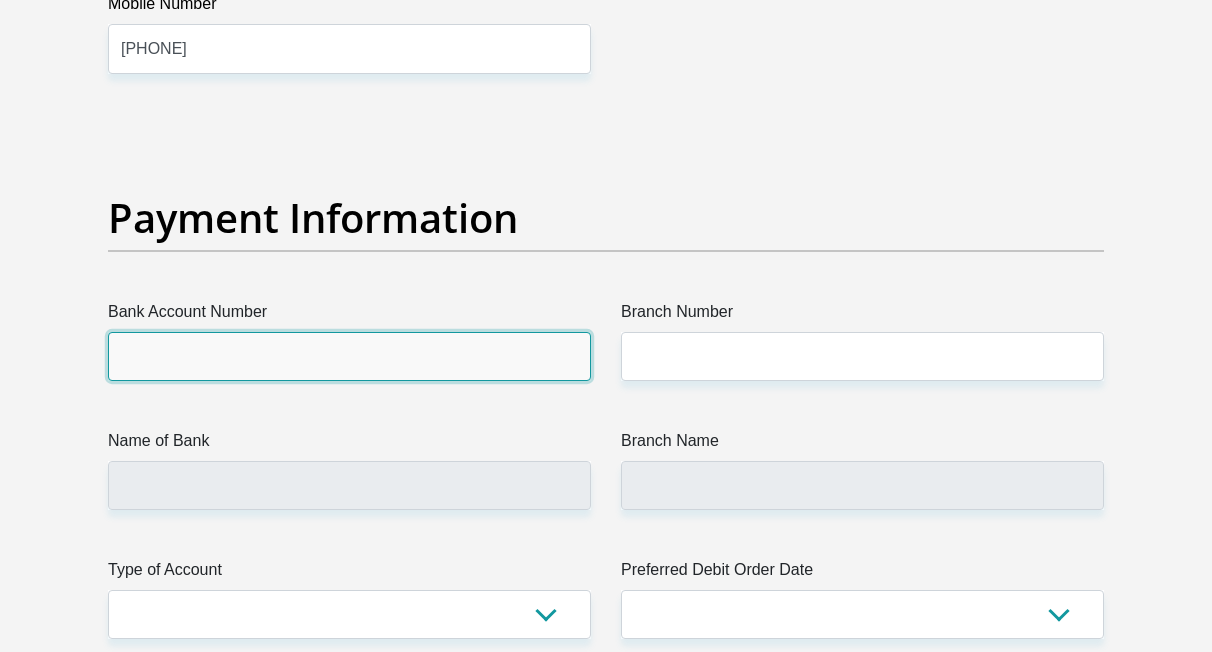click on "Bank Account Number" at bounding box center (349, 356) 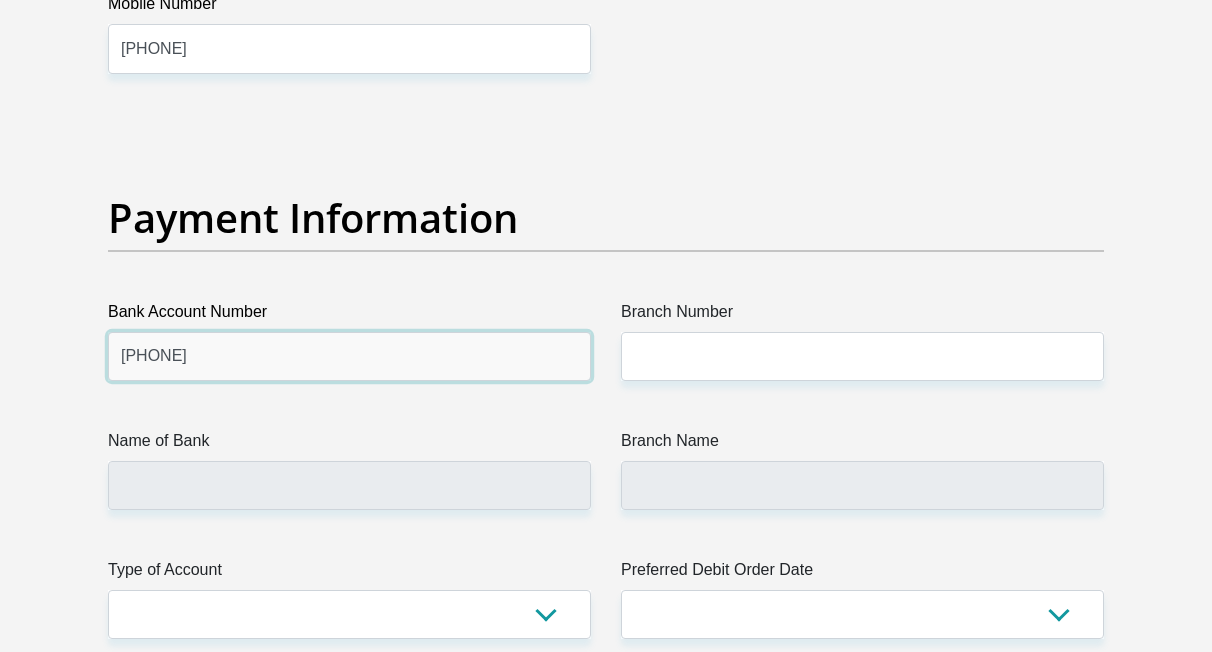 type on "4117778942" 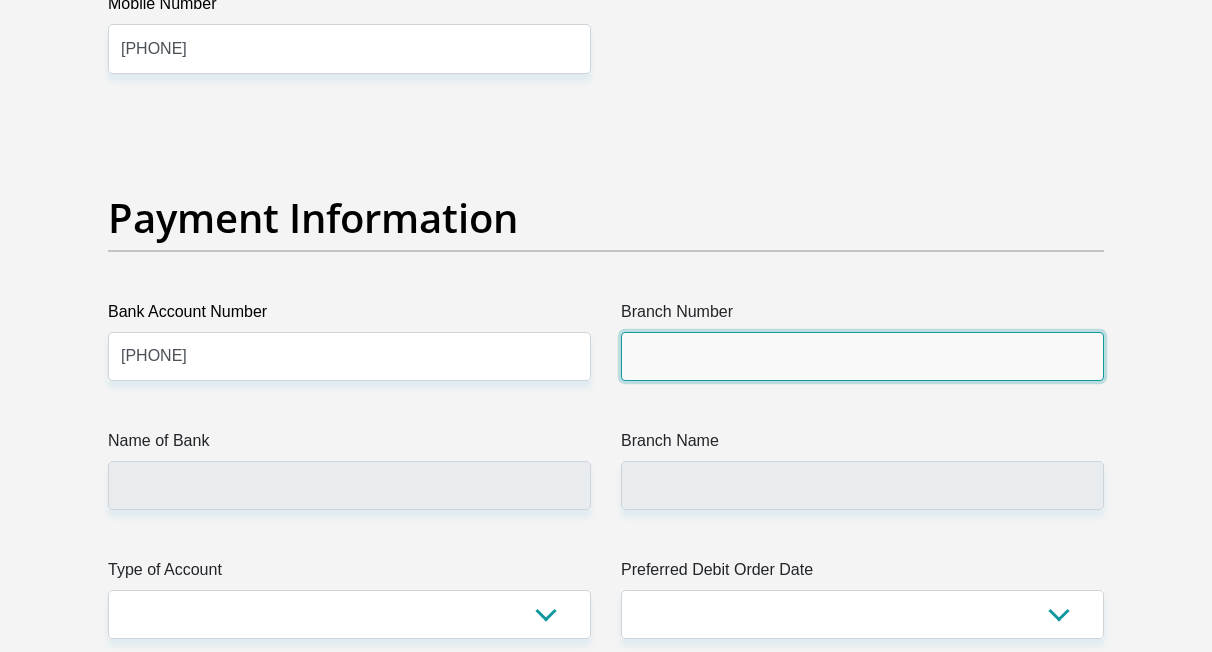 click on "Branch Number" at bounding box center [862, 356] 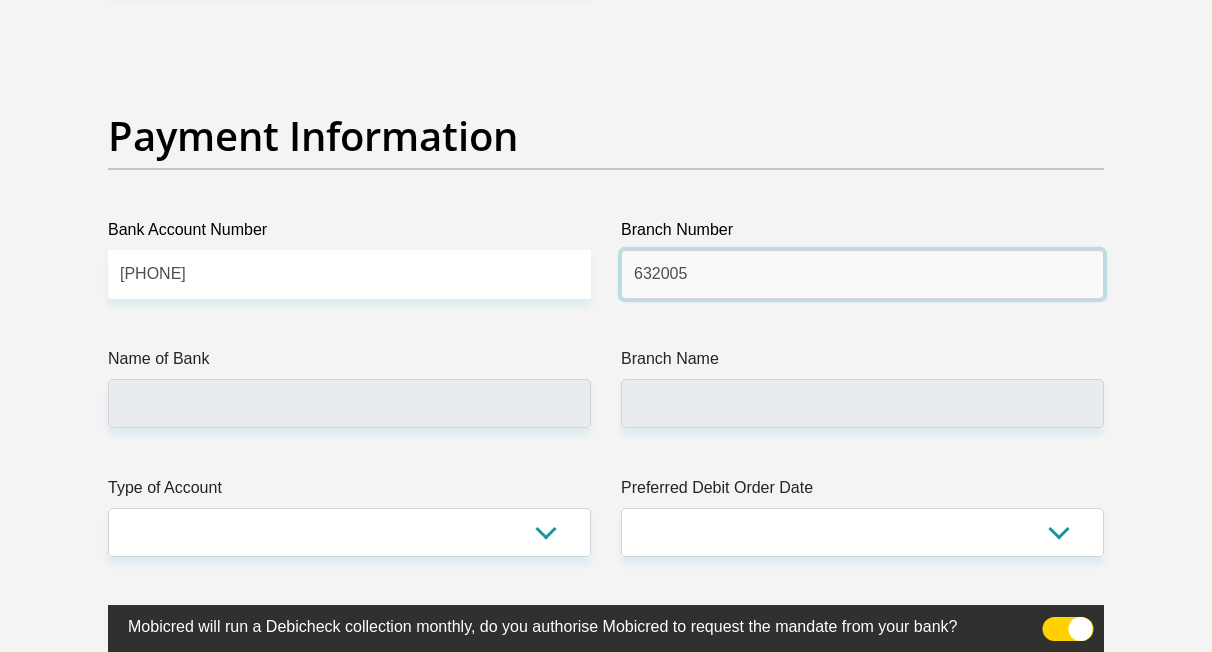 scroll, scrollTop: 4637, scrollLeft: 0, axis: vertical 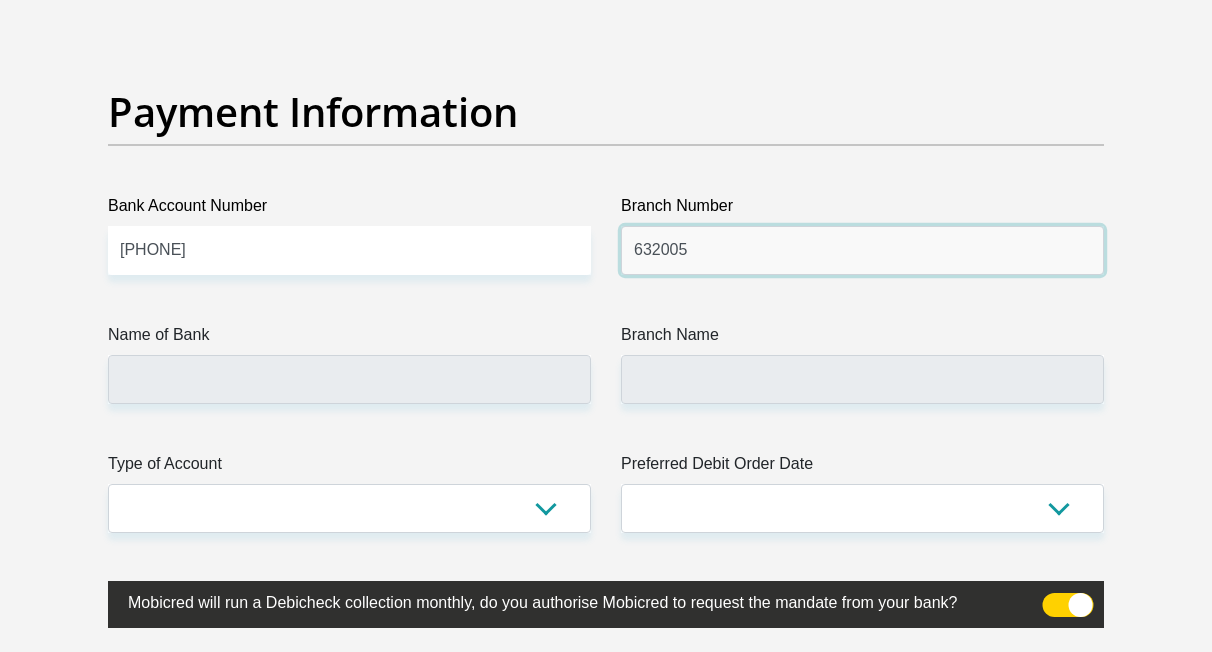 type on "632005" 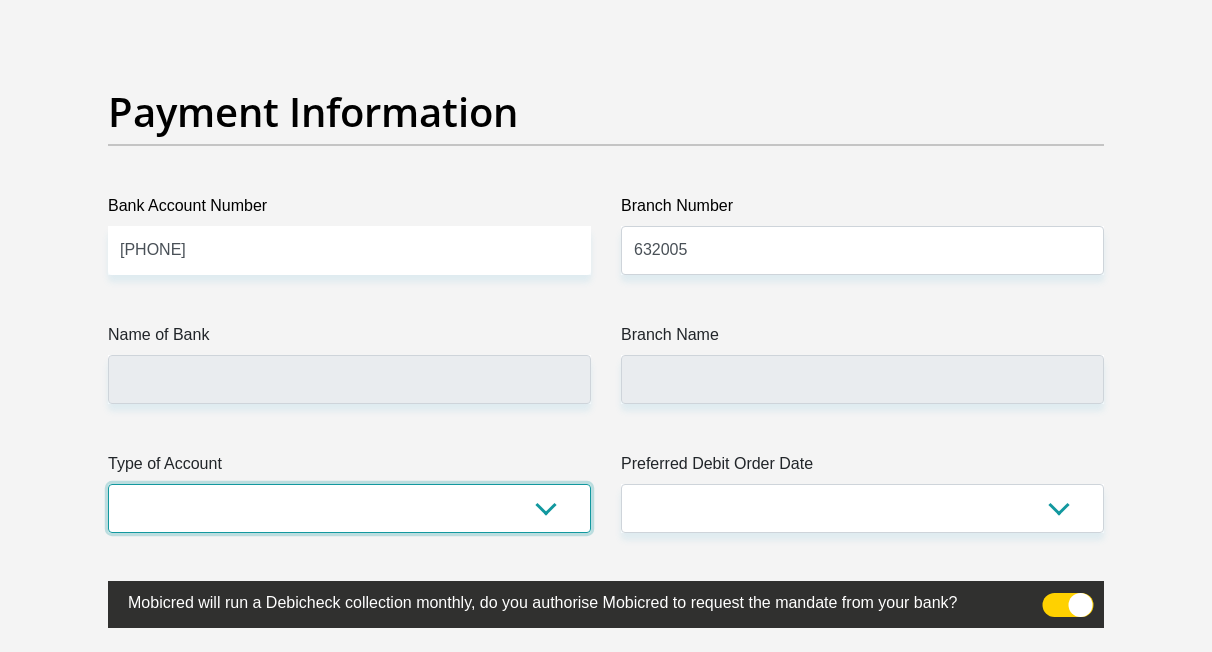 click on "Cheque
Savings" at bounding box center [349, 508] 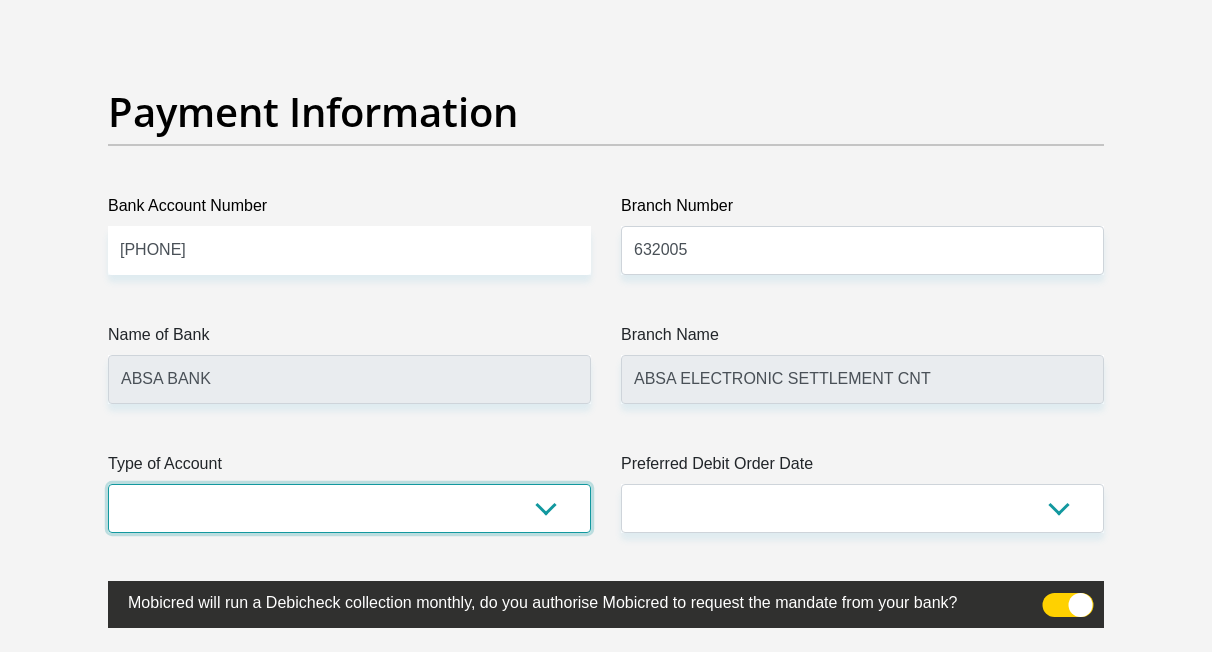 select on "CUR" 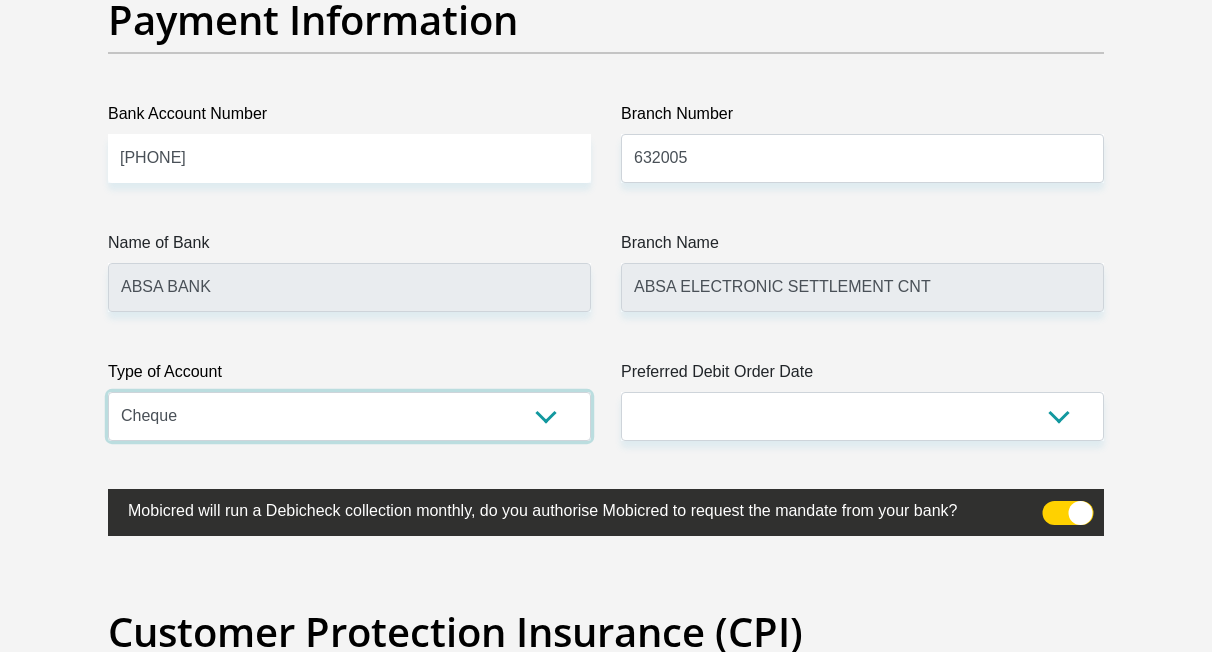 scroll, scrollTop: 4787, scrollLeft: 0, axis: vertical 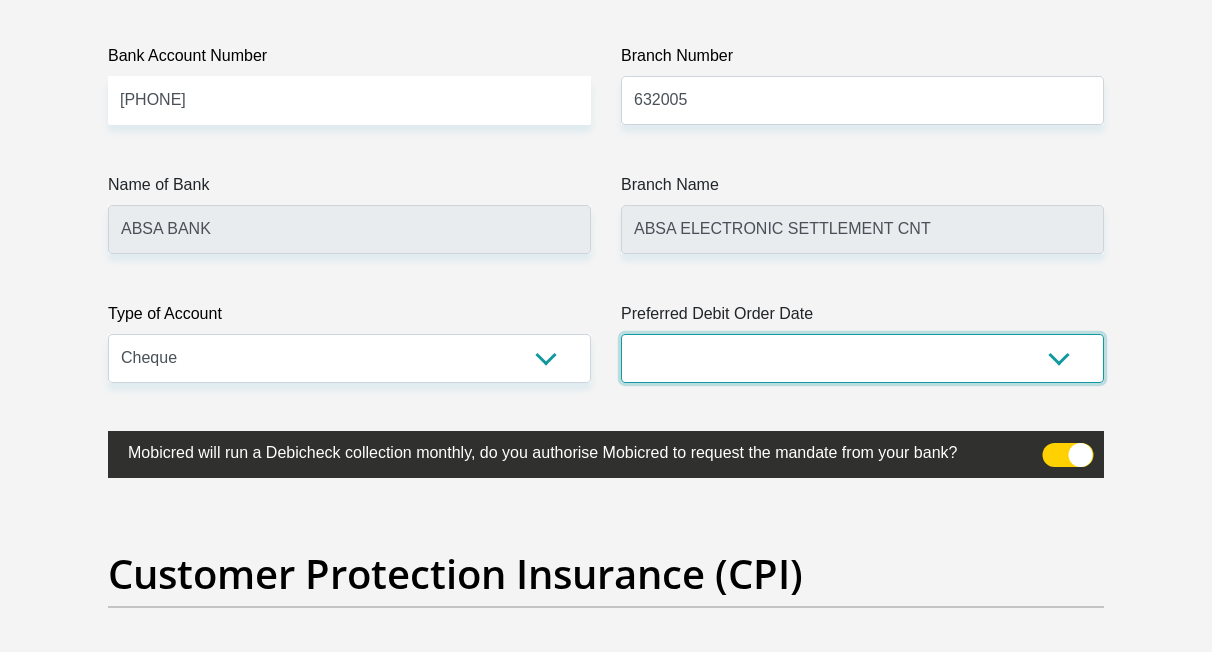 click on "1st
2nd
3rd
4th
5th
7th
18th
19th
20th
21st
22nd
23rd
24th
25th
26th
27th
28th
29th
30th" at bounding box center [862, 358] 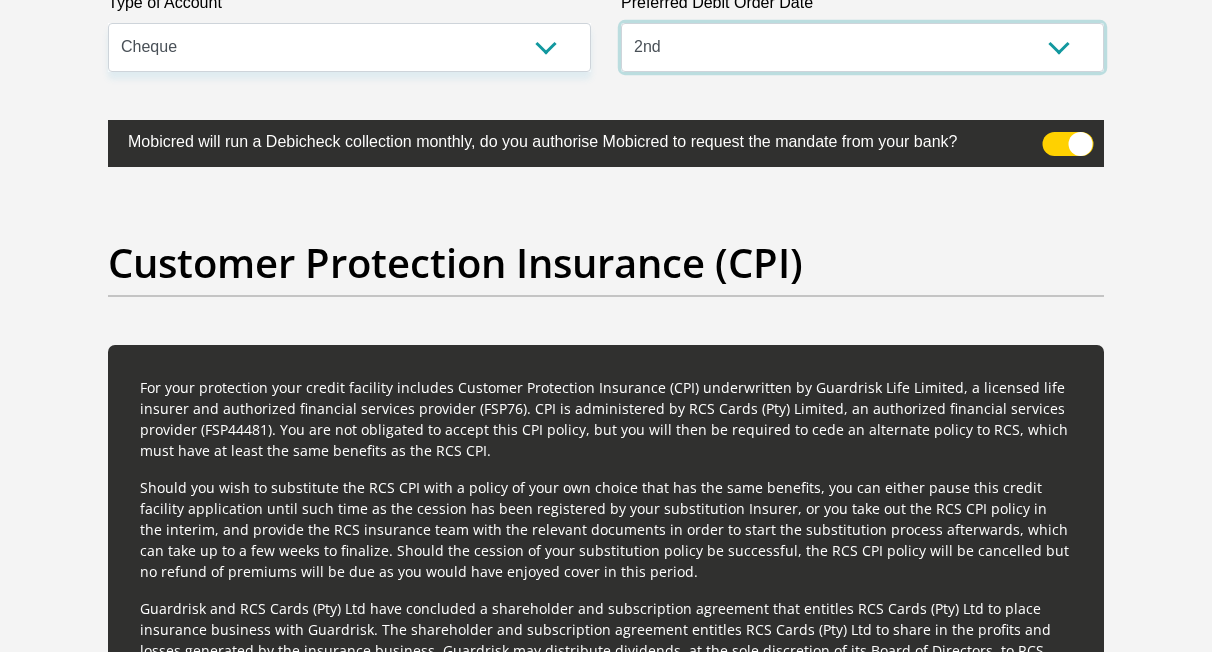 scroll, scrollTop: 5107, scrollLeft: 0, axis: vertical 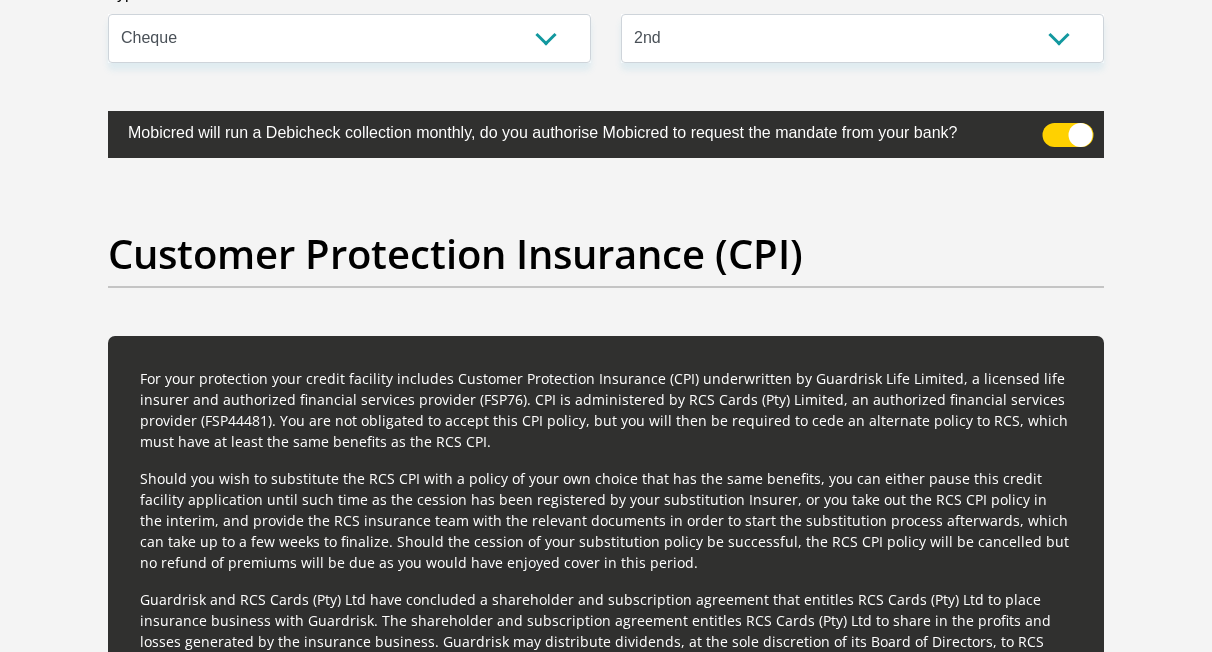 click at bounding box center [1068, 135] 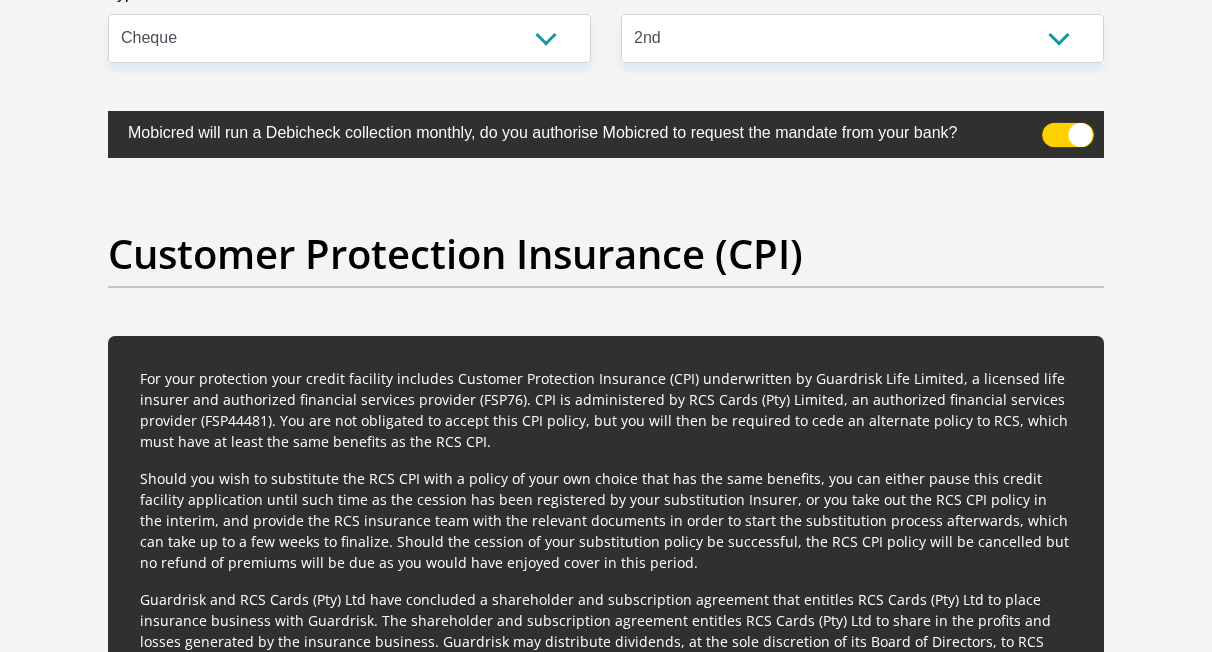 click at bounding box center [1054, 128] 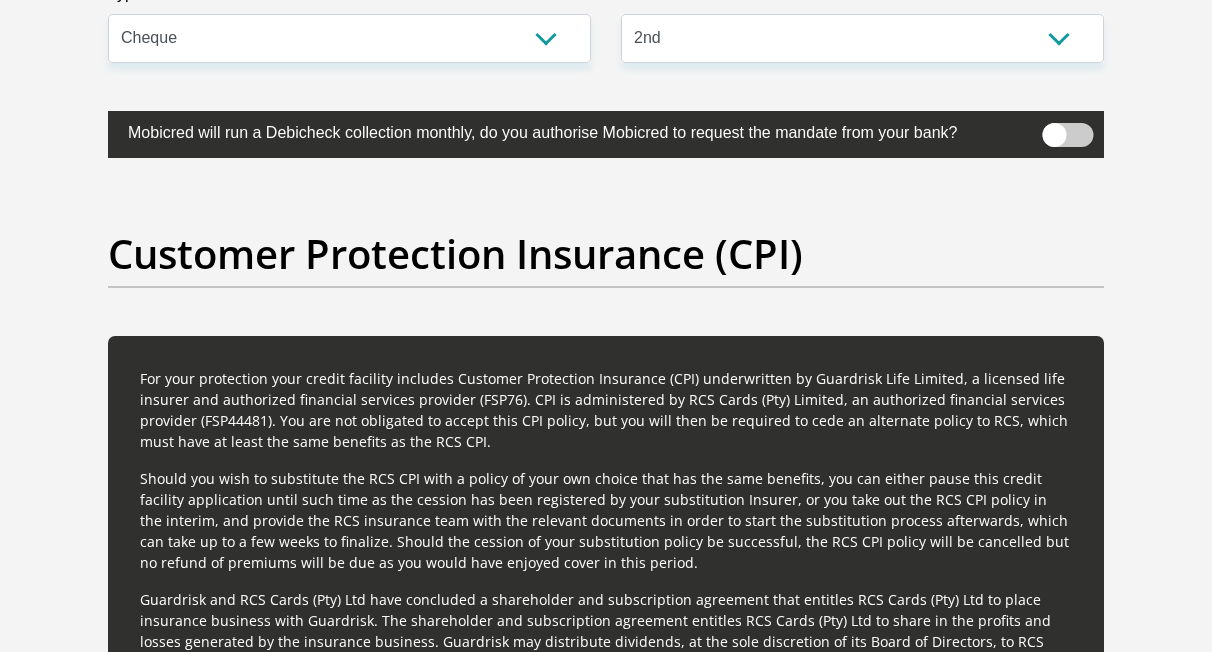click at bounding box center (1068, 135) 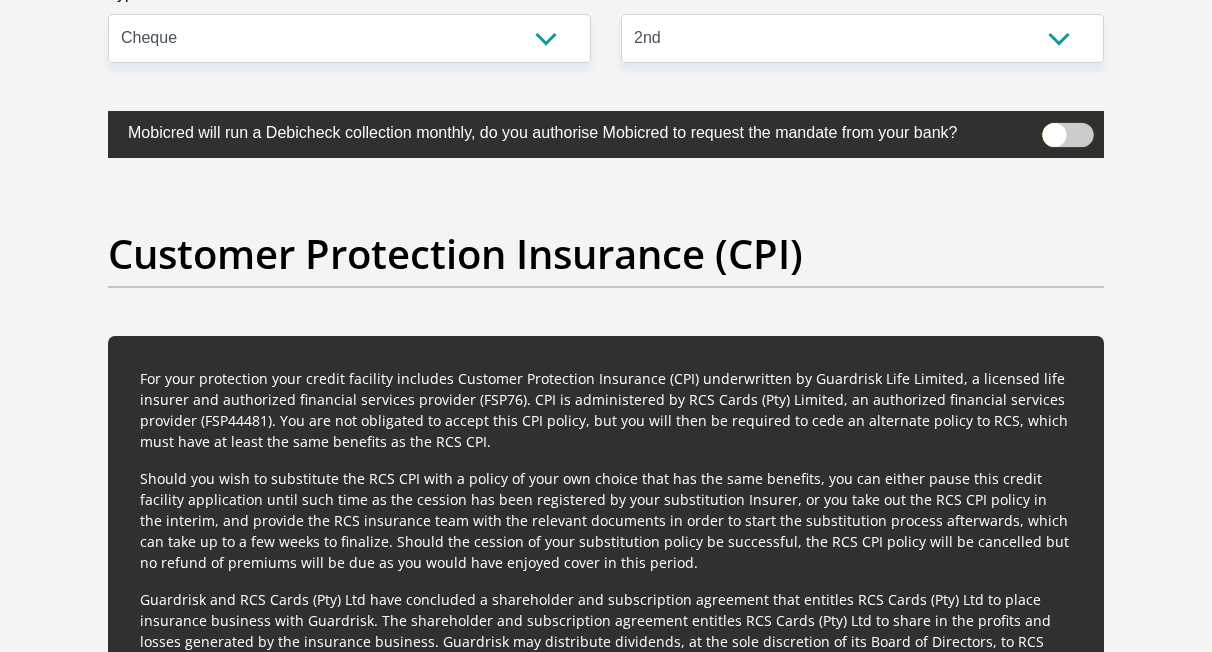 click at bounding box center [1054, 128] 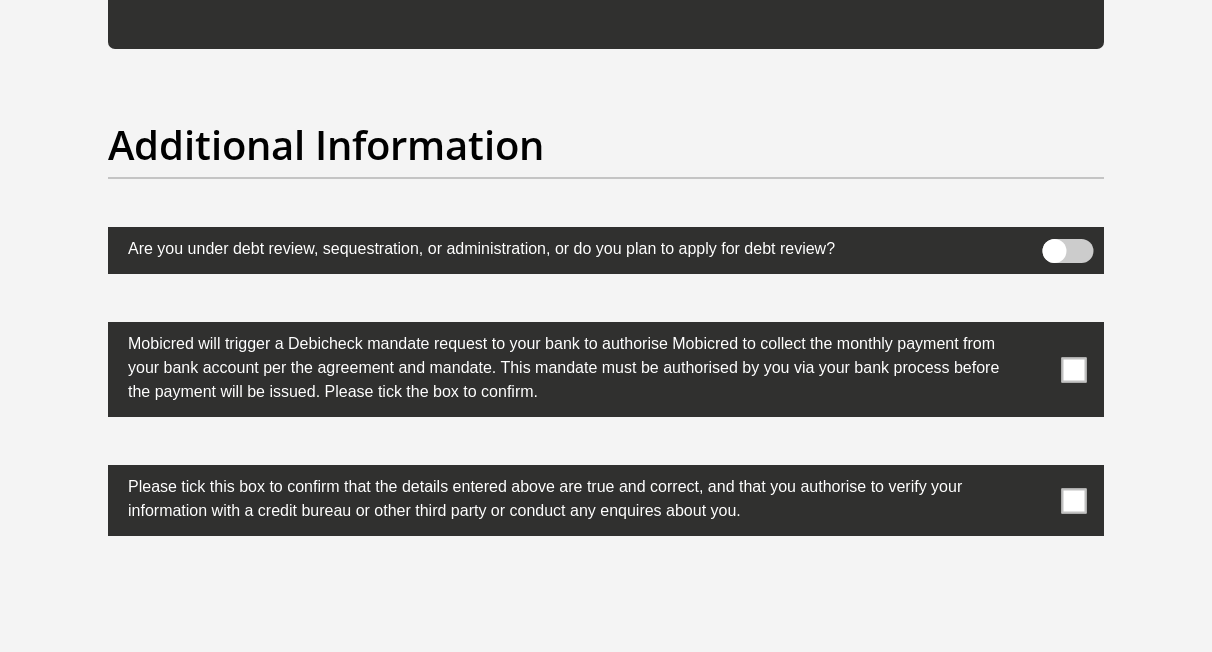 scroll, scrollTop: 6244, scrollLeft: 0, axis: vertical 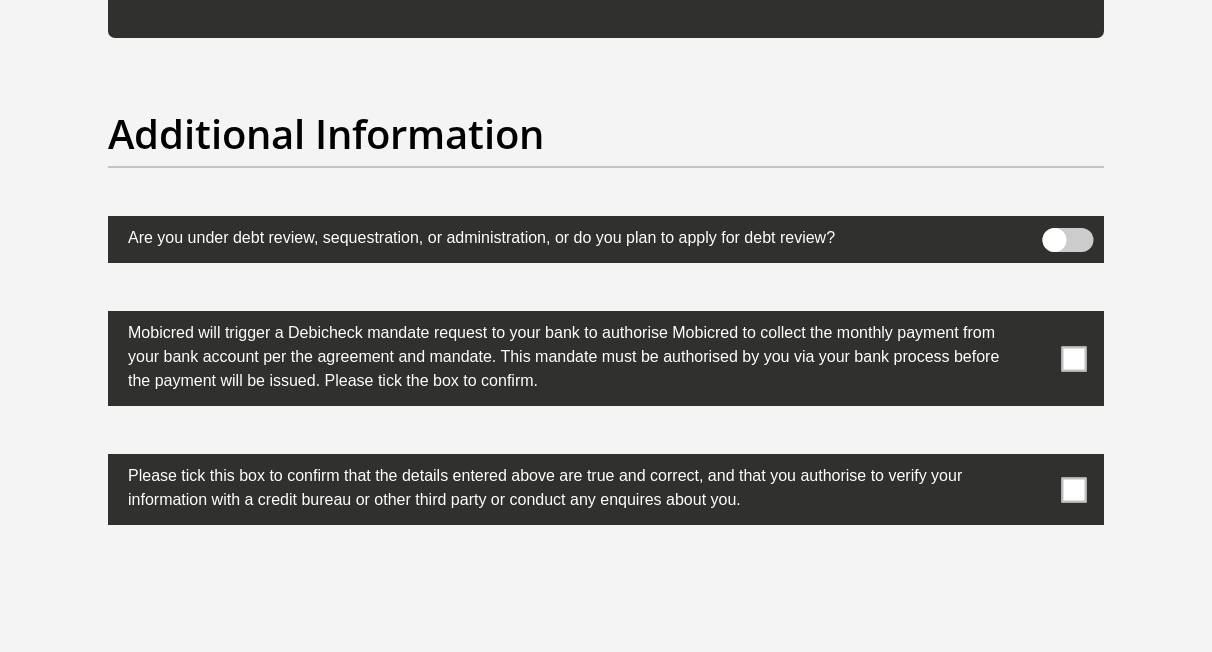 click at bounding box center [1074, 358] 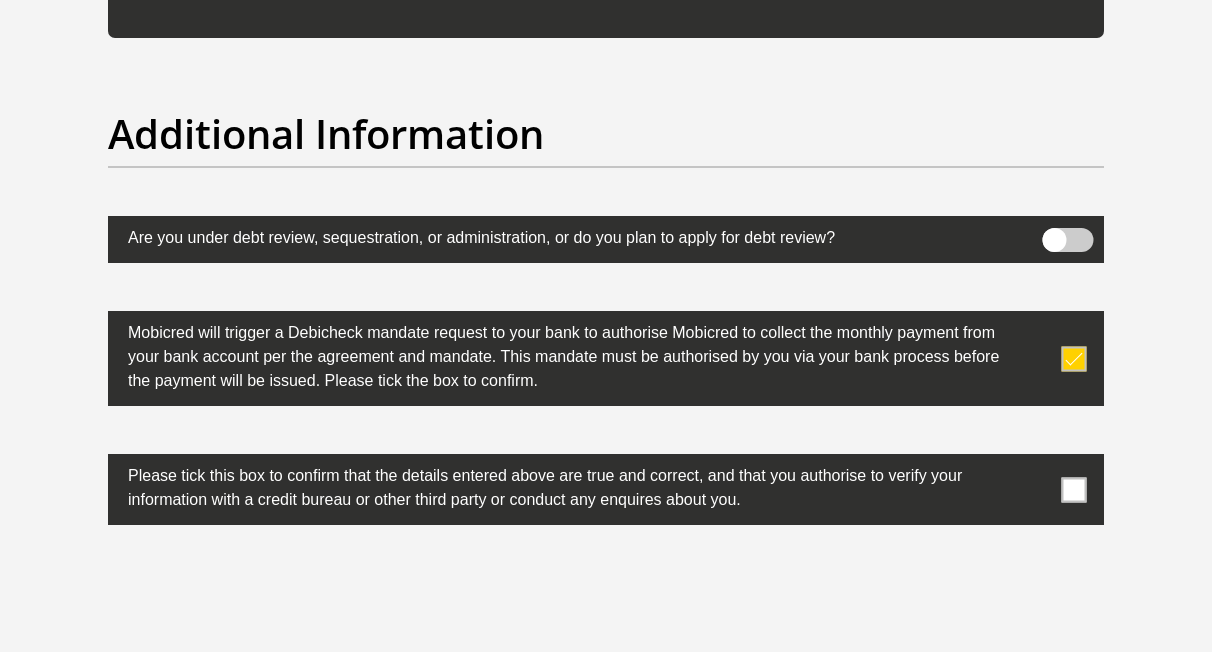 click at bounding box center (1074, 489) 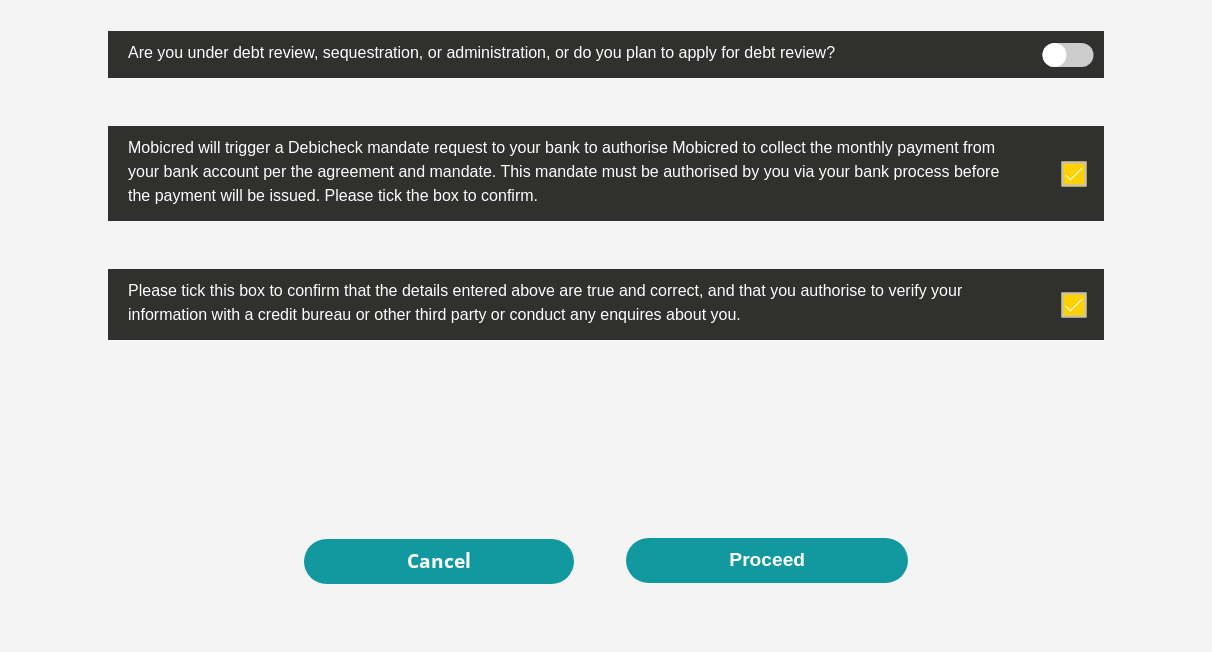scroll, scrollTop: 6529, scrollLeft: 0, axis: vertical 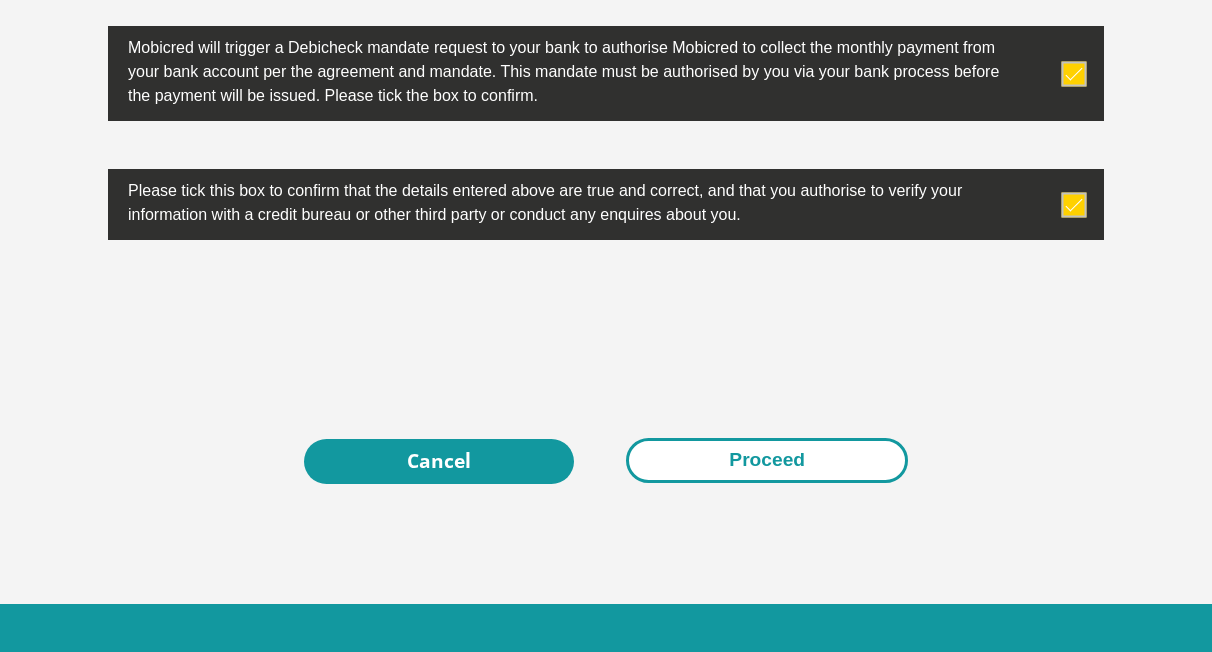 click on "Proceed" at bounding box center (767, 460) 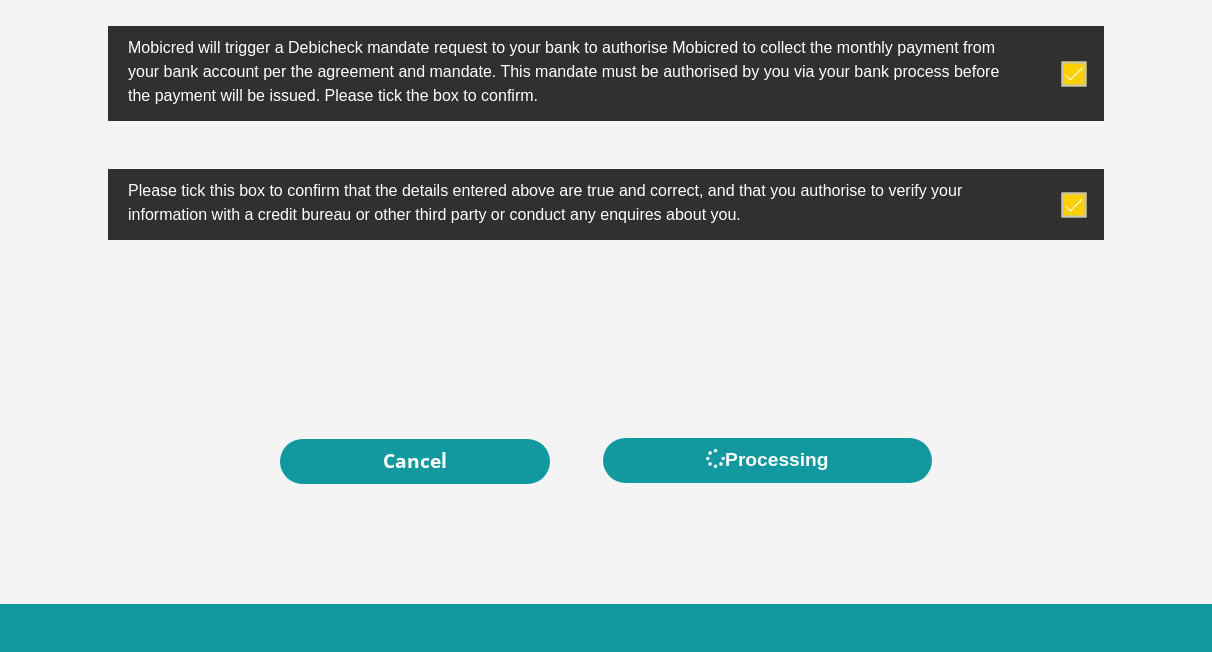 scroll, scrollTop: 0, scrollLeft: 0, axis: both 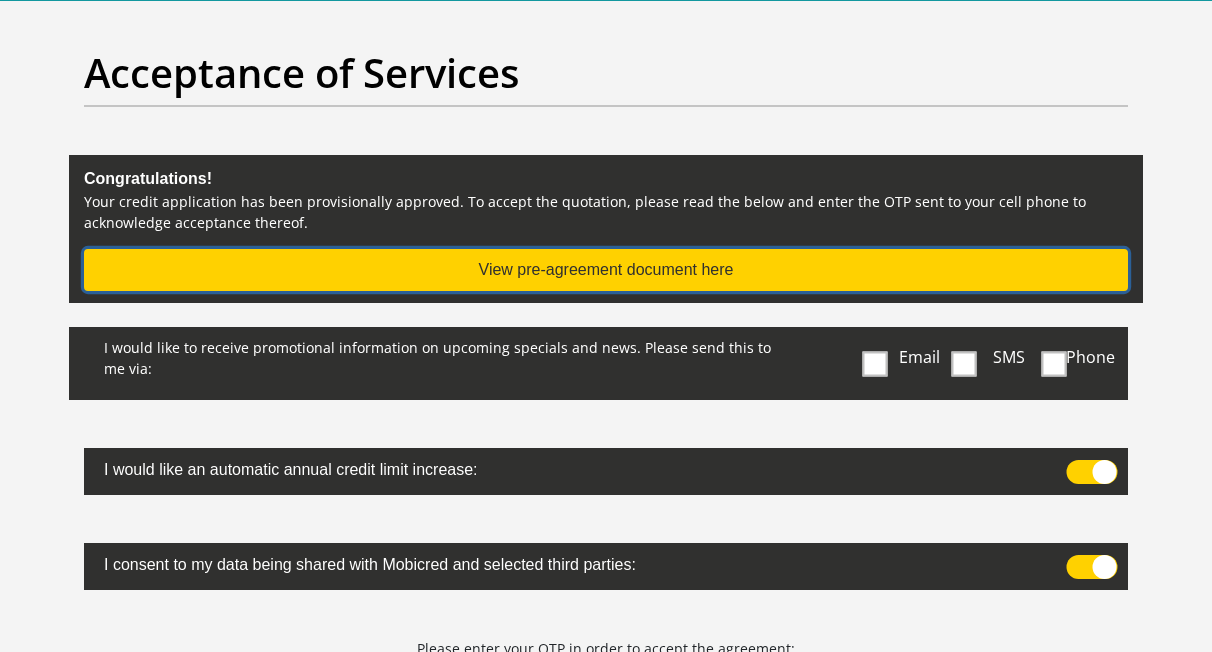 click on "View pre-agreement document here" at bounding box center [606, 270] 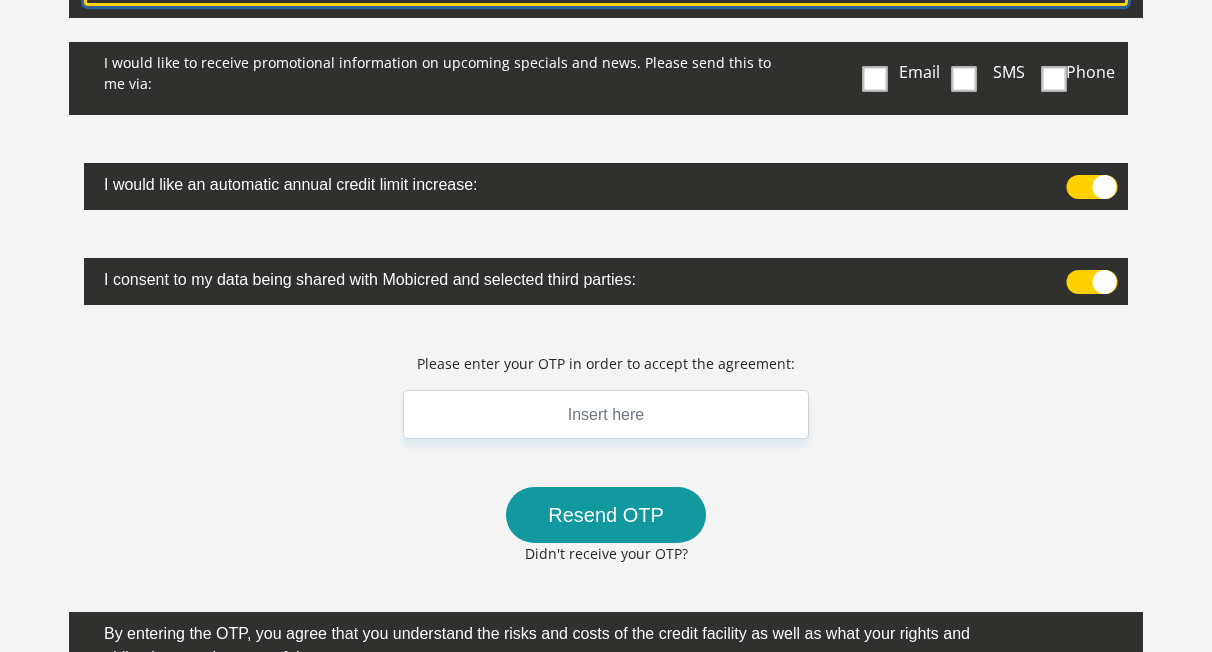 scroll, scrollTop: 453, scrollLeft: 0, axis: vertical 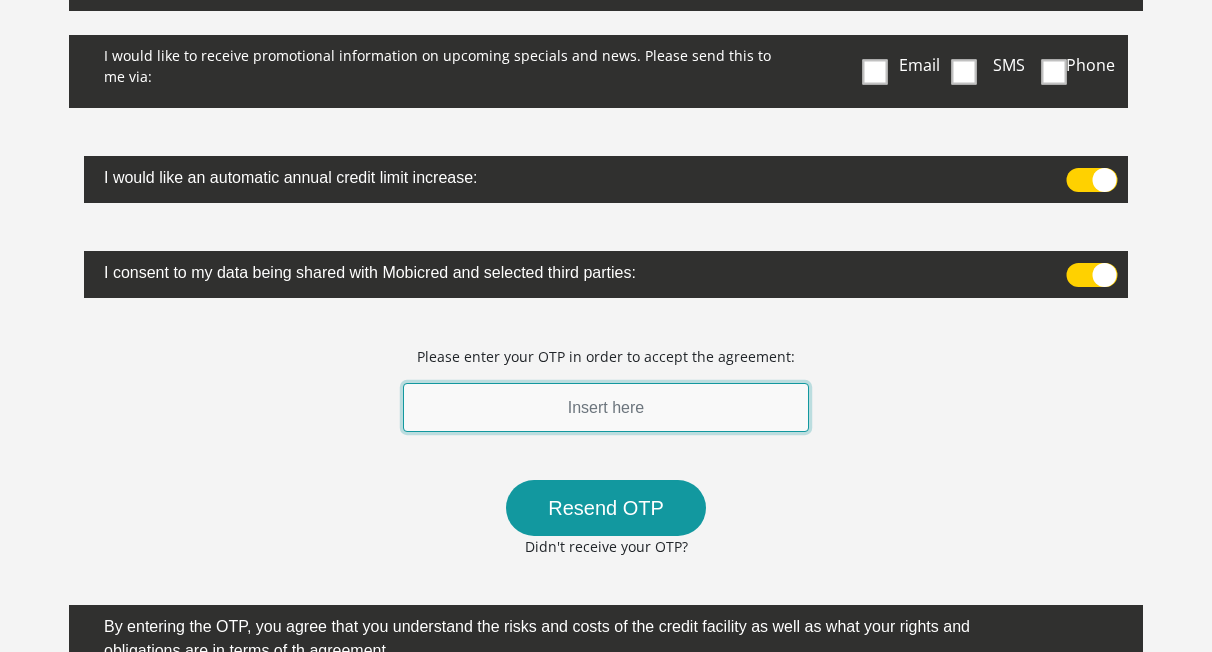 click at bounding box center [606, 407] 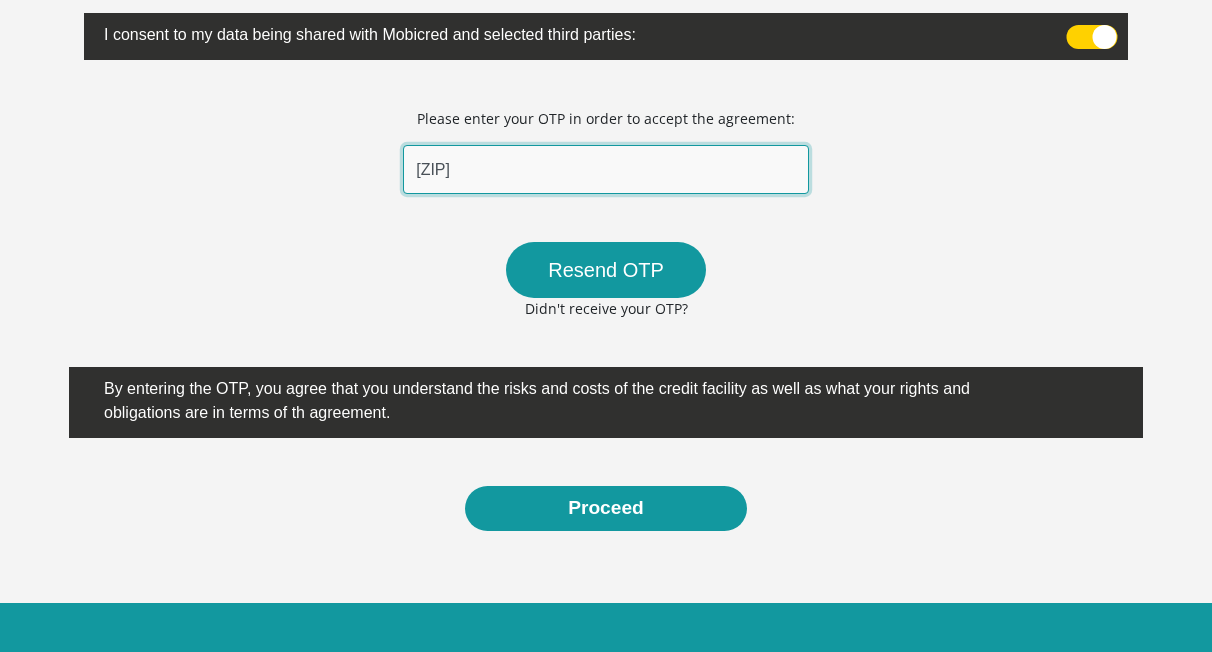 scroll, scrollTop: 720, scrollLeft: 0, axis: vertical 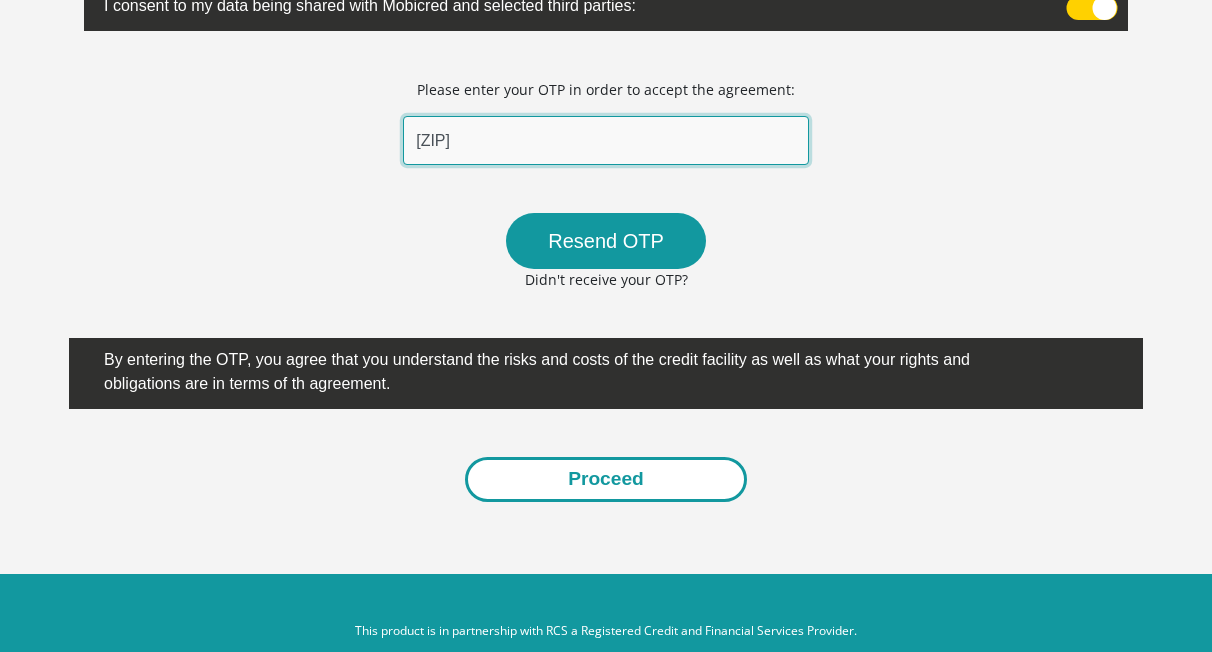 type on "[ZIP]" 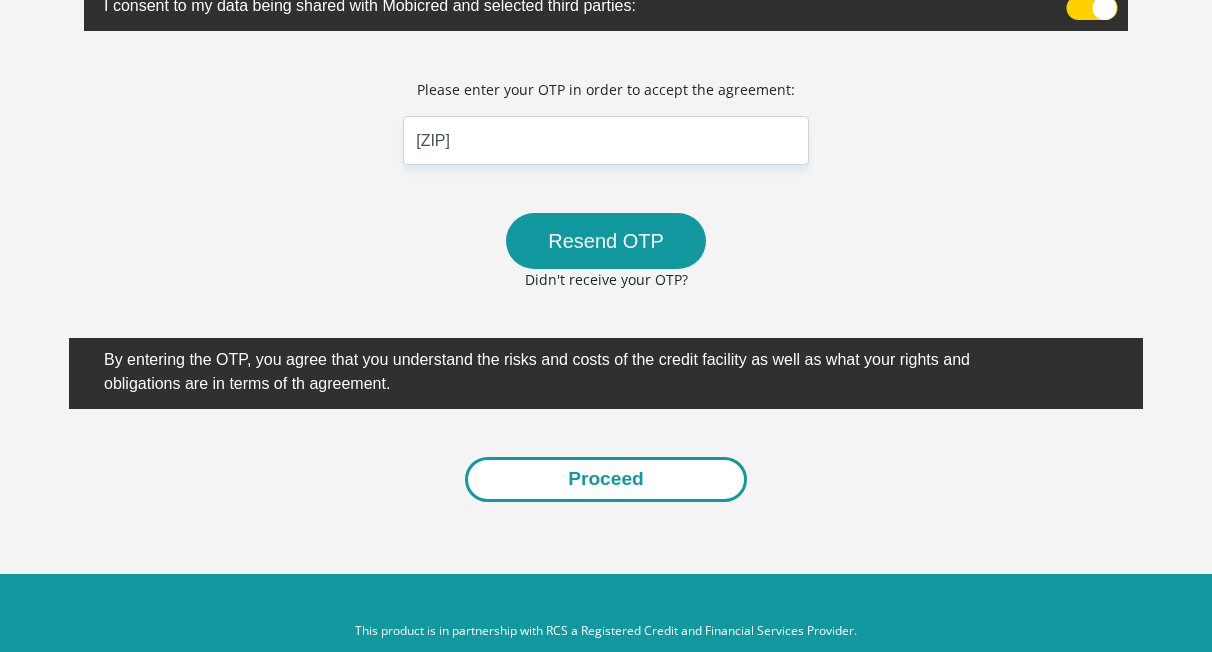 click on "Proceed" at bounding box center (606, 479) 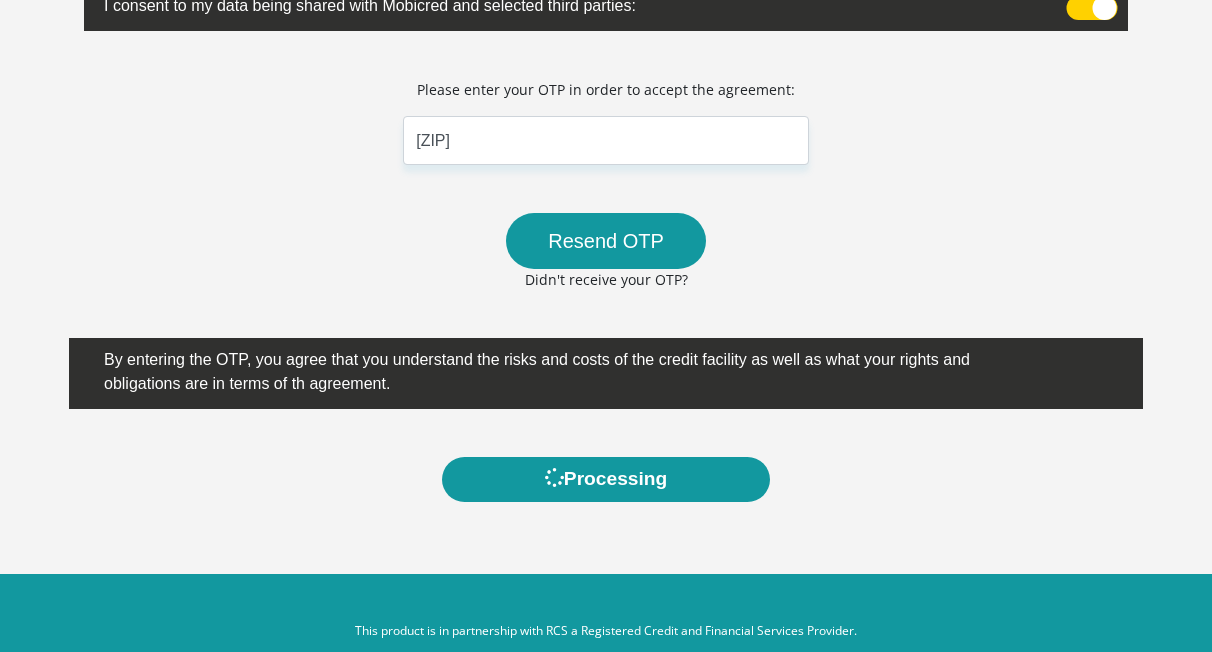 scroll, scrollTop: 0, scrollLeft: 0, axis: both 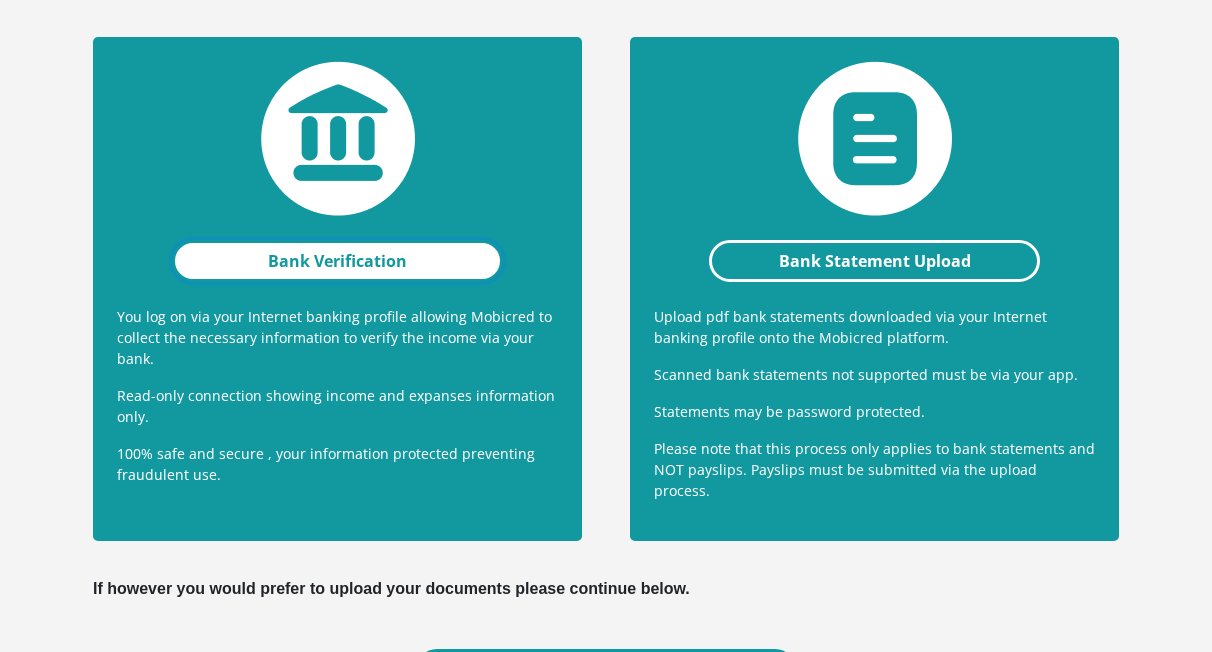 click on "Bank Verification" at bounding box center [337, 261] 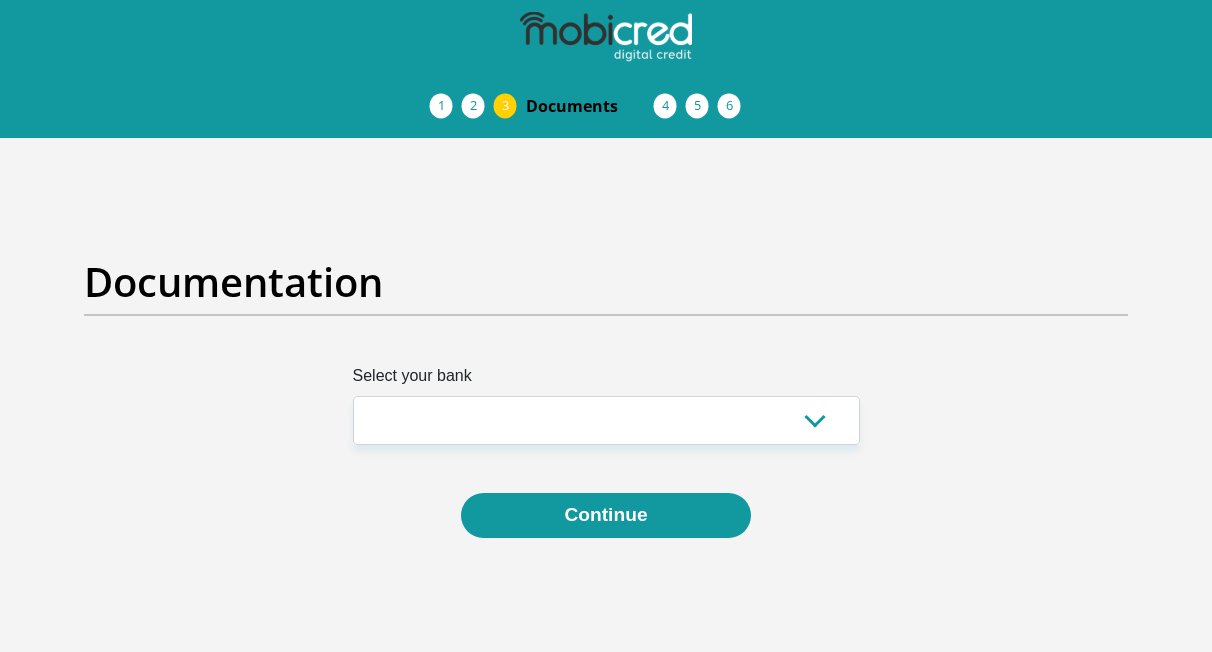 scroll, scrollTop: 0, scrollLeft: 0, axis: both 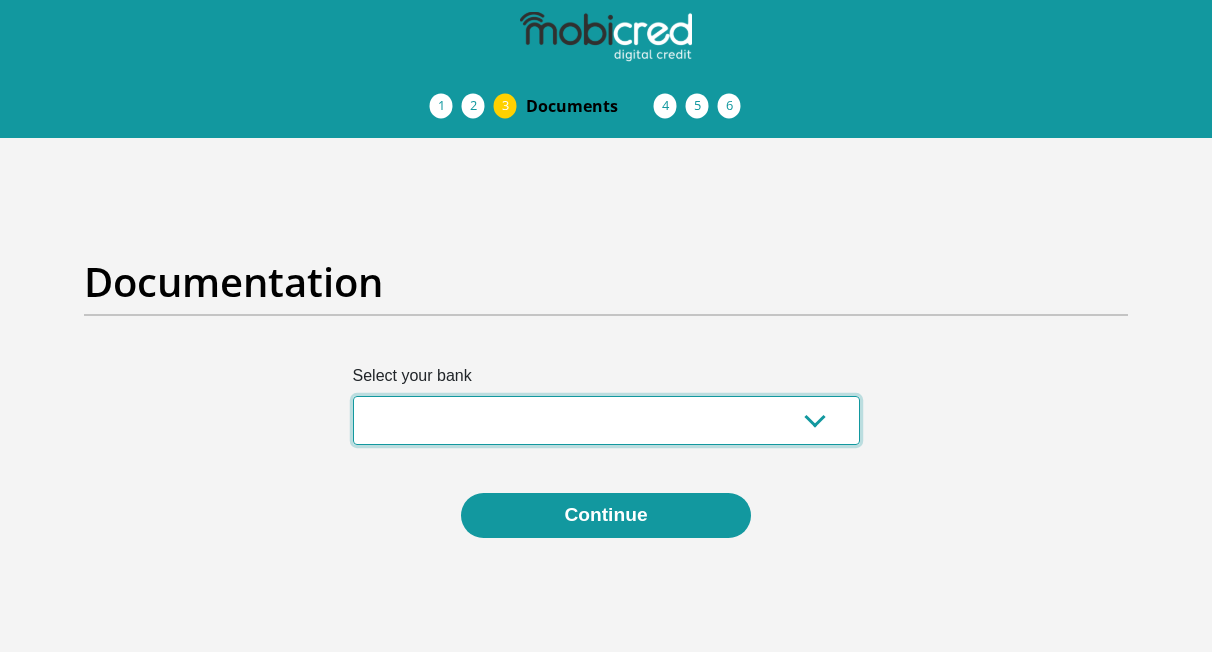 click on "Absa
Capitec Bank
Discovery Bank
First National Bank
Nedbank
Standard Bank
TymeBank" at bounding box center [606, 420] 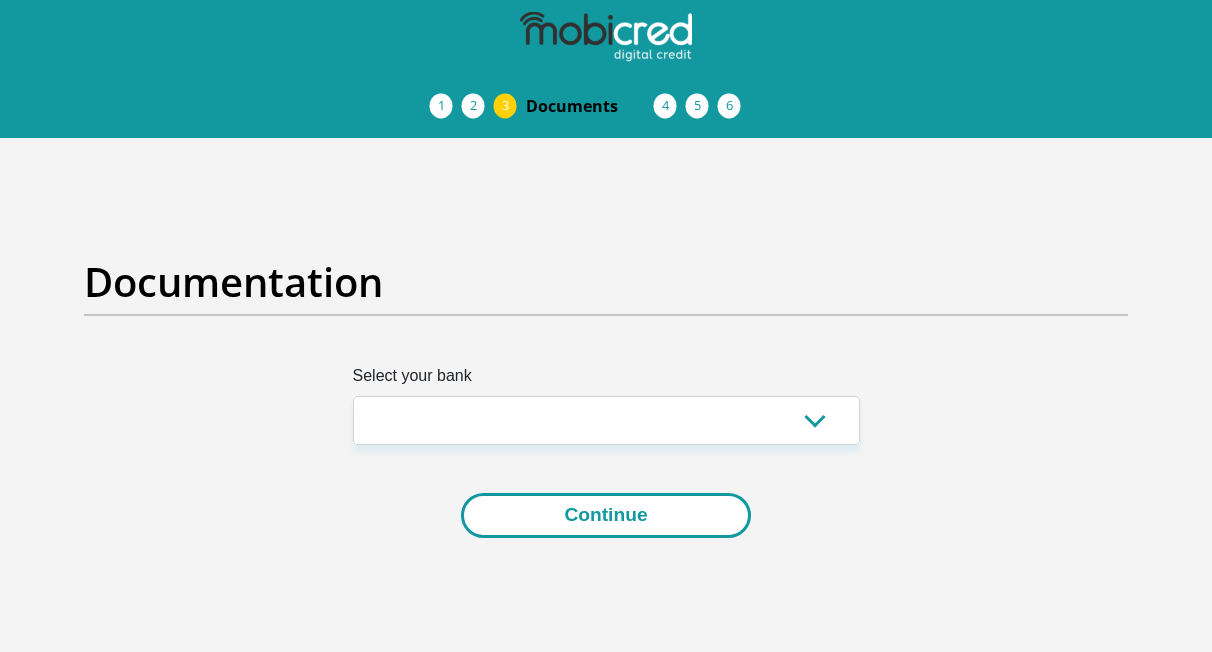 click on "Continue" at bounding box center [605, 515] 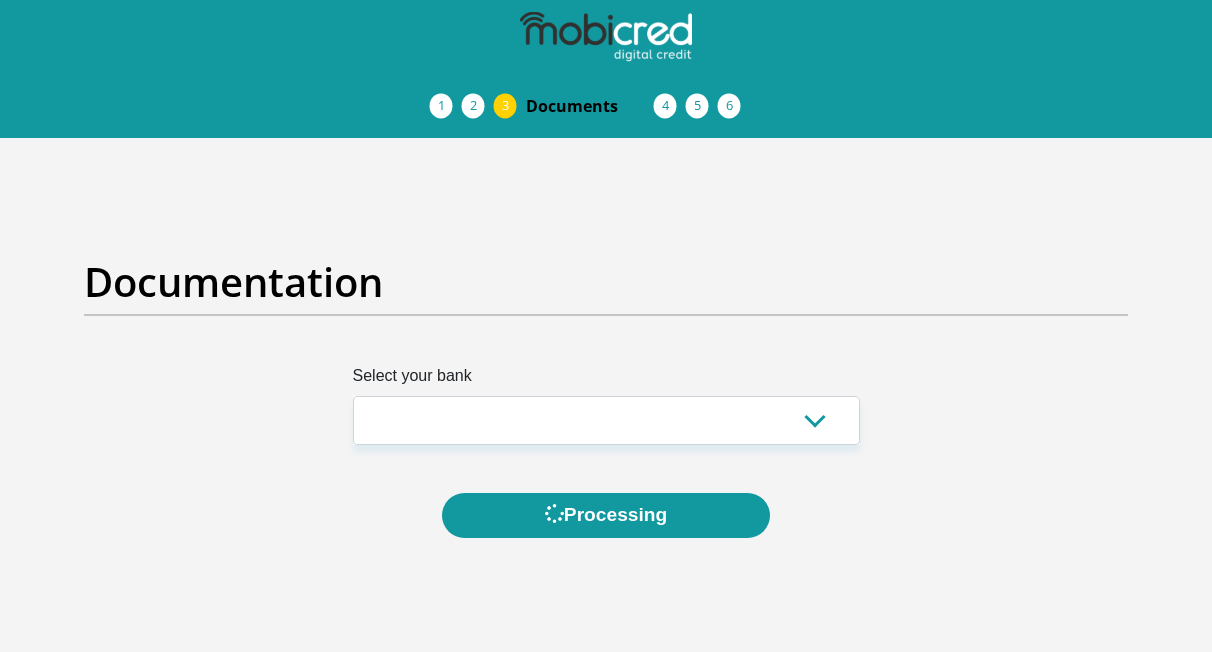 scroll, scrollTop: 0, scrollLeft: 0, axis: both 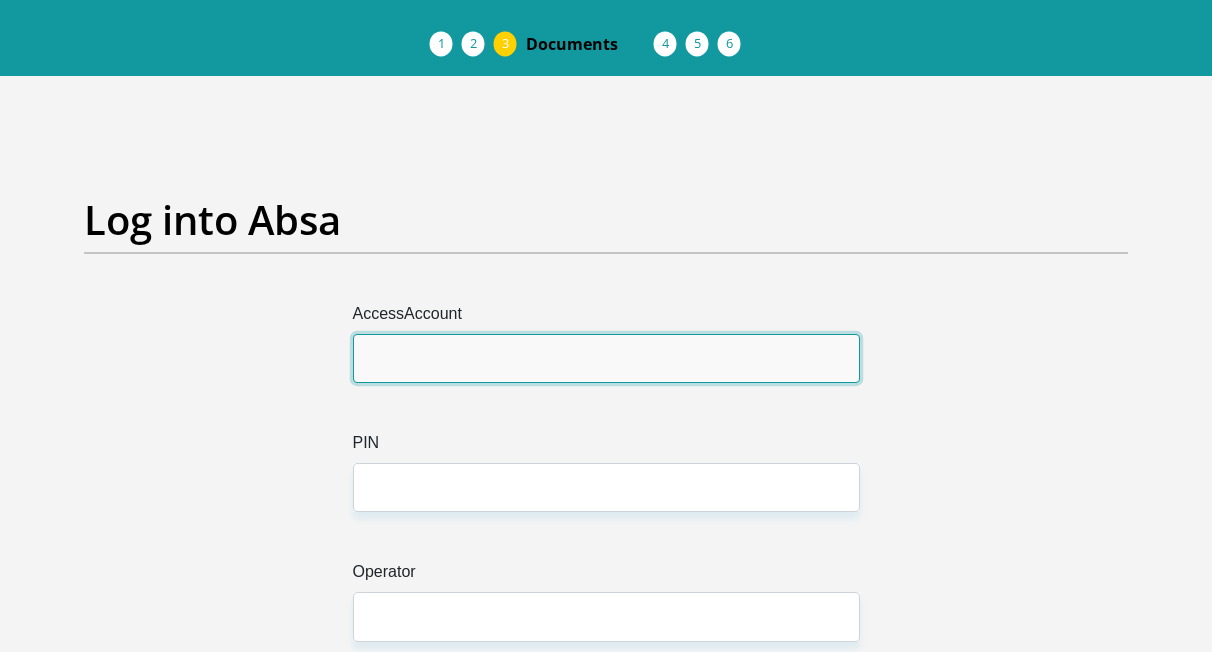 click on "AccessAccount" at bounding box center (606, 358) 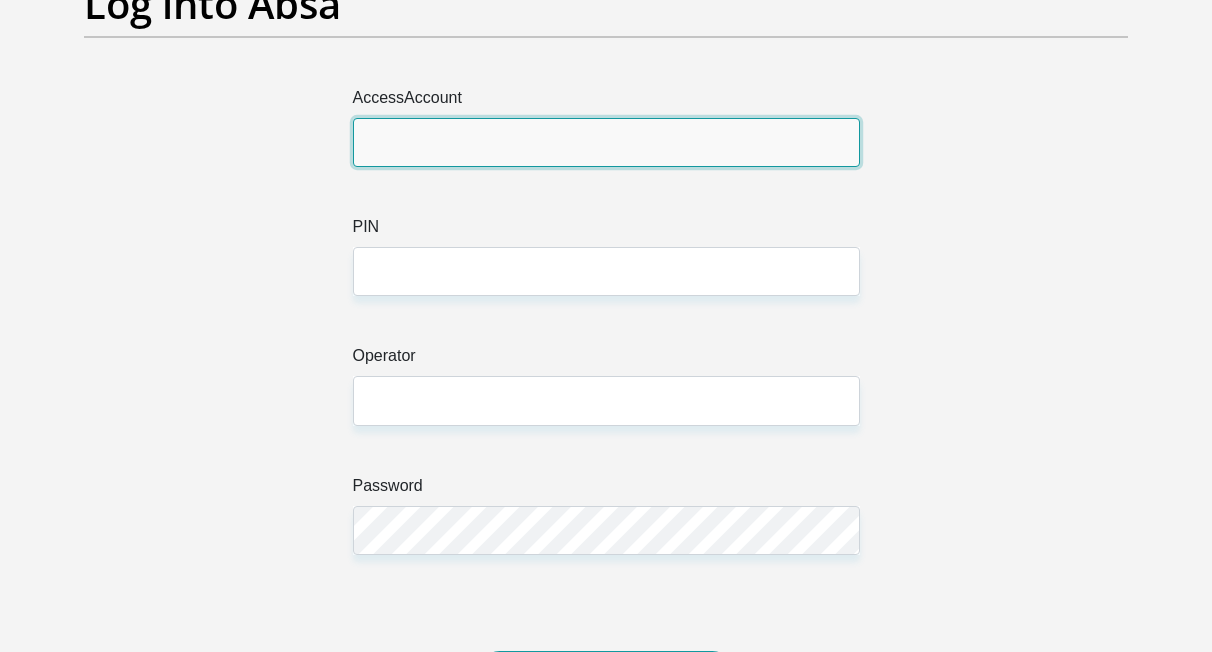 scroll, scrollTop: 0, scrollLeft: 0, axis: both 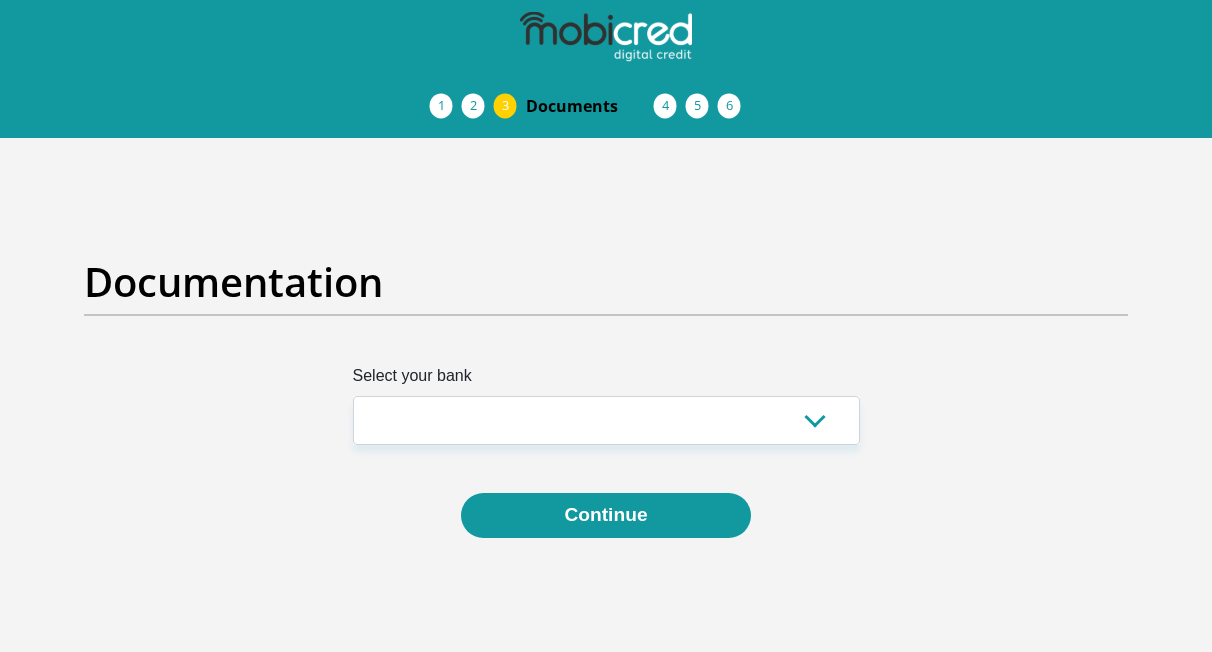 select on "{"id":"5","title":"Absa","institution":"Absa","alias":"absa","country":"ZA","branch_code":632005,"login_fields":[{"title":"AccessAccount","name":"field1","placeholder":"[ACCOUNT_NUMBER]"},{"title":"PIN","name":"field2","placeholder":"[PIN]"},{"title":"Operator","name":"field3","placeholder":"[USER_NUMBER]"},{"title":"Password","name":"field4","placeholder":"[PASSWORD]"}]}" 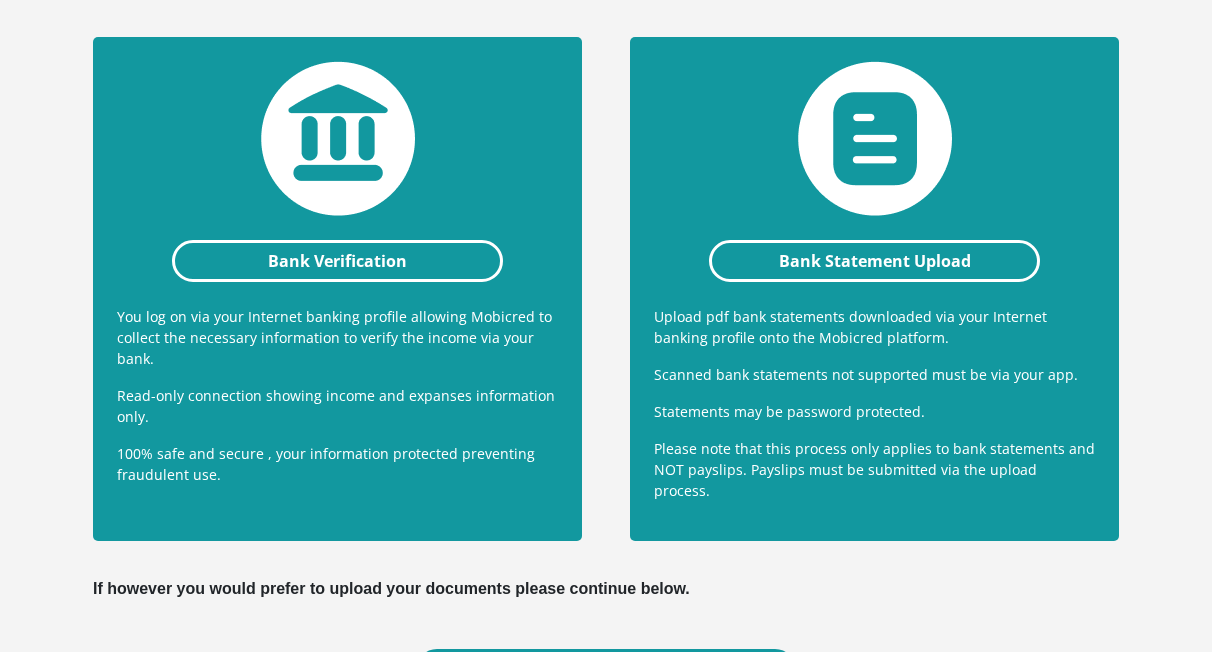 scroll, scrollTop: 524, scrollLeft: 0, axis: vertical 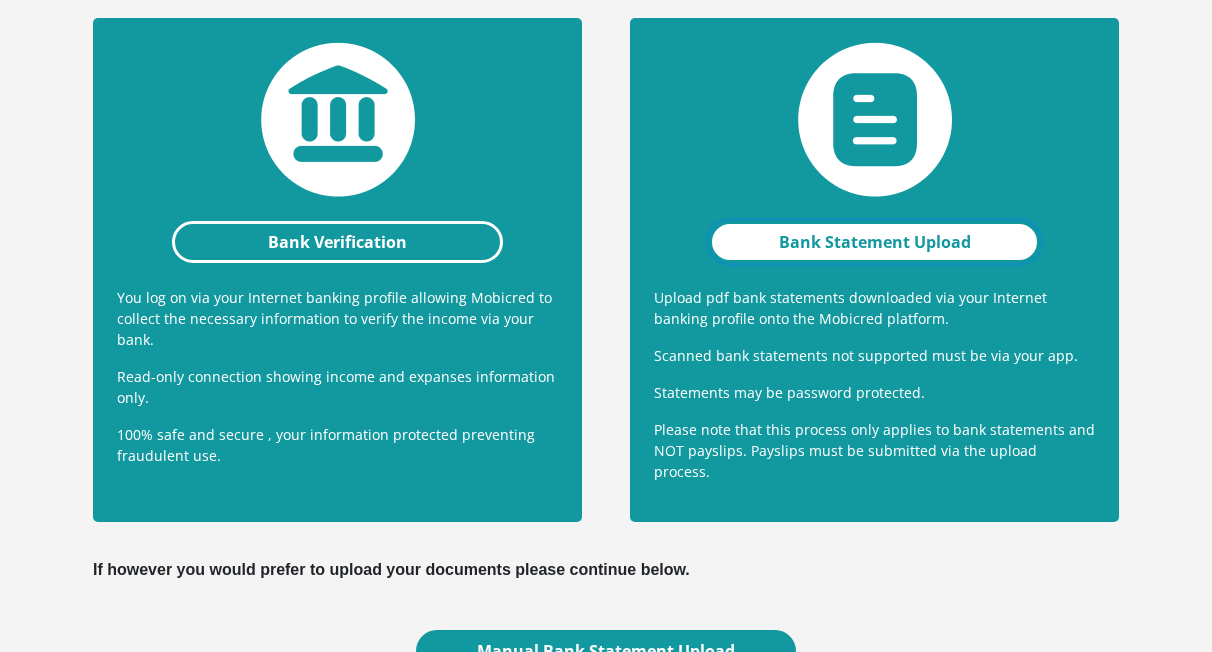 click on "Bank Statement Upload" at bounding box center [874, 242] 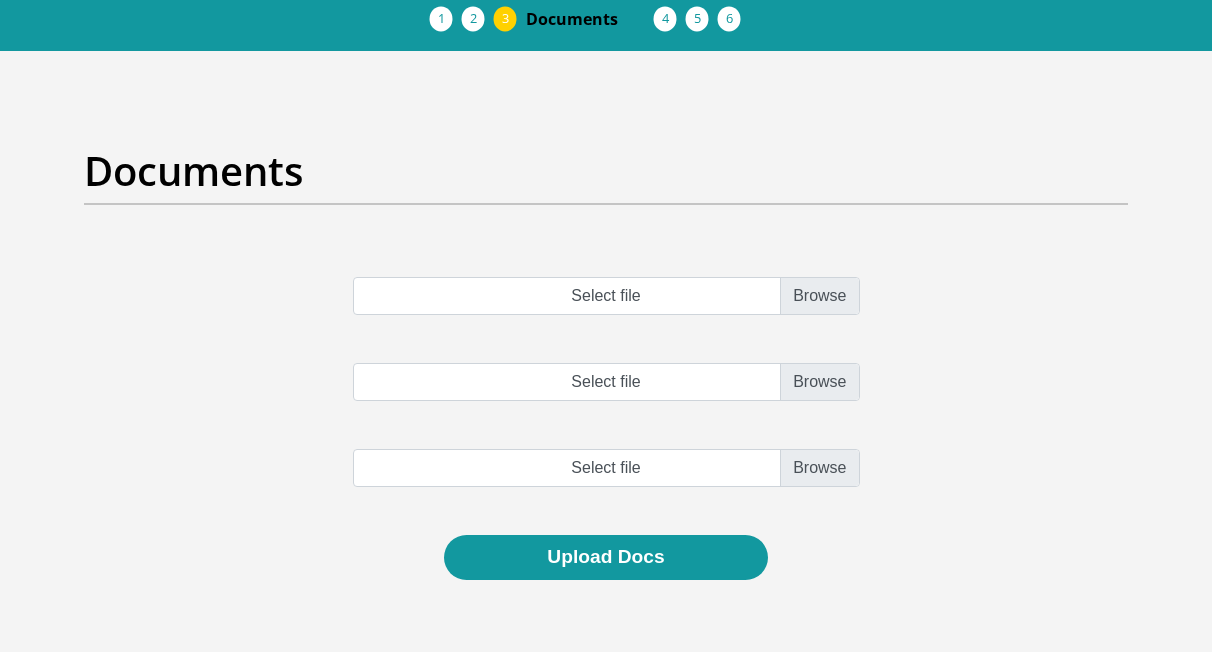 scroll, scrollTop: 91, scrollLeft: 0, axis: vertical 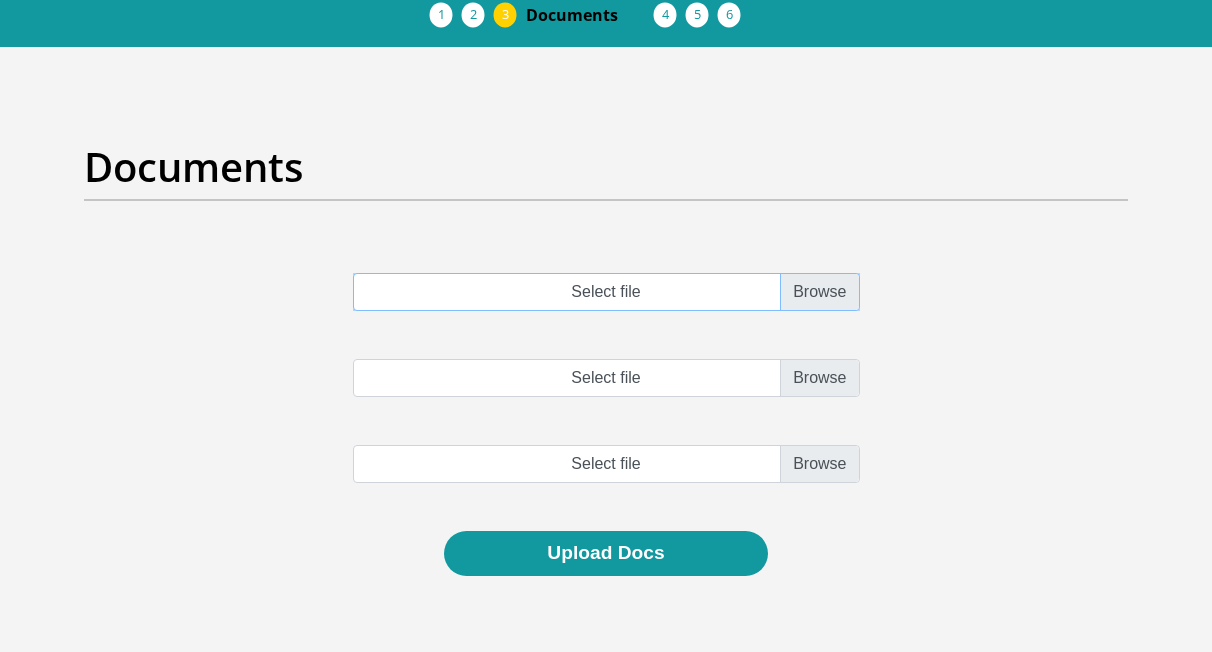 click on "Select file" at bounding box center [606, 292] 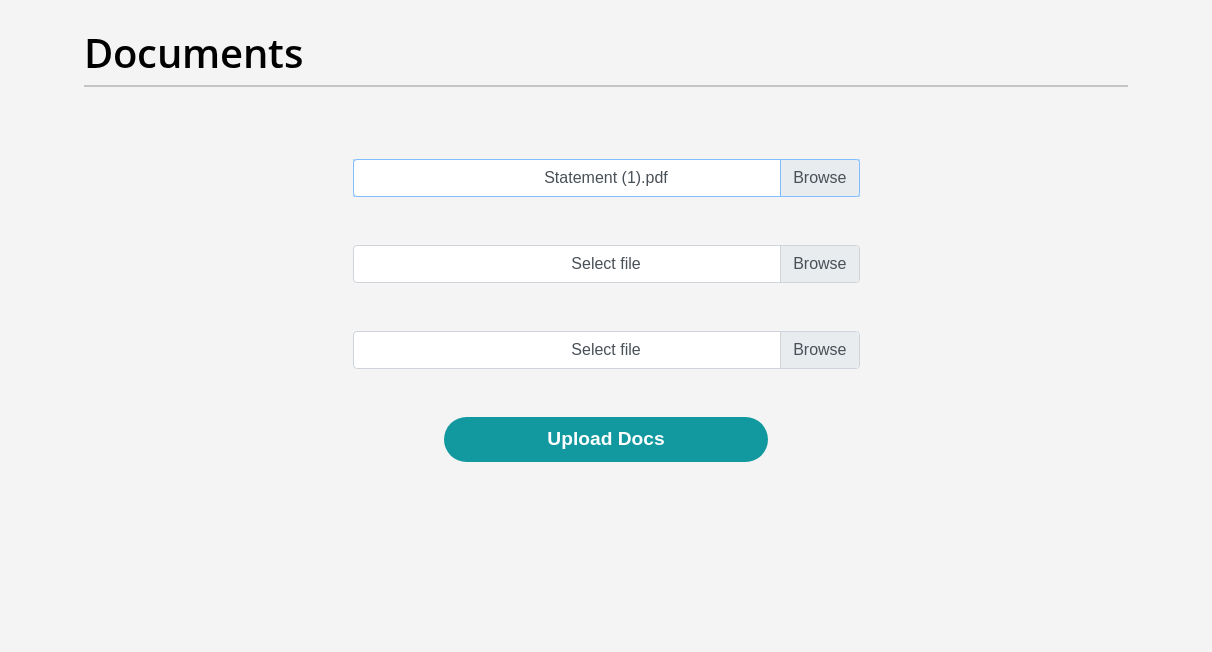 scroll, scrollTop: 215, scrollLeft: 0, axis: vertical 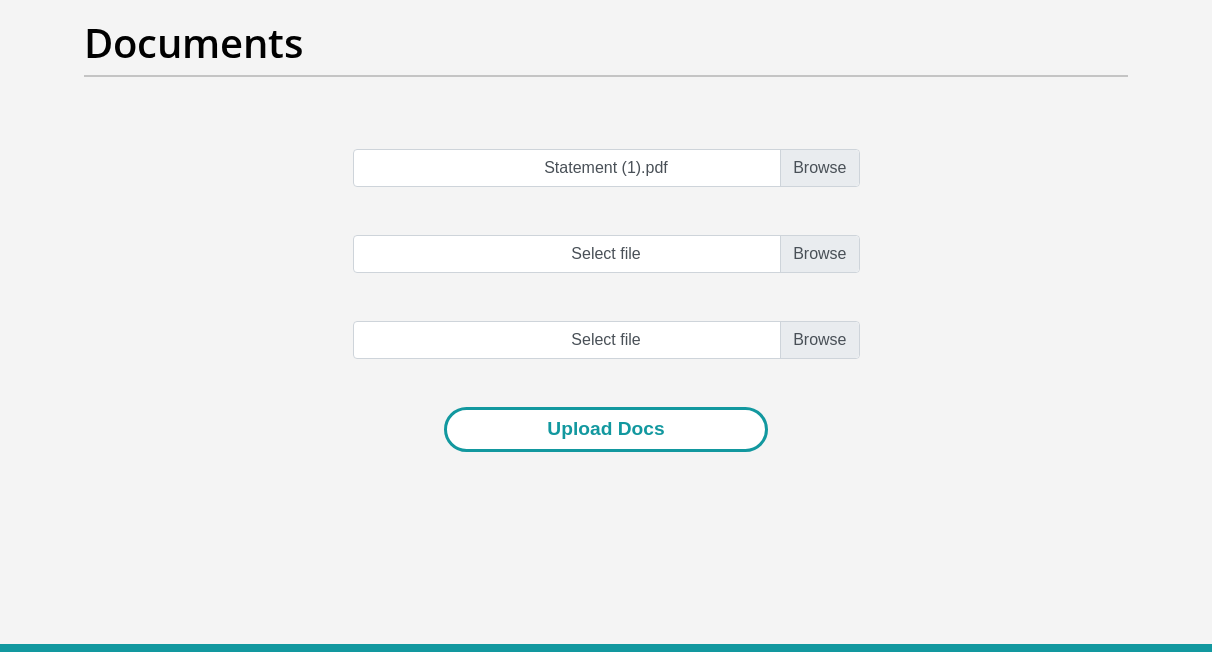 click on "Upload Docs" at bounding box center [605, 429] 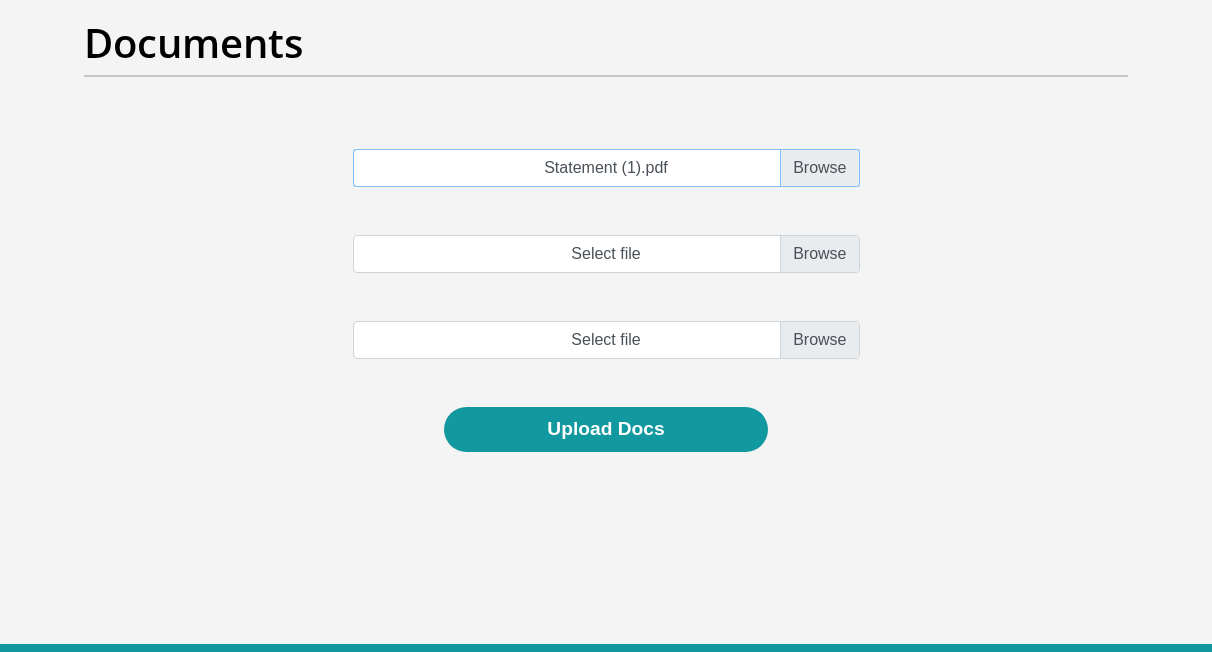 click on "Statement (1).pdf" at bounding box center [606, 168] 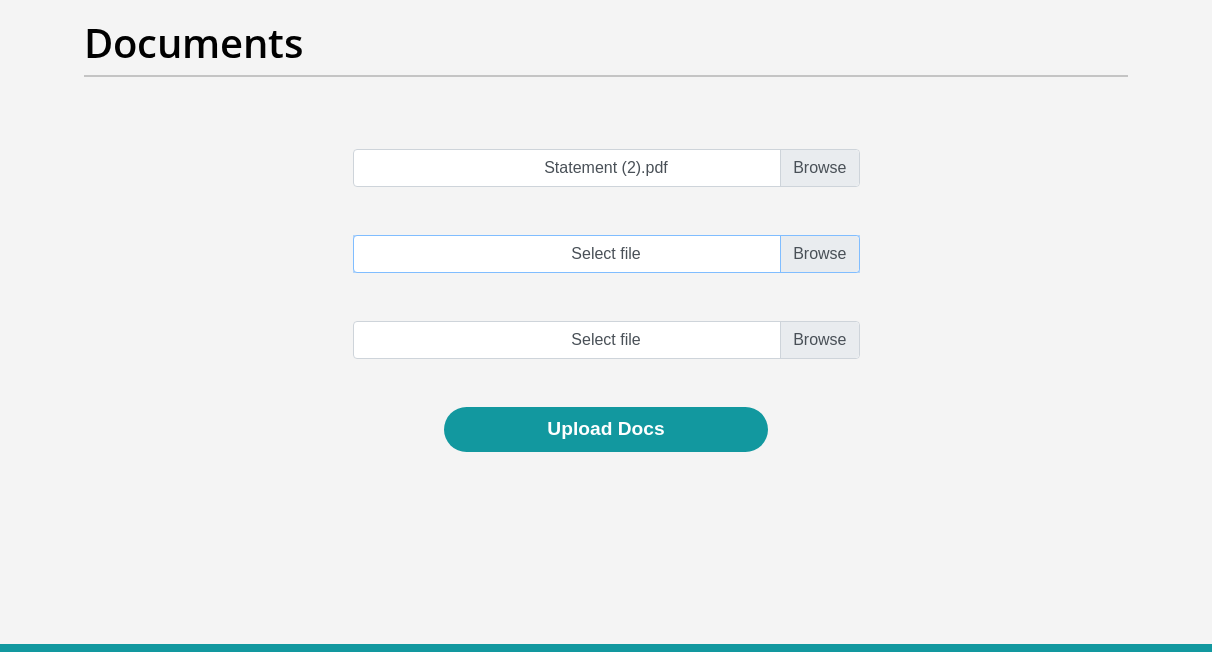 click on "Select file" at bounding box center [606, 254] 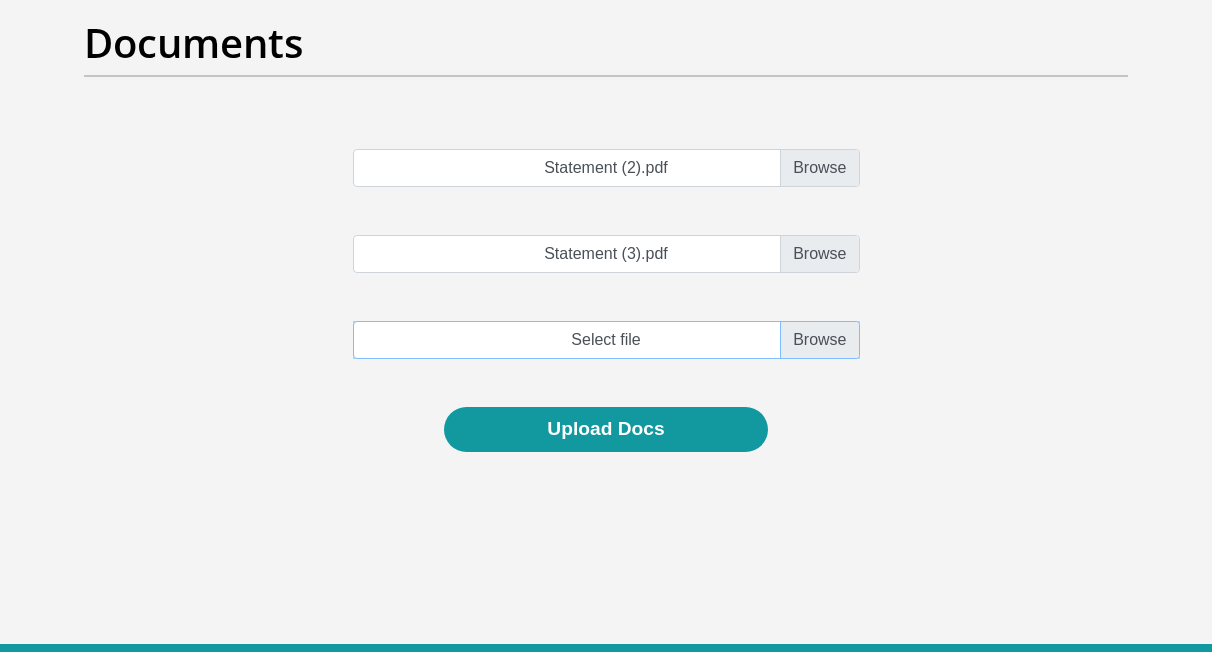 click at bounding box center (606, 340) 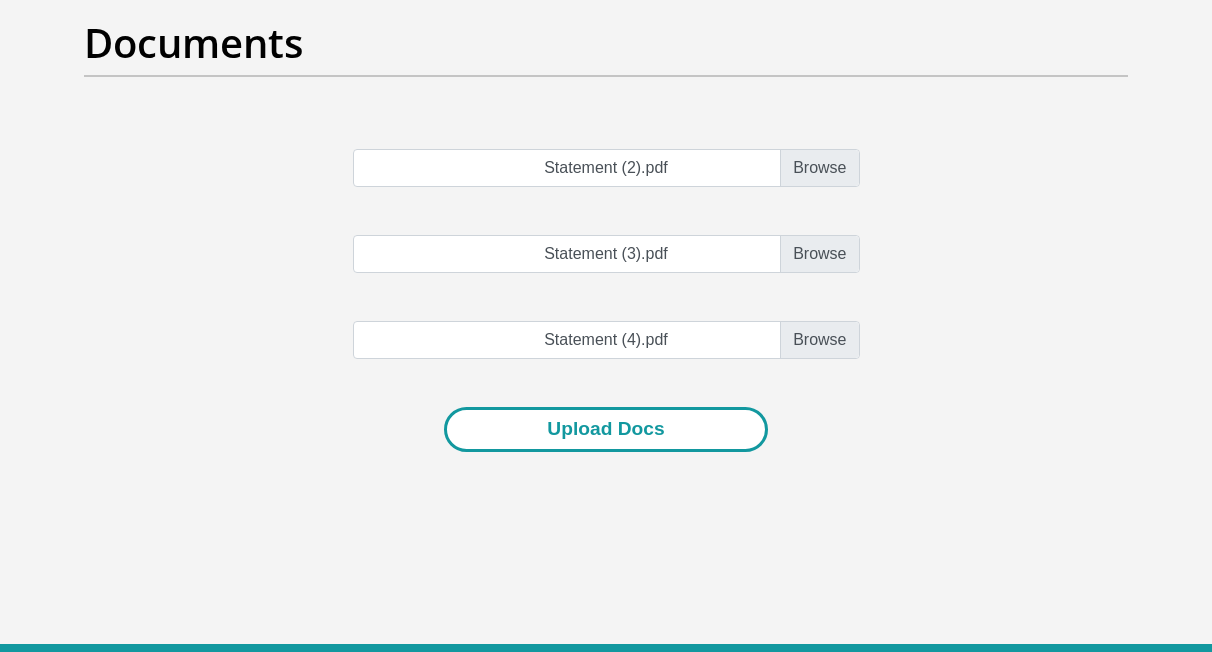 click on "Upload Docs" at bounding box center (605, 429) 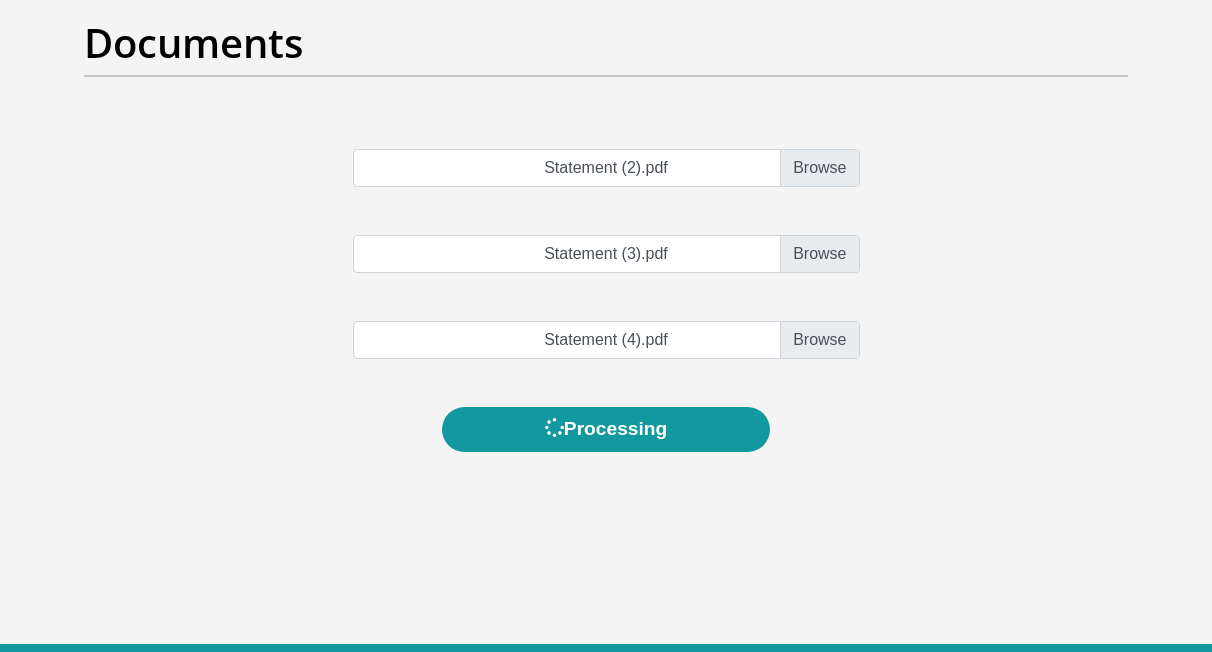 scroll, scrollTop: 0, scrollLeft: 0, axis: both 